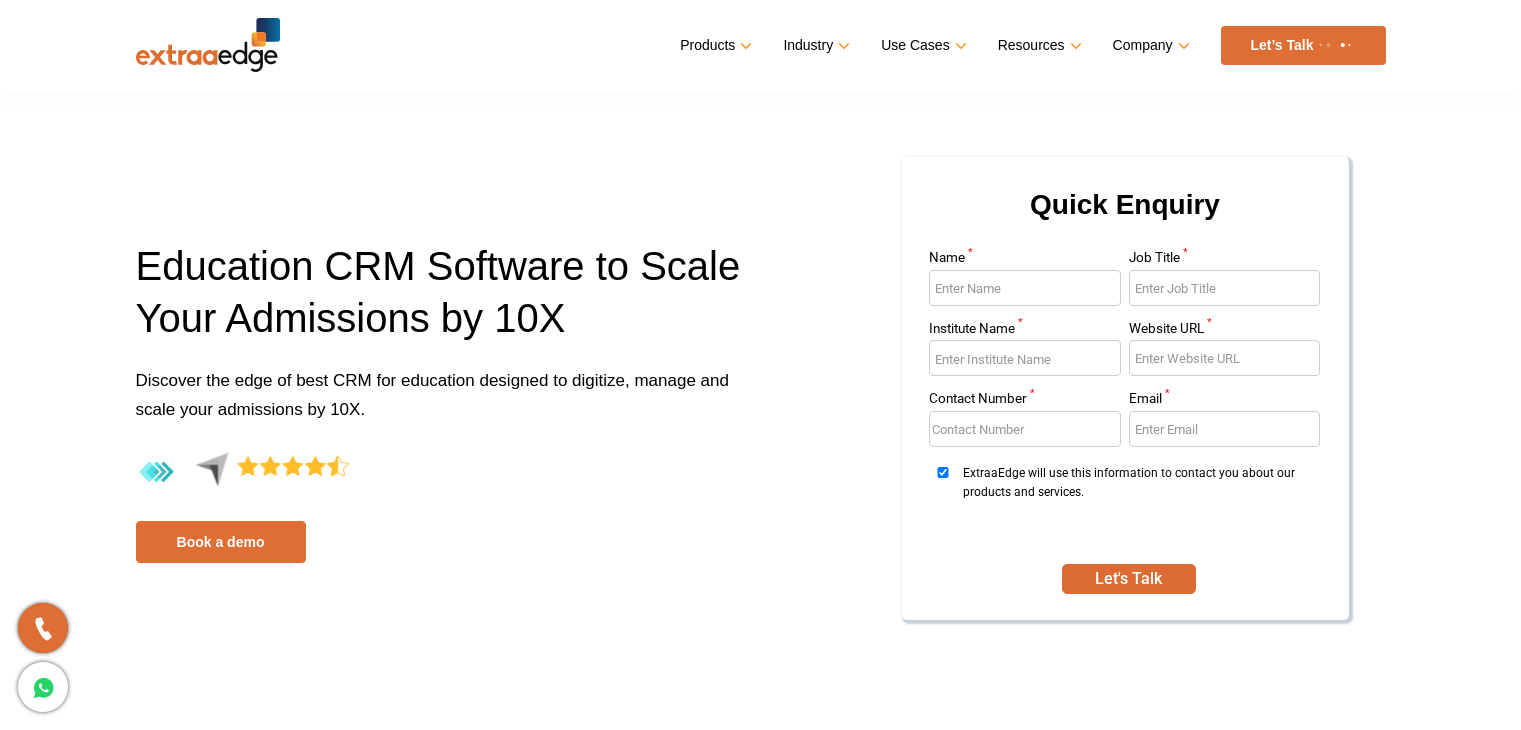 scroll, scrollTop: 0, scrollLeft: 0, axis: both 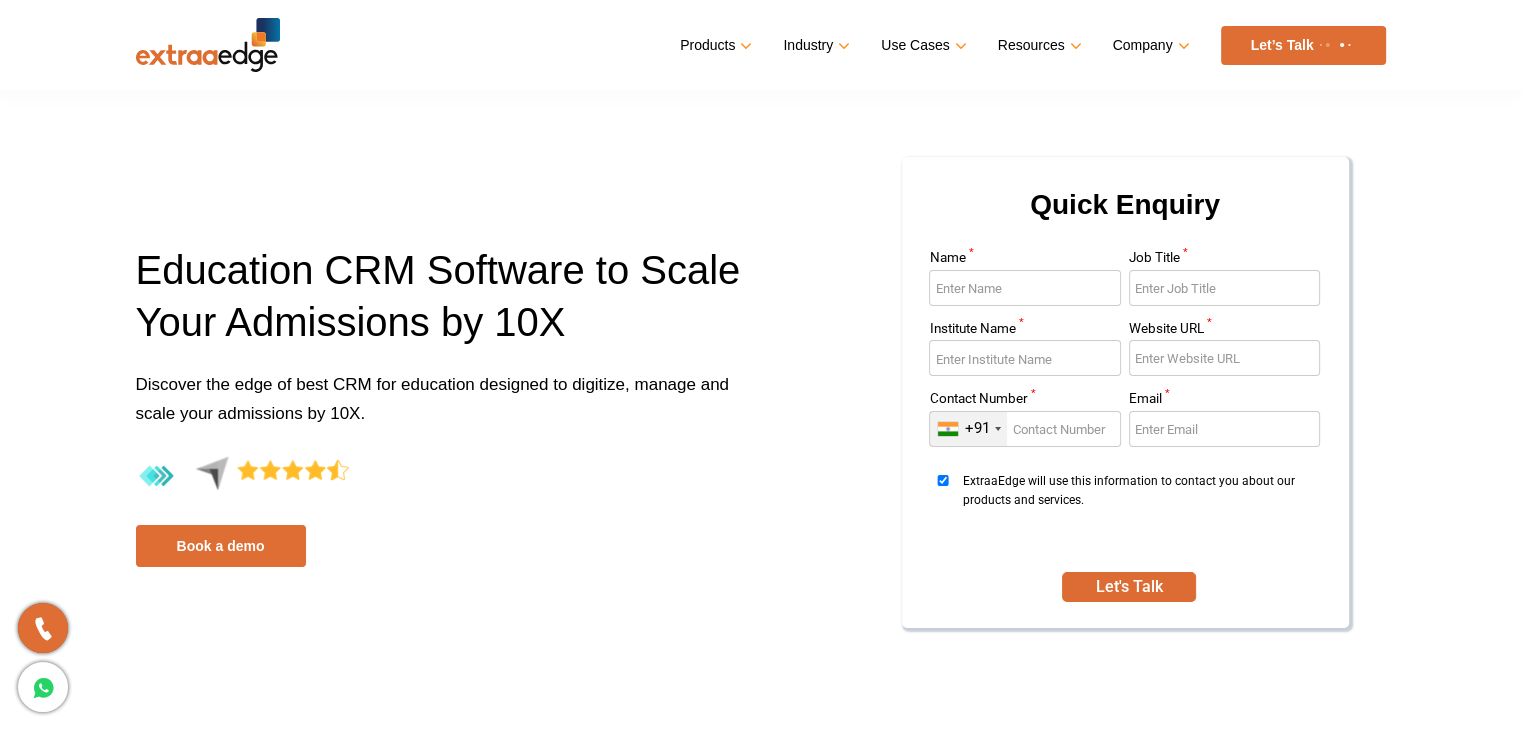 click on "Products
Education CRM
Streamline your entire admissions process on a single platform
Education Chatbot
Stay on top of your admissions queries 24/7
Mobile CRM
IVR Industry" at bounding box center [833, 45] 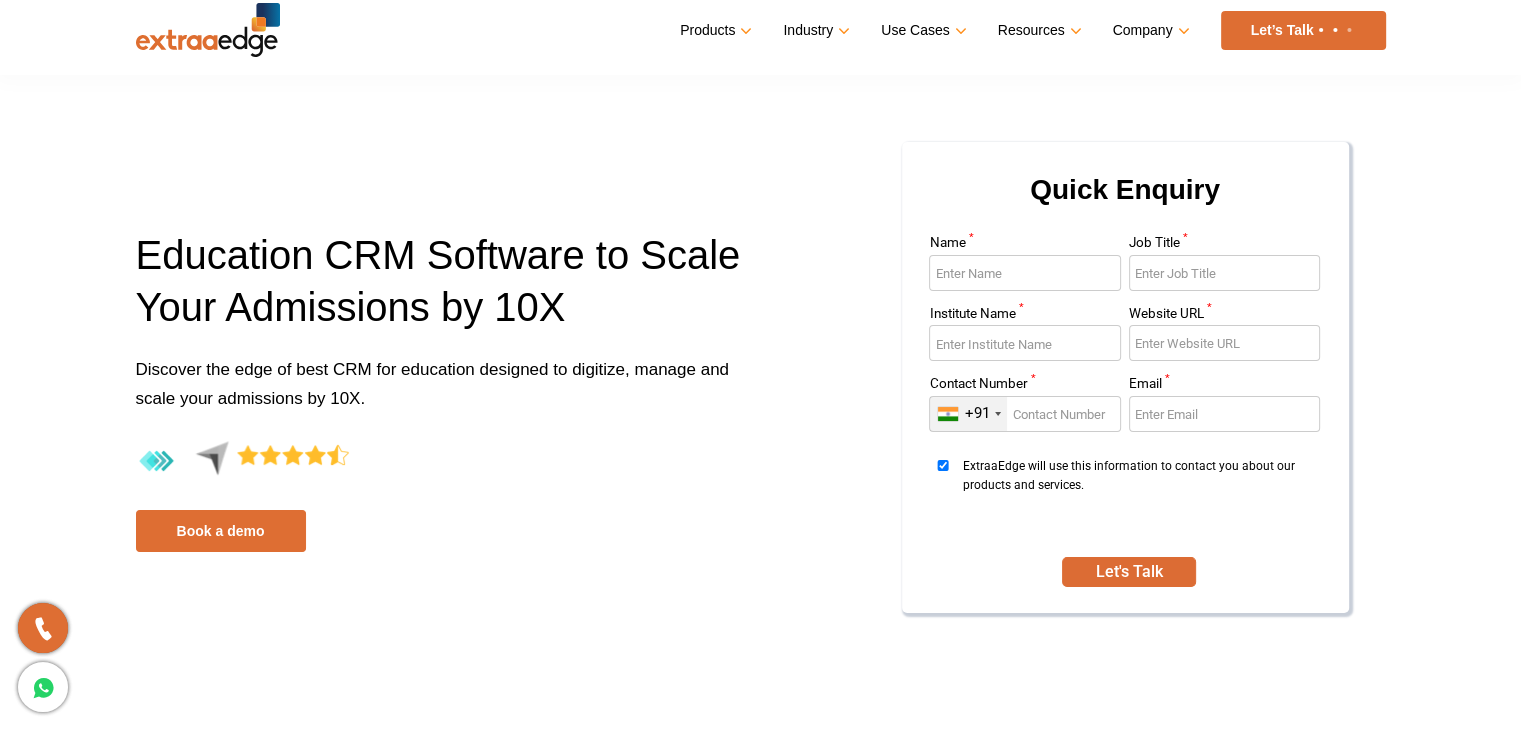 scroll, scrollTop: 0, scrollLeft: 0, axis: both 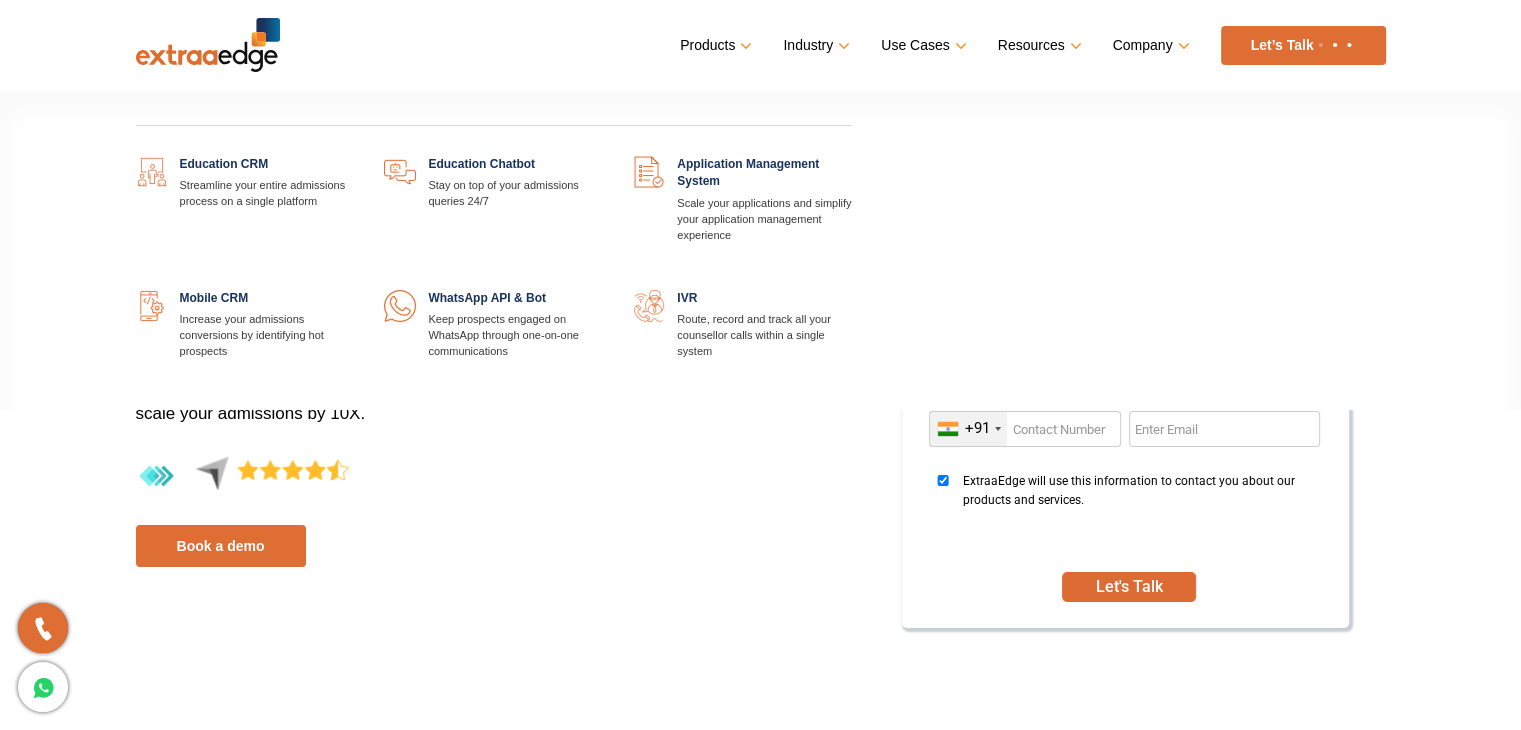 click at bounding box center [354, 156] 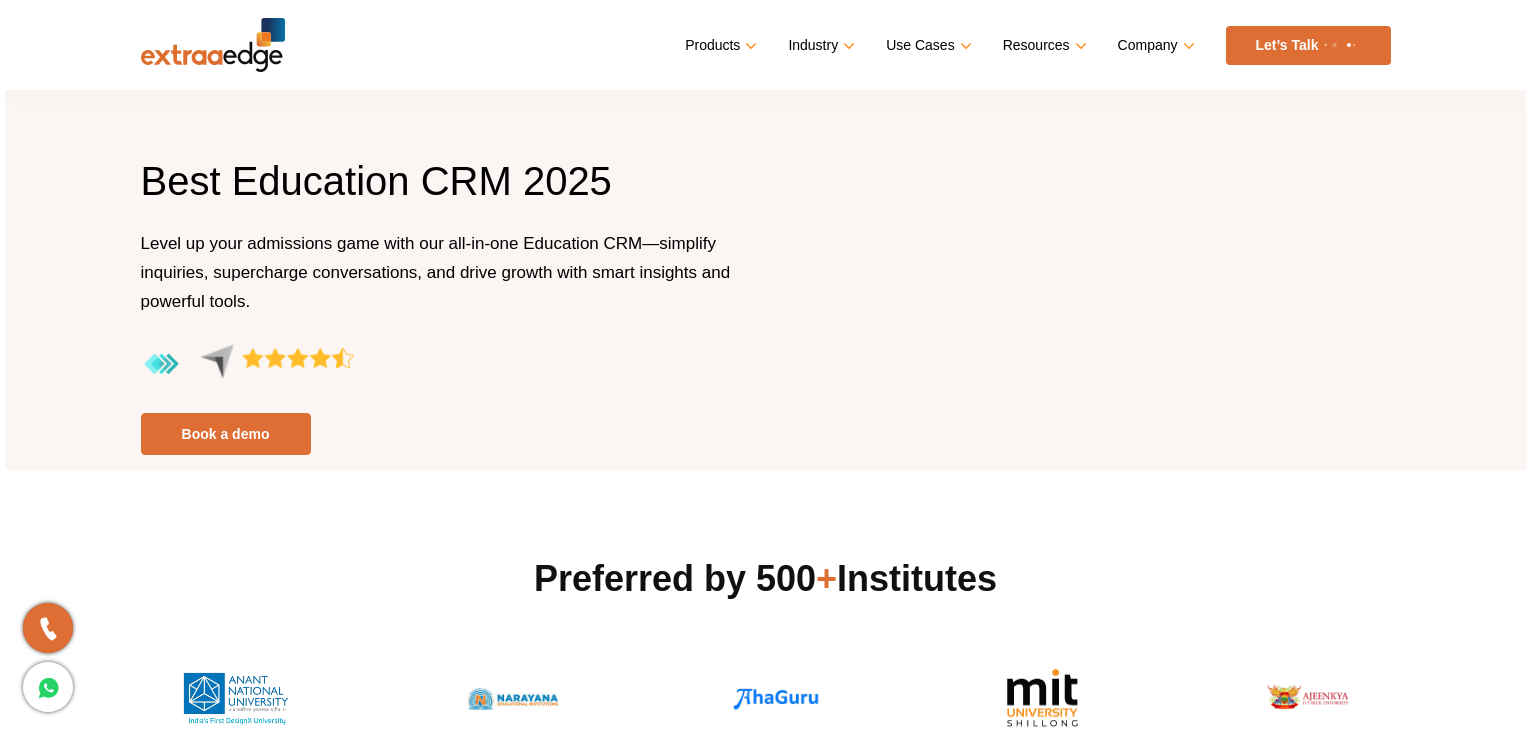 scroll, scrollTop: 0, scrollLeft: 0, axis: both 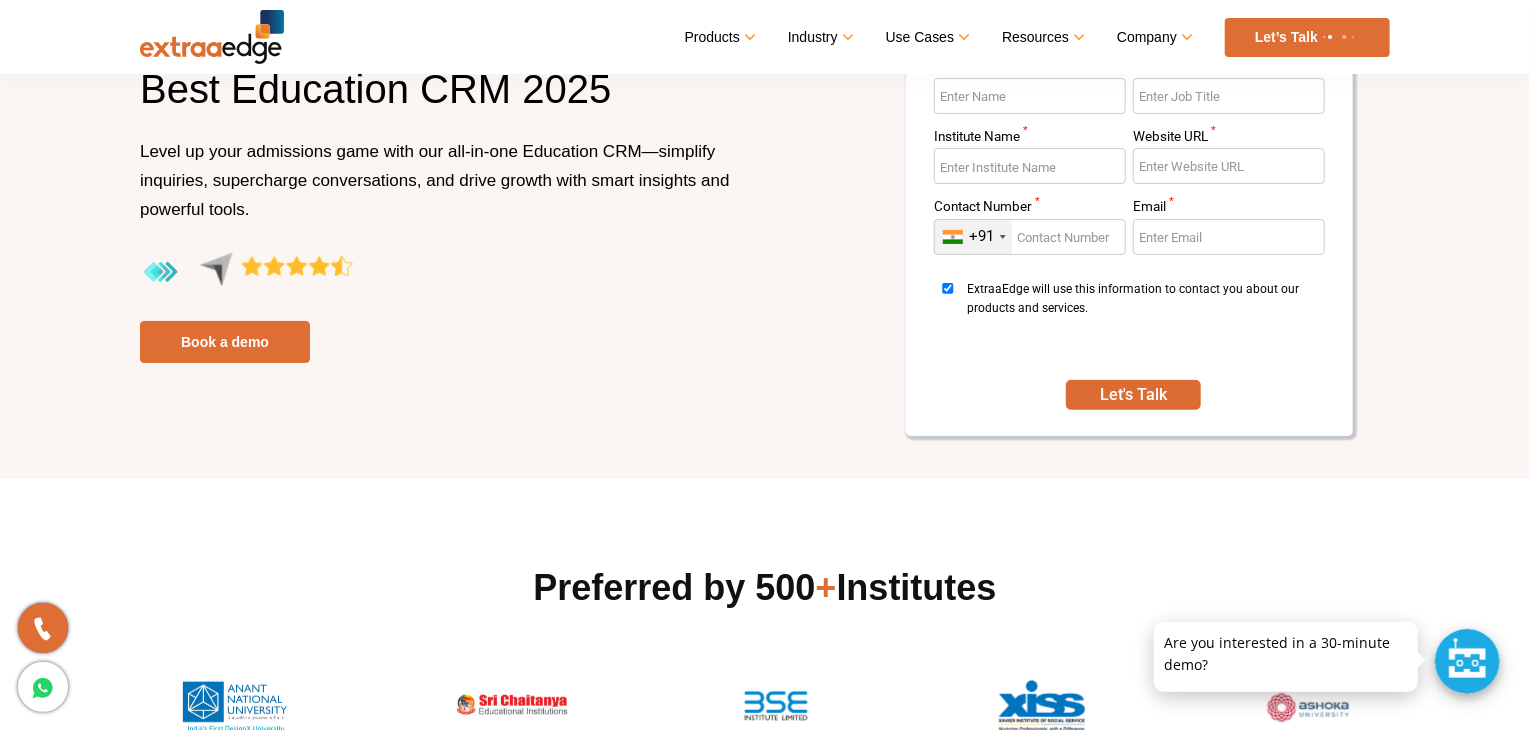 click on "Level up your admissions game with our all-in-one Education CRM—simplify inquiries, supercharge conversations, and drive growth with smart insights and powerful tools." at bounding box center [435, 180] 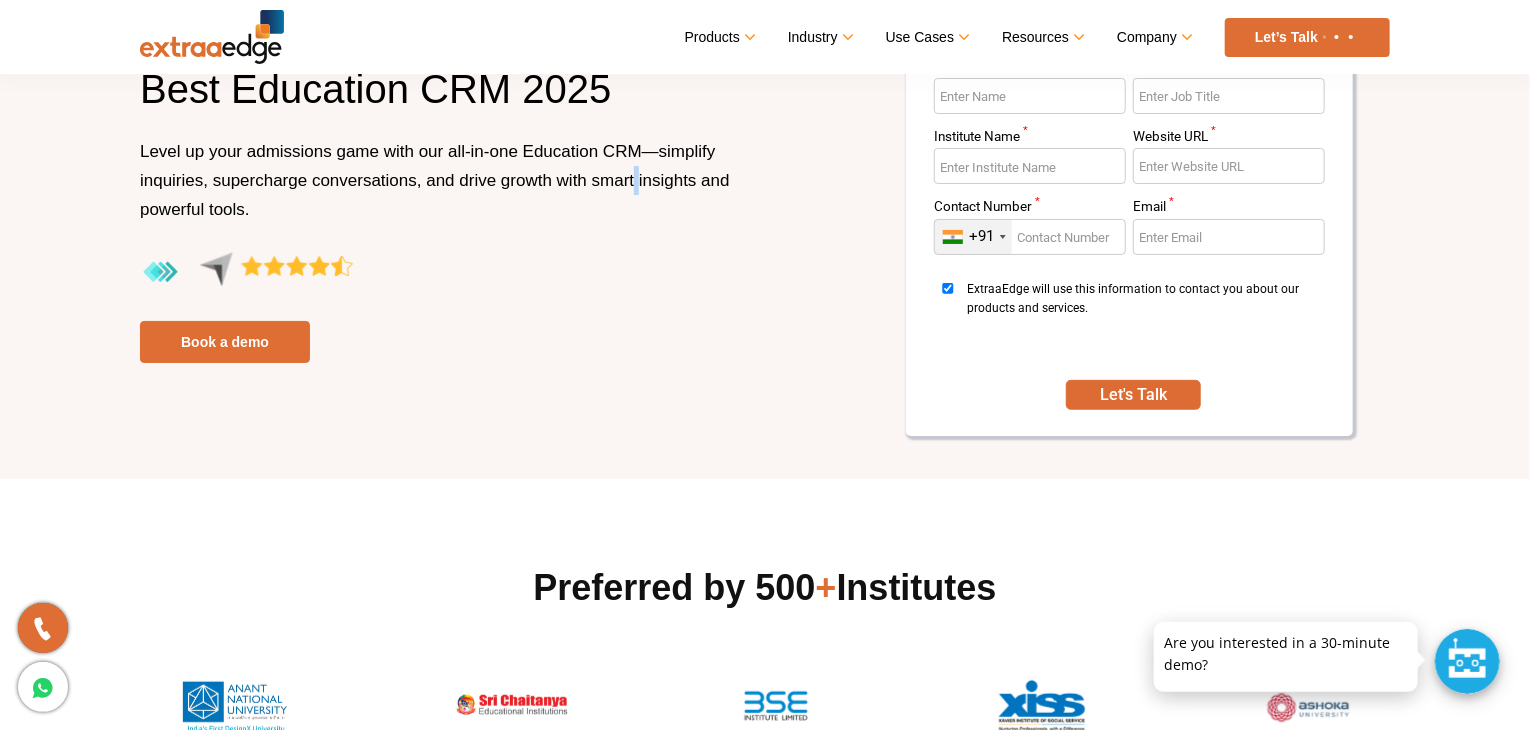 click on "Level up your admissions game with our all-in-one Education CRM—simplify inquiries, supercharge conversations, and drive growth with smart insights and powerful tools." at bounding box center [435, 180] 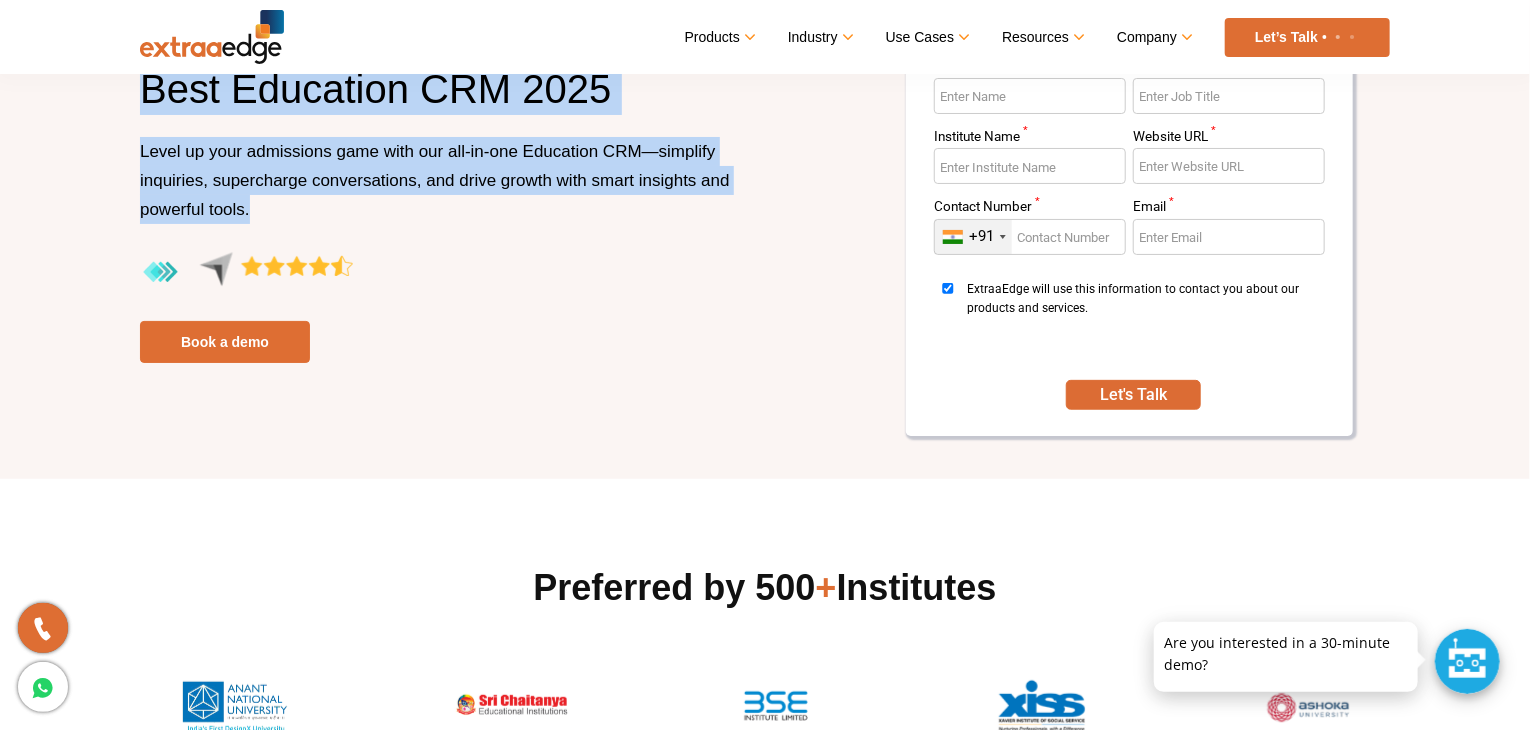 drag, startPoint x: 635, startPoint y: 179, endPoint x: 590, endPoint y: 99, distance: 91.787796 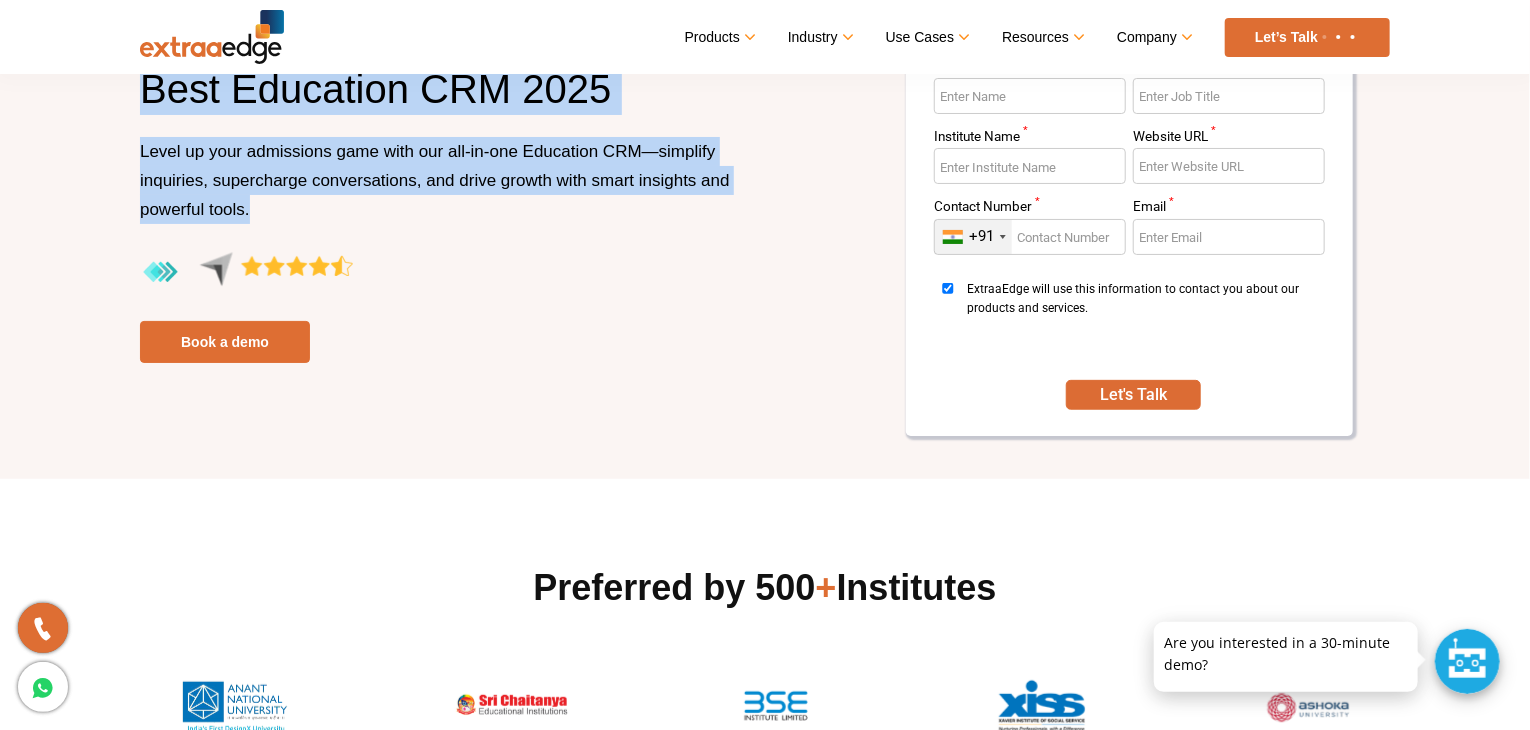 click on "Best Education CRM 2025
Level up your admissions game with our all-in-one Education CRM—simplify inquiries, supercharge conversations, and drive growth with smart insights and powerful tools.
Book a demo" at bounding box center [445, 213] 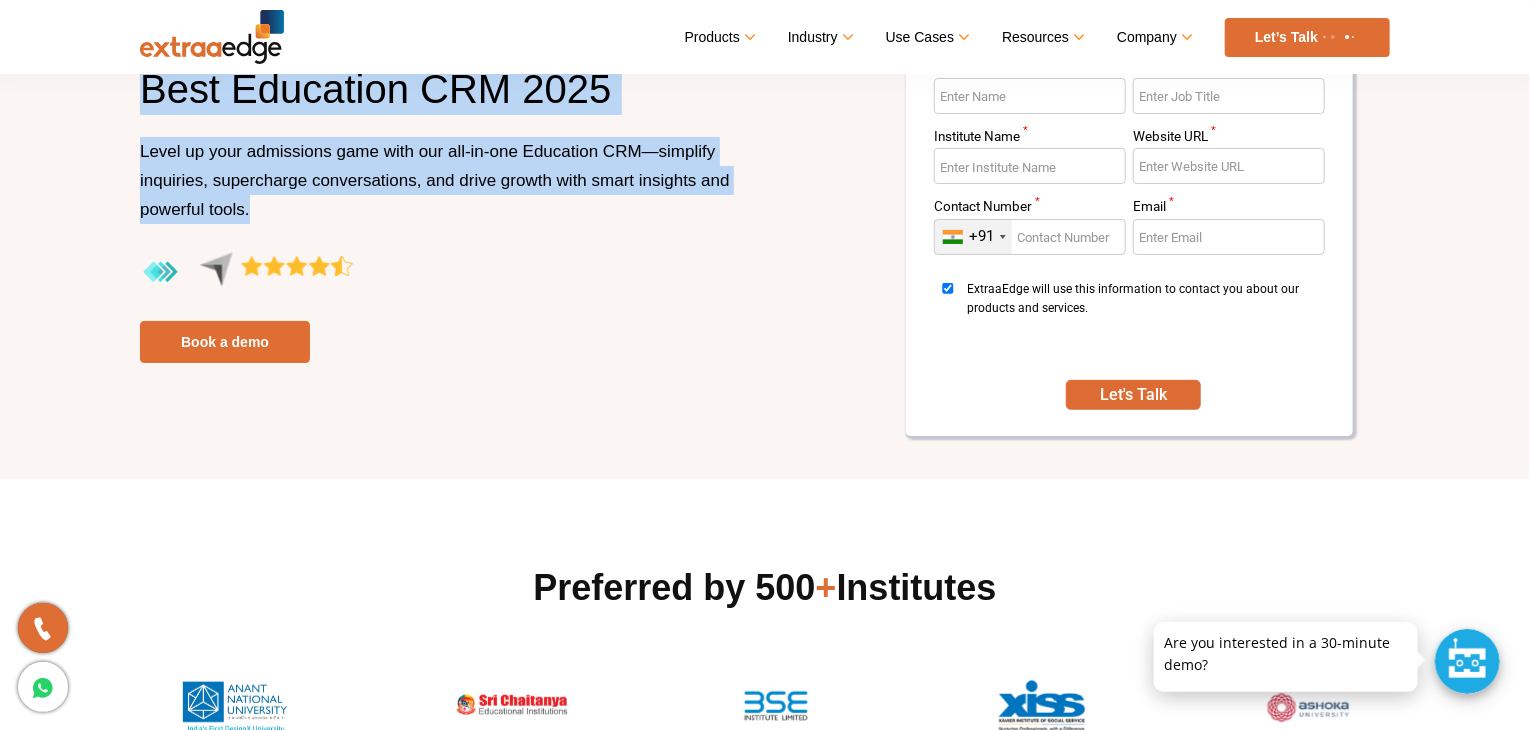 click on "Best Education CRM 2025" at bounding box center (445, 100) 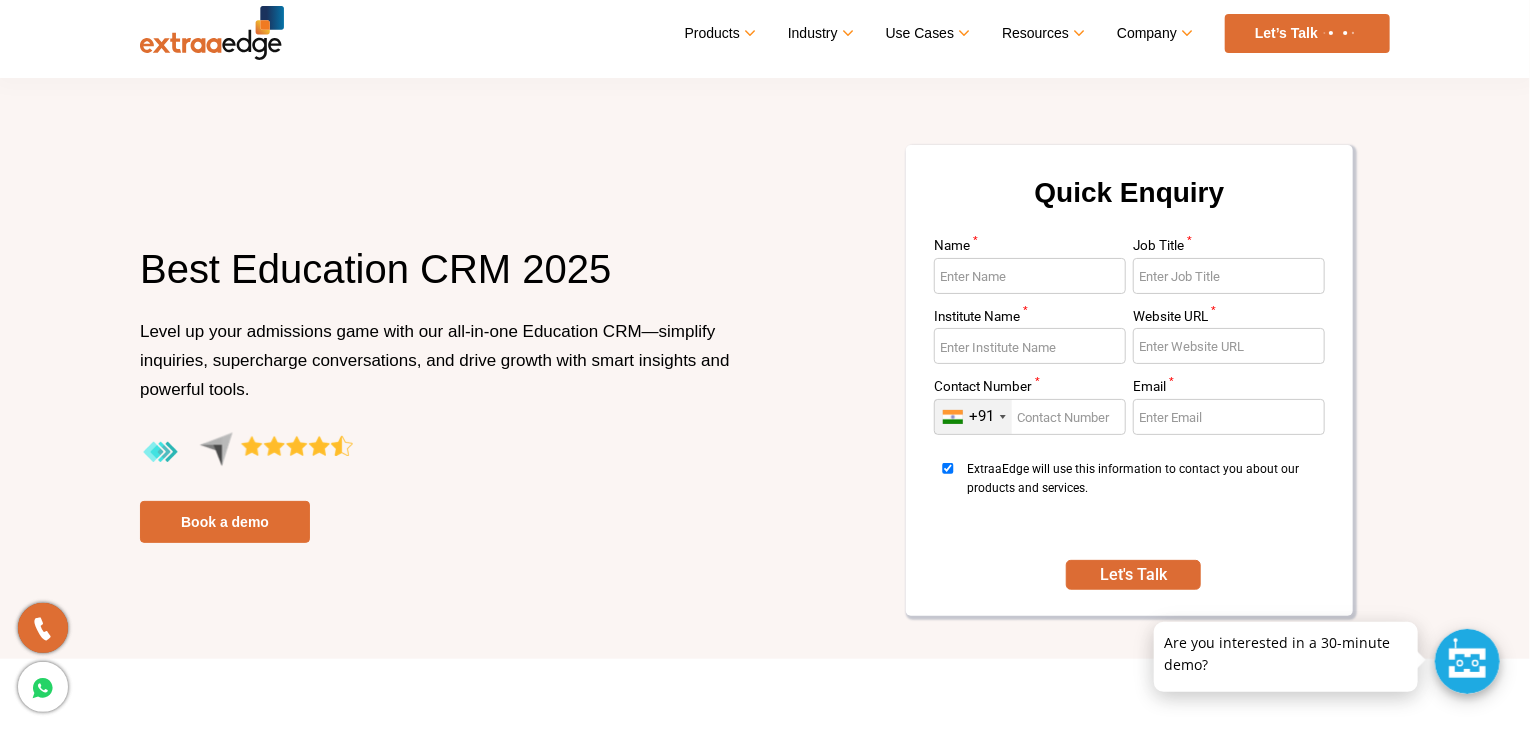 scroll, scrollTop: 0, scrollLeft: 0, axis: both 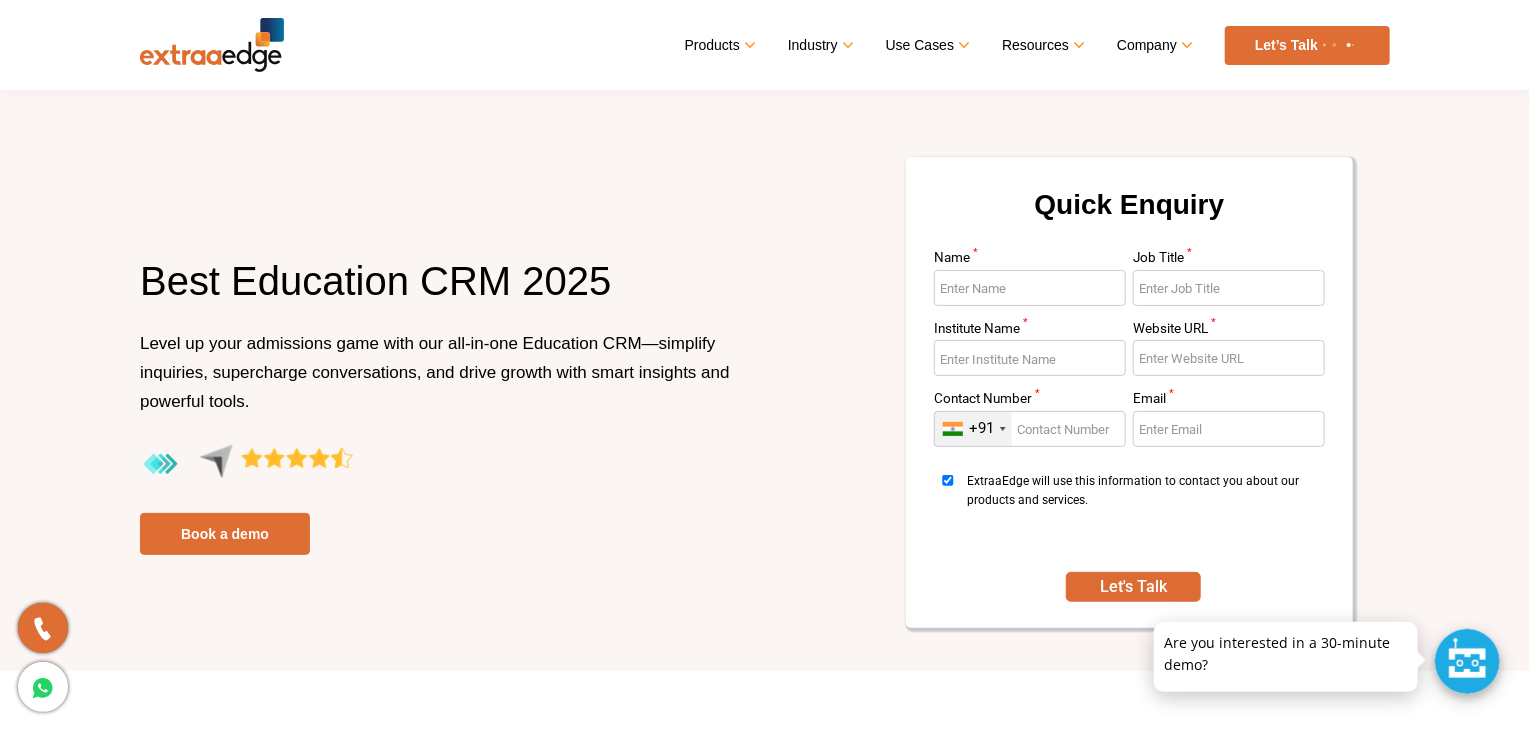 click on "Best Education CRM 2025" at bounding box center (445, 292) 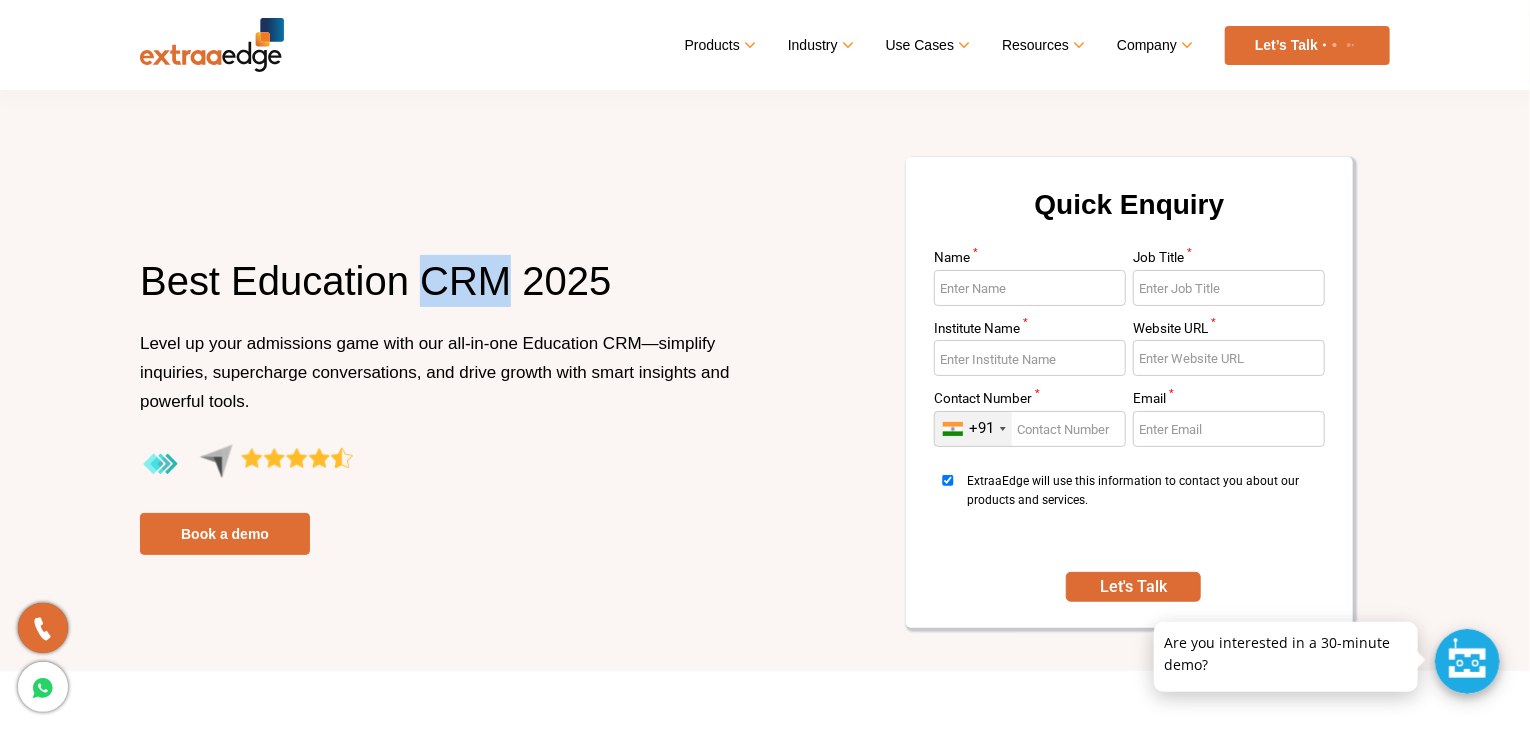 click on "Best Education CRM 2025" at bounding box center (445, 292) 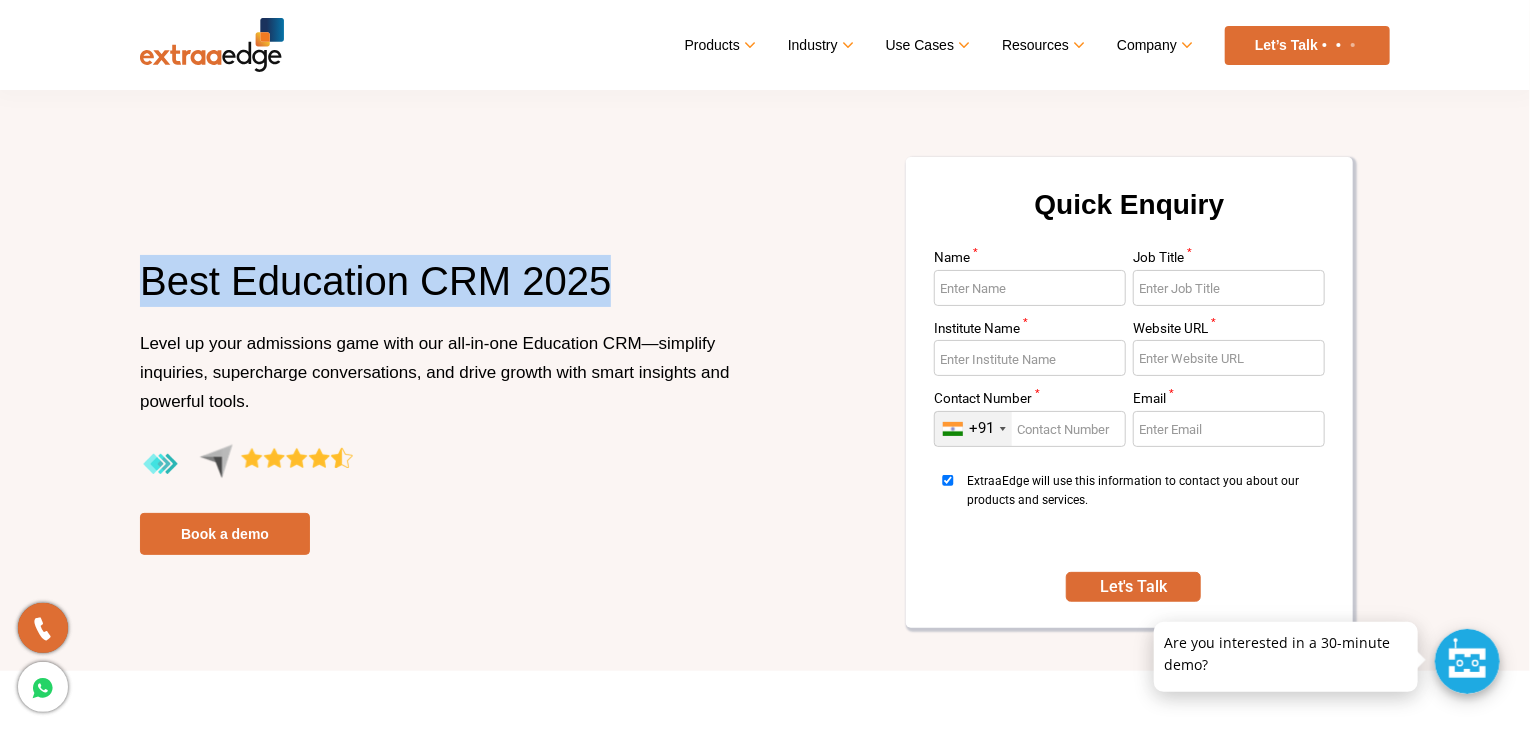 drag, startPoint x: 428, startPoint y: 267, endPoint x: 437, endPoint y: 298, distance: 32.280025 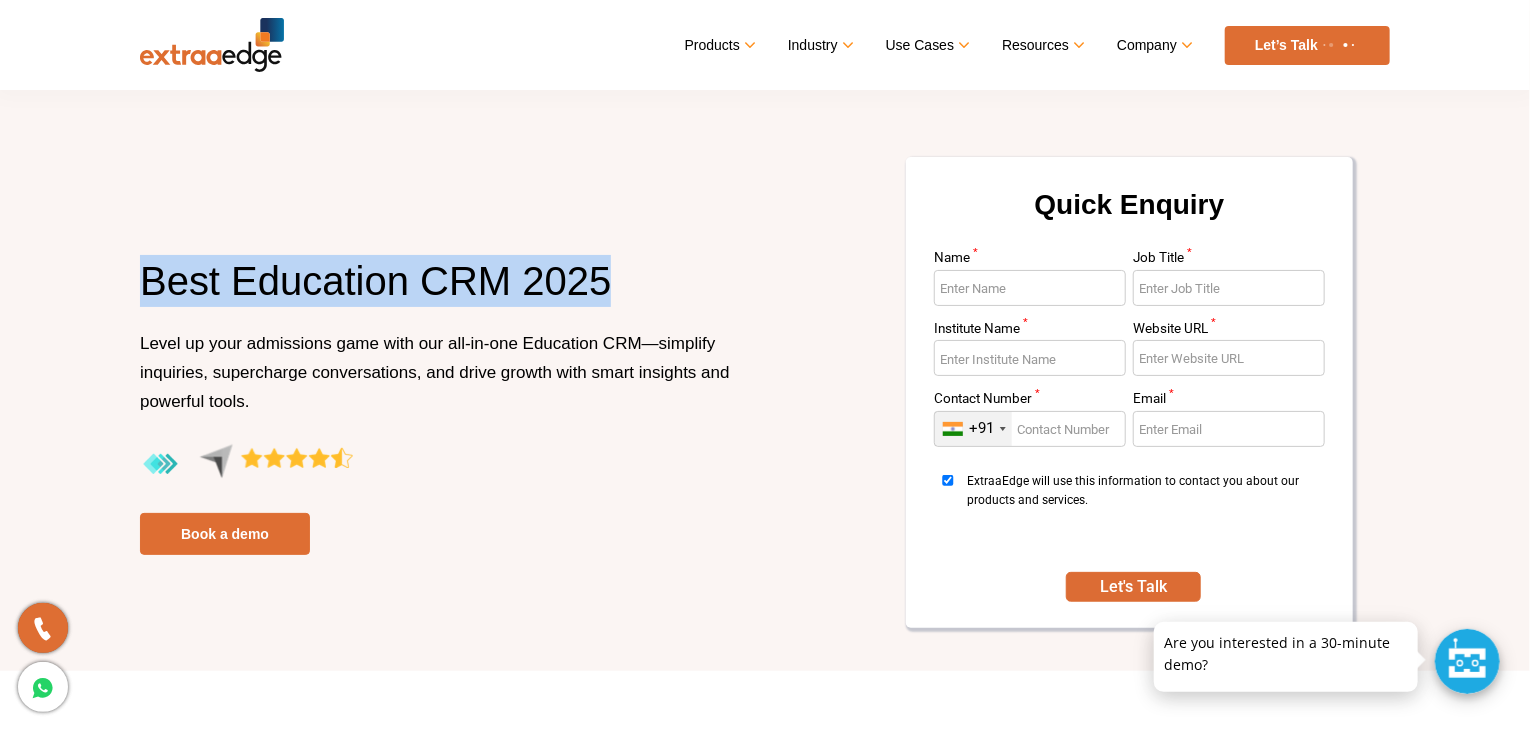click on "Best Education CRM 2025" at bounding box center (445, 292) 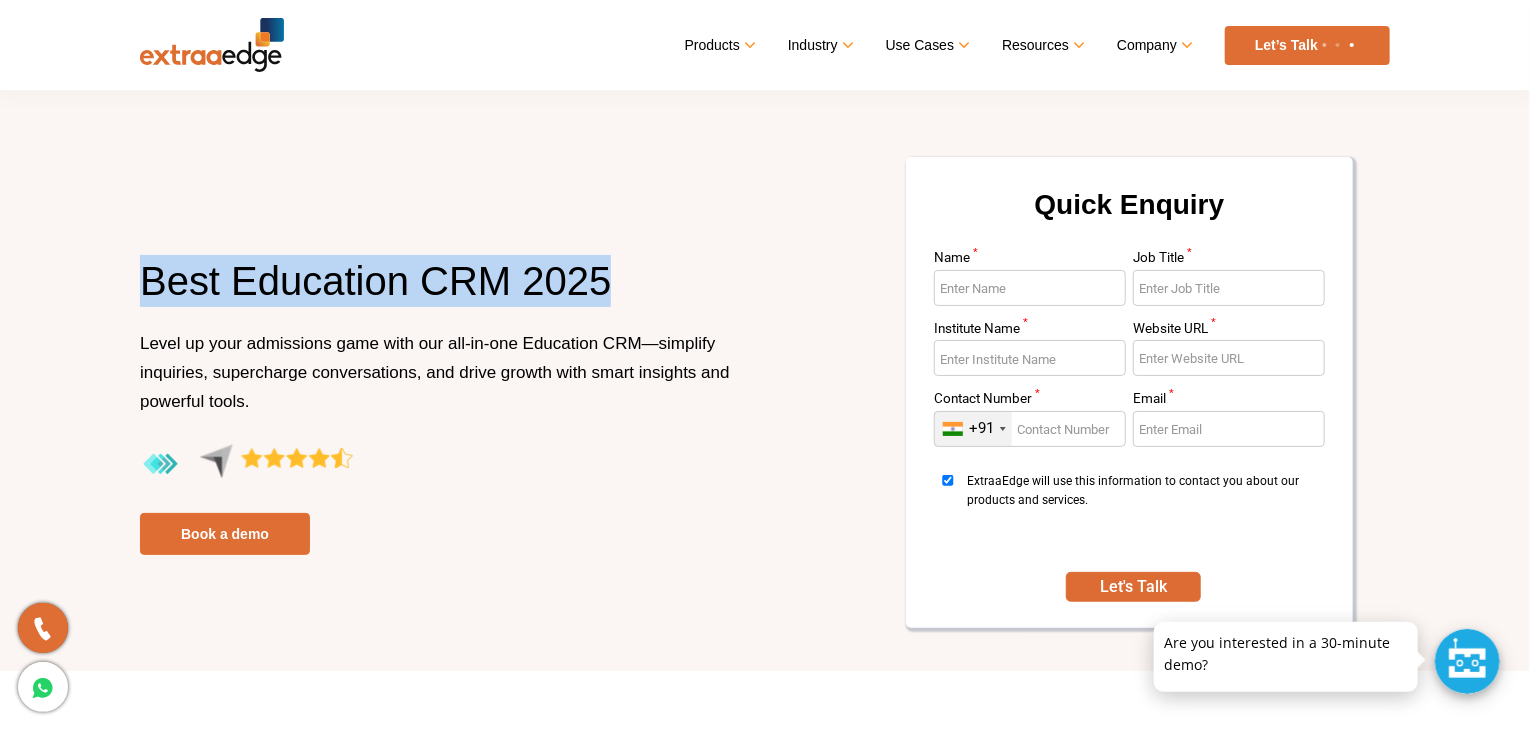 click on "Best Education CRM 2025" at bounding box center (445, 292) 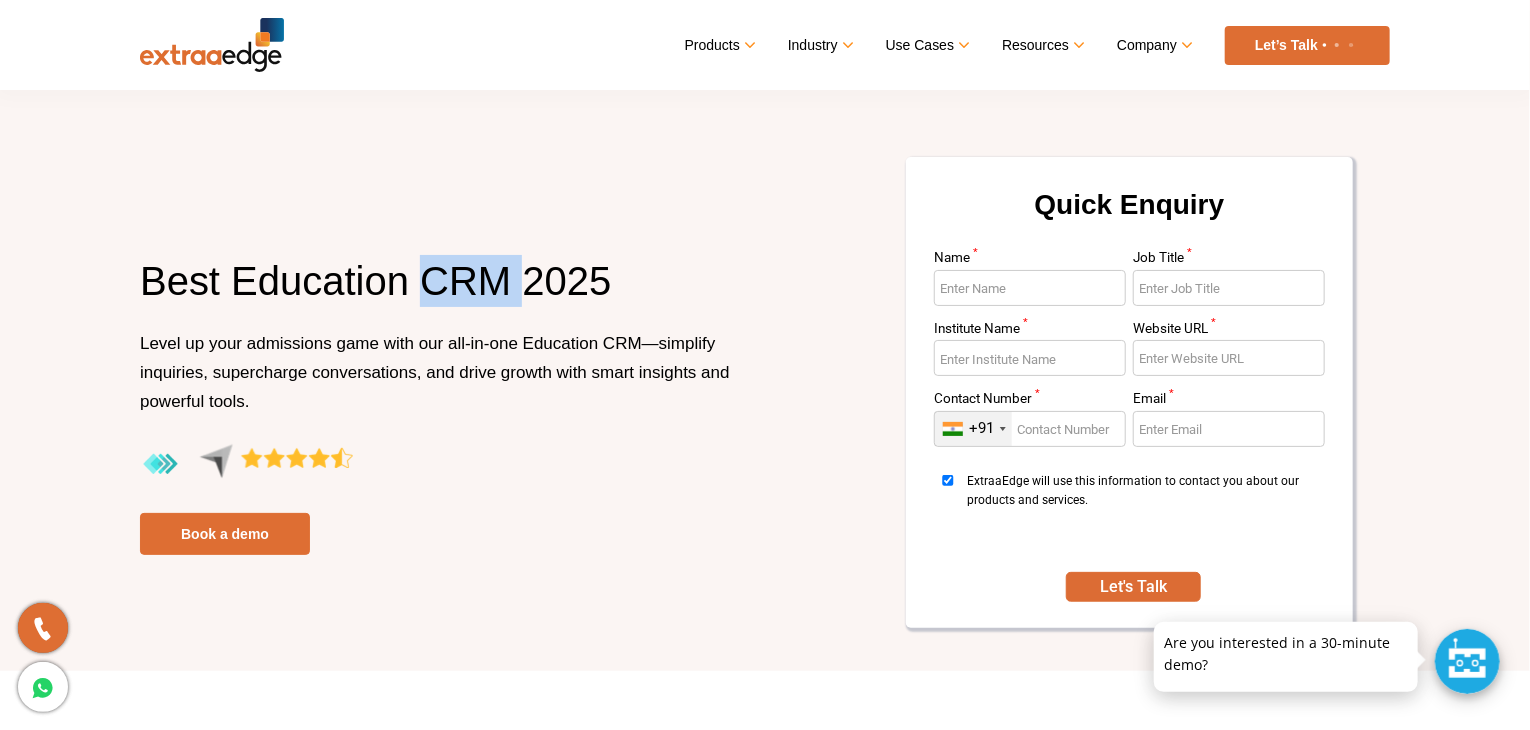 click on "Best Education CRM 2025" at bounding box center (445, 292) 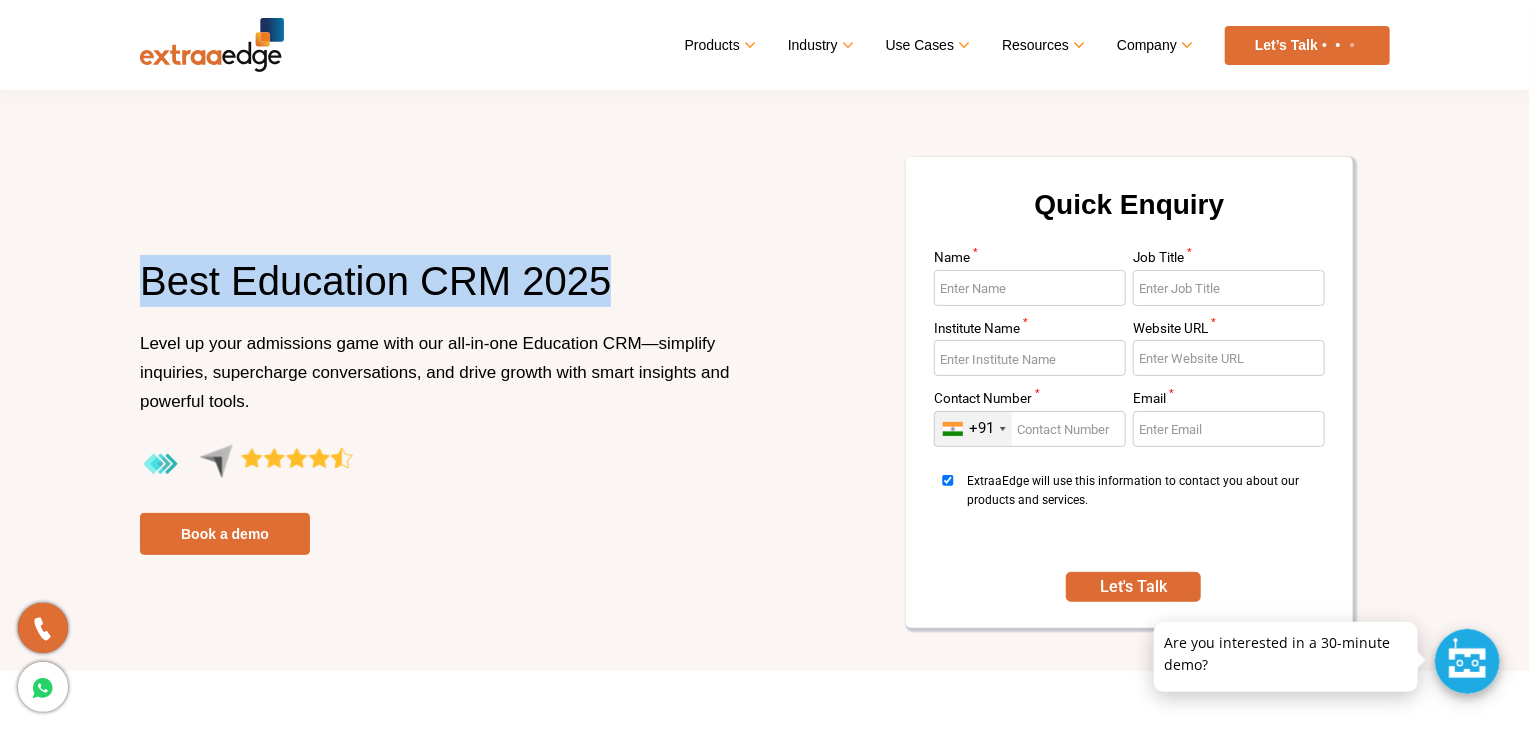 click on "Best Education CRM 2025" at bounding box center [445, 292] 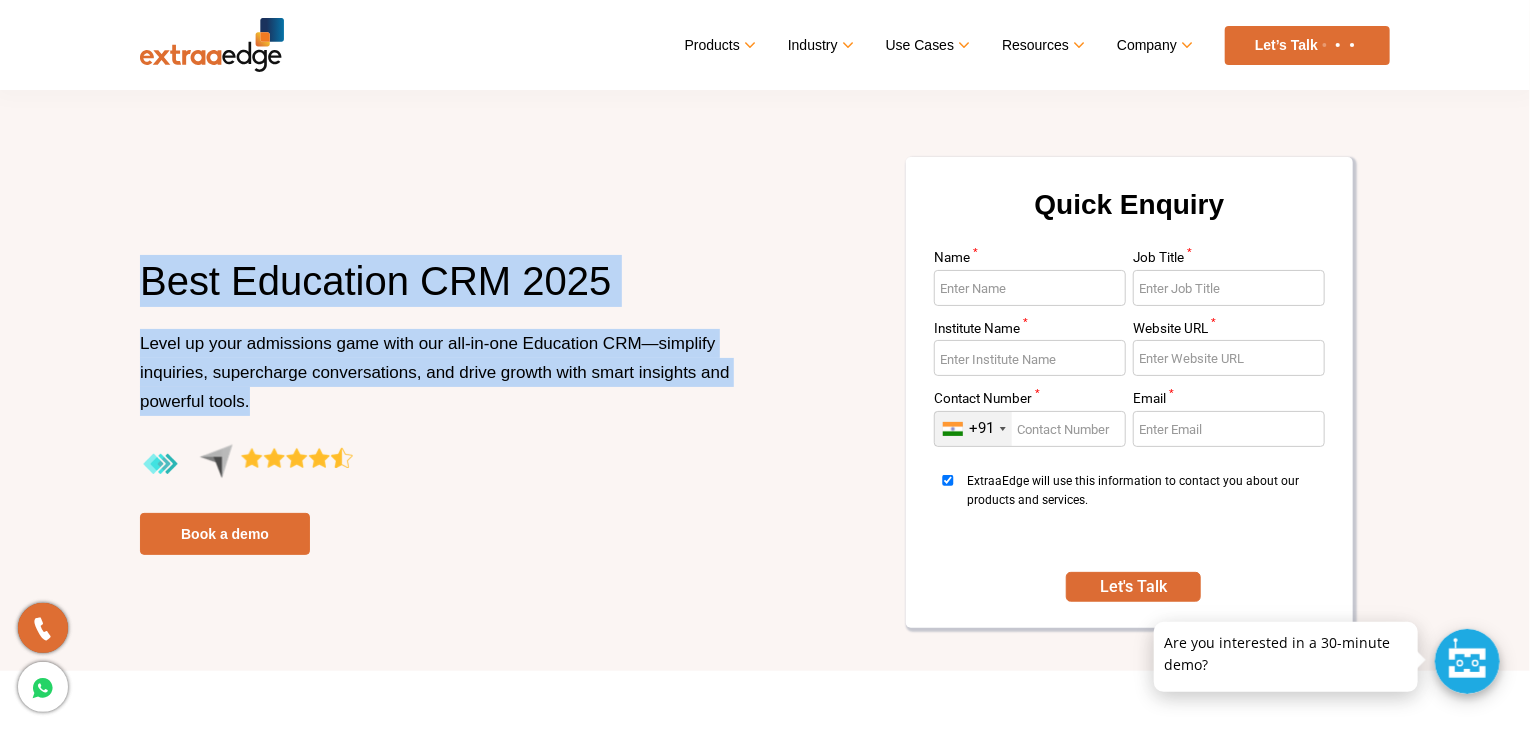 drag, startPoint x: 437, startPoint y: 298, endPoint x: 445, endPoint y: 352, distance: 54.589375 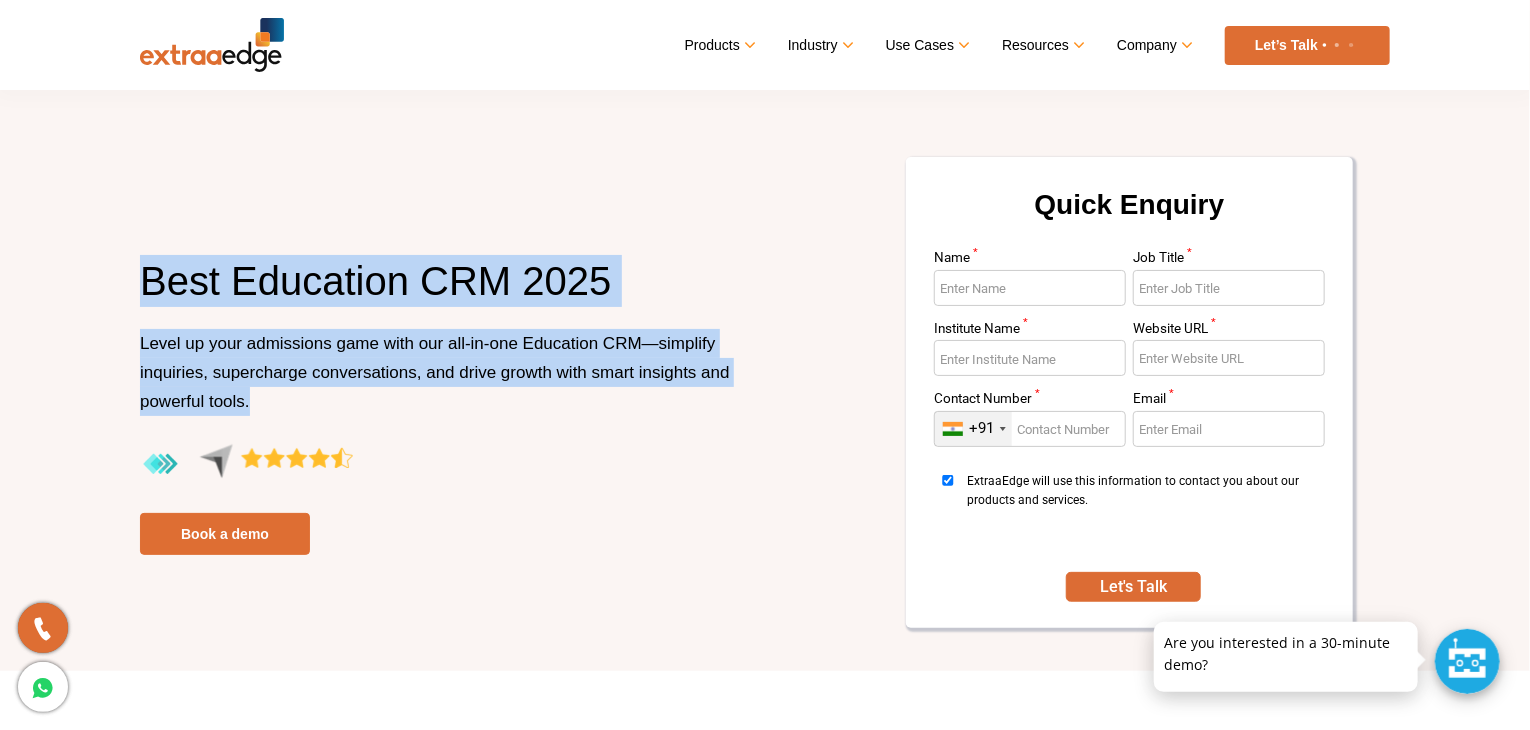 click on "Best Education CRM 2025
Level up your admissions game with our all-in-one Education CRM—simplify inquiries, supercharge conversations, and drive growth with smart insights and powerful tools.
Book a demo" at bounding box center [445, 405] 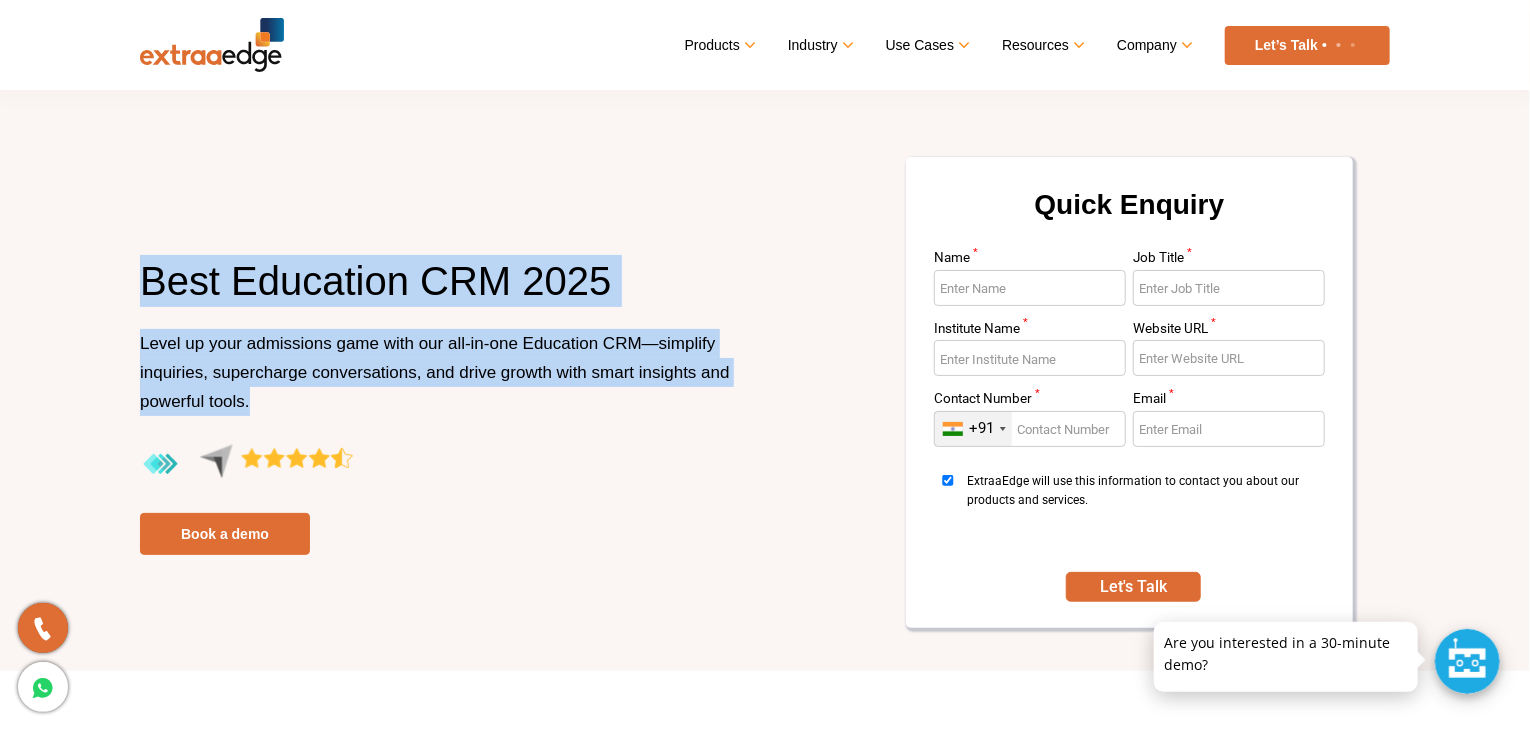 click on "Level up your admissions game with our all-in-one Education CRM—simplify inquiries, supercharge conversations, and drive growth with smart insights and powerful tools." at bounding box center (435, 372) 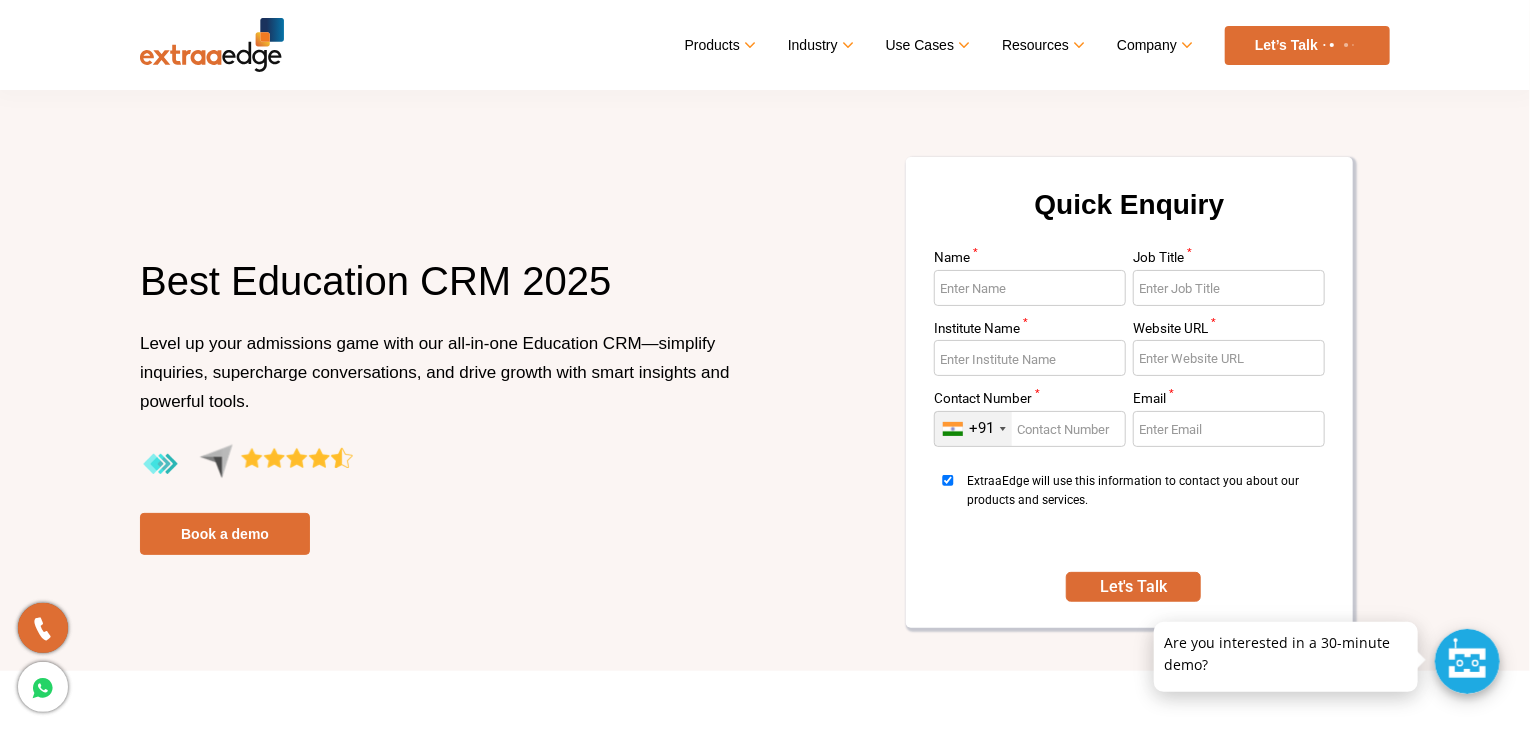 click on "Level up your admissions game with our all-in-one Education CRM—simplify inquiries, supercharge conversations, and drive growth with smart insights and powerful tools." at bounding box center [435, 372] 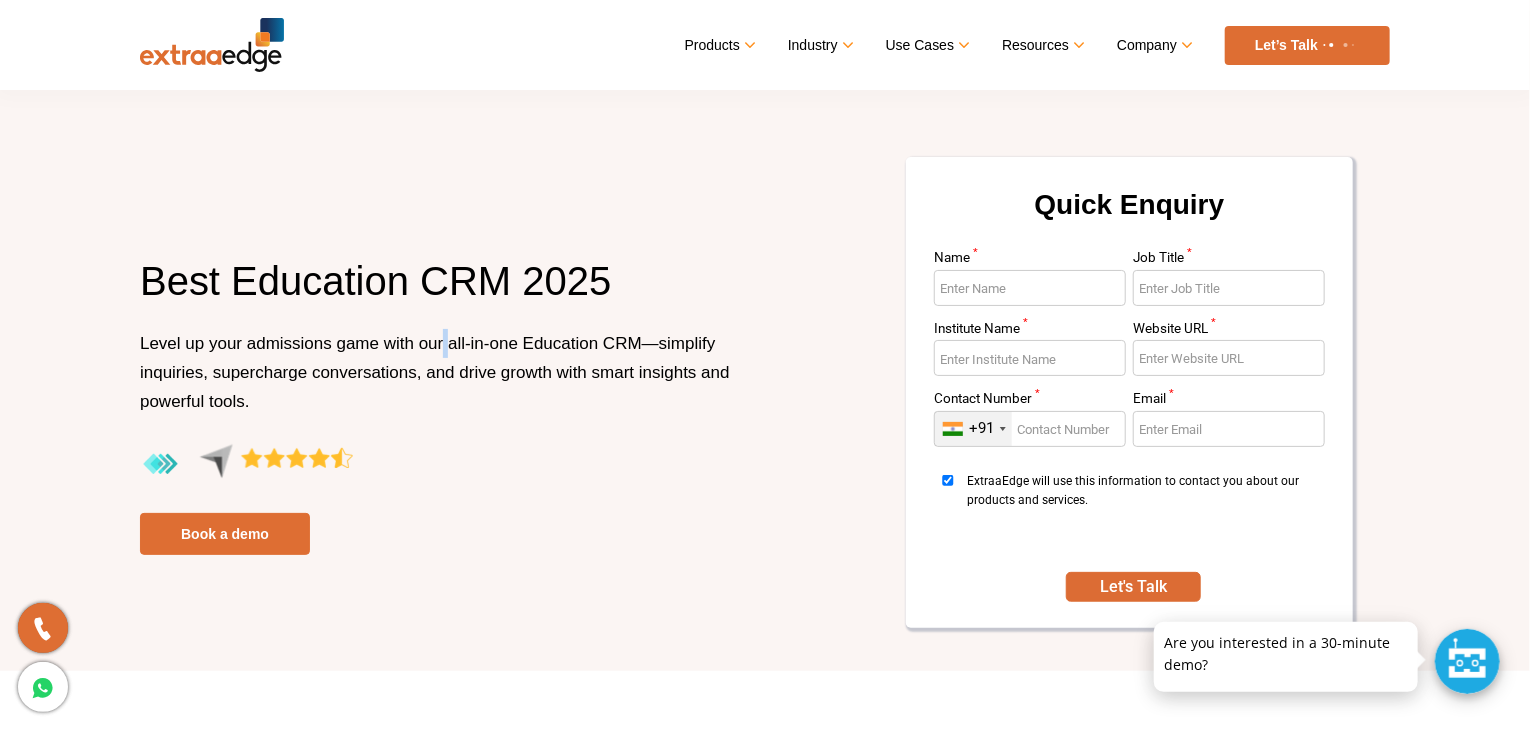 click on "Level up your admissions game with our all-in-one Education CRM—simplify inquiries, supercharge conversations, and drive growth with smart insights and powerful tools." at bounding box center [435, 372] 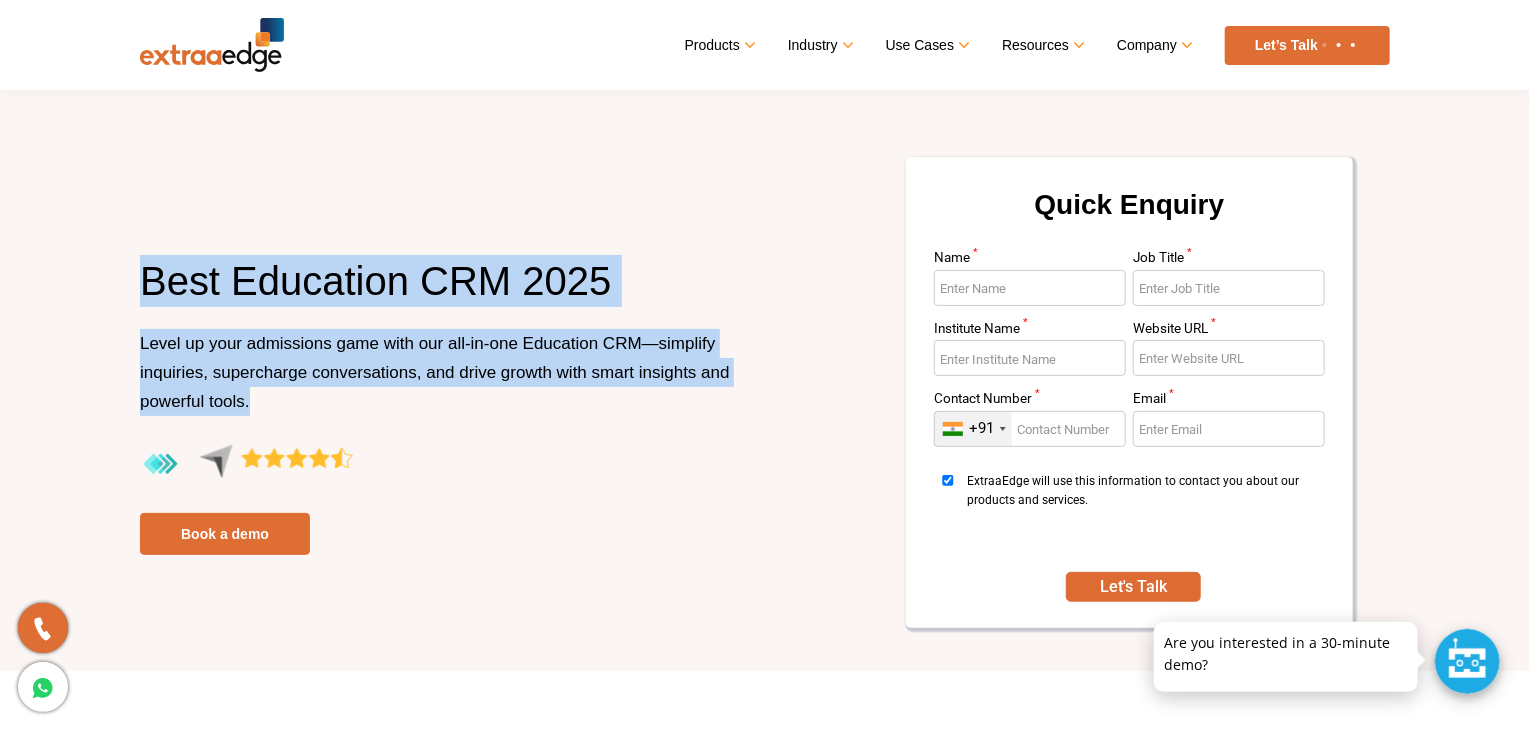 drag, startPoint x: 445, startPoint y: 352, endPoint x: 440, endPoint y: 317, distance: 35.35534 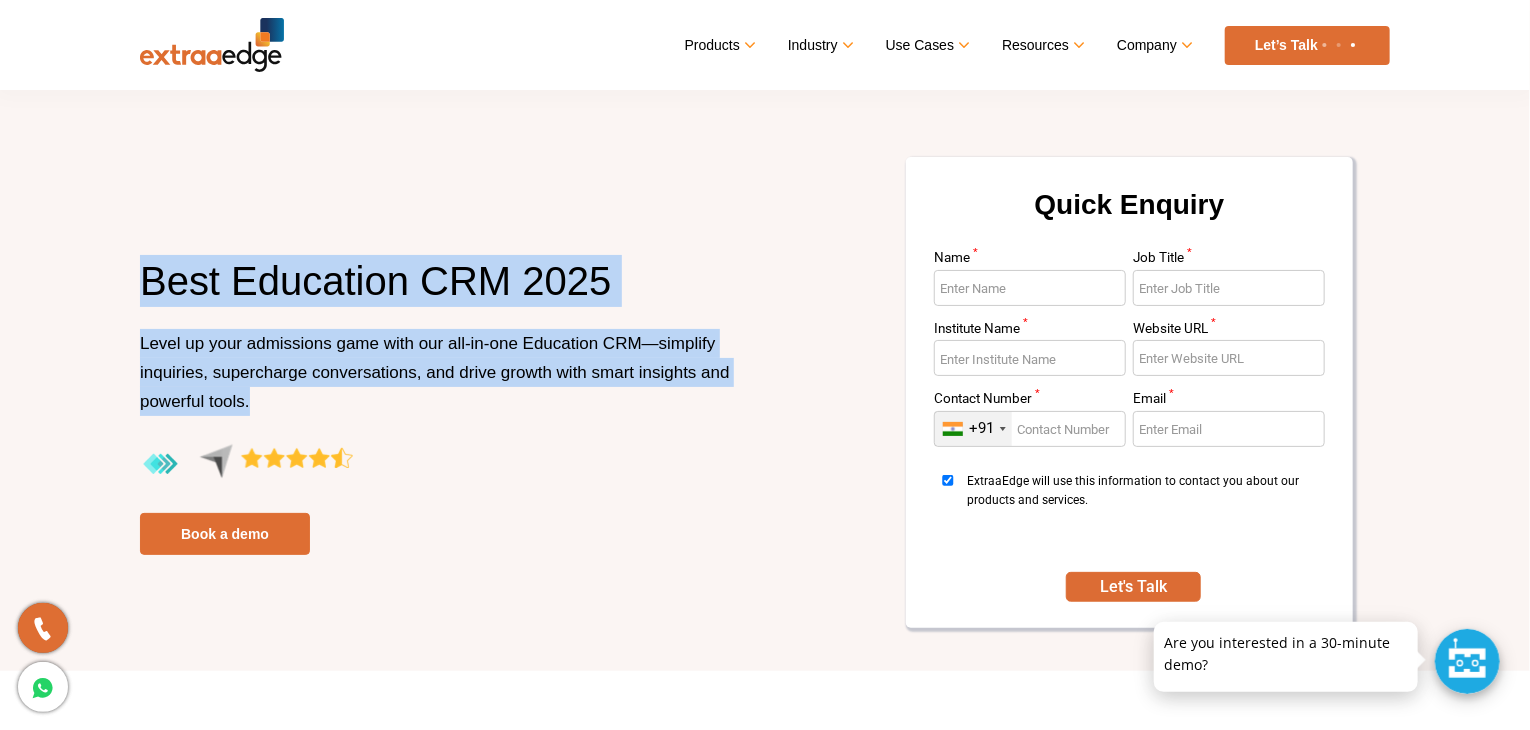 click on "Best Education CRM 2025
Level up your admissions game with our all-in-one Education CRM—simplify inquiries, supercharge conversations, and drive growth with smart insights and powerful tools.
Book a demo" at bounding box center [445, 405] 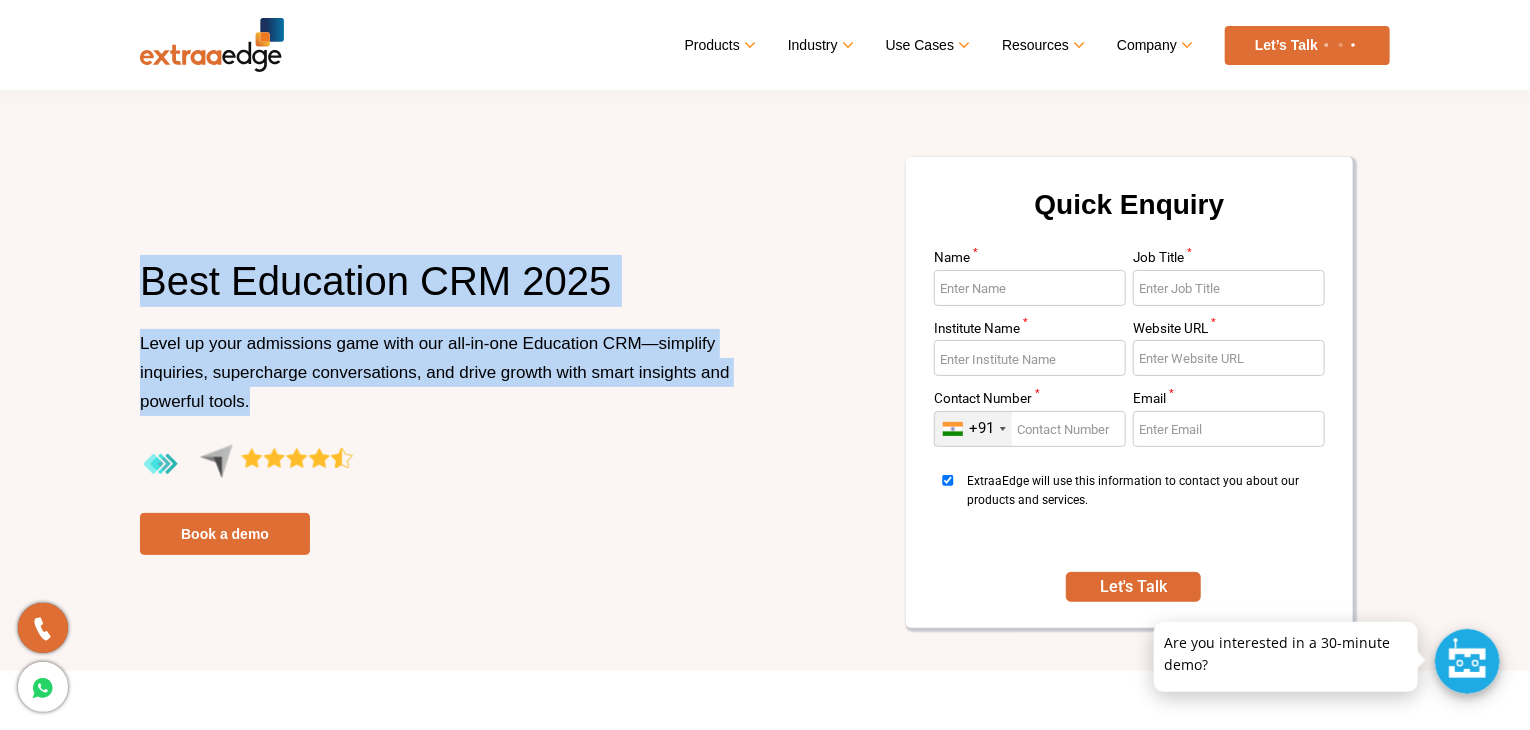 click on "Best Education CRM 2025" at bounding box center [445, 292] 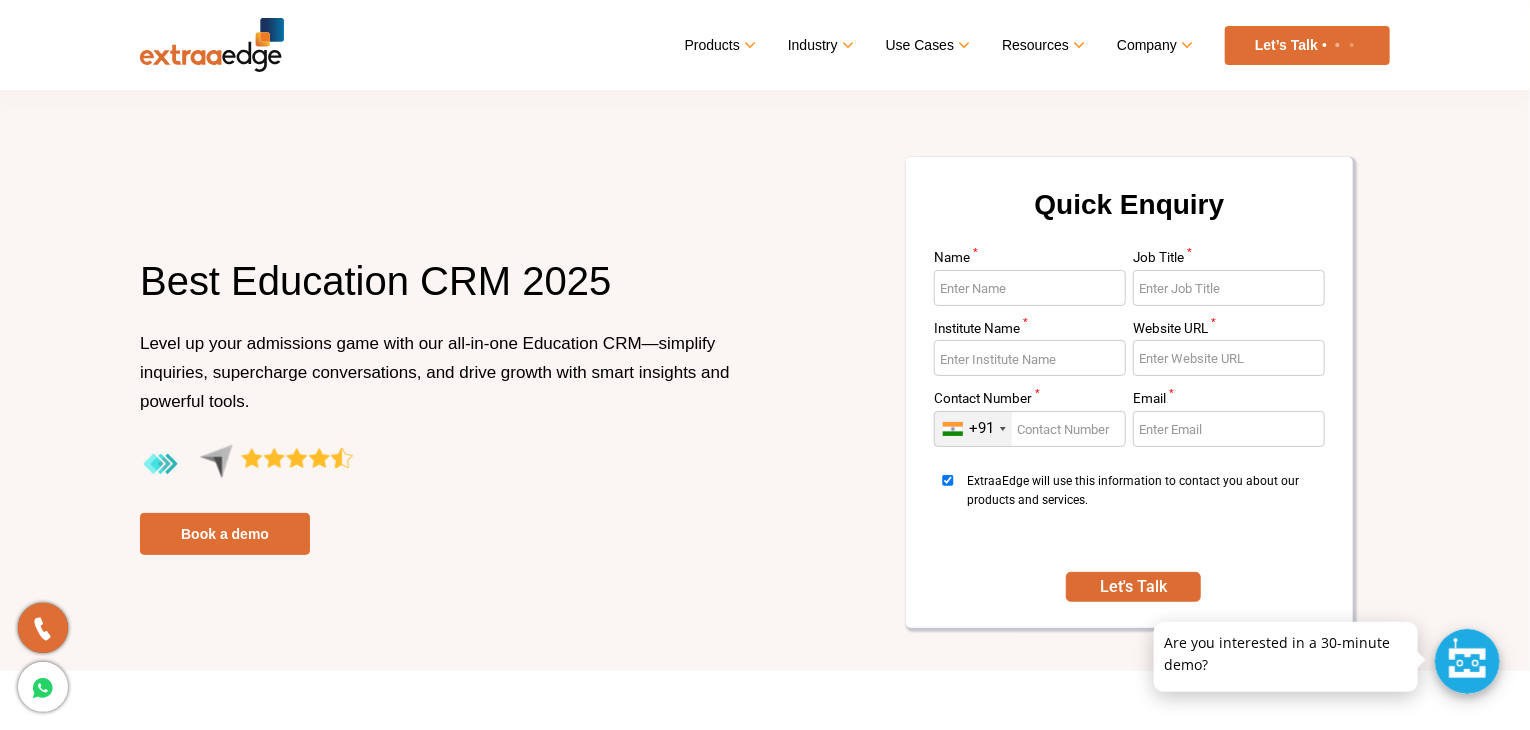 click on "Best Education CRM 2025" at bounding box center [445, 292] 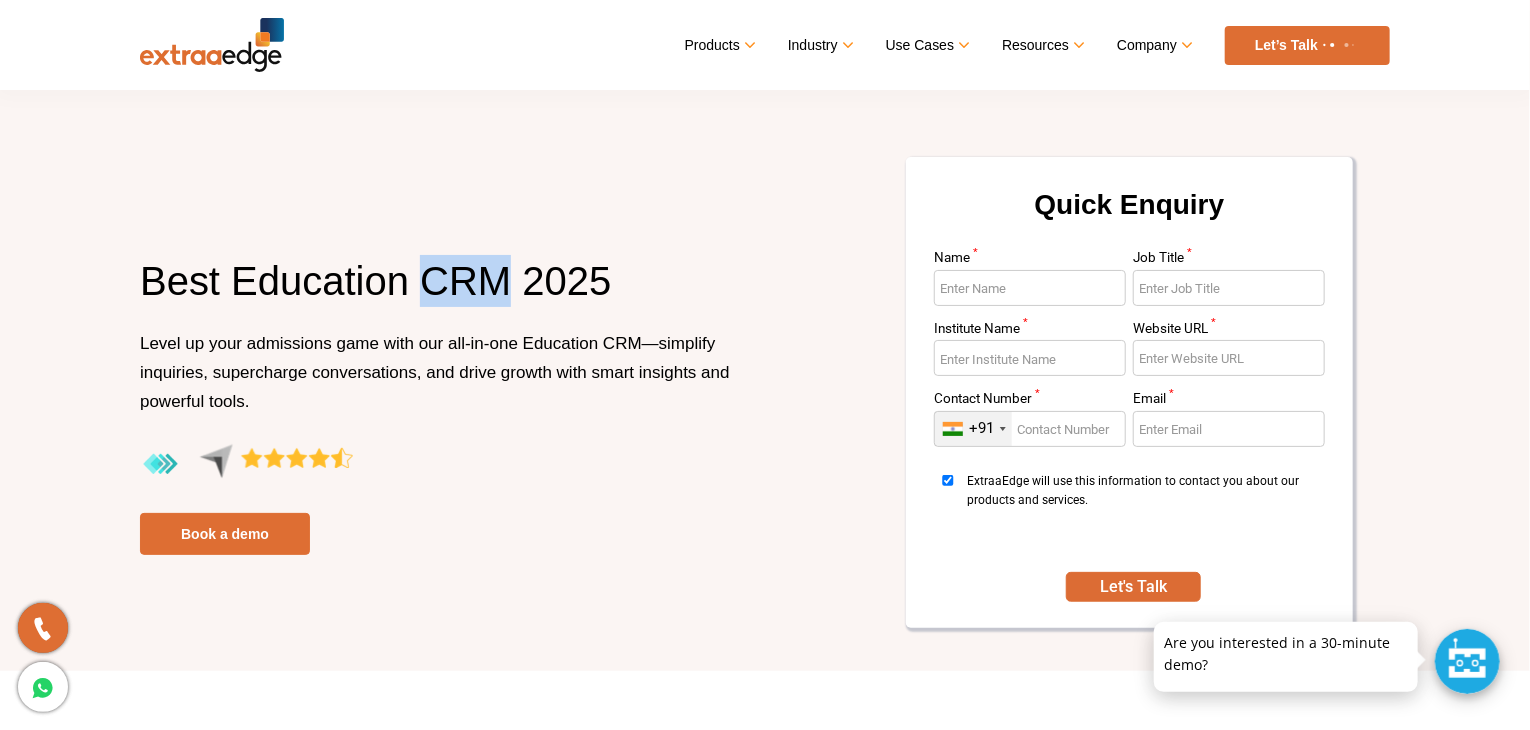 click on "Best Education CRM 2025" at bounding box center (445, 292) 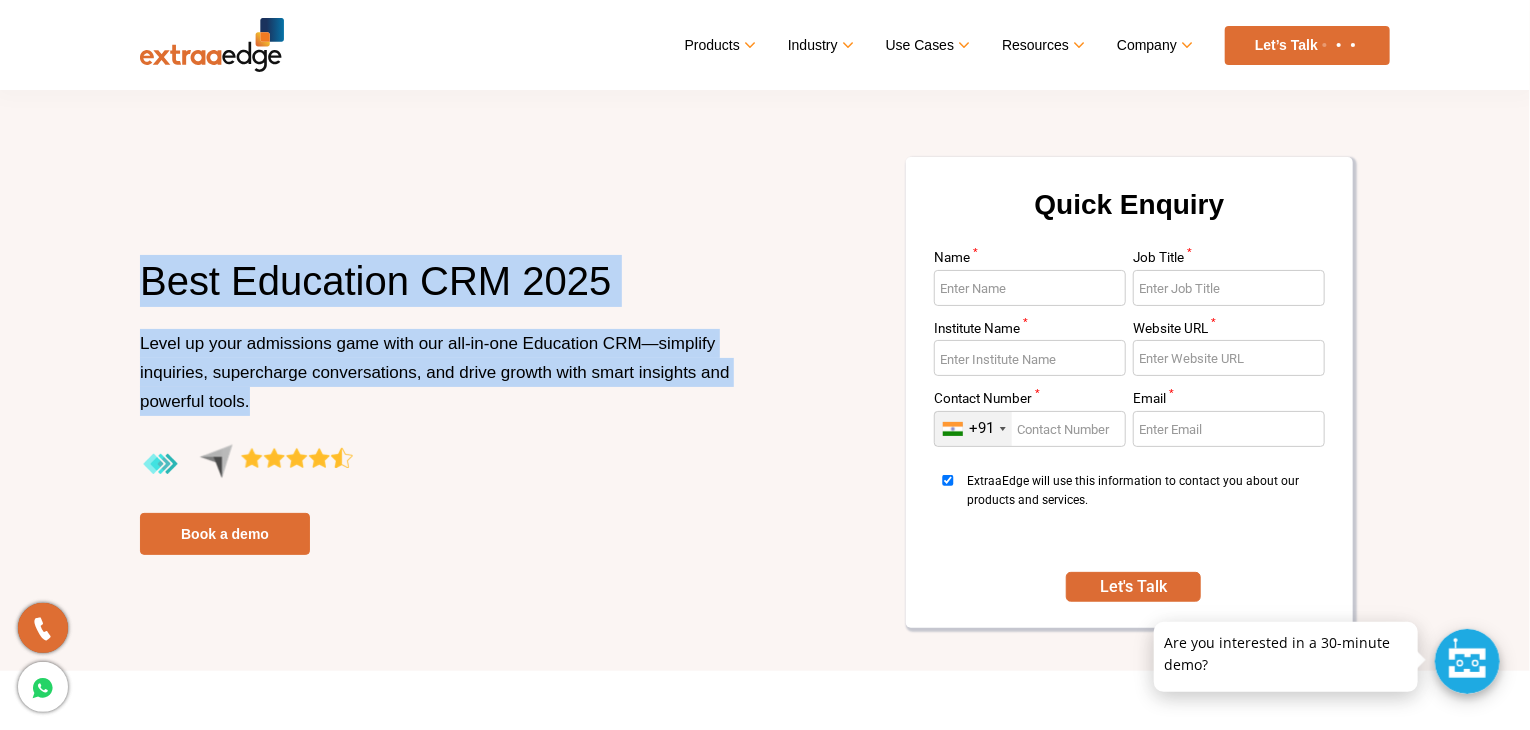 drag, startPoint x: 440, startPoint y: 317, endPoint x: 437, endPoint y: 358, distance: 41.109608 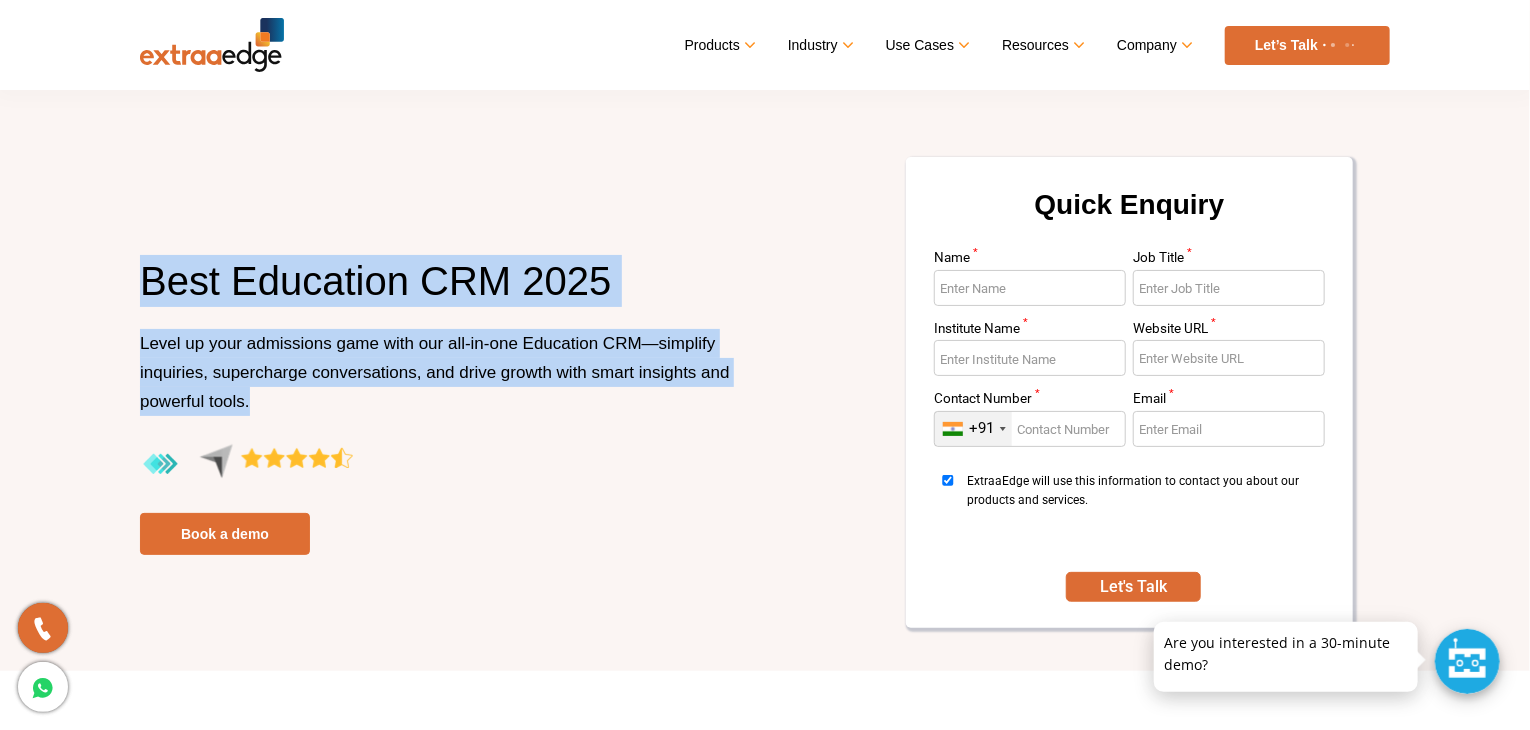 click on "Best Education CRM 2025
Level up your admissions game with our all-in-one Education CRM—simplify inquiries, supercharge conversations, and drive growth with smart insights and powerful tools.
Book a demo" at bounding box center [445, 405] 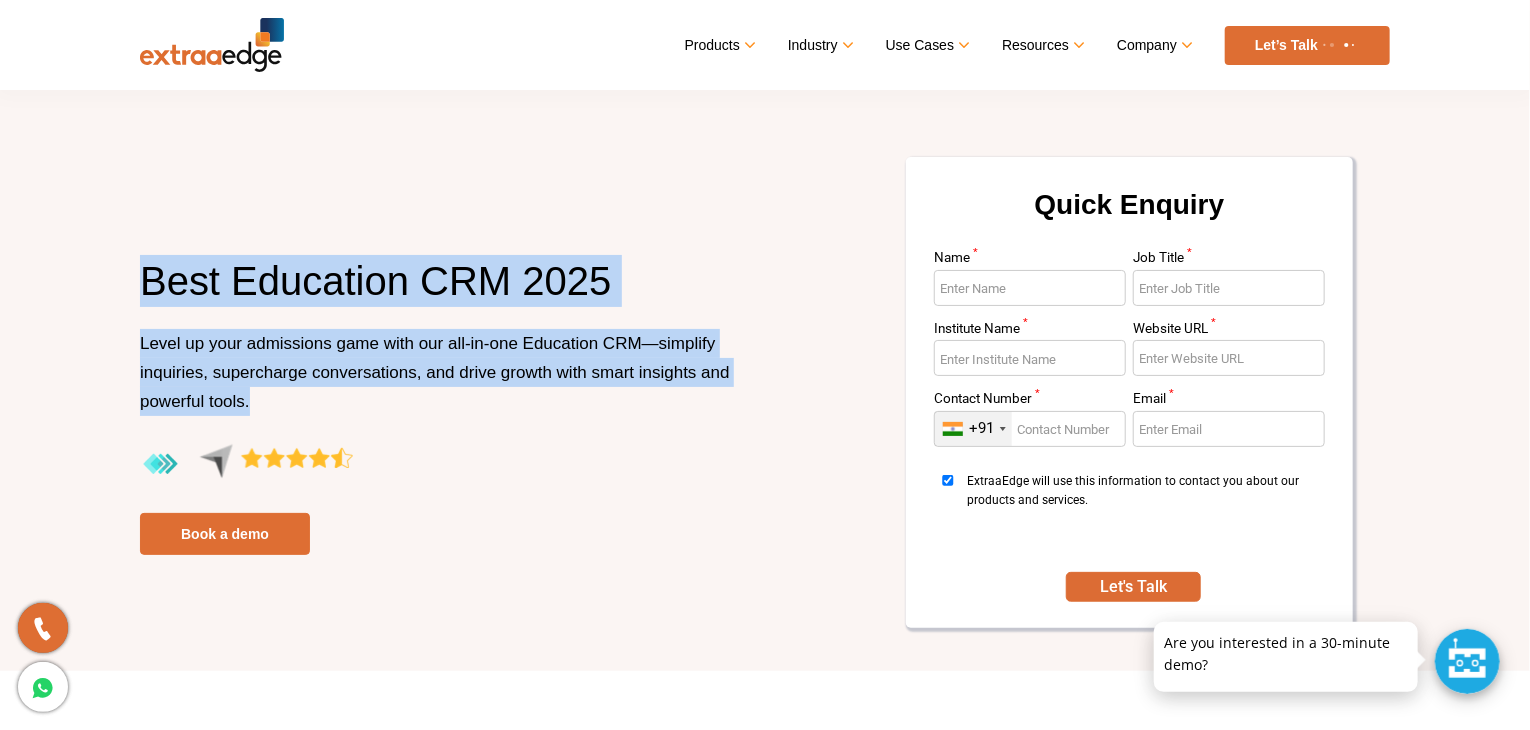click on "Level up your admissions game with our all-in-one Education CRM—simplify inquiries, supercharge conversations, and drive growth with smart insights and powerful tools." at bounding box center [445, 386] 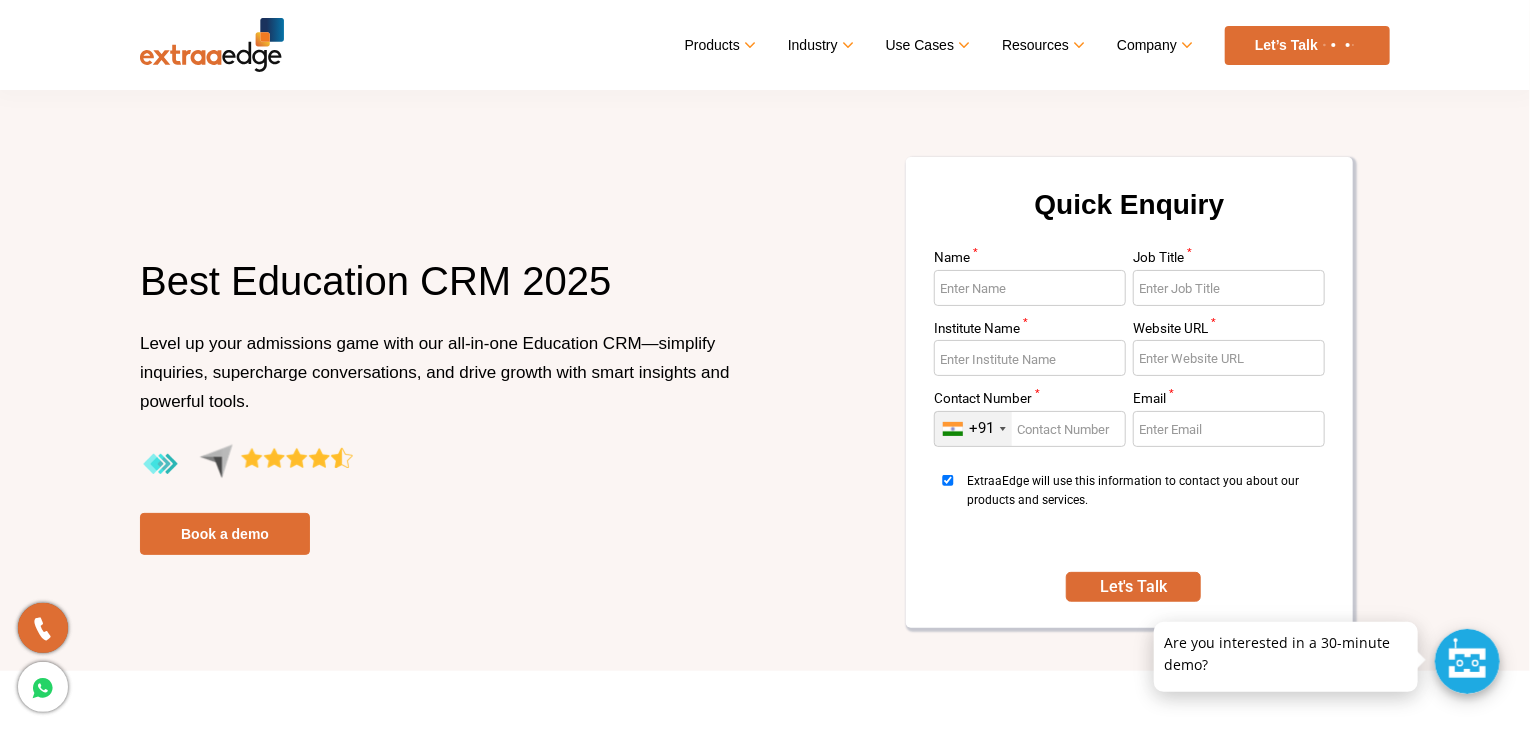 click on "Level up your admissions game with our all-in-one Education CRM—simplify inquiries, supercharge conversations, and drive growth with smart insights and powerful tools." at bounding box center (445, 386) 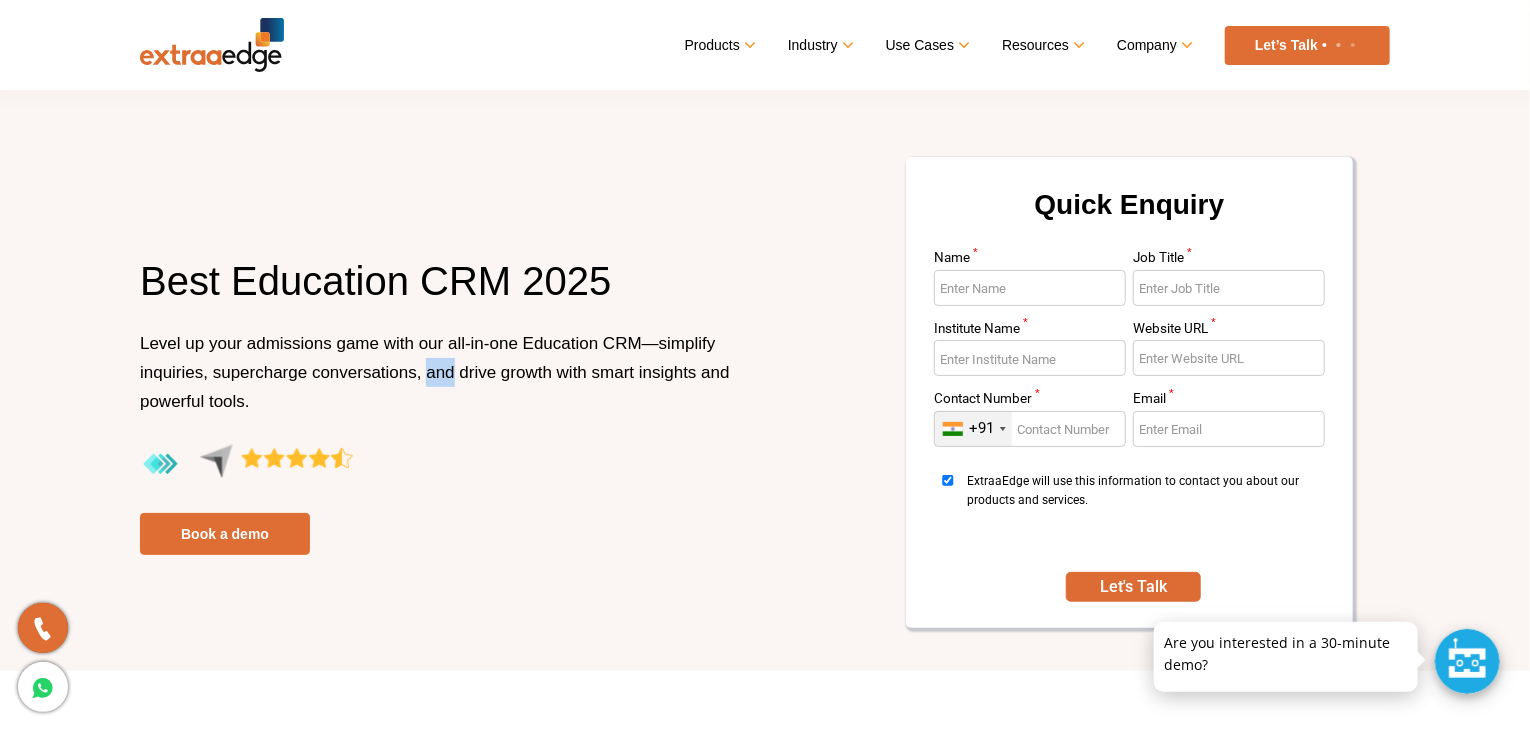 click on "Level up your admissions game with our all-in-one Education CRM—simplify inquiries, supercharge conversations, and drive growth with smart insights and powerful tools." at bounding box center (445, 386) 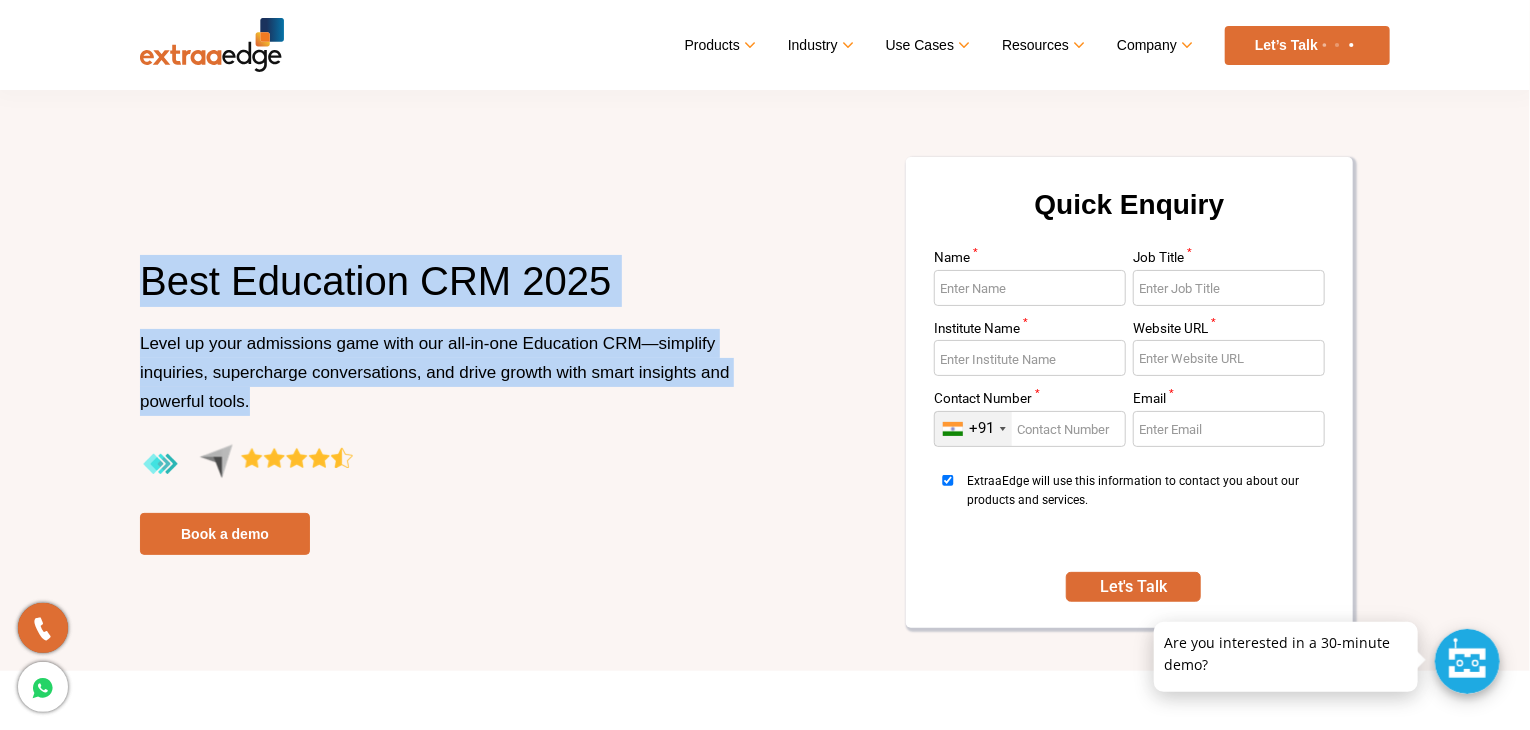 drag, startPoint x: 437, startPoint y: 358, endPoint x: 430, endPoint y: 321, distance: 37.65634 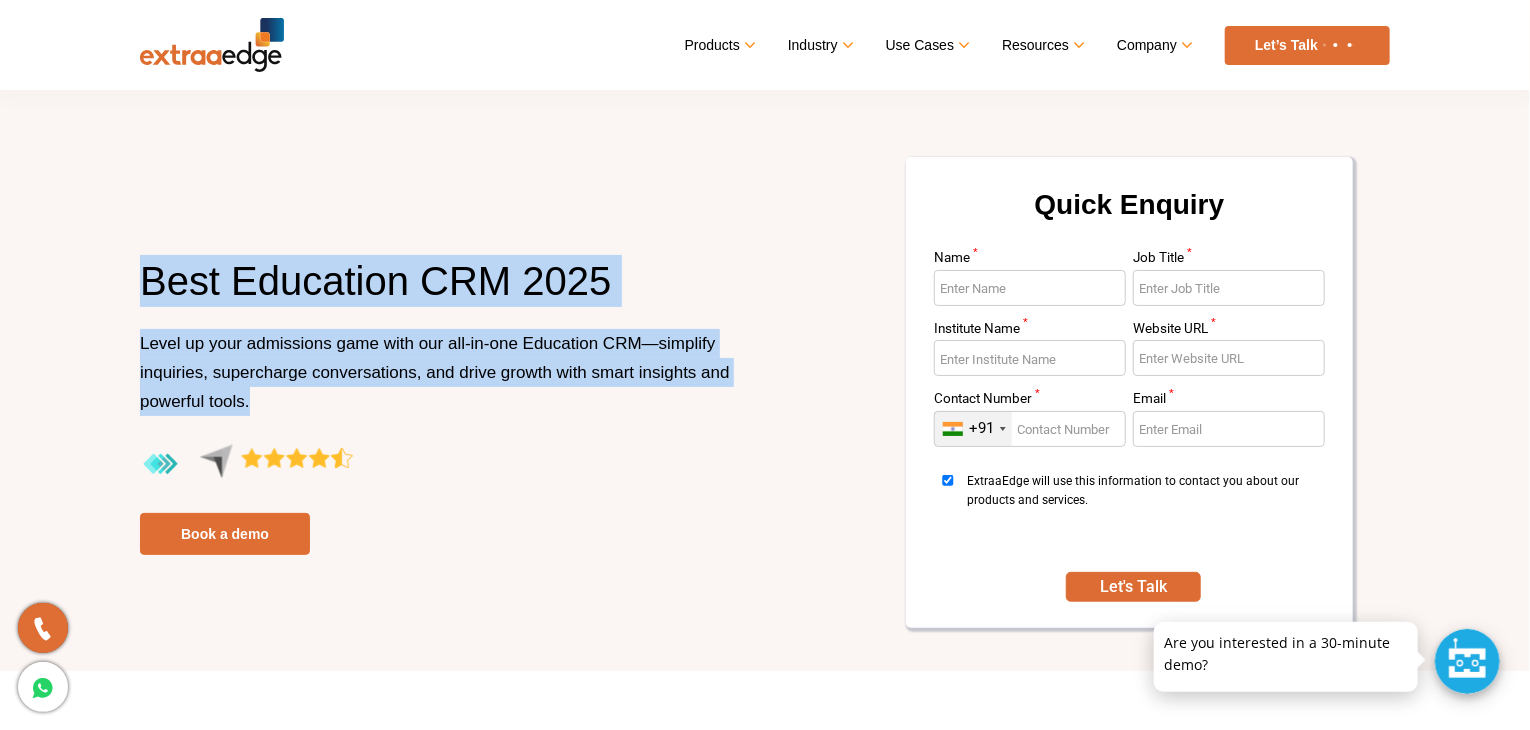 click on "Best Education CRM 2025
Level up your admissions game with our all-in-one Education CRM—simplify inquiries, supercharge conversations, and drive growth with smart insights and powerful tools.
Book a demo" at bounding box center [445, 405] 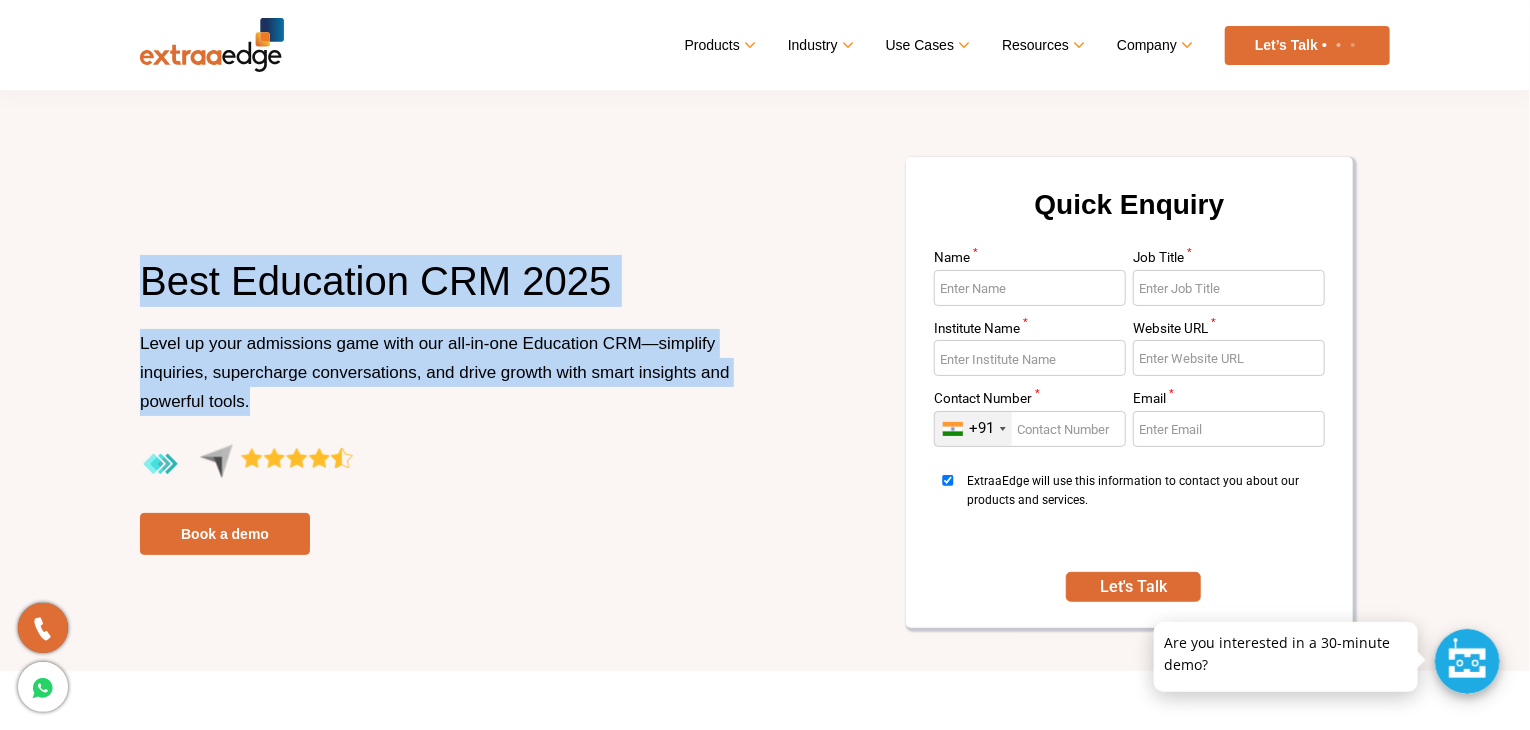 click on "Best Education CRM 2025" at bounding box center [445, 292] 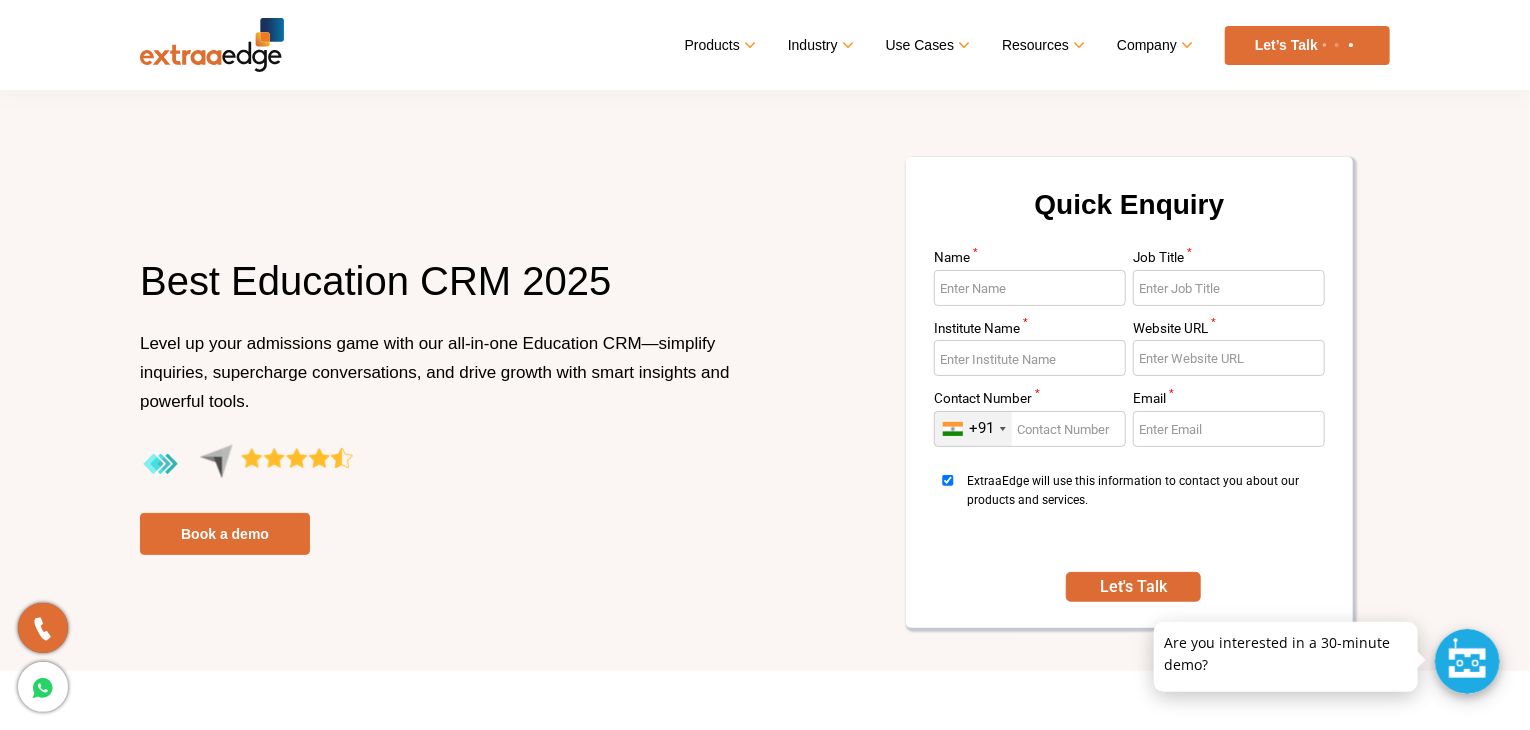 click on "Best Education CRM 2025" at bounding box center (445, 292) 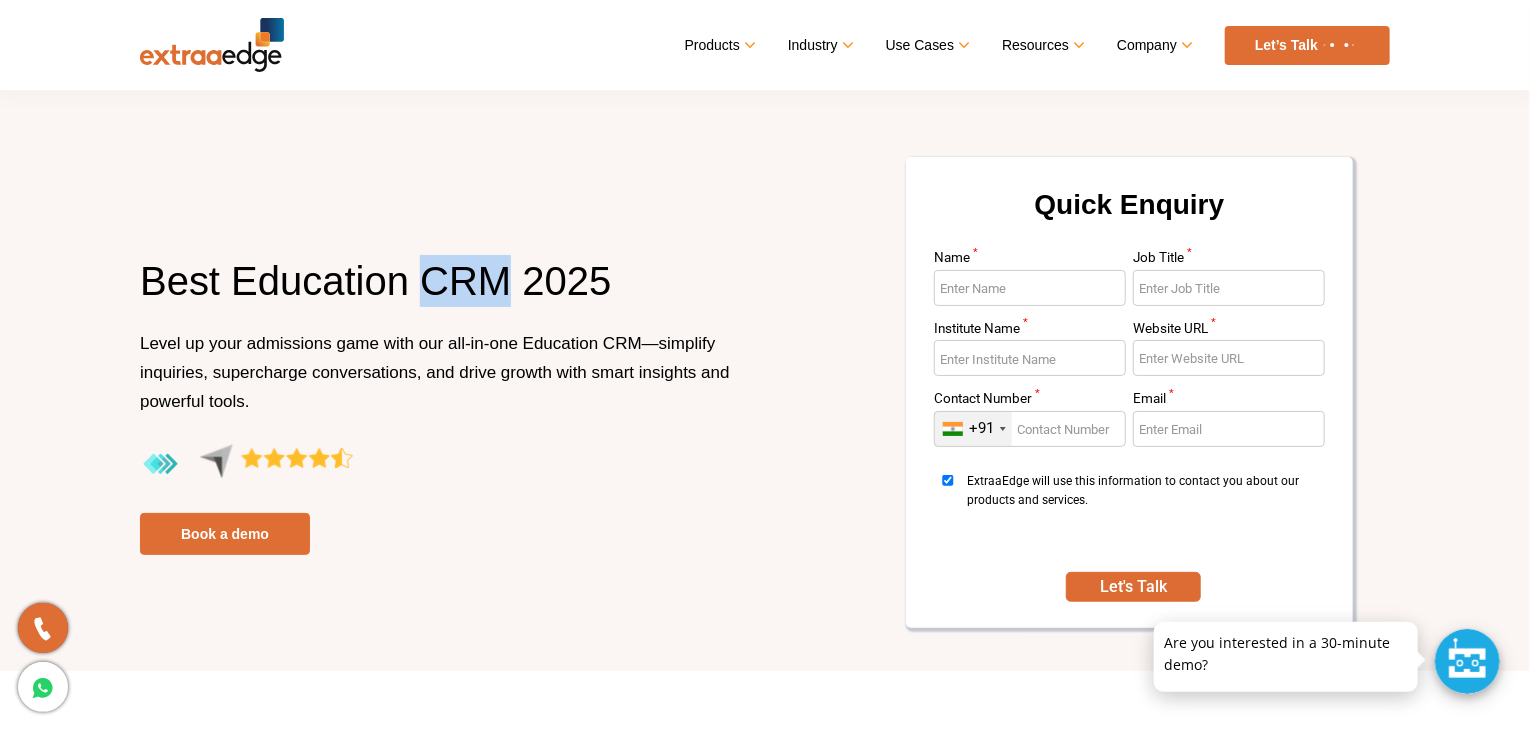 click on "Best Education CRM 2025" at bounding box center (445, 292) 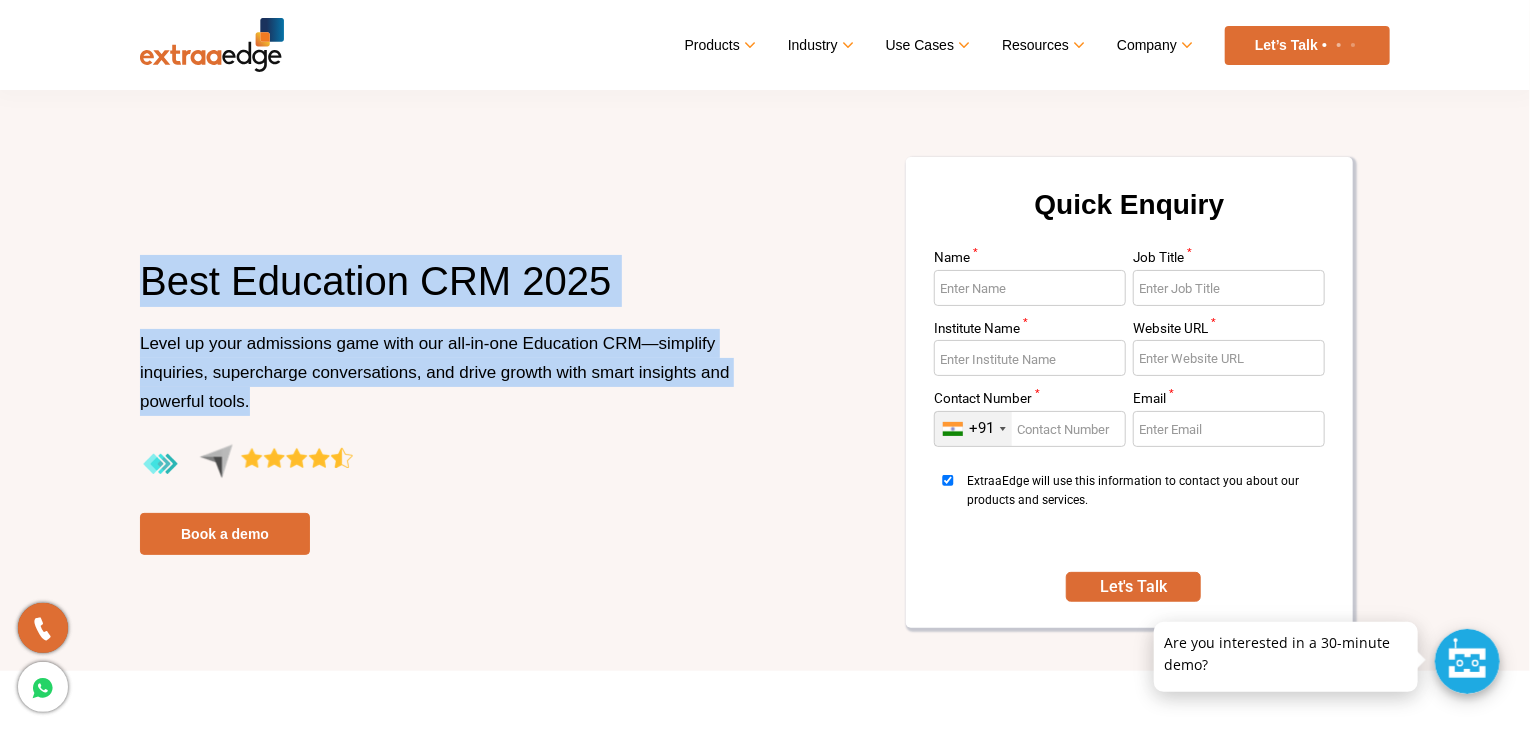 drag, startPoint x: 430, startPoint y: 321, endPoint x: 410, endPoint y: 393, distance: 74.726166 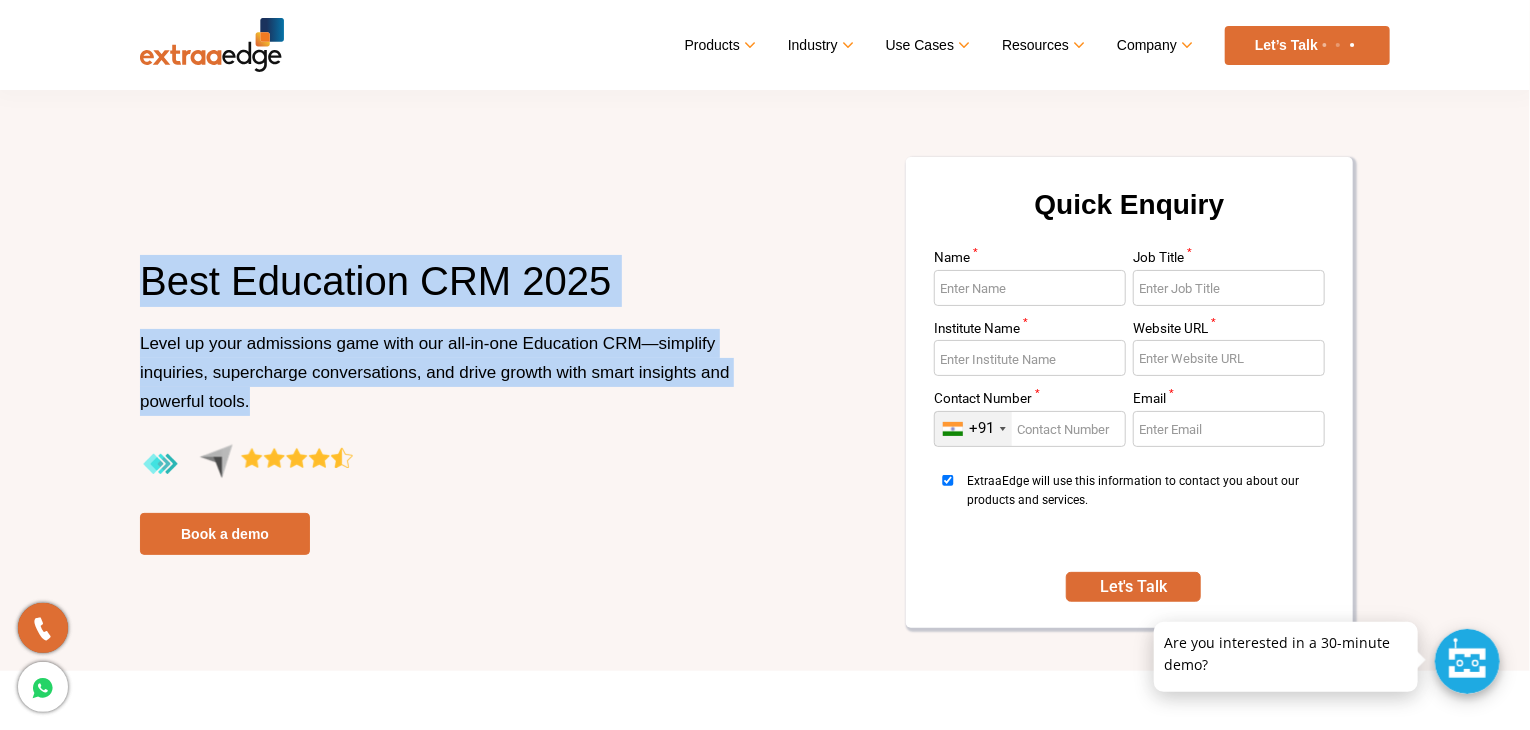 click on "Best Education CRM 2025
Level up your admissions game with our all-in-one Education CRM—simplify inquiries, supercharge conversations, and drive growth with smart insights and powerful tools.
Book a demo" at bounding box center (445, 405) 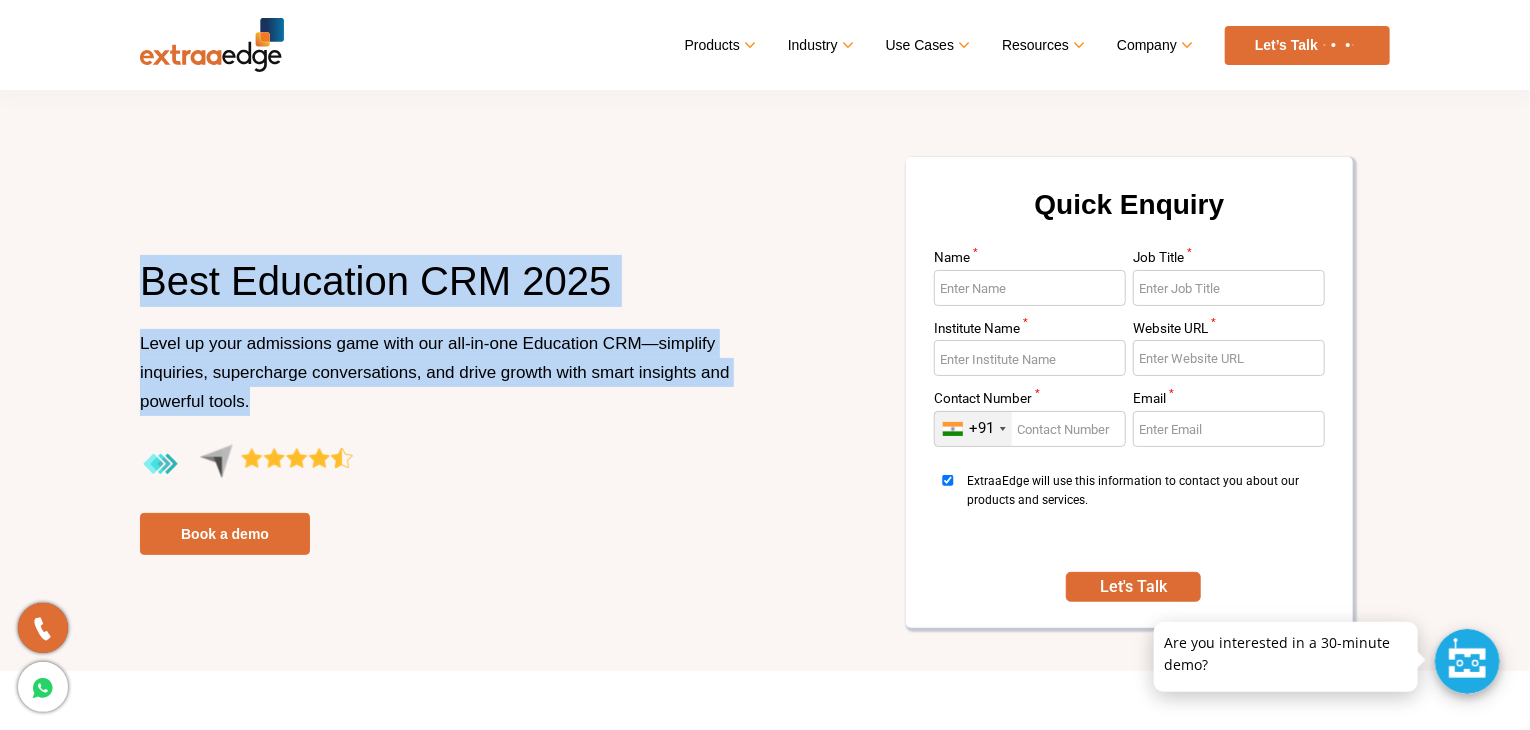 click on "Level up your admissions game with our all-in-one Education CRM—simplify inquiries, supercharge conversations, and drive growth with smart insights and powerful tools." at bounding box center (445, 386) 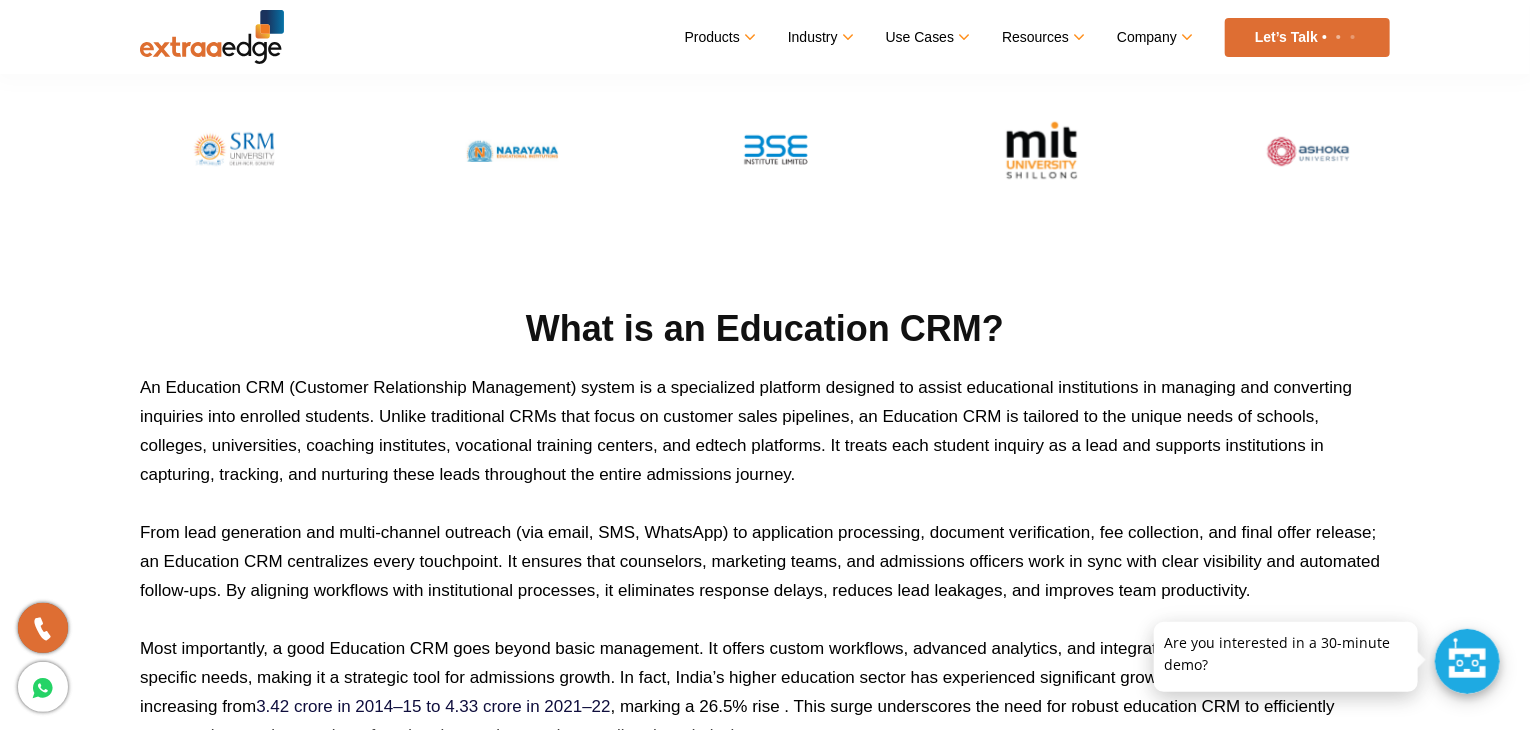 scroll, scrollTop: 742, scrollLeft: 0, axis: vertical 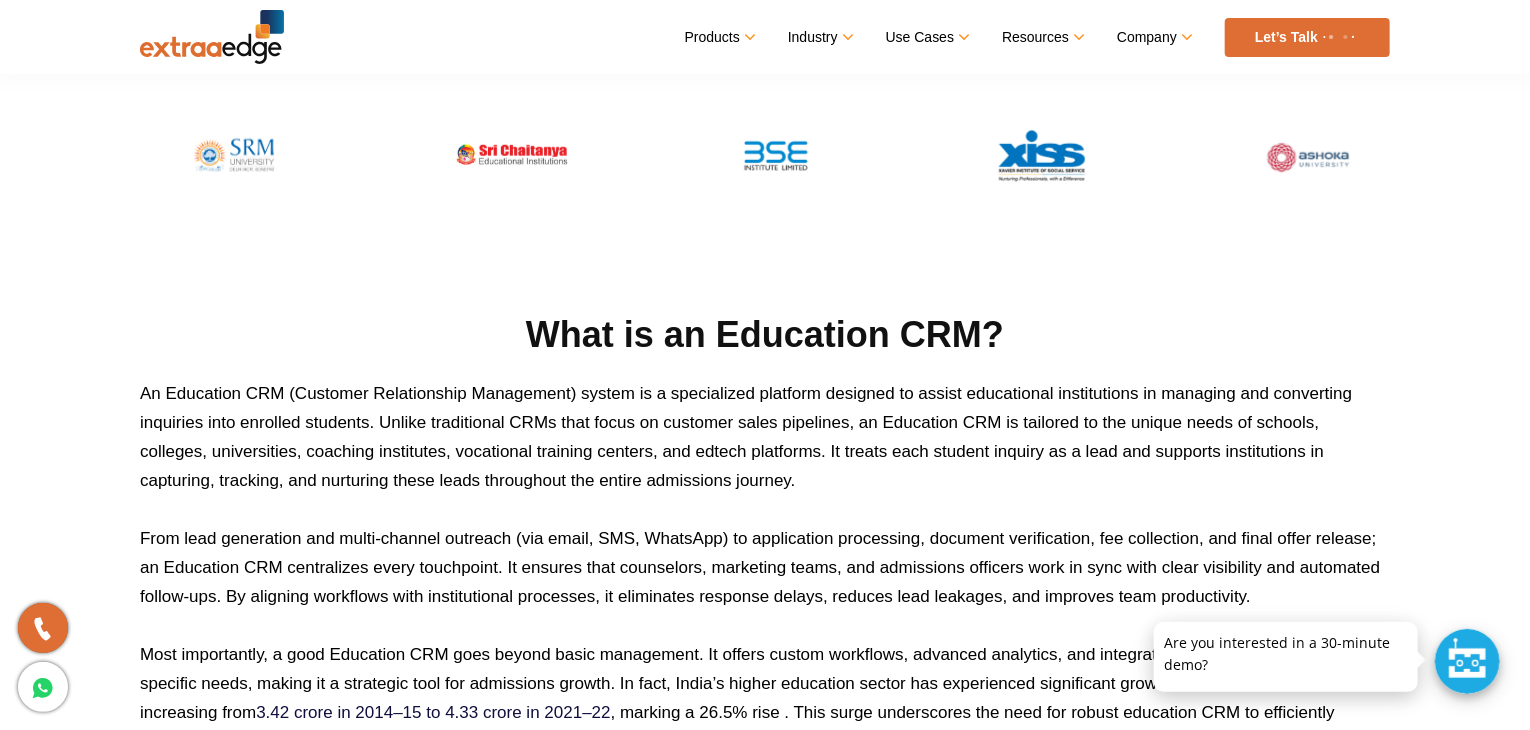 click on "Most importantly, a good Education CRM goes beyond basic management. It offers custom workflows, advanced analytics, and integrations tailored to education-specific needs, making it a strategic tool for admissions growth. In fact, India’s higher education sector has experienced significant growth, with total enrollment increasing from  3.42 crore in 2014–15 to 4.33 crore in 2021–22 , marking a 26.5% rise . This surge underscores the need for robust education CRM to efficiently manage the growing number of student interactions and streamline the admissions process." at bounding box center [765, 698] 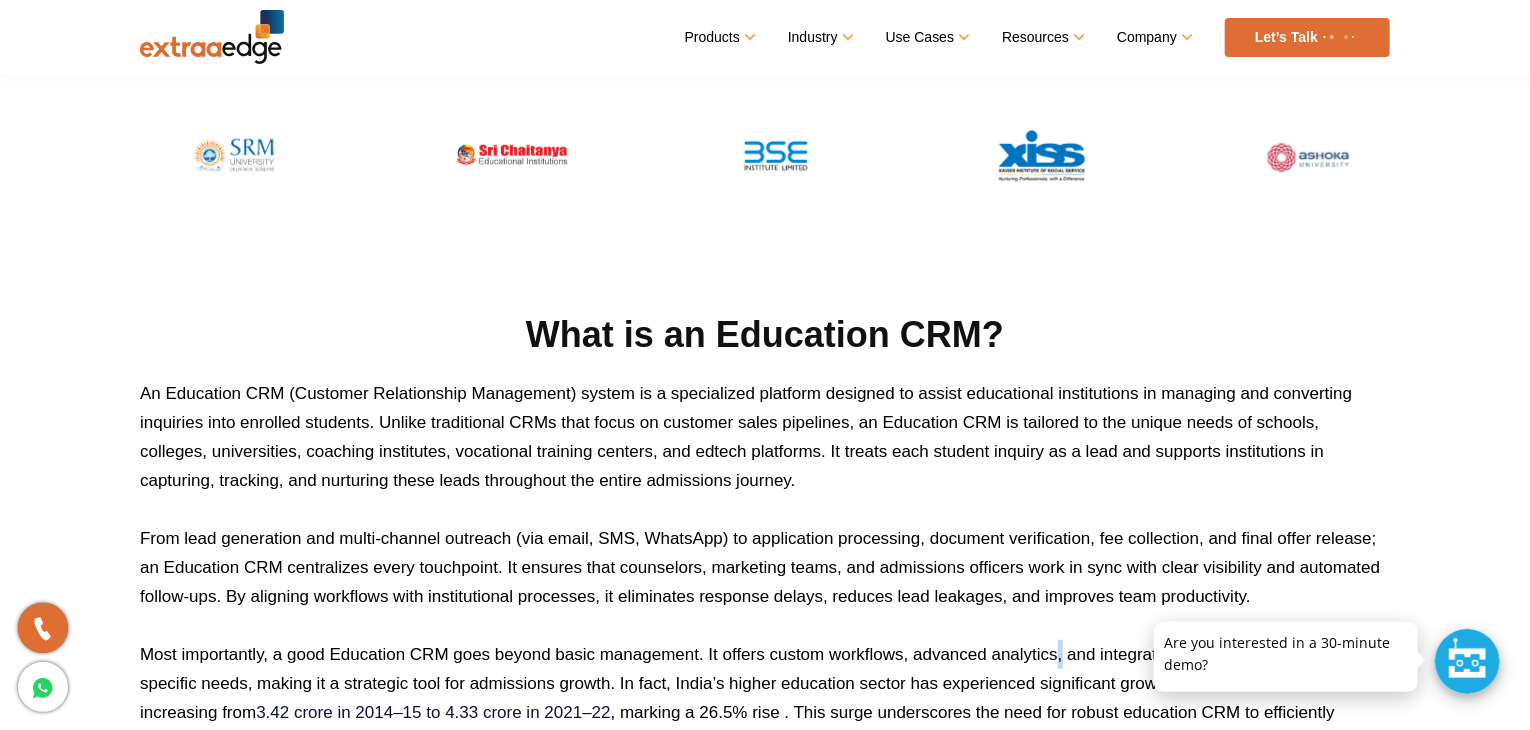 click on "Most importantly, a good Education CRM goes beyond basic management. It offers custom workflows, advanced analytics, and integrations tailored to education-specific needs, making it a strategic tool for admissions growth. In fact, India’s higher education sector has experienced significant growth, with total enrollment increasing from  3.42 crore in 2014–15 to 4.33 crore in 2021–22 , marking a 26.5% rise . This surge underscores the need for robust education CRM to efficiently manage the growing number of student interactions and streamline the admissions process." at bounding box center [765, 698] 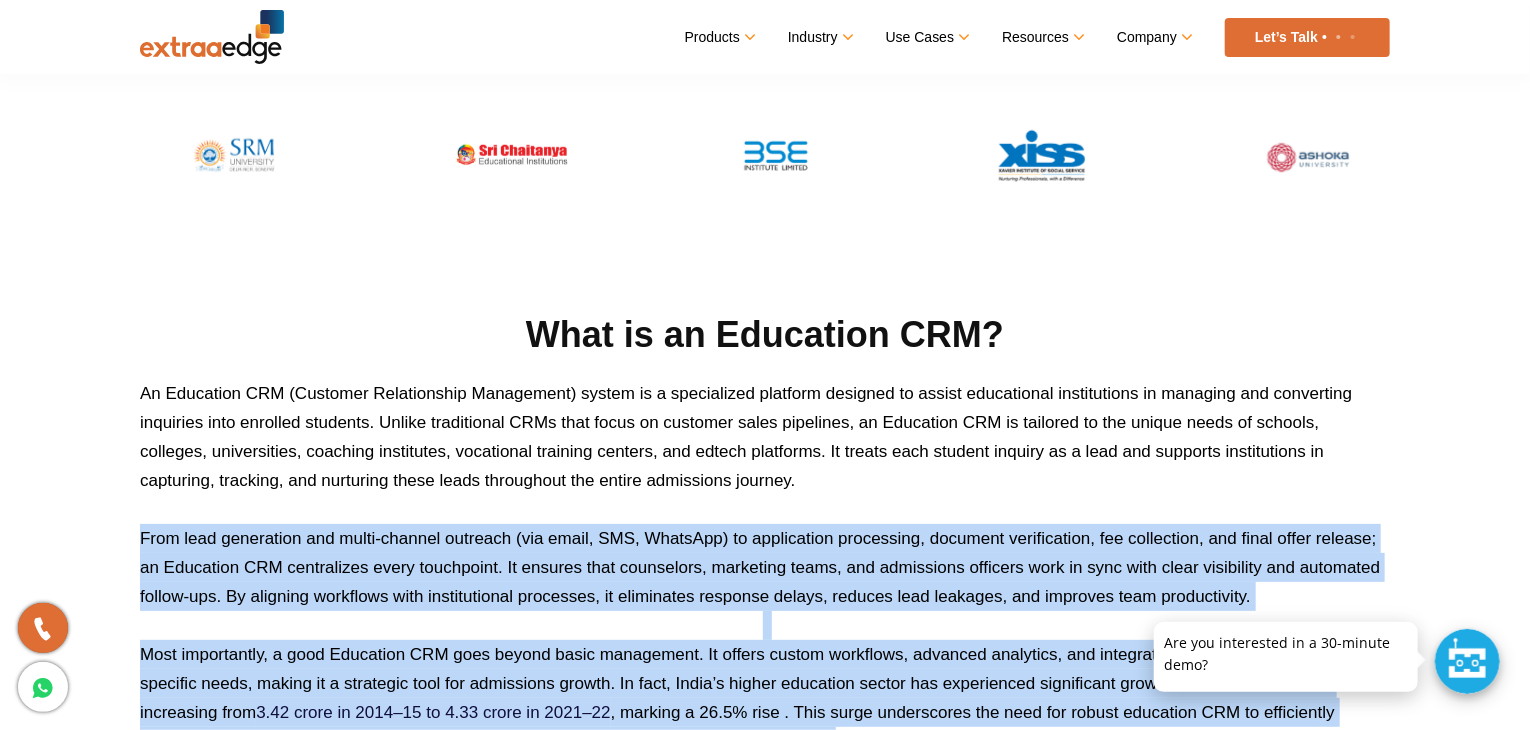 drag, startPoint x: 1054, startPoint y: 661, endPoint x: 1026, endPoint y: 542, distance: 122.24974 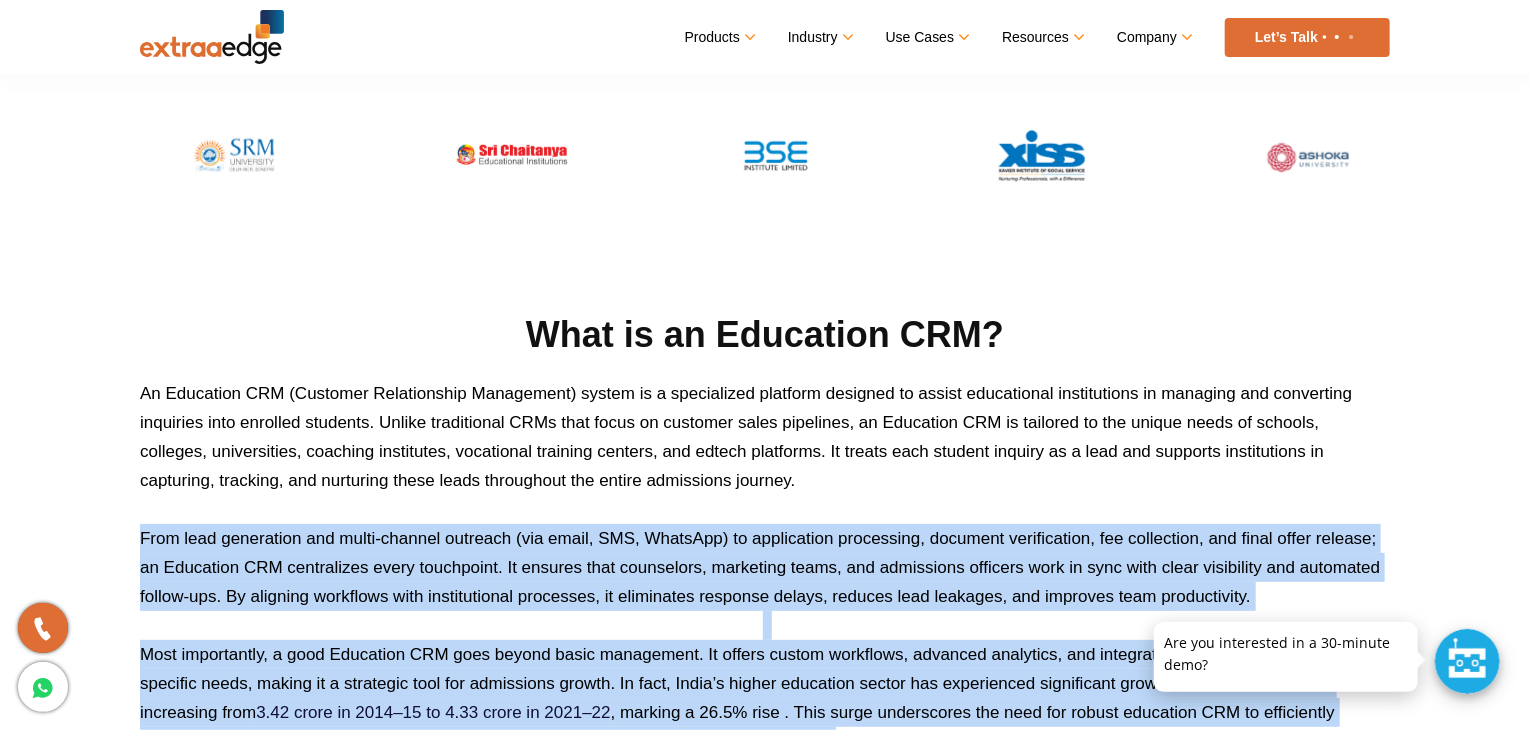click on "What is an Education CRM?
An Education CRM (Customer Relationship Management) system is a specialized platform designed to assist educational institutions in managing and converting inquiries into enrolled students. Unlike traditional CRMs that focus on customer sales pipelines, an Education CRM is tailored to the unique needs of schools, colleges, universities, coaching institutes, vocational training centers, and edtech platforms. It treats each student inquiry as a lead and supports institutions in capturing, tracking, and nurturing these leads throughout the entire admissions journey.
Most importantly, a good Education CRM goes beyond basic management. It offers custom workflows, advanced analytics, and integrations tailored to education-specific needs, making it a strategic tool for admissions growth. In fact, India’s higher education sector has experienced significant growth, with total enrollment increasing from  3.42 crore in 2014–15 to 4.33 crore in 2021–22" at bounding box center [765, 533] 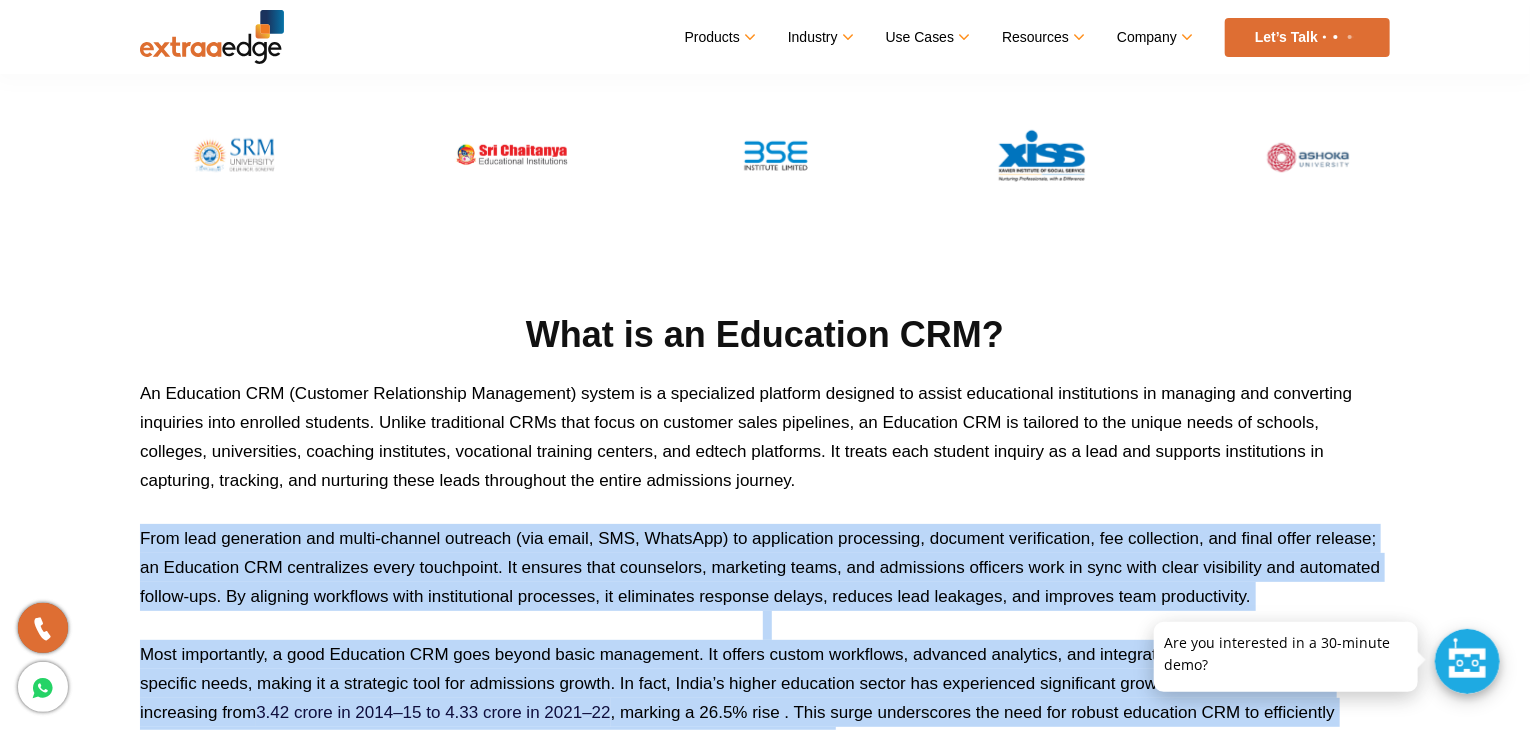 click on "From lead generation and multi-channel outreach (via email, SMS, WhatsApp) to application processing, document verification, fee collection, and final offer release; an Education CRM centralizes every touchpoint. It ensures that counselors, marketing teams, and admissions officers work in sync with clear visibility and automated follow-ups. By aligning workflows with institutional processes, it eliminates response delays, reduces lead leakages, and improves team productivity." at bounding box center [765, 567] 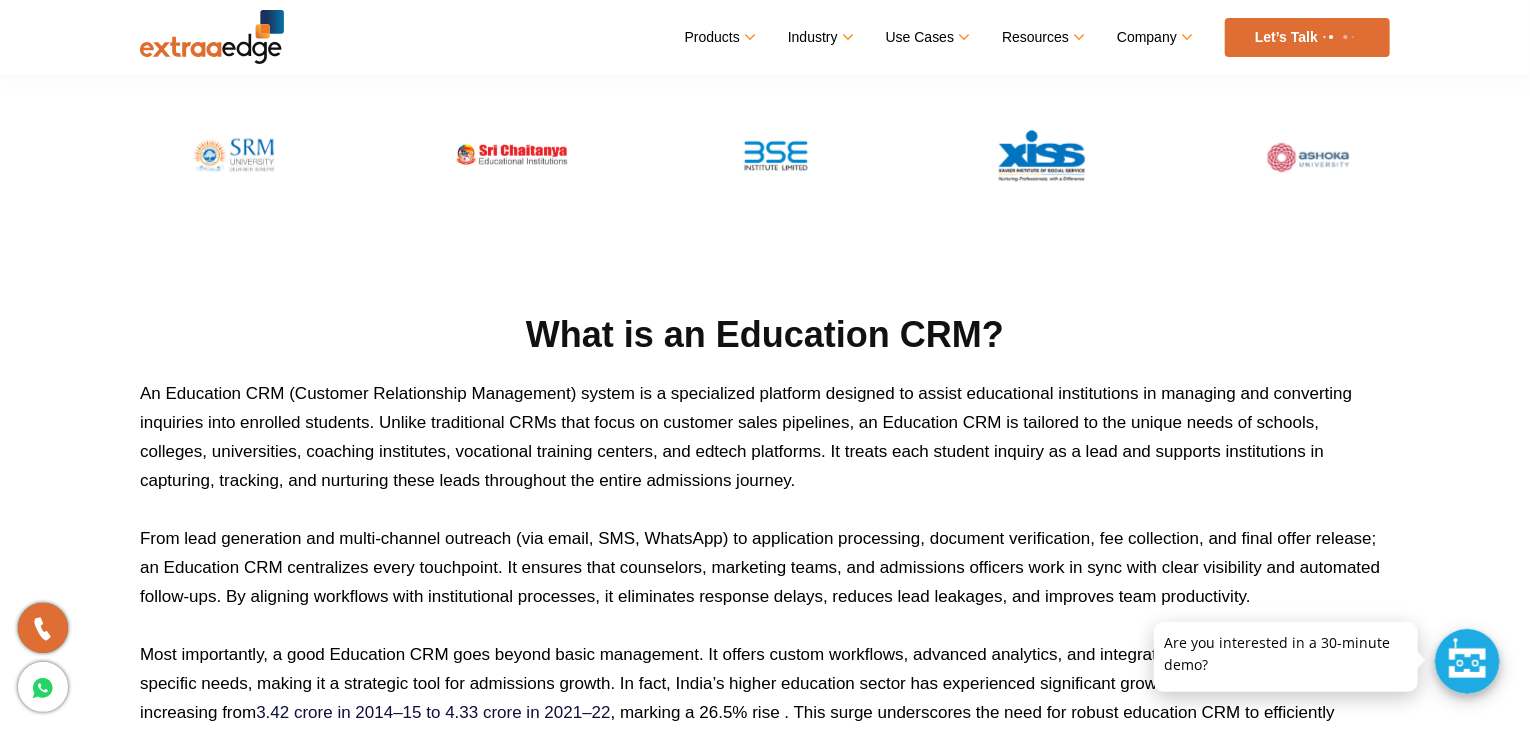 click on "From lead generation and multi-channel outreach (via email, SMS, WhatsApp) to application processing, document verification, fee collection, and final offer release; an Education CRM centralizes every touchpoint. It ensures that counselors, marketing teams, and admissions officers work in sync with clear visibility and automated follow-ups. By aligning workflows with institutional processes, it eliminates response delays, reduces lead leakages, and improves team productivity." at bounding box center [765, 567] 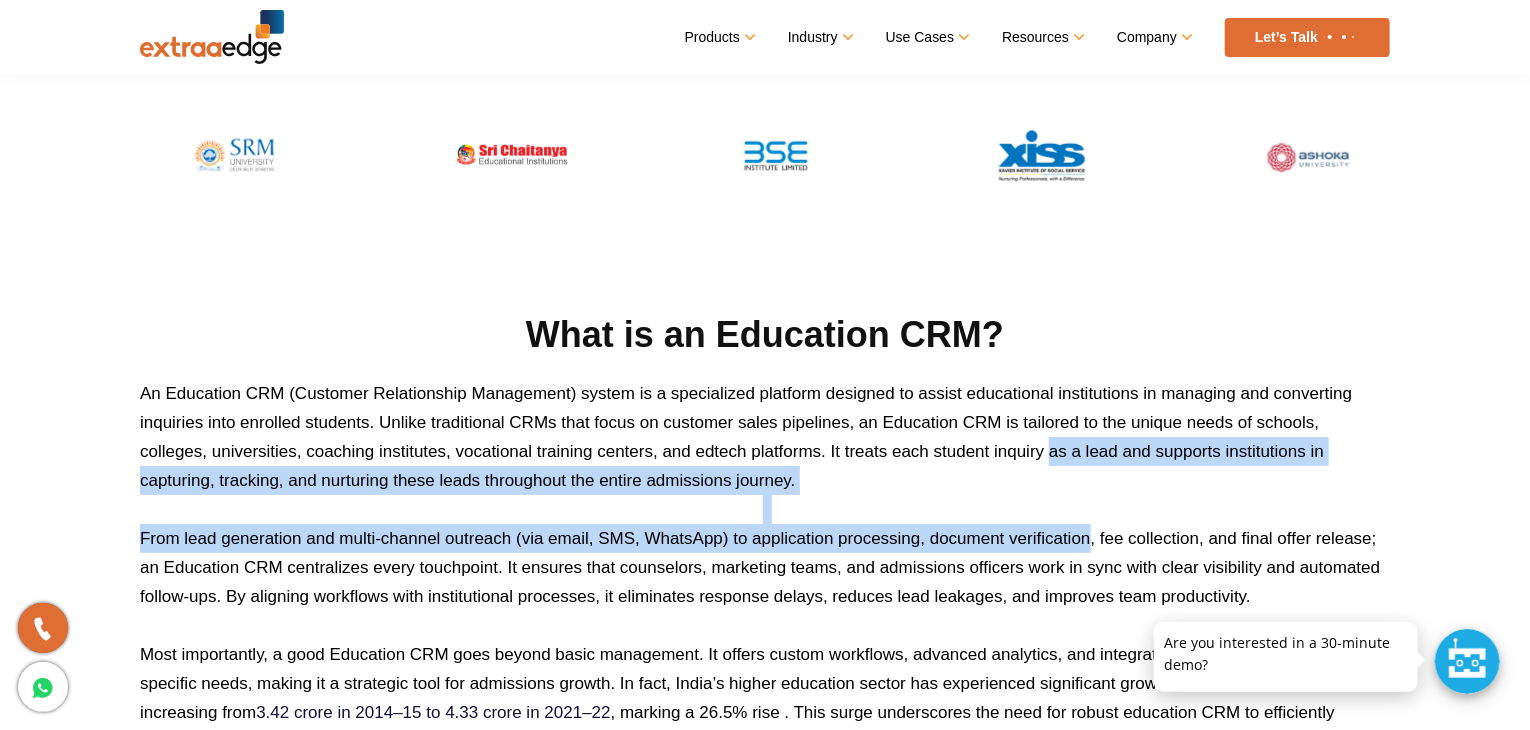 drag, startPoint x: 1026, startPoint y: 542, endPoint x: 1051, endPoint y: 443, distance: 102.10779 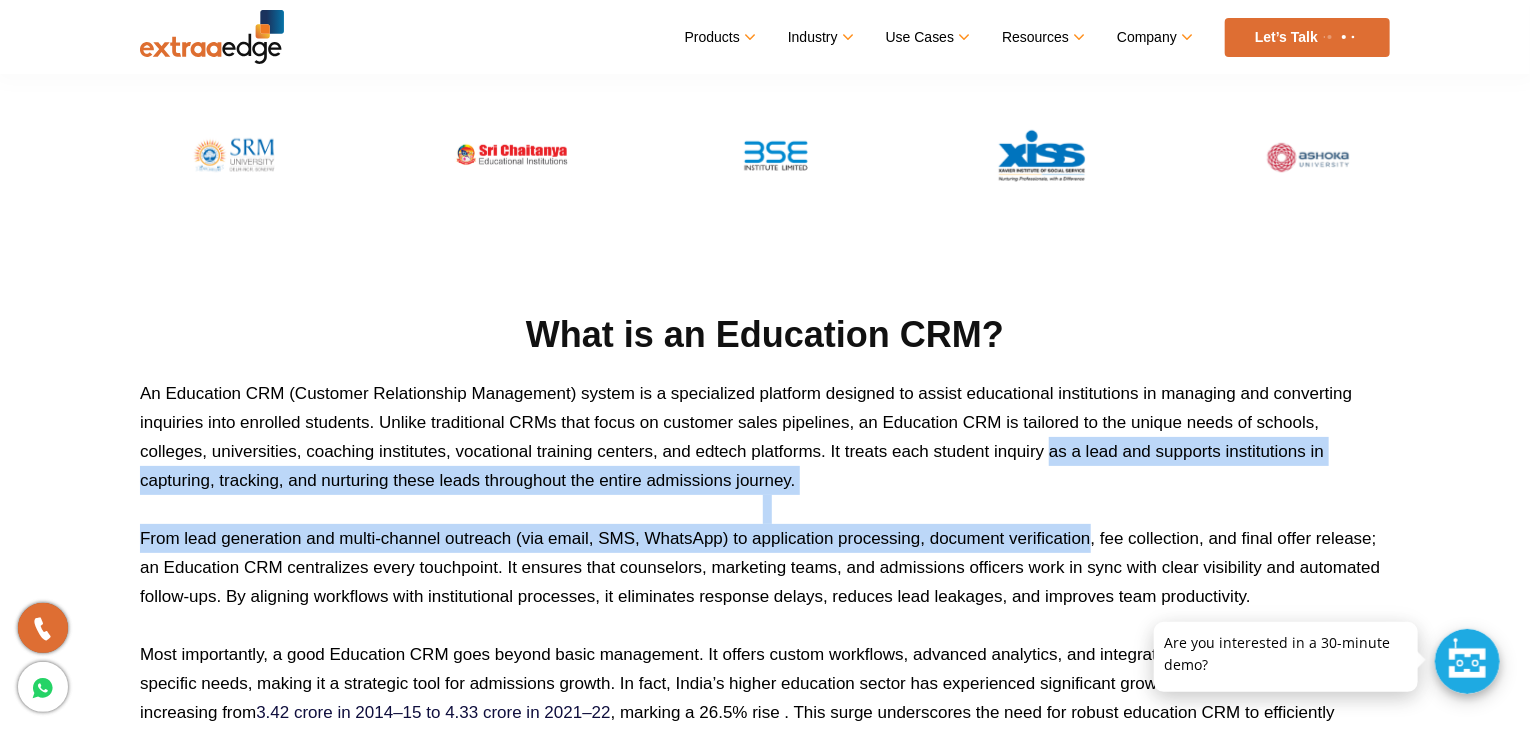 click on "What is an Education CRM?
An Education CRM (Customer Relationship Management) system is a specialized platform designed to assist educational institutions in managing and converting inquiries into enrolled students. Unlike traditional CRMs that focus on customer sales pipelines, an Education CRM is tailored to the unique needs of schools, colleges, universities, coaching institutes, vocational training centers, and edtech platforms. It treats each student inquiry as a lead and supports institutions in capturing, tracking, and nurturing these leads throughout the entire admissions journey.
Most importantly, a good Education CRM goes beyond basic management. It offers custom workflows, advanced analytics, and integrations tailored to education-specific needs, making it a strategic tool for admissions growth. In fact, India’s higher education sector has experienced significant growth, with total enrollment increasing from  3.42 crore in 2014–15 to 4.33 crore in 2021–22" at bounding box center [765, 533] 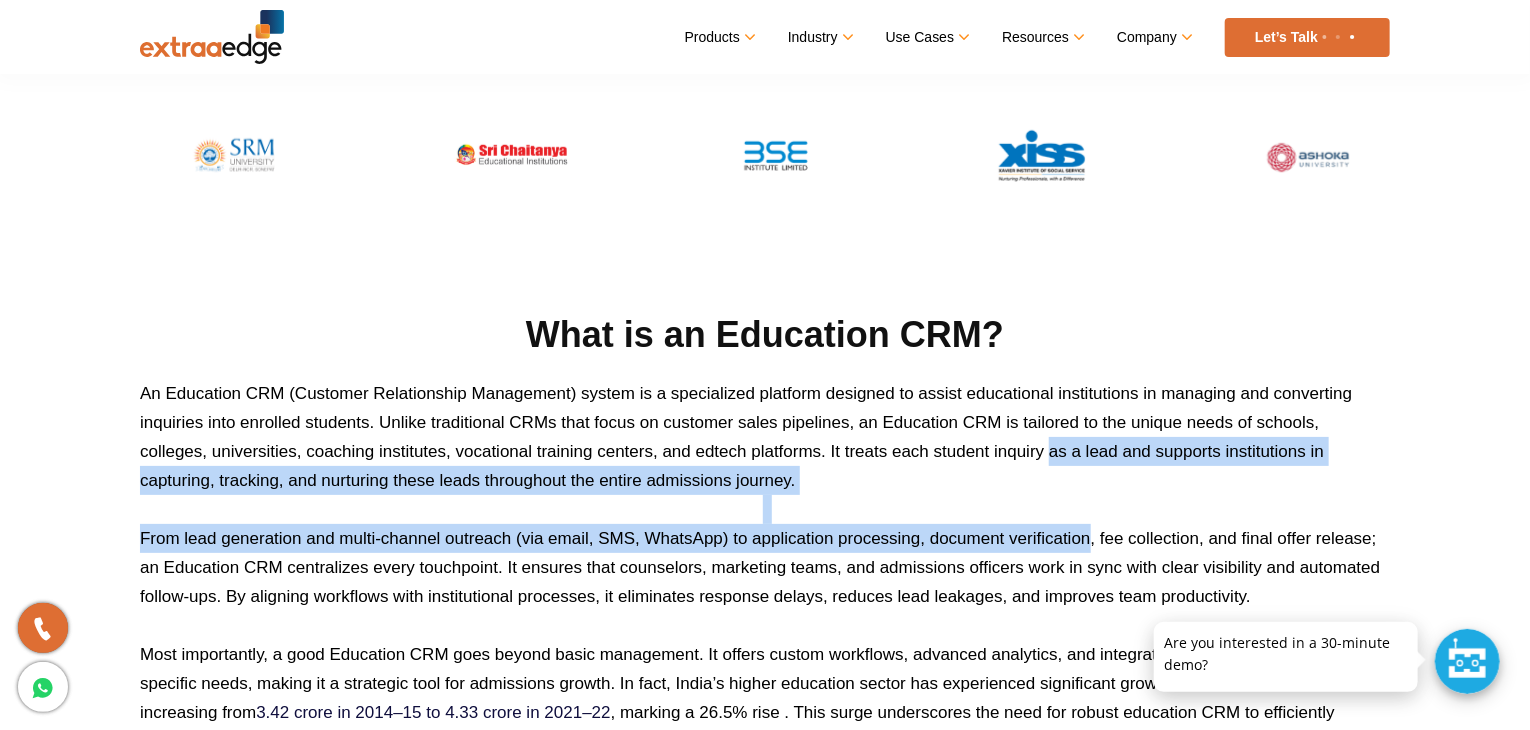 click on "An Education CRM (Customer Relationship Management) system is a specialized platform designed to assist educational institutions in managing and converting inquiries into enrolled students. Unlike traditional CRMs that focus on customer sales pipelines, an Education CRM is tailored to the unique needs of schools, colleges, universities, coaching institutes, vocational training centers, and edtech platforms. It treats each student inquiry as a lead and supports institutions in capturing, tracking, and nurturing these leads throughout the entire admissions journey." at bounding box center [765, 437] 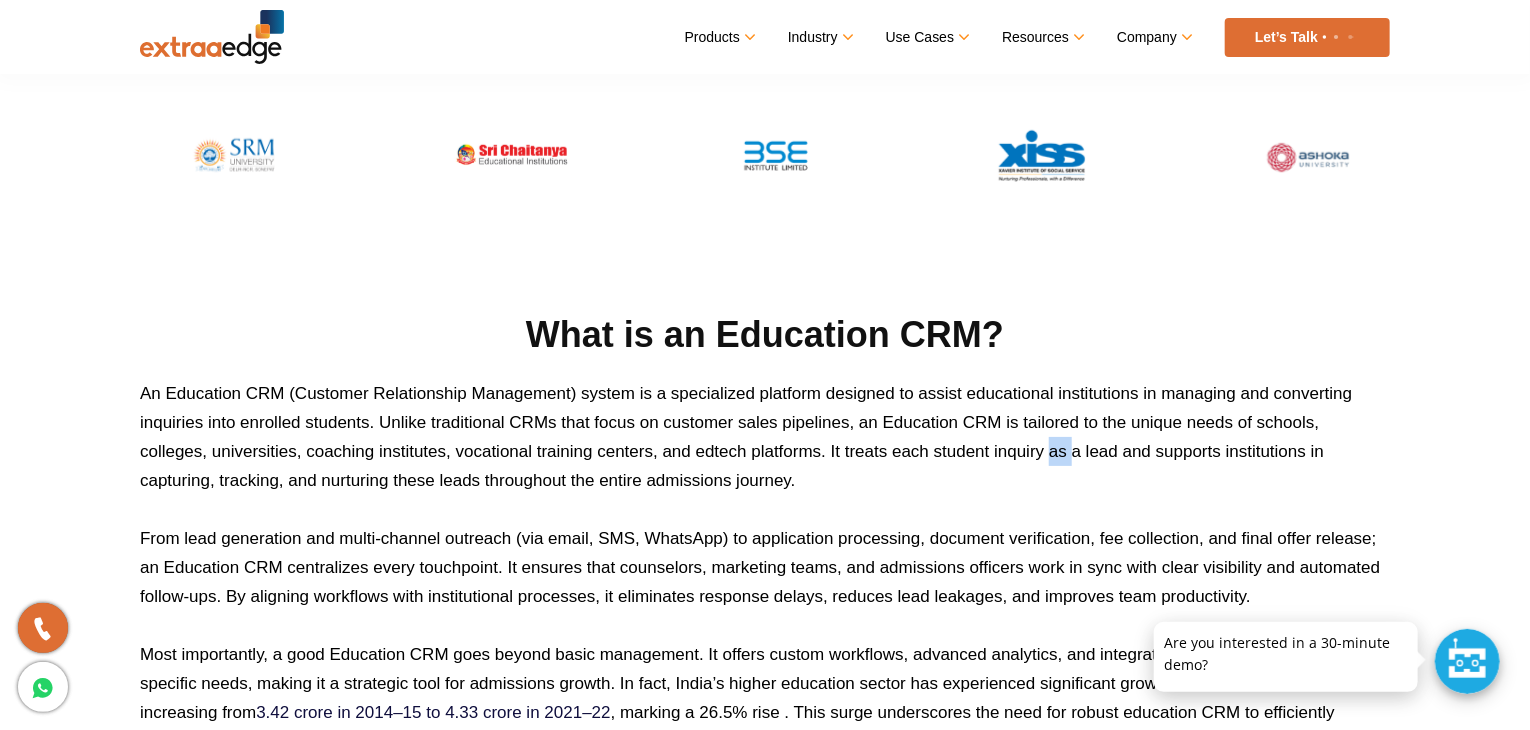 click on "An Education CRM (Customer Relationship Management) system is a specialized platform designed to assist educational institutions in managing and converting inquiries into enrolled students. Unlike traditional CRMs that focus on customer sales pipelines, an Education CRM is tailored to the unique needs of schools, colleges, universities, coaching institutes, vocational training centers, and edtech platforms. It treats each student inquiry as a lead and supports institutions in capturing, tracking, and nurturing these leads throughout the entire admissions journey." at bounding box center [765, 437] 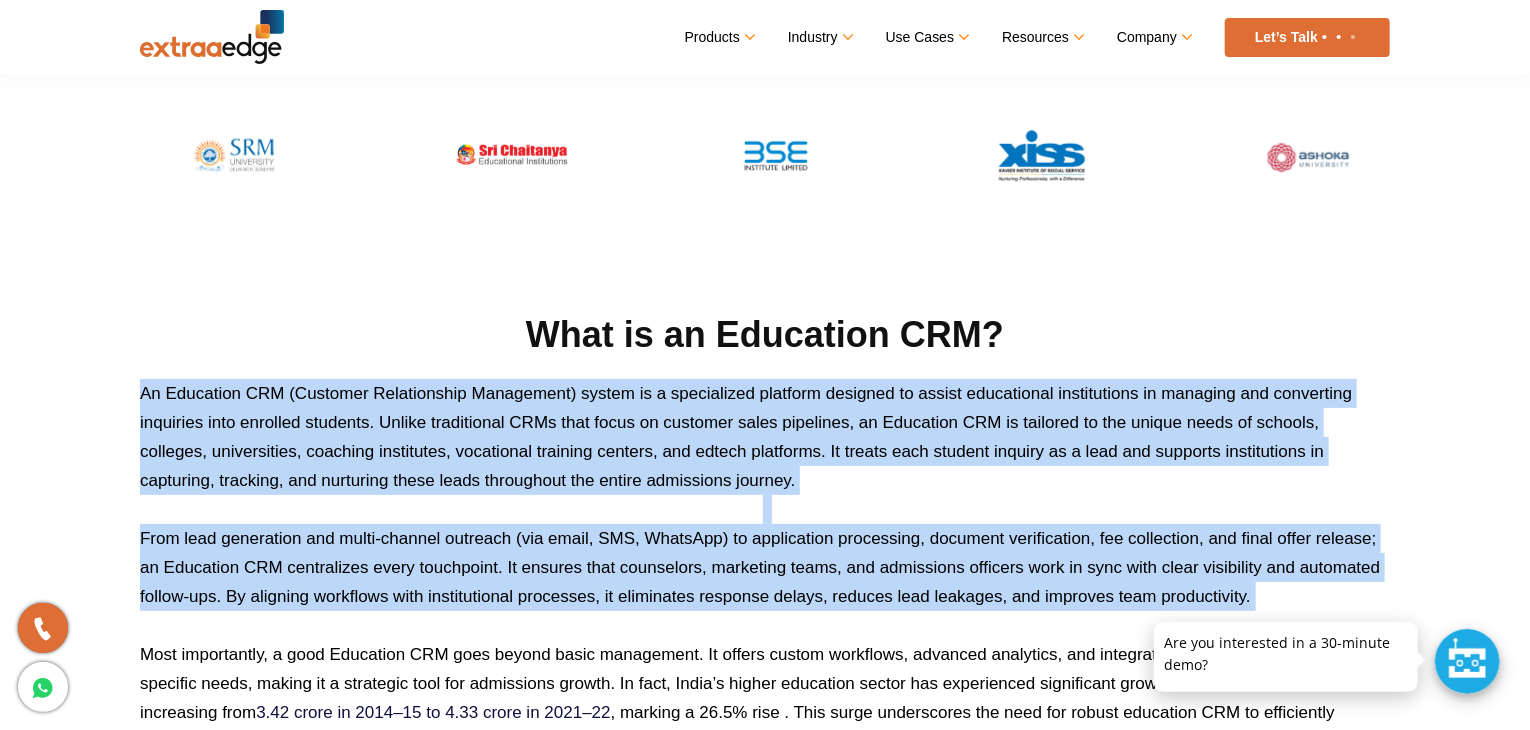 drag, startPoint x: 1051, startPoint y: 443, endPoint x: 1053, endPoint y: 527, distance: 84.0238 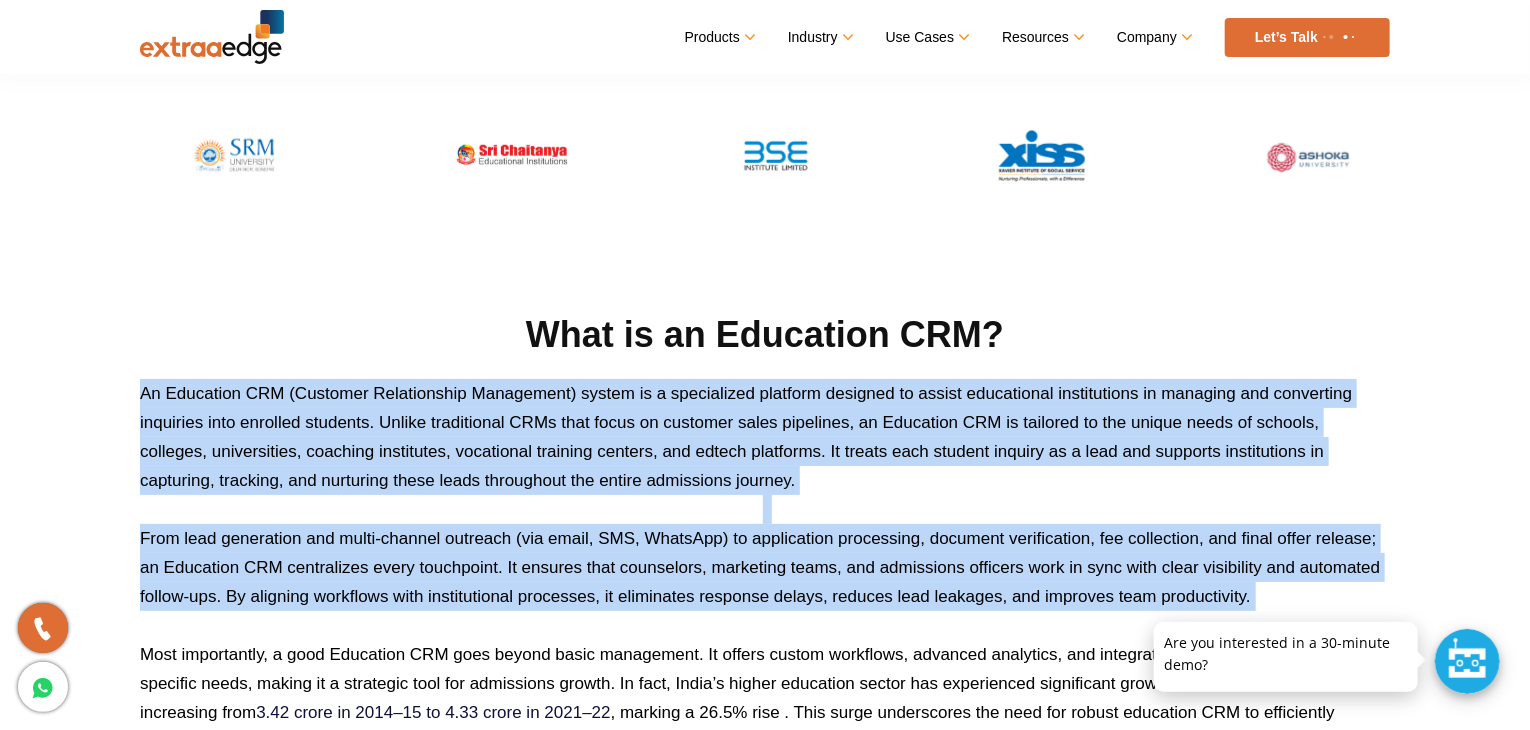 click on "What is an Education CRM?
An Education CRM (Customer Relationship Management) system is a specialized platform designed to assist educational institutions in managing and converting inquiries into enrolled students. Unlike traditional CRMs that focus on customer sales pipelines, an Education CRM is tailored to the unique needs of schools, colleges, universities, coaching institutes, vocational training centers, and edtech platforms. It treats each student inquiry as a lead and supports institutions in capturing, tracking, and nurturing these leads throughout the entire admissions journey.
Most importantly, a good Education CRM goes beyond basic management. It offers custom workflows, advanced analytics, and integrations tailored to education-specific needs, making it a strategic tool for admissions growth. In fact, India’s higher education sector has experienced significant growth, with total enrollment increasing from  3.42 crore in 2014–15 to 4.33 crore in 2021–22" at bounding box center (765, 533) 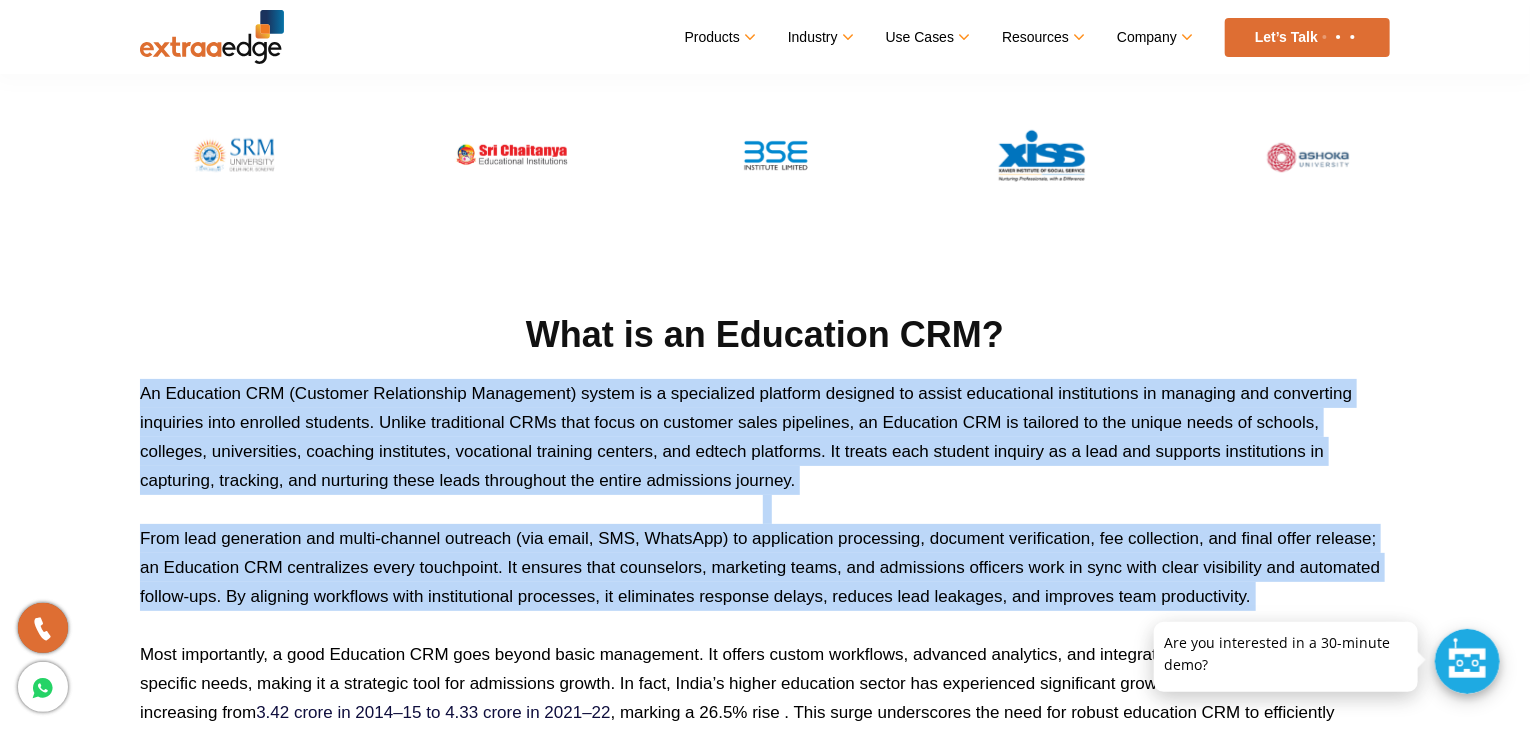 click on "From lead generation and multi-channel outreach (via email, SMS, WhatsApp) to application processing, document verification, fee collection, and final offer release; an Education CRM centralizes every touchpoint. It ensures that counselors, marketing teams, and admissions officers work in sync with clear visibility and automated follow-ups. By aligning workflows with institutional processes, it eliminates response delays, reduces lead leakages, and improves team productivity." at bounding box center (765, 567) 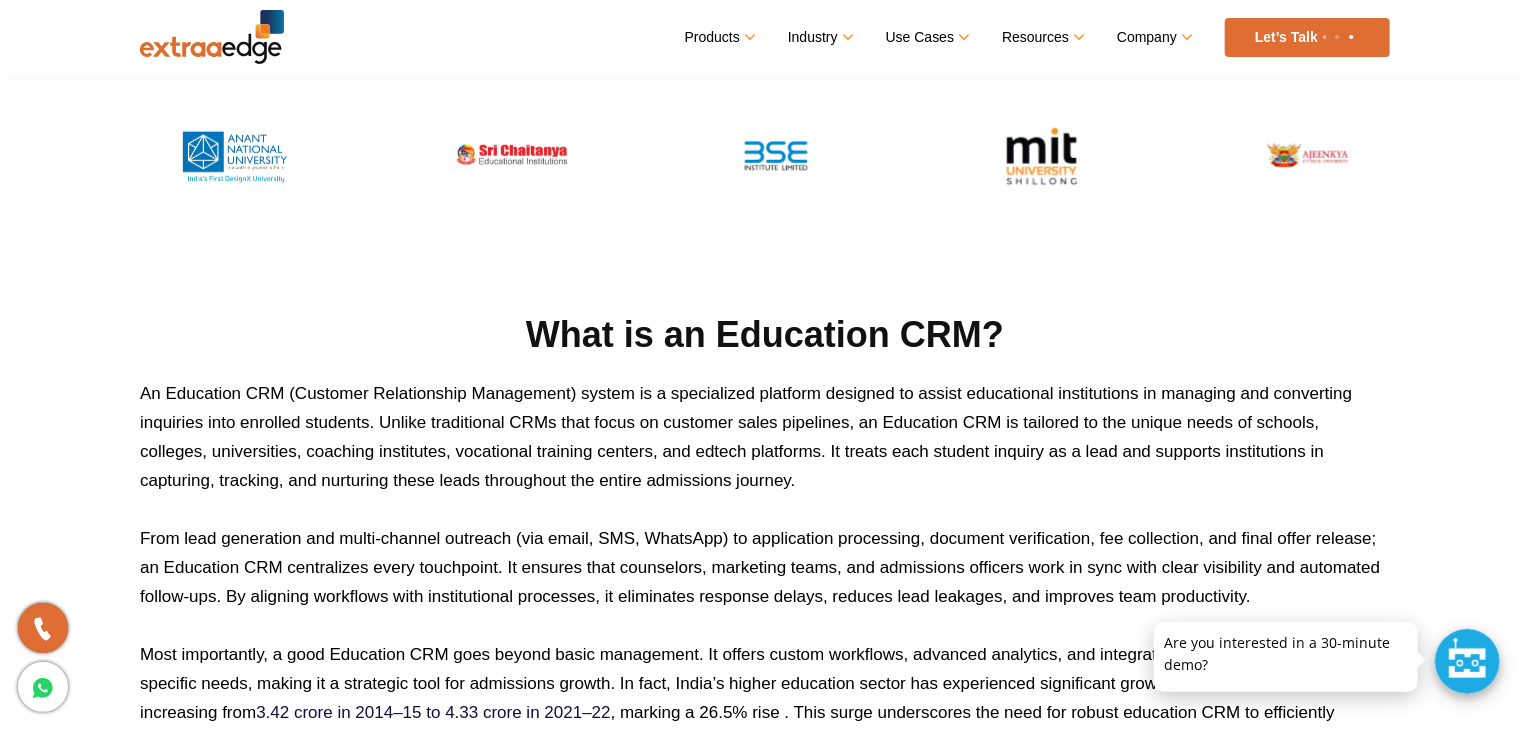 click on "Most importantly, a good Education CRM goes beyond basic management. It offers custom workflows, advanced analytics, and integrations tailored to education-specific needs, making it a strategic tool for admissions growth. In fact, India’s higher education sector has experienced significant growth, with total enrollment increasing from  3.42 crore in 2014–15 to 4.33 crore in 2021–22 , marking a 26.5% rise . This surge underscores the need for robust education CRM to efficiently manage the growing number of student interactions and streamline the admissions process." at bounding box center (765, 698) 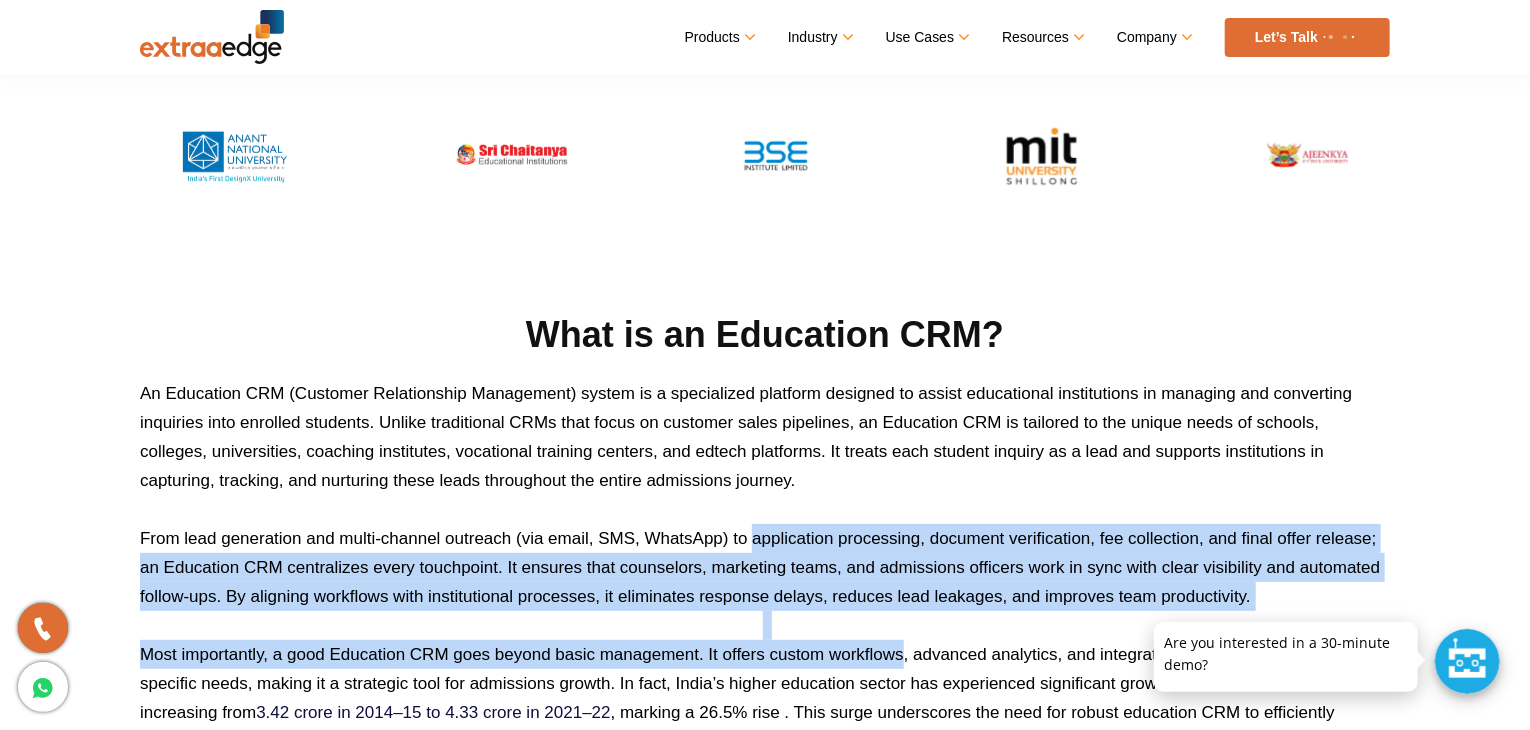 drag, startPoint x: 874, startPoint y: 650, endPoint x: 828, endPoint y: 551, distance: 109.165016 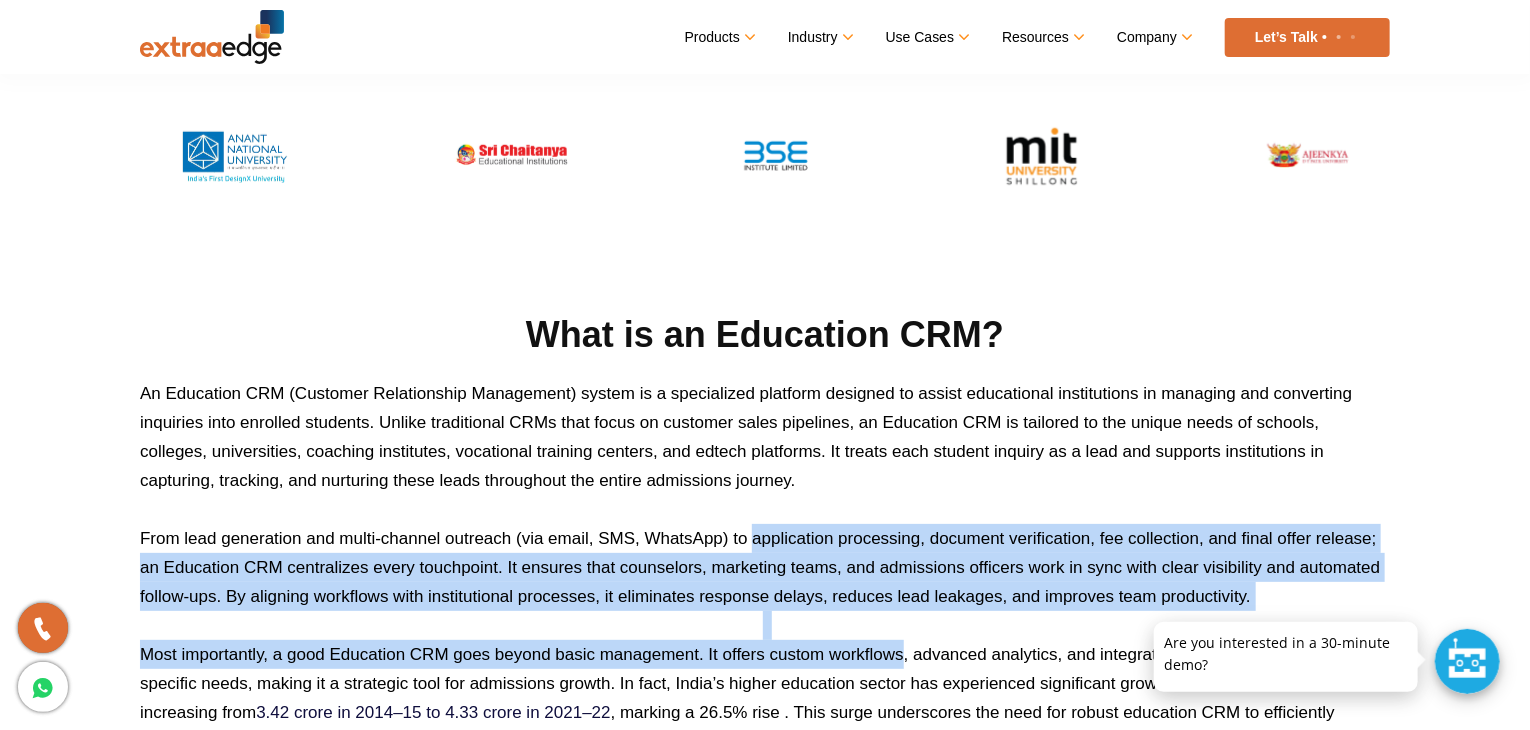 click on "What is an Education CRM?
An Education CRM (Customer Relationship Management) system is a specialized platform designed to assist educational institutions in managing and converting inquiries into enrolled students. Unlike traditional CRMs that focus on customer sales pipelines, an Education CRM is tailored to the unique needs of schools, colleges, universities, coaching institutes, vocational training centers, and edtech platforms. It treats each student inquiry as a lead and supports institutions in capturing, tracking, and nurturing these leads throughout the entire admissions journey.
Most importantly, a good Education CRM goes beyond basic management. It offers custom workflows, advanced analytics, and integrations tailored to education-specific needs, making it a strategic tool for admissions growth. In fact, India’s higher education sector has experienced significant growth, with total enrollment increasing from  3.42 crore in 2014–15 to 4.33 crore in 2021–22" at bounding box center (765, 533) 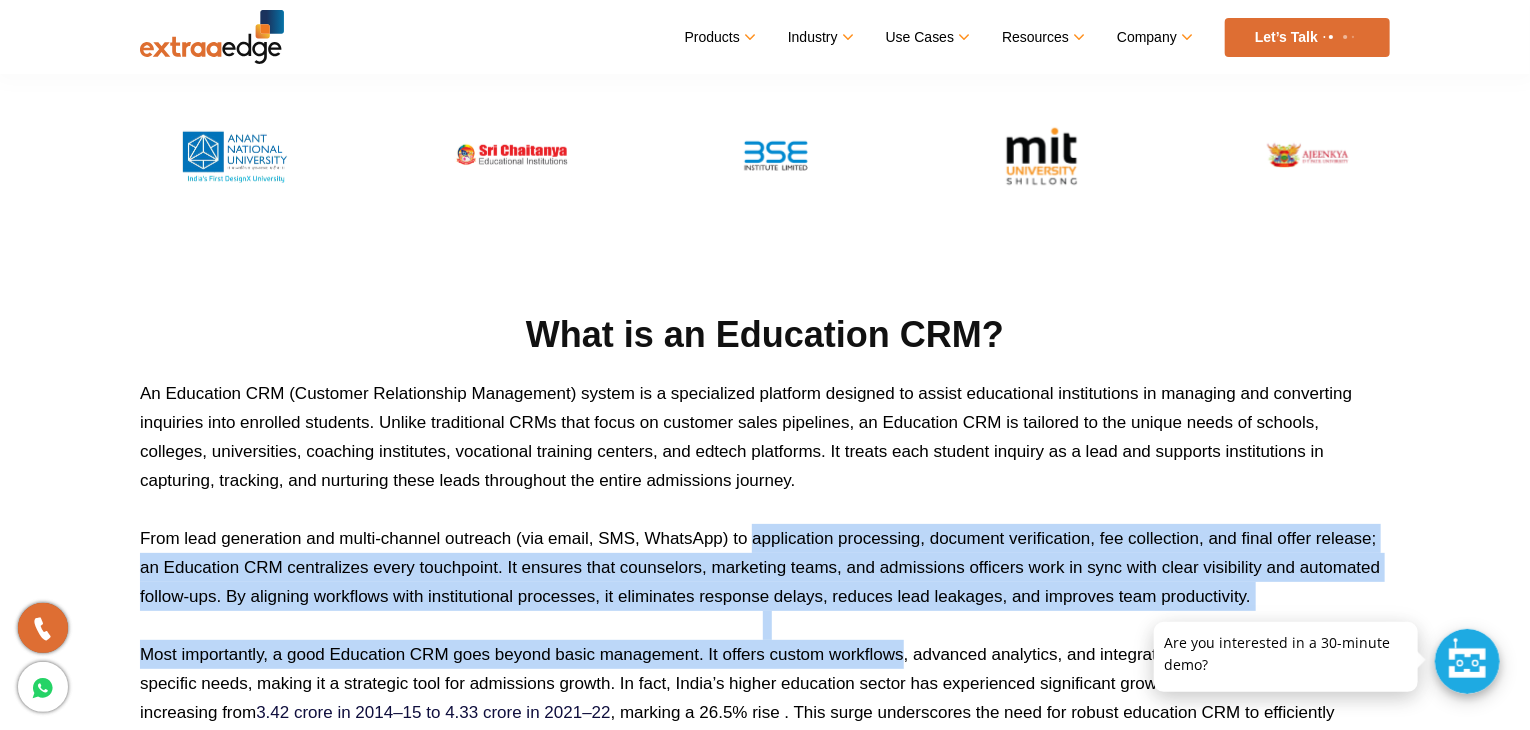 click on "From lead generation and multi-channel outreach (via email, SMS, WhatsApp) to application processing, document verification, fee collection, and final offer release; an Education CRM centralizes every touchpoint. It ensures that counselors, marketing teams, and admissions officers work in sync with clear visibility and automated follow-ups. By aligning workflows with institutional processes, it eliminates response delays, reduces lead leakages, and improves team productivity." at bounding box center (765, 567) 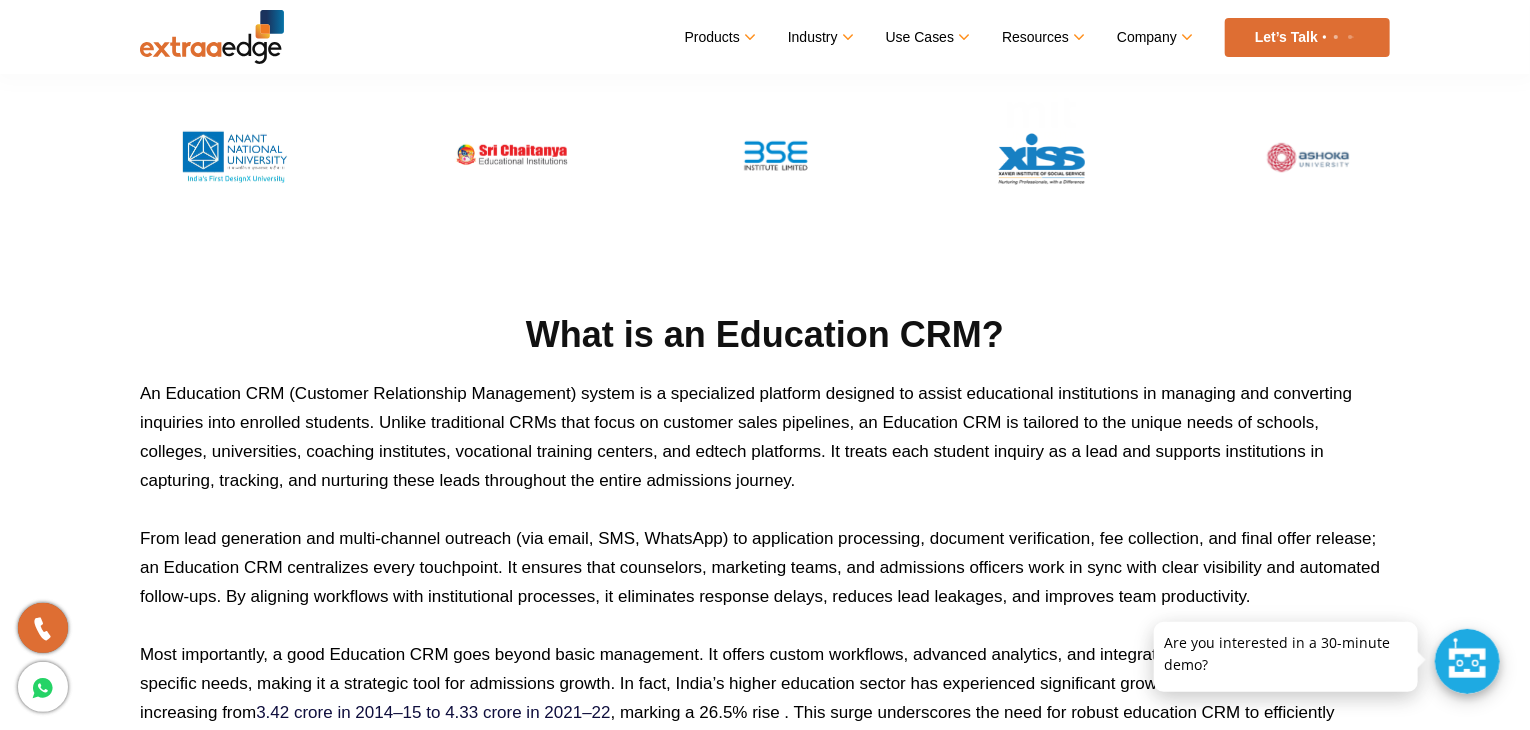 click on "From lead generation and multi-channel outreach (via email, SMS, WhatsApp) to application processing, document verification, fee collection, and final offer release; an Education CRM centralizes every touchpoint. It ensures that counselors, marketing teams, and admissions officers work in sync with clear visibility and automated follow-ups. By aligning workflows with institutional processes, it eliminates response delays, reduces lead leakages, and improves team productivity." at bounding box center [765, 567] 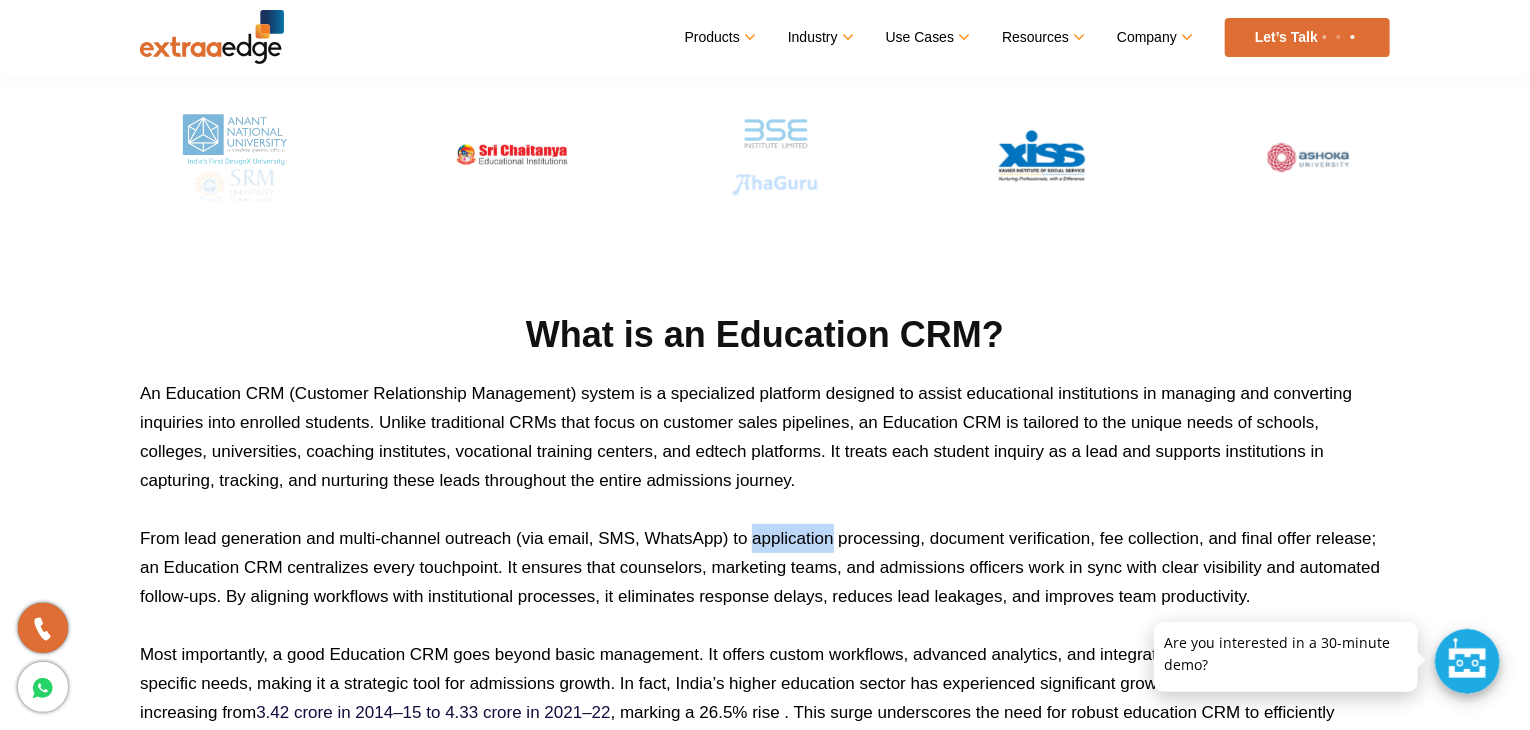 click on "From lead generation and multi-channel outreach (via email, SMS, WhatsApp) to application processing, document verification, fee collection, and final offer release; an Education CRM centralizes every touchpoint. It ensures that counselors, marketing teams, and admissions officers work in sync with clear visibility and automated follow-ups. By aligning workflows with institutional processes, it eliminates response delays, reduces lead leakages, and improves team productivity." at bounding box center (765, 567) 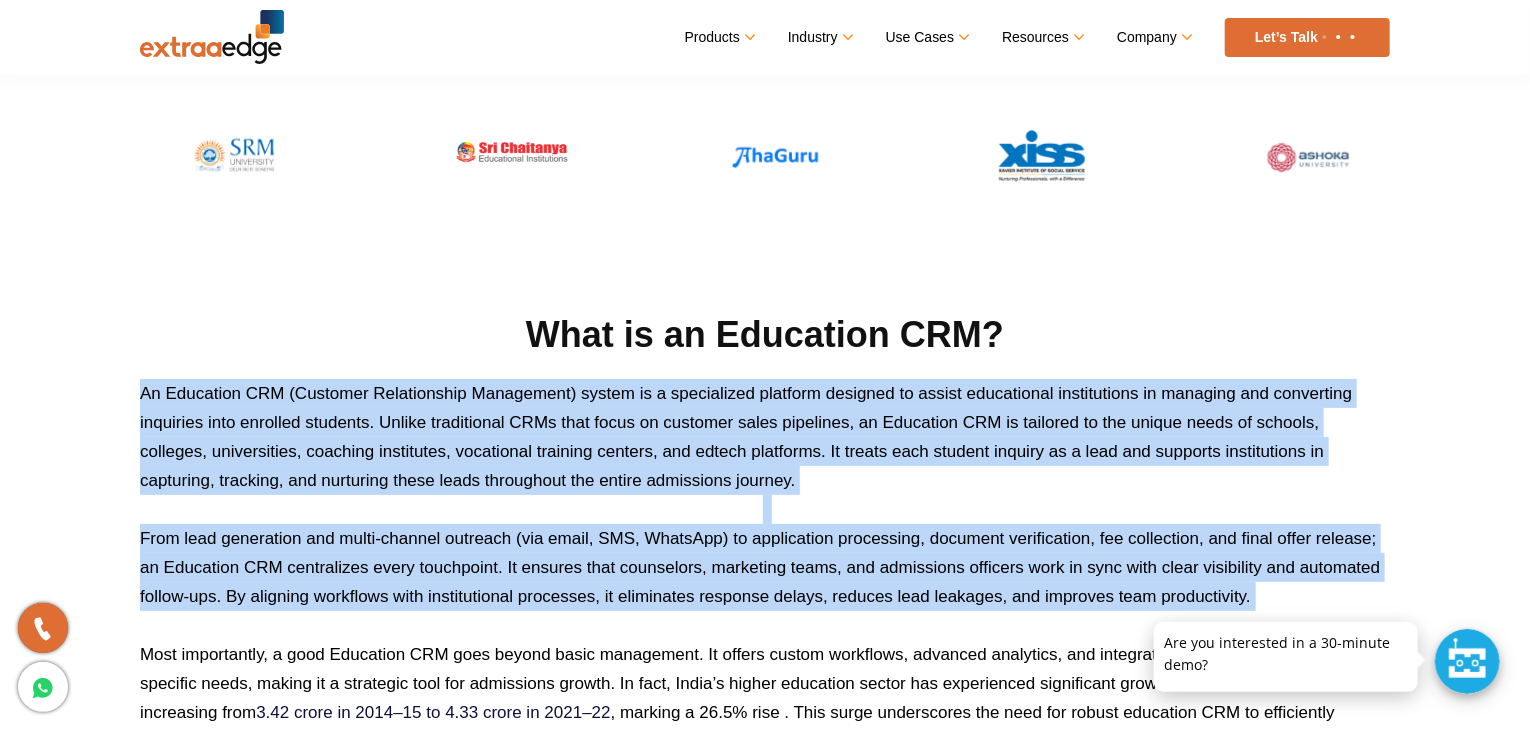 drag, startPoint x: 828, startPoint y: 551, endPoint x: 852, endPoint y: 441, distance: 112.587746 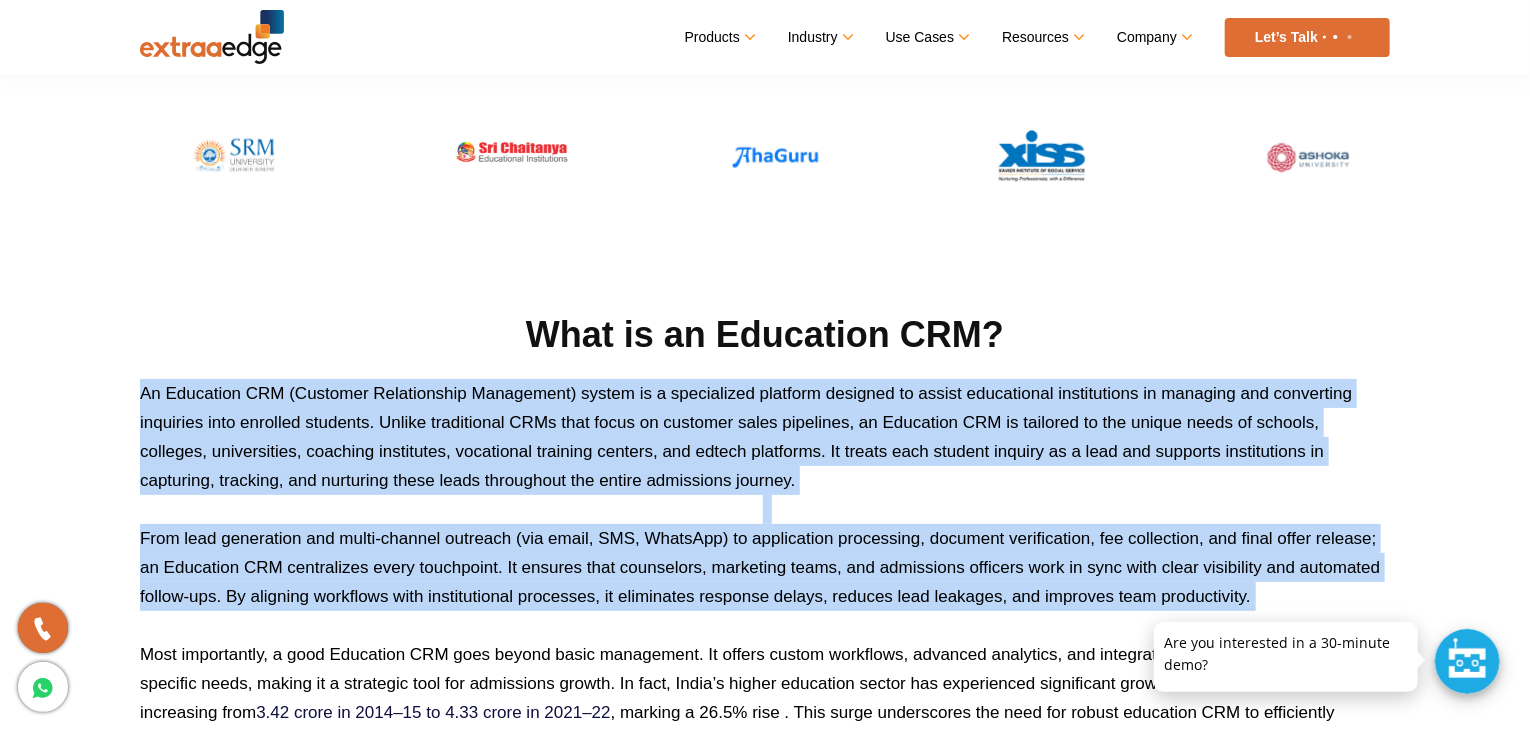 click on "What is an Education CRM?
An Education CRM (Customer Relationship Management) system is a specialized platform designed to assist educational institutions in managing and converting inquiries into enrolled students. Unlike traditional CRMs that focus on customer sales pipelines, an Education CRM is tailored to the unique needs of schools, colleges, universities, coaching institutes, vocational training centers, and edtech platforms. It treats each student inquiry as a lead and supports institutions in capturing, tracking, and nurturing these leads throughout the entire admissions journey.
Most importantly, a good Education CRM goes beyond basic management. It offers custom workflows, advanced analytics, and integrations tailored to education-specific needs, making it a strategic tool for admissions growth. In fact, India’s higher education sector has experienced significant growth, with total enrollment increasing from  3.42 crore in 2014–15 to 4.33 crore in 2021–22" at bounding box center [765, 533] 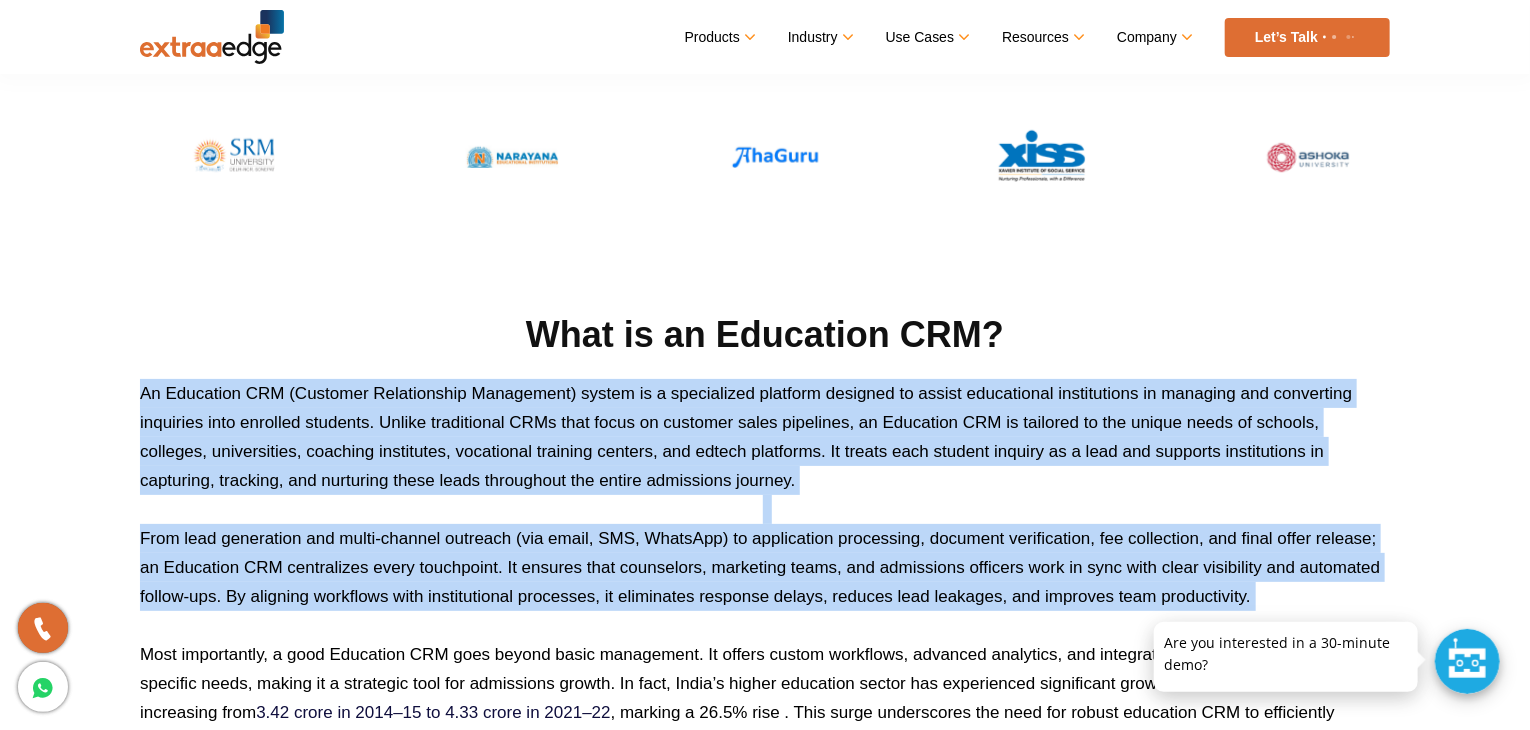 click on "An Education CRM (Customer Relationship Management) system is a specialized platform designed to assist educational institutions in managing and converting inquiries into enrolled students. Unlike traditional CRMs that focus on customer sales pipelines, an Education CRM is tailored to the unique needs of schools, colleges, universities, coaching institutes, vocational training centers, and edtech platforms. It treats each student inquiry as a lead and supports institutions in capturing, tracking, and nurturing these leads throughout the entire admissions journey." at bounding box center [765, 437] 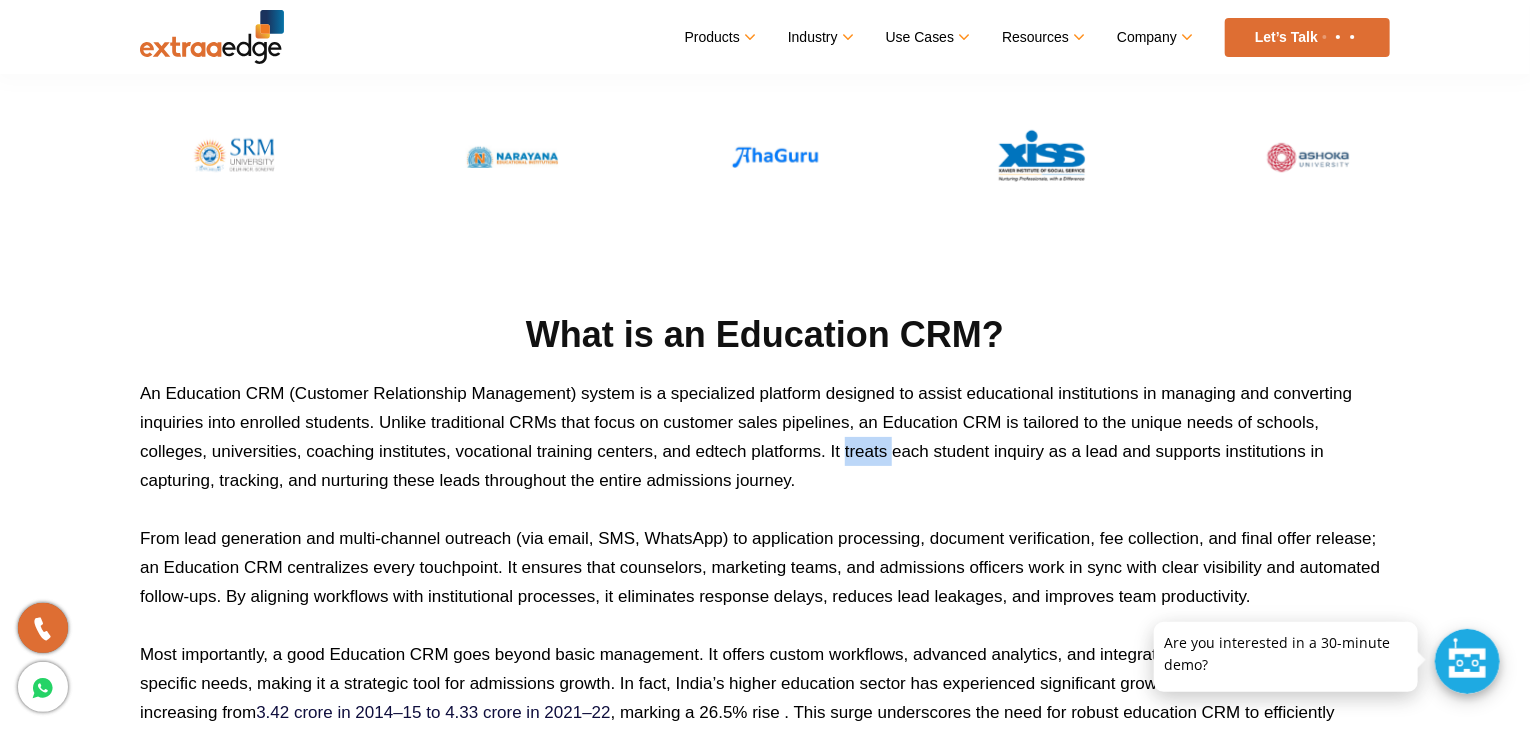 click on "An Education CRM (Customer Relationship Management) system is a specialized platform designed to assist educational institutions in managing and converting inquiries into enrolled students. Unlike traditional CRMs that focus on customer sales pipelines, an Education CRM is tailored to the unique needs of schools, colleges, universities, coaching institutes, vocational training centers, and edtech platforms. It treats each student inquiry as a lead and supports institutions in capturing, tracking, and nurturing these leads throughout the entire admissions journey." at bounding box center (765, 437) 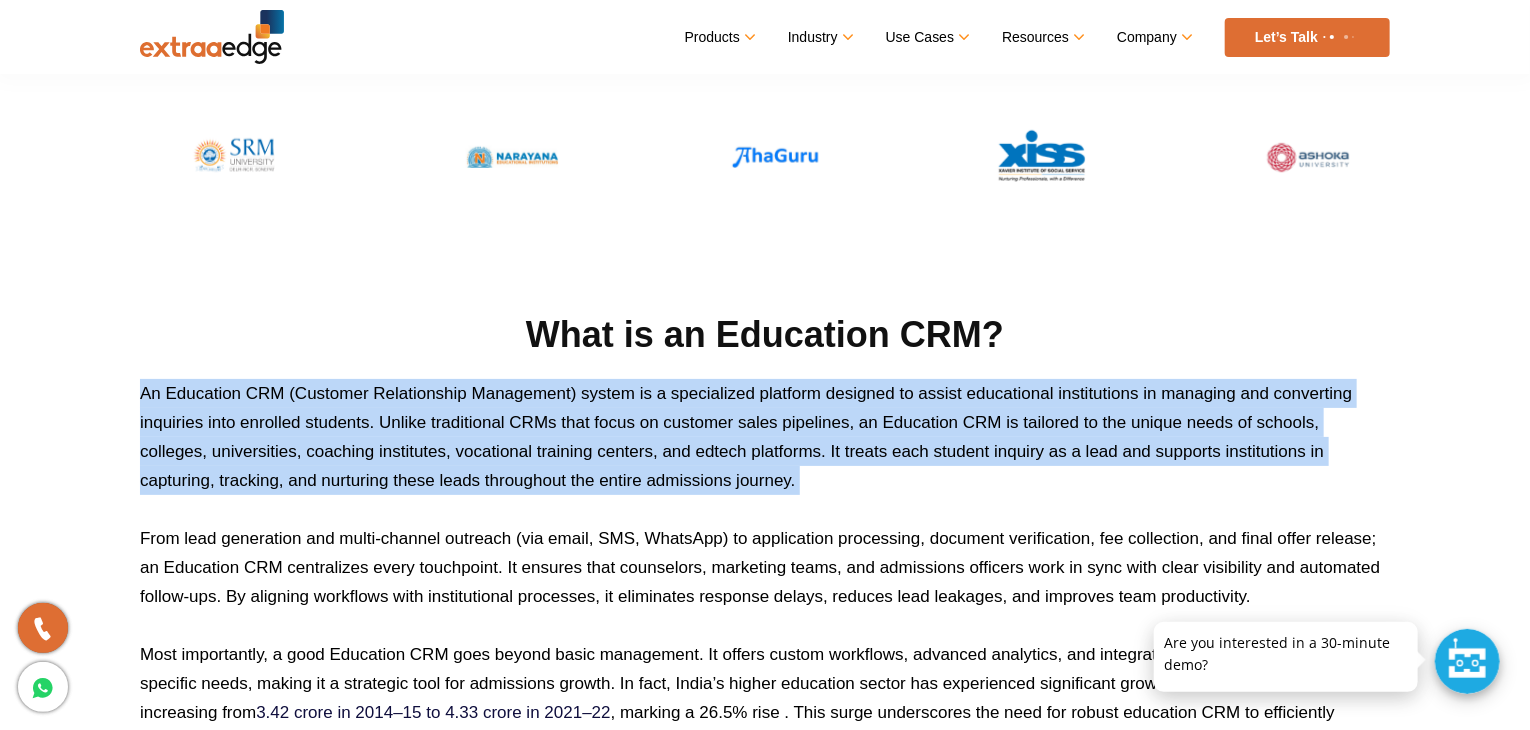 click on "An Education CRM (Customer Relationship Management) system is a specialized platform designed to assist educational institutions in managing and converting inquiries into enrolled students. Unlike traditional CRMs that focus on customer sales pipelines, an Education CRM is tailored to the unique needs of schools, colleges, universities, coaching institutes, vocational training centers, and edtech platforms. It treats each student inquiry as a lead and supports institutions in capturing, tracking, and nurturing these leads throughout the entire admissions journey." at bounding box center (765, 437) 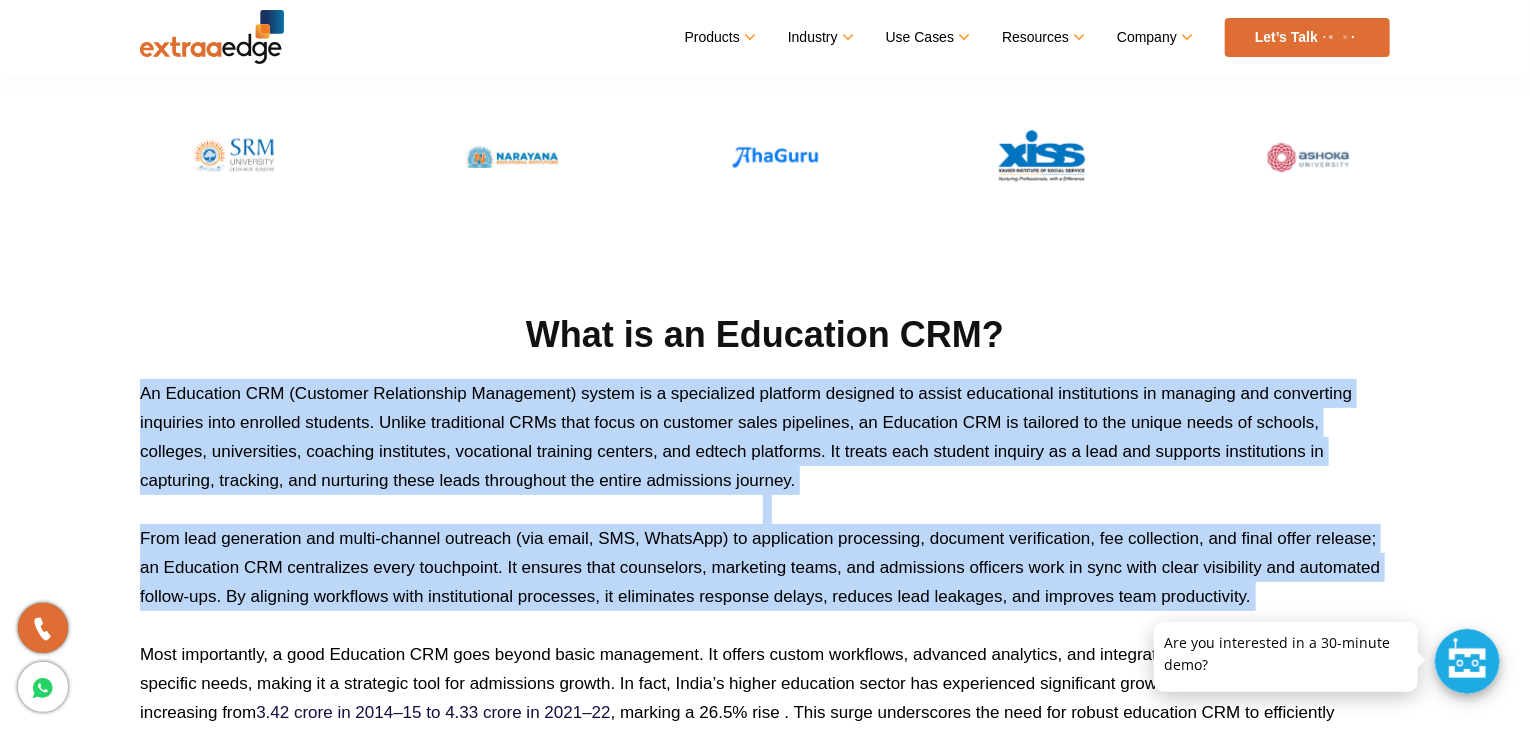 drag, startPoint x: 852, startPoint y: 441, endPoint x: 852, endPoint y: 560, distance: 119 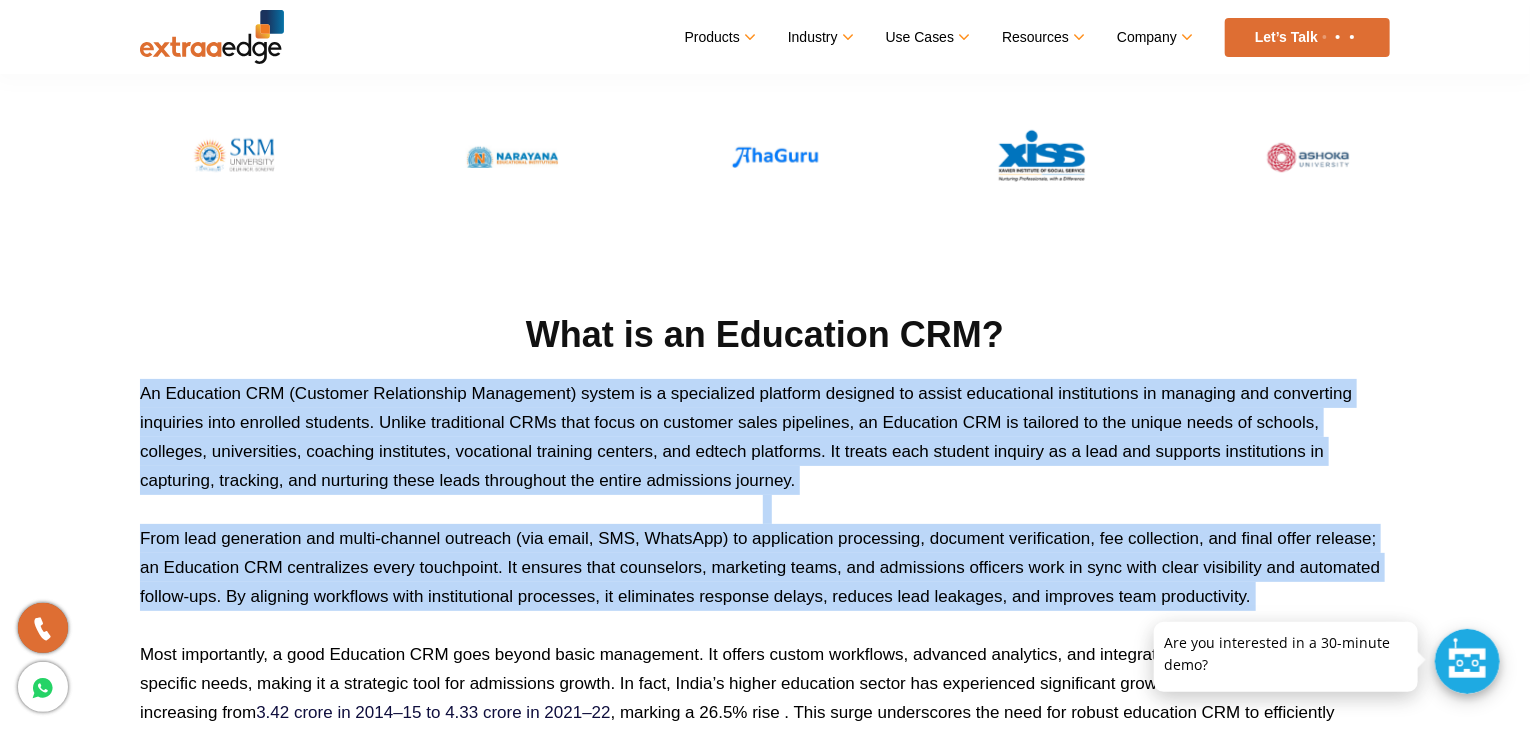 click on "What is an Education CRM?
An Education CRM (Customer Relationship Management) system is a specialized platform designed to assist educational institutions in managing and converting inquiries into enrolled students. Unlike traditional CRMs that focus on customer sales pipelines, an Education CRM is tailored to the unique needs of schools, colleges, universities, coaching institutes, vocational training centers, and edtech platforms. It treats each student inquiry as a lead and supports institutions in capturing, tracking, and nurturing these leads throughout the entire admissions journey.
Most importantly, a good Education CRM goes beyond basic management. It offers custom workflows, advanced analytics, and integrations tailored to education-specific needs, making it a strategic tool for admissions growth. In fact, India’s higher education sector has experienced significant growth, with total enrollment increasing from  3.42 crore in 2014–15 to 4.33 crore in 2021–22" at bounding box center [765, 533] 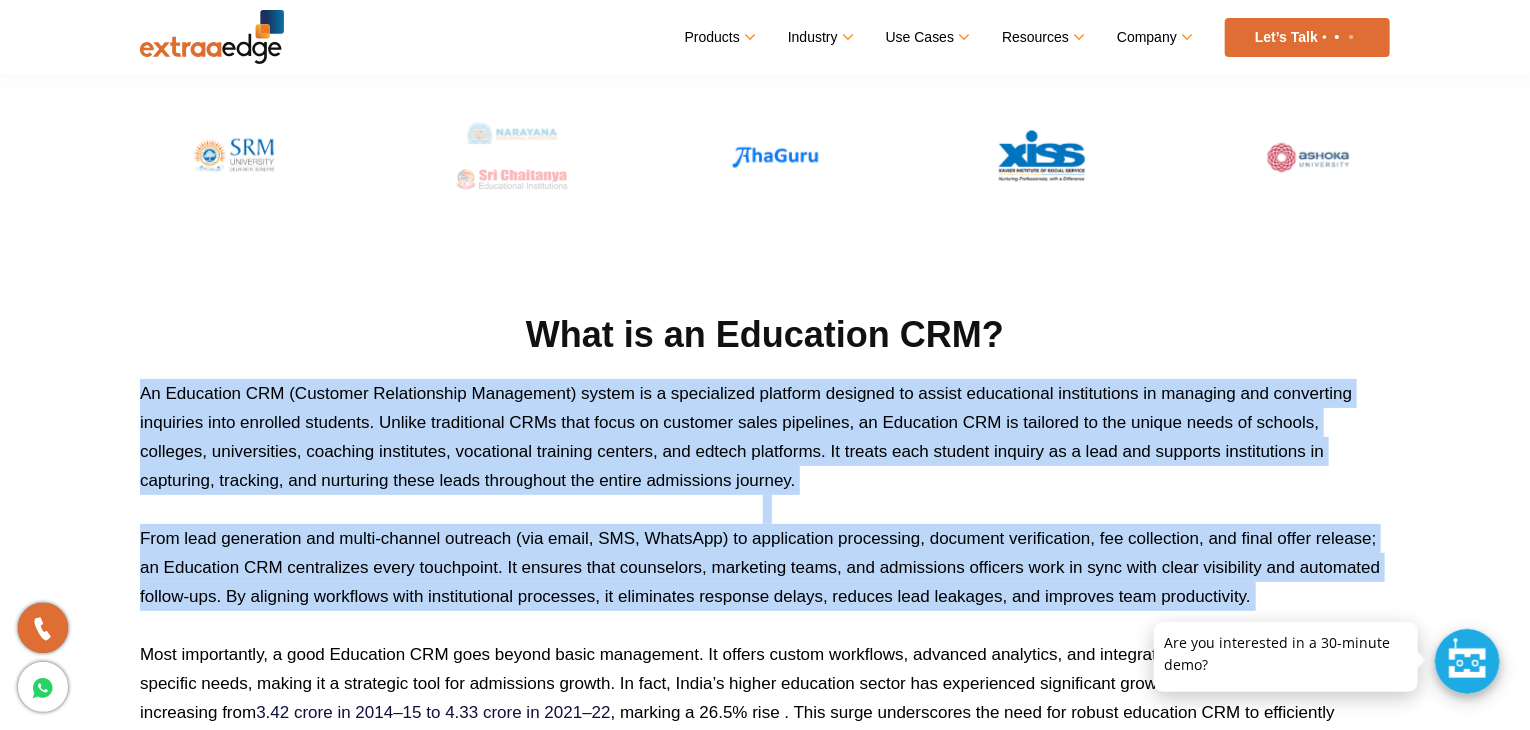 click on "From lead generation and multi-channel outreach (via email, SMS, WhatsApp) to application processing, document verification, fee collection, and final offer release; an Education CRM centralizes every touchpoint. It ensures that counselors, marketing teams, and admissions officers work in sync with clear visibility and automated follow-ups. By aligning workflows with institutional processes, it eliminates response delays, reduces lead leakages, and improves team productivity." at bounding box center (765, 567) 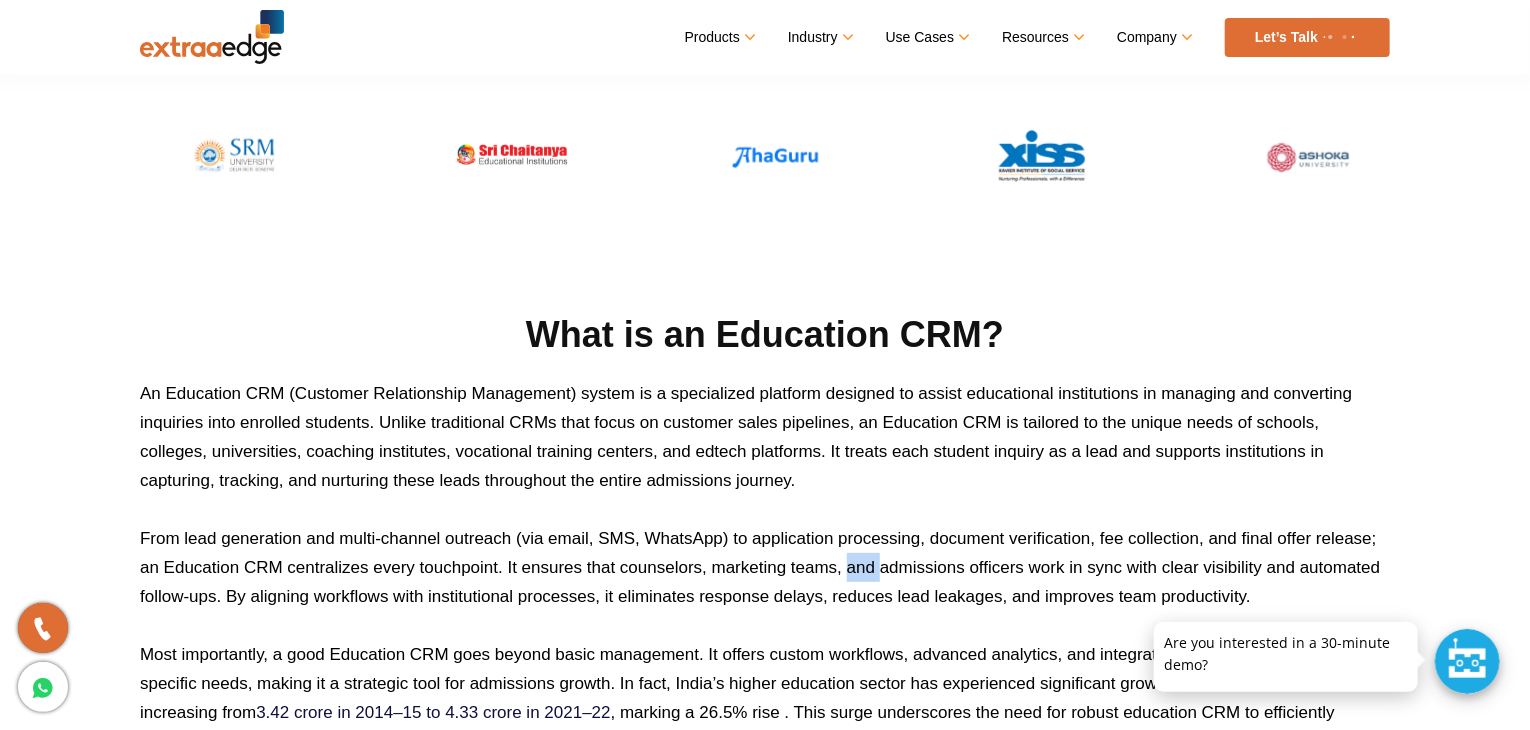 click on "From lead generation and multi-channel outreach (via email, SMS, WhatsApp) to application processing, document verification, fee collection, and final offer release; an Education CRM centralizes every touchpoint. It ensures that counselors, marketing teams, and admissions officers work in sync with clear visibility and automated follow-ups. By aligning workflows with institutional processes, it eliminates response delays, reduces lead leakages, and improves team productivity." at bounding box center [765, 567] 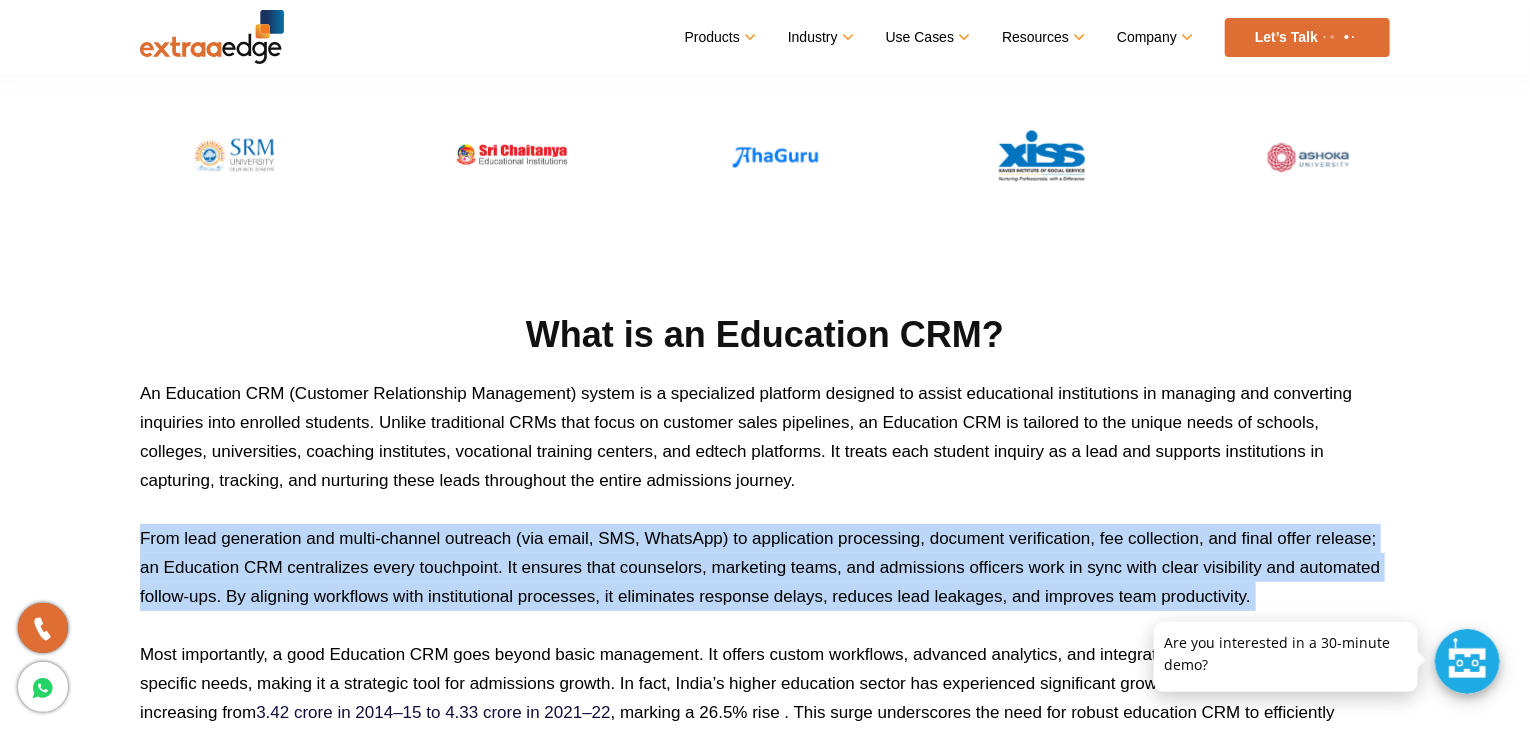 click on "From lead generation and multi-channel outreach (via email, SMS, WhatsApp) to application processing, document verification, fee collection, and final offer release; an Education CRM centralizes every touchpoint. It ensures that counselors, marketing teams, and admissions officers work in sync with clear visibility and automated follow-ups. By aligning workflows with institutional processes, it eliminates response delays, reduces lead leakages, and improves team productivity." at bounding box center [765, 567] 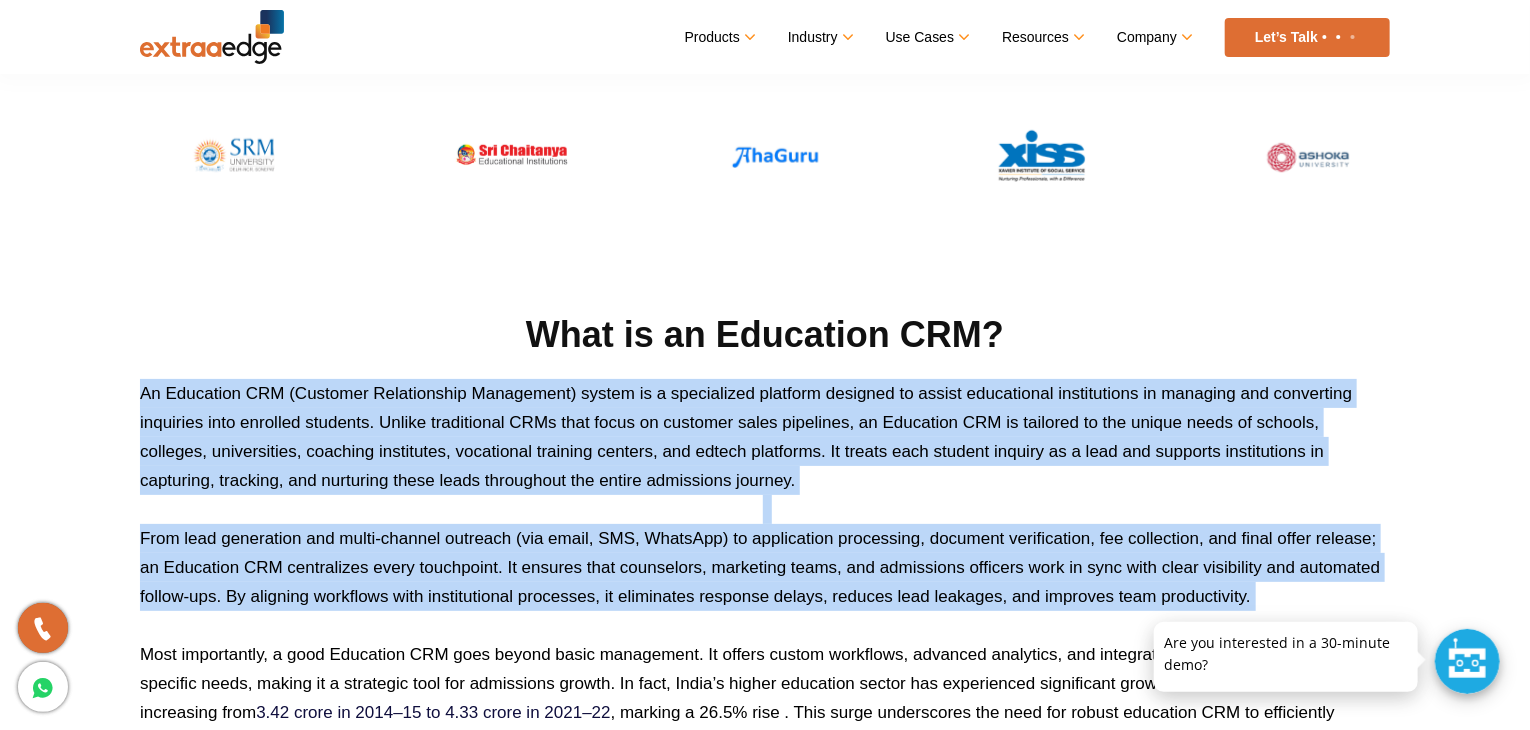 drag, startPoint x: 852, startPoint y: 560, endPoint x: 871, endPoint y: 473, distance: 89.050545 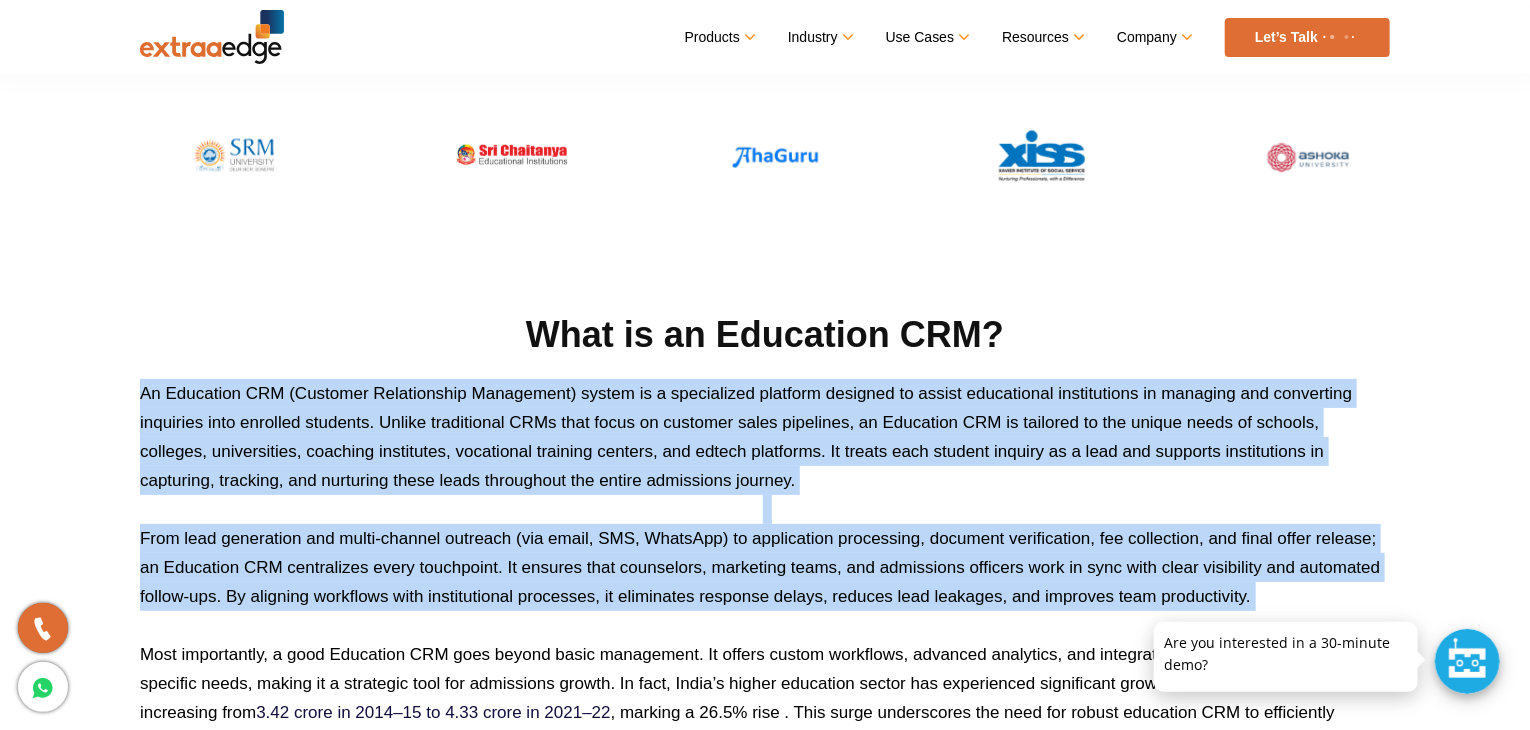 click on "What is an Education CRM?
An Education CRM (Customer Relationship Management) system is a specialized platform designed to assist educational institutions in managing and converting inquiries into enrolled students. Unlike traditional CRMs that focus on customer sales pipelines, an Education CRM is tailored to the unique needs of schools, colleges, universities, coaching institutes, vocational training centers, and edtech platforms. It treats each student inquiry as a lead and supports institutions in capturing, tracking, and nurturing these leads throughout the entire admissions journey.
Most importantly, a good Education CRM goes beyond basic management. It offers custom workflows, advanced analytics, and integrations tailored to education-specific needs, making it a strategic tool for admissions growth. In fact, India’s higher education sector has experienced significant growth, with total enrollment increasing from  3.42 crore in 2014–15 to 4.33 crore in 2021–22" at bounding box center (765, 533) 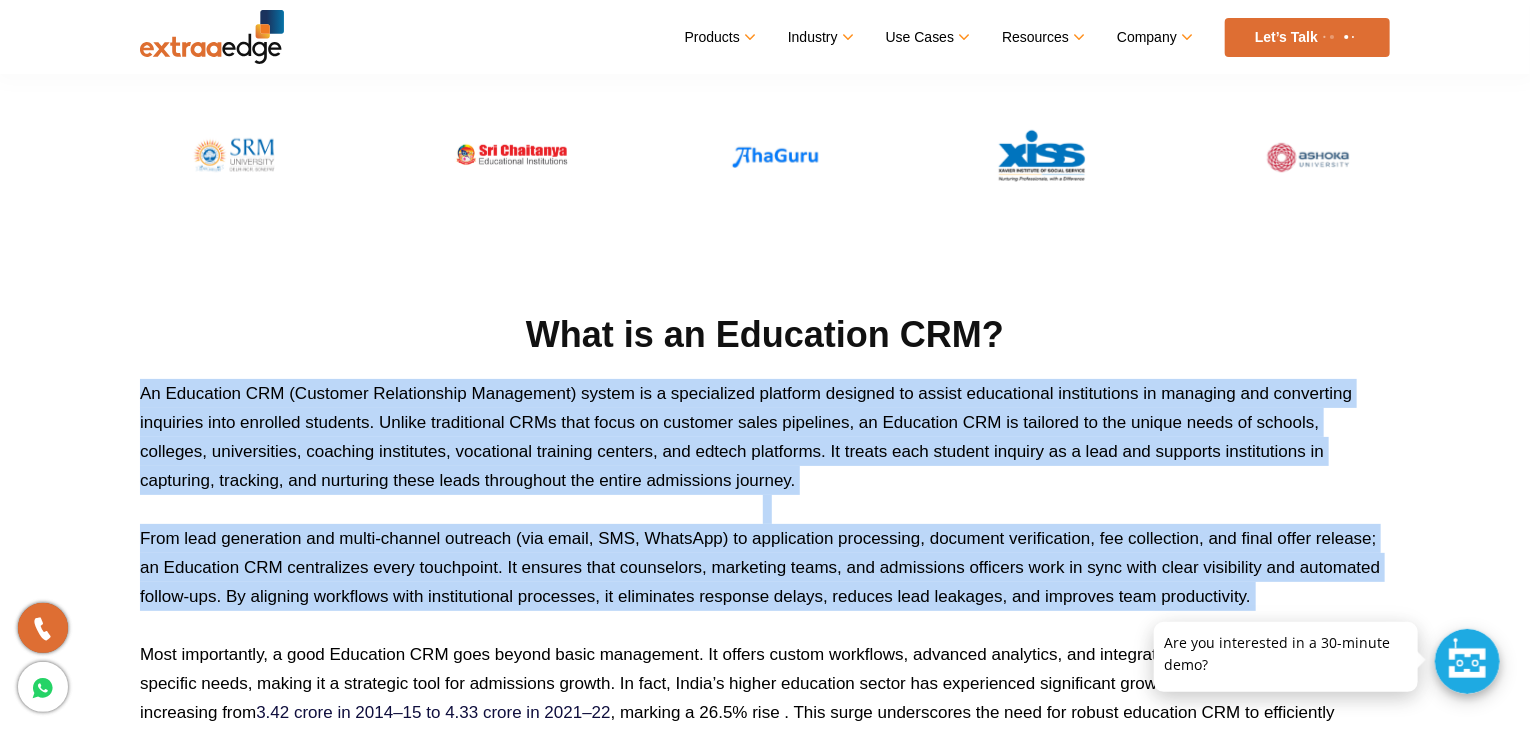 click on "An Education CRM (Customer Relationship Management) system is a specialized platform designed to assist educational institutions in managing and converting inquiries into enrolled students. Unlike traditional CRMs that focus on customer sales pipelines, an Education CRM is tailored to the unique needs of schools, colleges, universities, coaching institutes, vocational training centers, and edtech platforms. It treats each student inquiry as a lead and supports institutions in capturing, tracking, and nurturing these leads throughout the entire admissions journey." at bounding box center (765, 437) 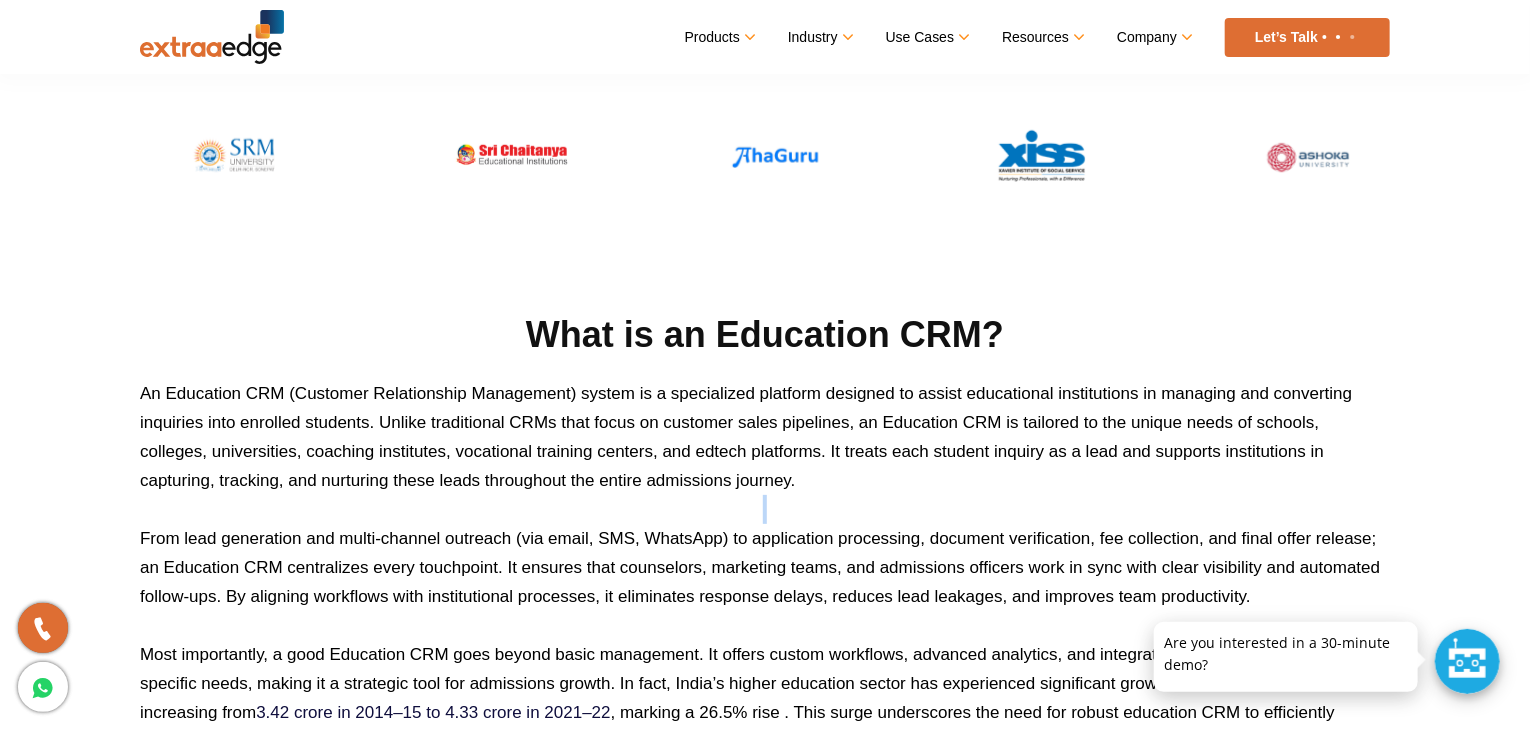 click on "An Education CRM (Customer Relationship Management) system is a specialized platform designed to assist educational institutions in managing and converting inquiries into enrolled students. Unlike traditional CRMs that focus on customer sales pipelines, an Education CRM is tailored to the unique needs of schools, colleges, universities, coaching institutes, vocational training centers, and edtech platforms. It treats each student inquiry as a lead and supports institutions in capturing, tracking, and nurturing these leads throughout the entire admissions journey." at bounding box center (765, 437) 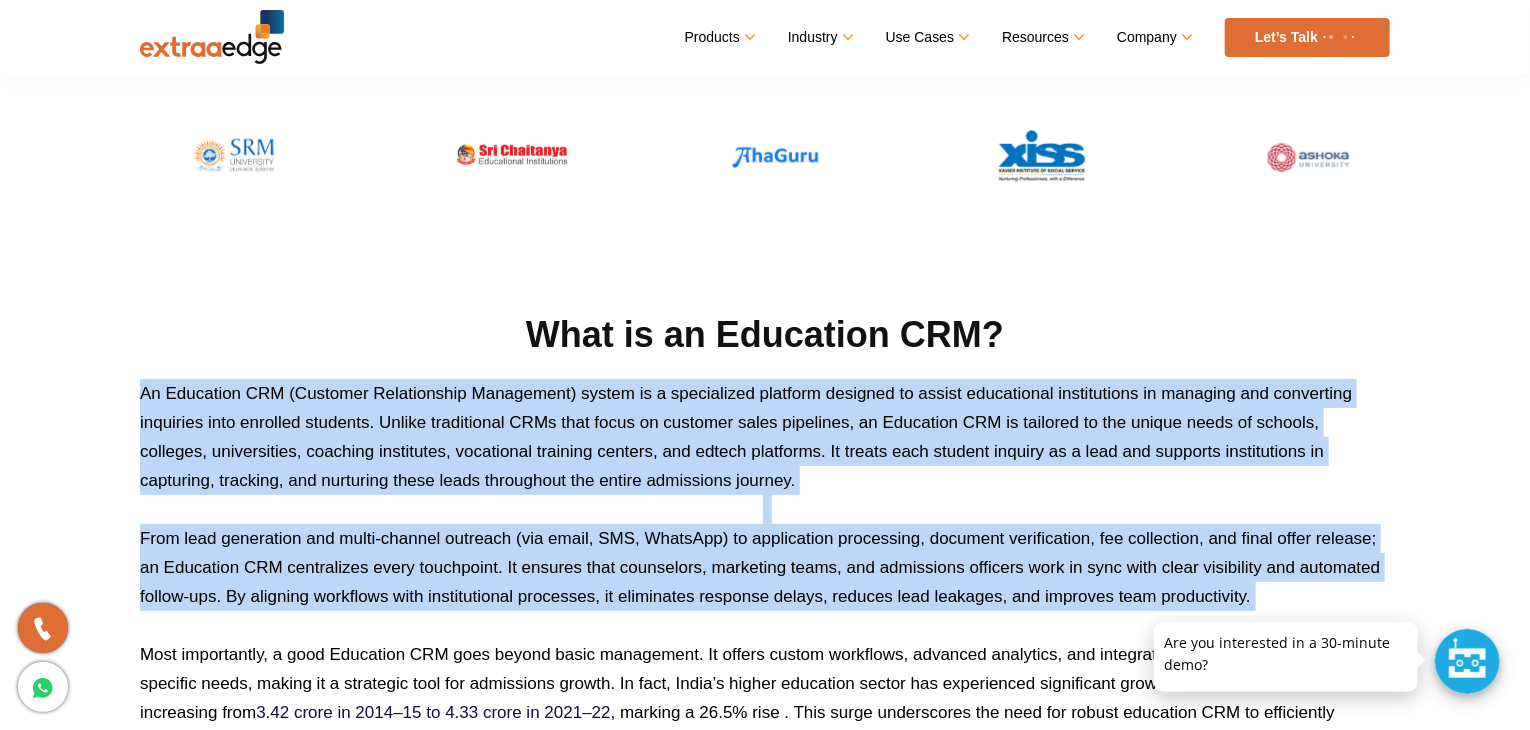 drag, startPoint x: 871, startPoint y: 473, endPoint x: 868, endPoint y: 529, distance: 56.0803 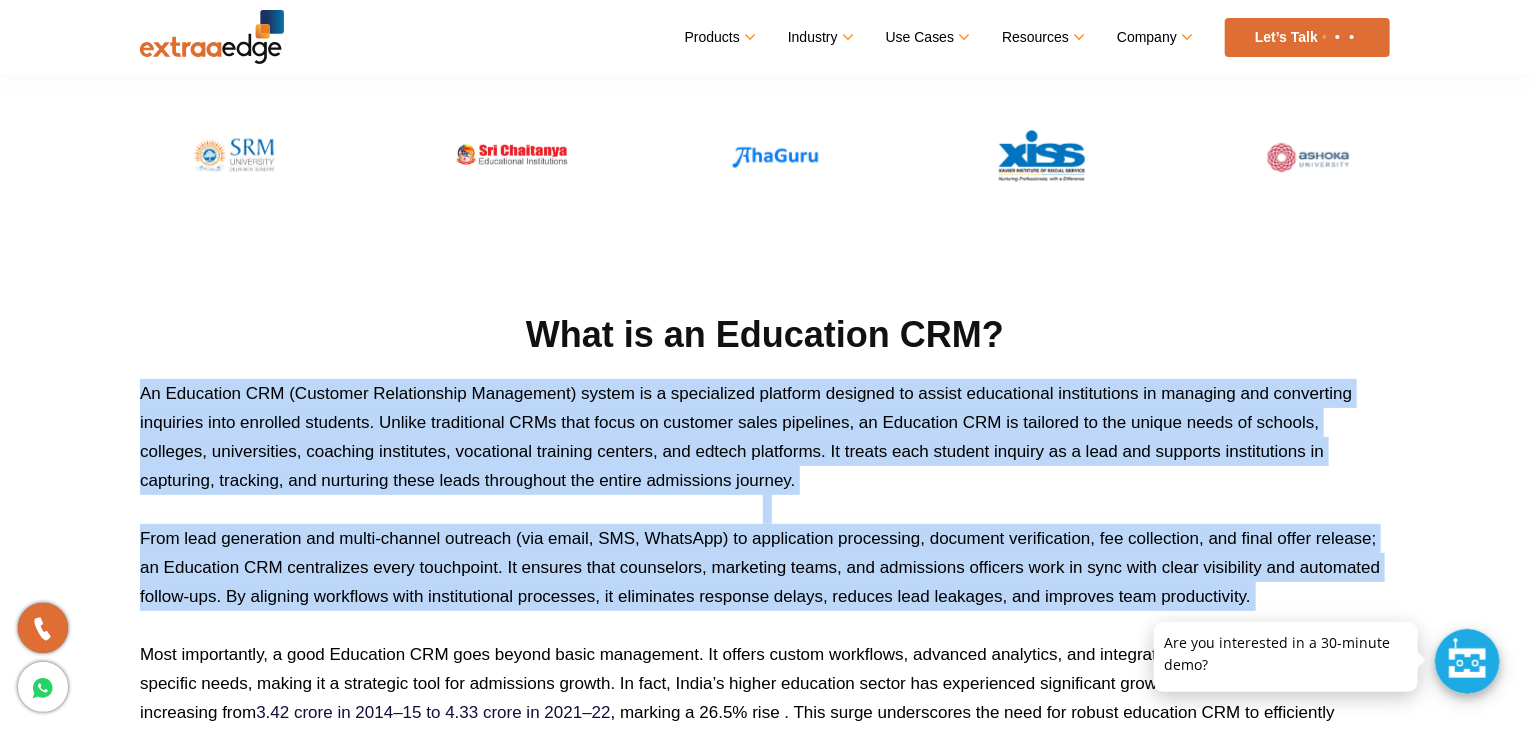 click on "What is an Education CRM?
An Education CRM (Customer Relationship Management) system is a specialized platform designed to assist educational institutions in managing and converting inquiries into enrolled students. Unlike traditional CRMs that focus on customer sales pipelines, an Education CRM is tailored to the unique needs of schools, colleges, universities, coaching institutes, vocational training centers, and edtech platforms. It treats each student inquiry as a lead and supports institutions in capturing, tracking, and nurturing these leads throughout the entire admissions journey.
Most importantly, a good Education CRM goes beyond basic management. It offers custom workflows, advanced analytics, and integrations tailored to education-specific needs, making it a strategic tool for admissions growth. In fact, India’s higher education sector has experienced significant growth, with total enrollment increasing from  3.42 crore in 2014–15 to 4.33 crore in 2021–22" at bounding box center (765, 533) 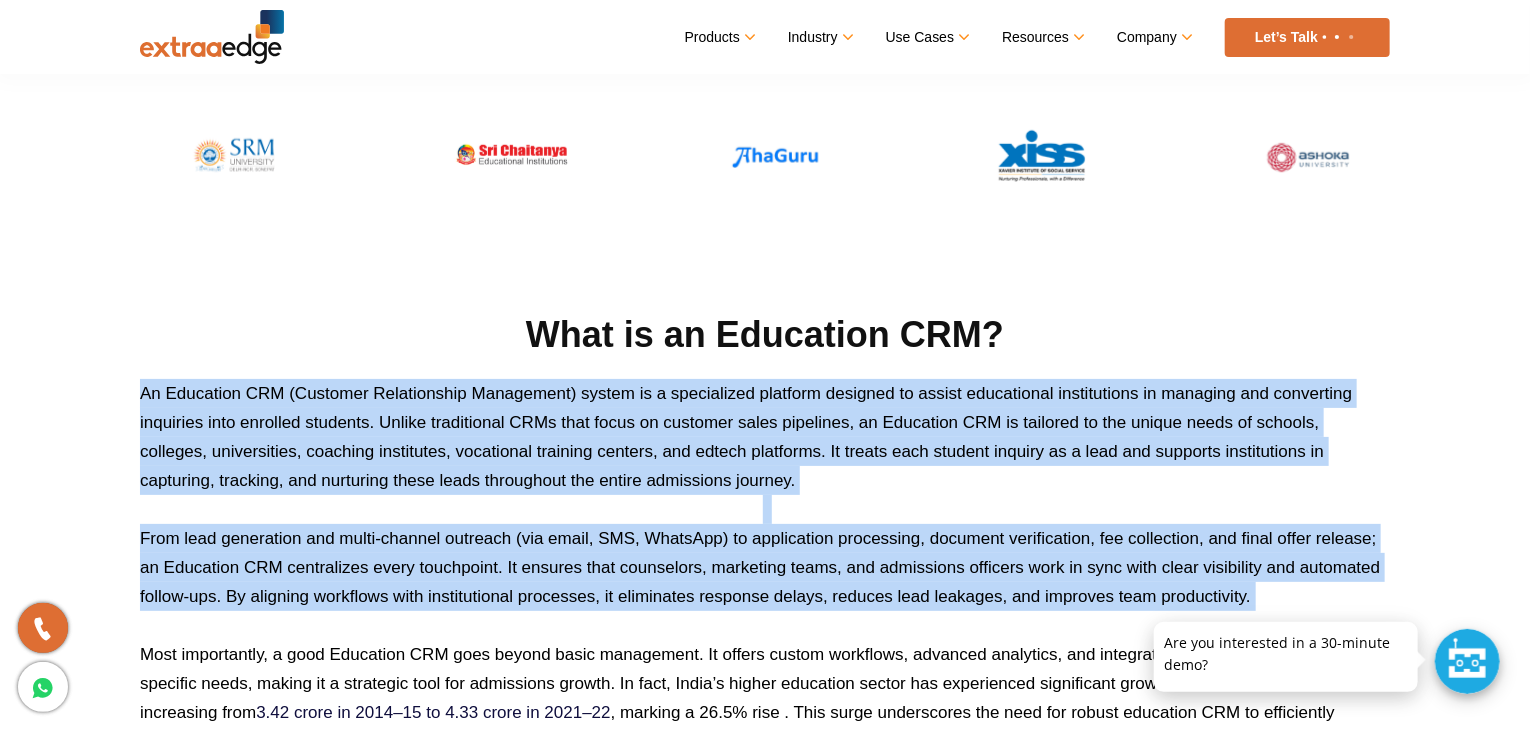 click on "From lead generation and multi-channel outreach (via email, SMS, WhatsApp) to application processing, document verification, fee collection, and final offer release; an Education CRM centralizes every touchpoint. It ensures that counselors, marketing teams, and admissions officers work in sync with clear visibility and automated follow-ups. By aligning workflows with institutional processes, it eliminates response delays, reduces lead leakages, and improves team productivity." at bounding box center (765, 567) 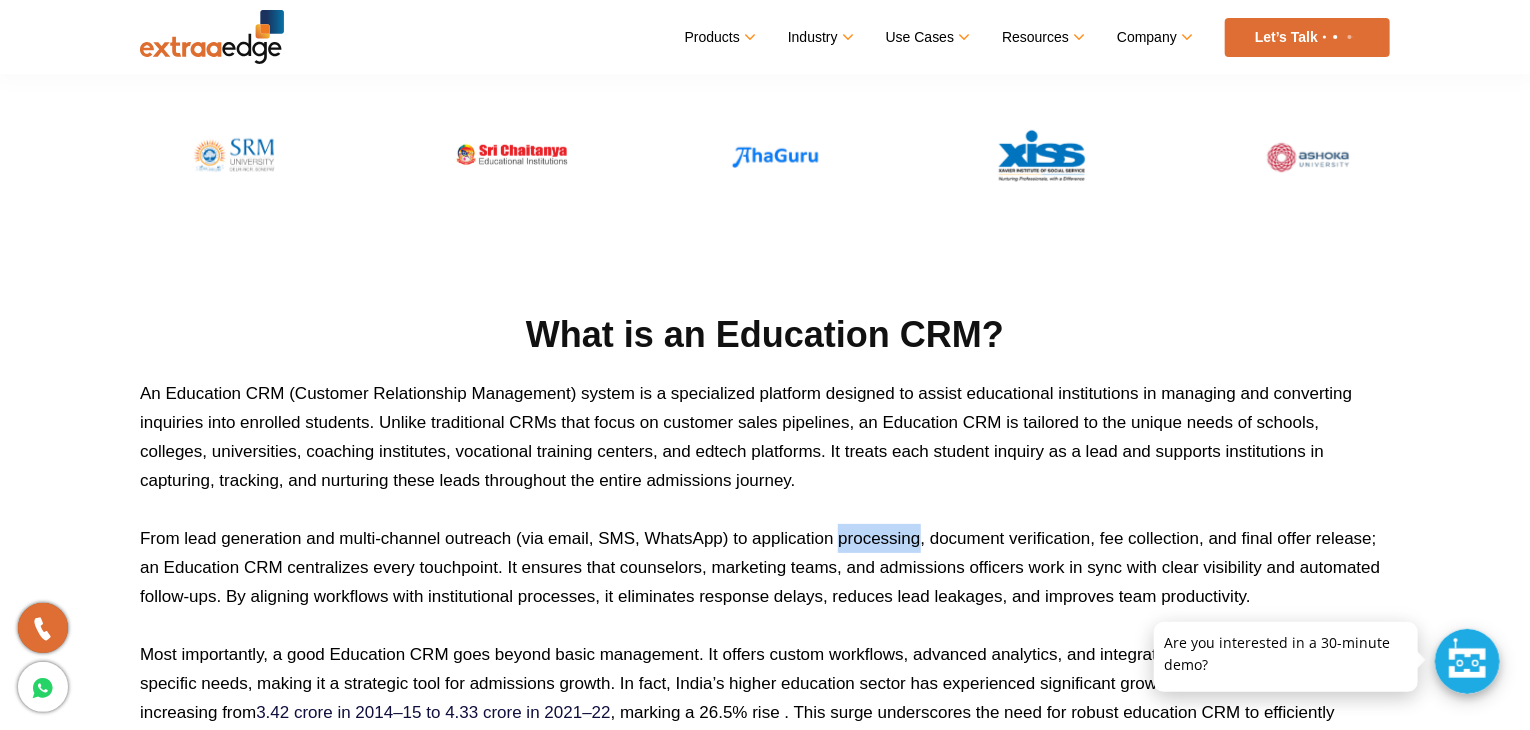 click on "From lead generation and multi-channel outreach (via email, SMS, WhatsApp) to application processing, document verification, fee collection, and final offer release; an Education CRM centralizes every touchpoint. It ensures that counselors, marketing teams, and admissions officers work in sync with clear visibility and automated follow-ups. By aligning workflows with institutional processes, it eliminates response delays, reduces lead leakages, and improves team productivity." at bounding box center (765, 567) 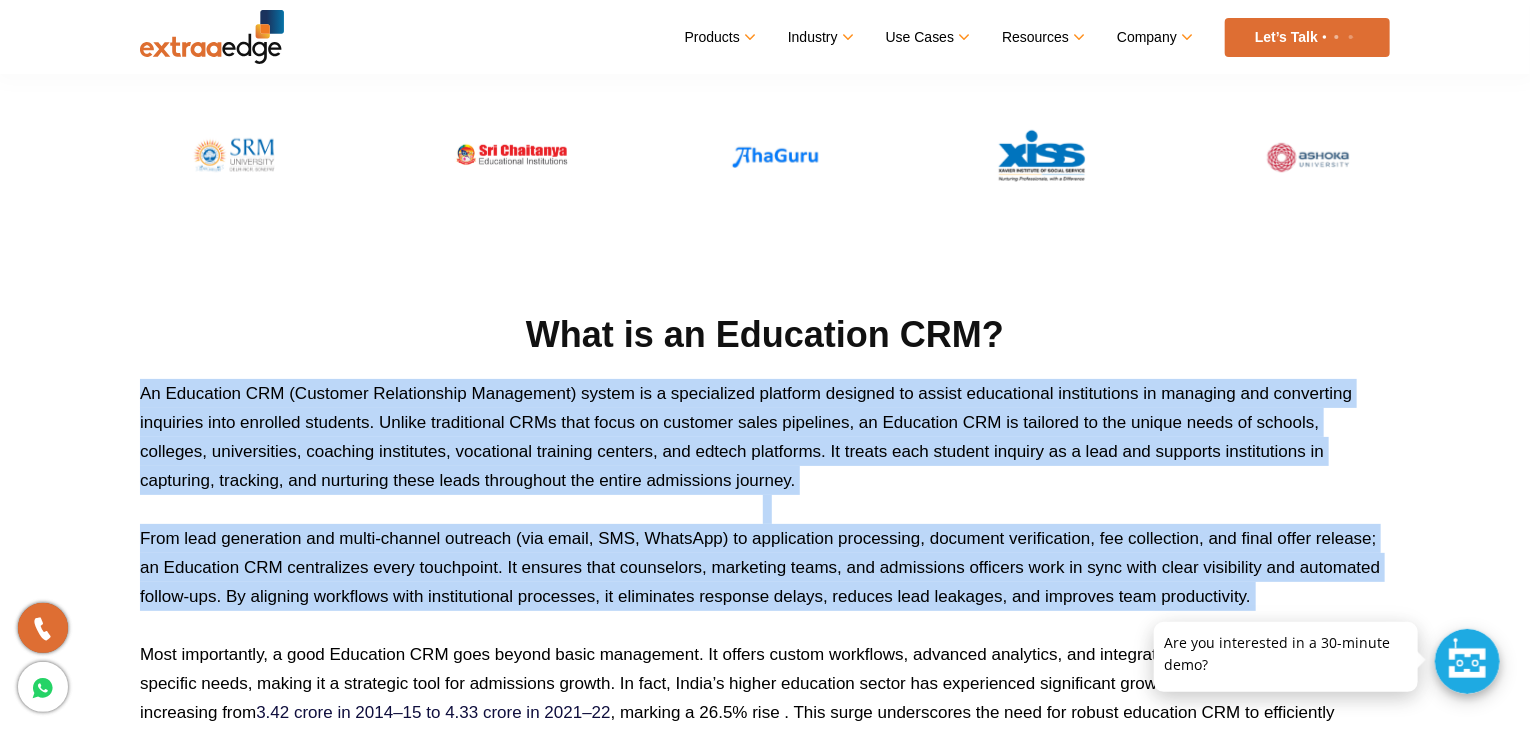 drag, startPoint x: 868, startPoint y: 529, endPoint x: 892, endPoint y: 446, distance: 86.40023 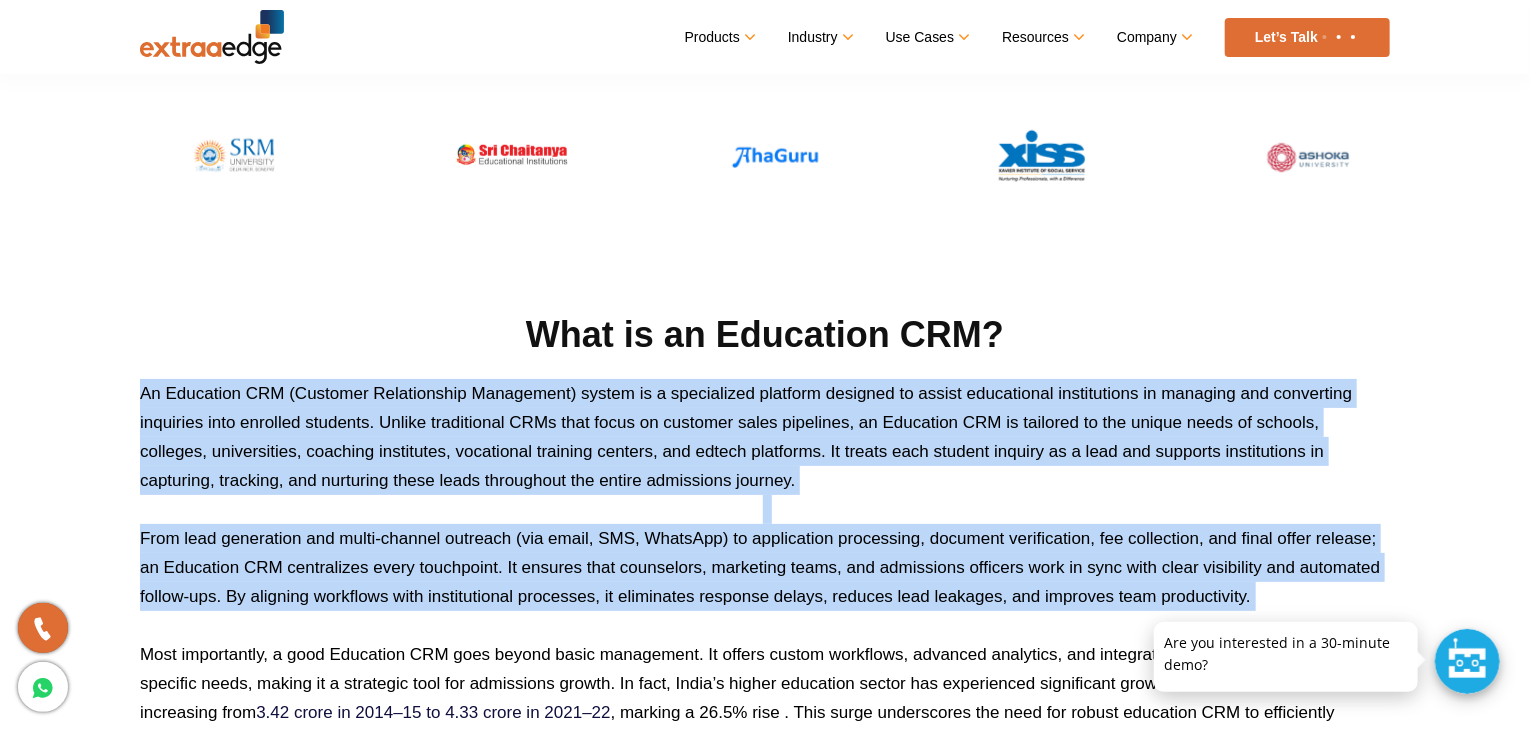 click on "What is an Education CRM?
An Education CRM (Customer Relationship Management) system is a specialized platform designed to assist educational institutions in managing and converting inquiries into enrolled students. Unlike traditional CRMs that focus on customer sales pipelines, an Education CRM is tailored to the unique needs of schools, colleges, universities, coaching institutes, vocational training centers, and edtech platforms. It treats each student inquiry as a lead and supports institutions in capturing, tracking, and nurturing these leads throughout the entire admissions journey.
Most importantly, a good Education CRM goes beyond basic management. It offers custom workflows, advanced analytics, and integrations tailored to education-specific needs, making it a strategic tool for admissions growth. In fact, India’s higher education sector has experienced significant growth, with total enrollment increasing from  3.42 crore in 2014–15 to 4.33 crore in 2021–22" at bounding box center (765, 533) 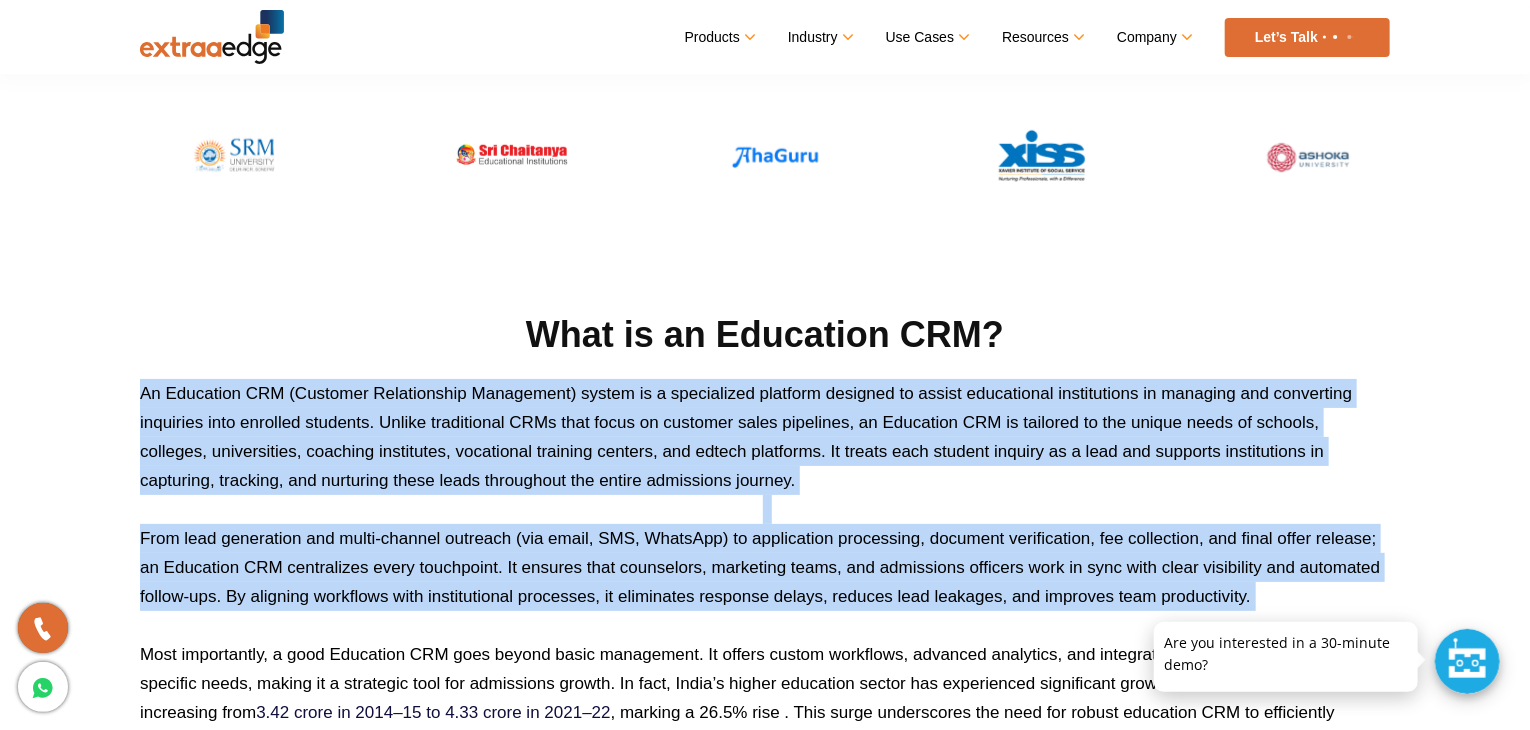 click on "An Education CRM (Customer Relationship Management) system is a specialized platform designed to assist educational institutions in managing and converting inquiries into enrolled students. Unlike traditional CRMs that focus on customer sales pipelines, an Education CRM is tailored to the unique needs of schools, colleges, universities, coaching institutes, vocational training centers, and edtech platforms. It treats each student inquiry as a lead and supports institutions in capturing, tracking, and nurturing these leads throughout the entire admissions journey." at bounding box center [765, 437] 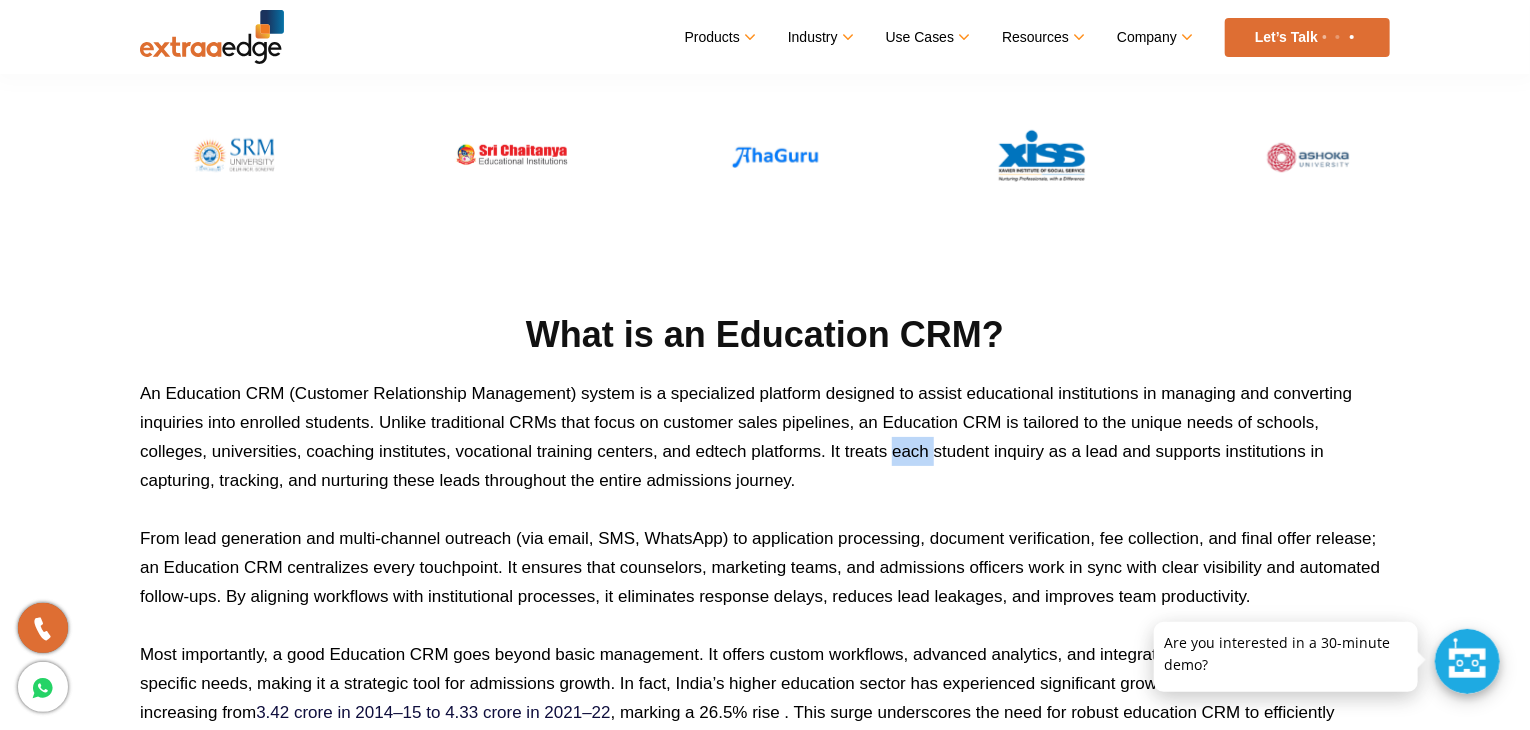 click on "An Education CRM (Customer Relationship Management) system is a specialized platform designed to assist educational institutions in managing and converting inquiries into enrolled students. Unlike traditional CRMs that focus on customer sales pipelines, an Education CRM is tailored to the unique needs of schools, colleges, universities, coaching institutes, vocational training centers, and edtech platforms. It treats each student inquiry as a lead and supports institutions in capturing, tracking, and nurturing these leads throughout the entire admissions journey." at bounding box center [765, 437] 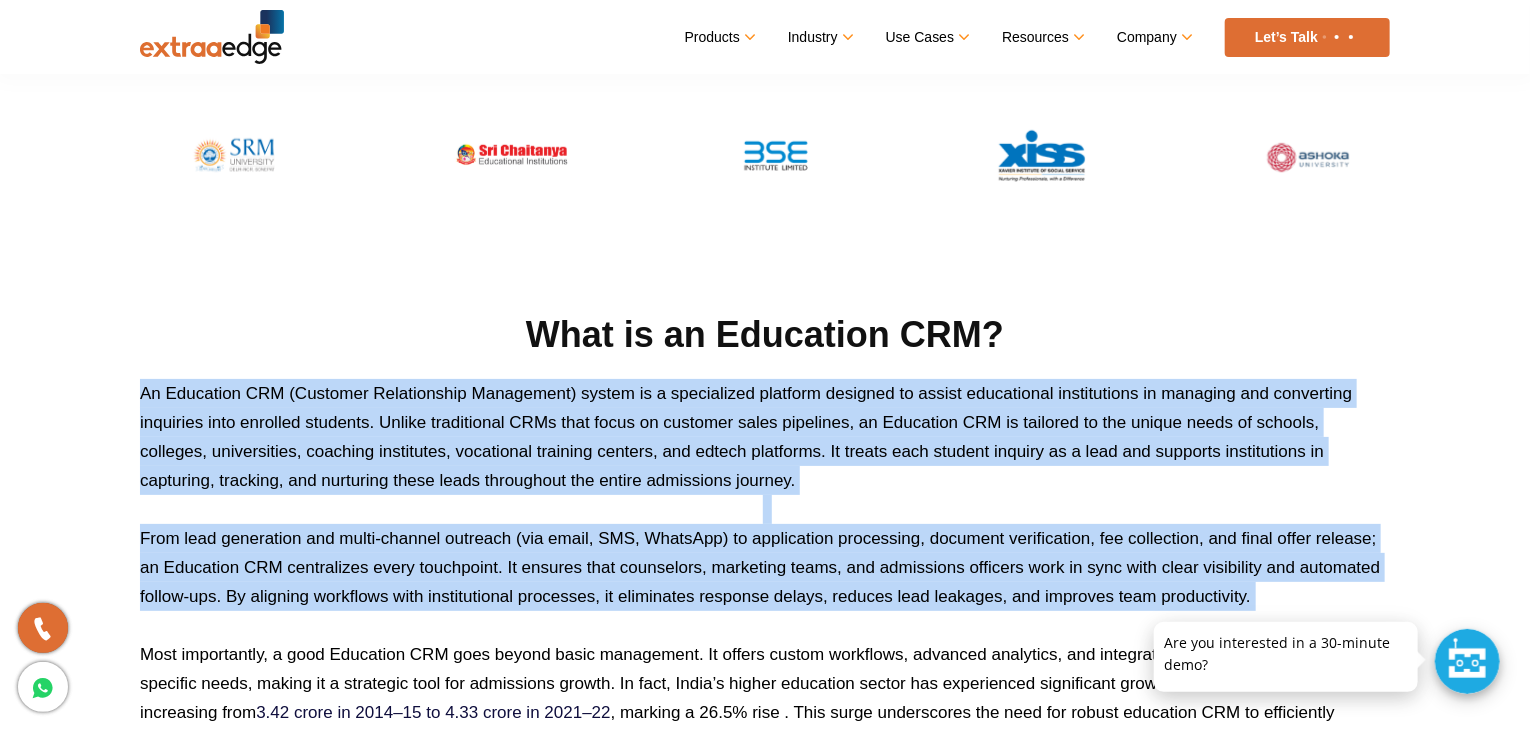 drag, startPoint x: 892, startPoint y: 446, endPoint x: 895, endPoint y: 572, distance: 126.035706 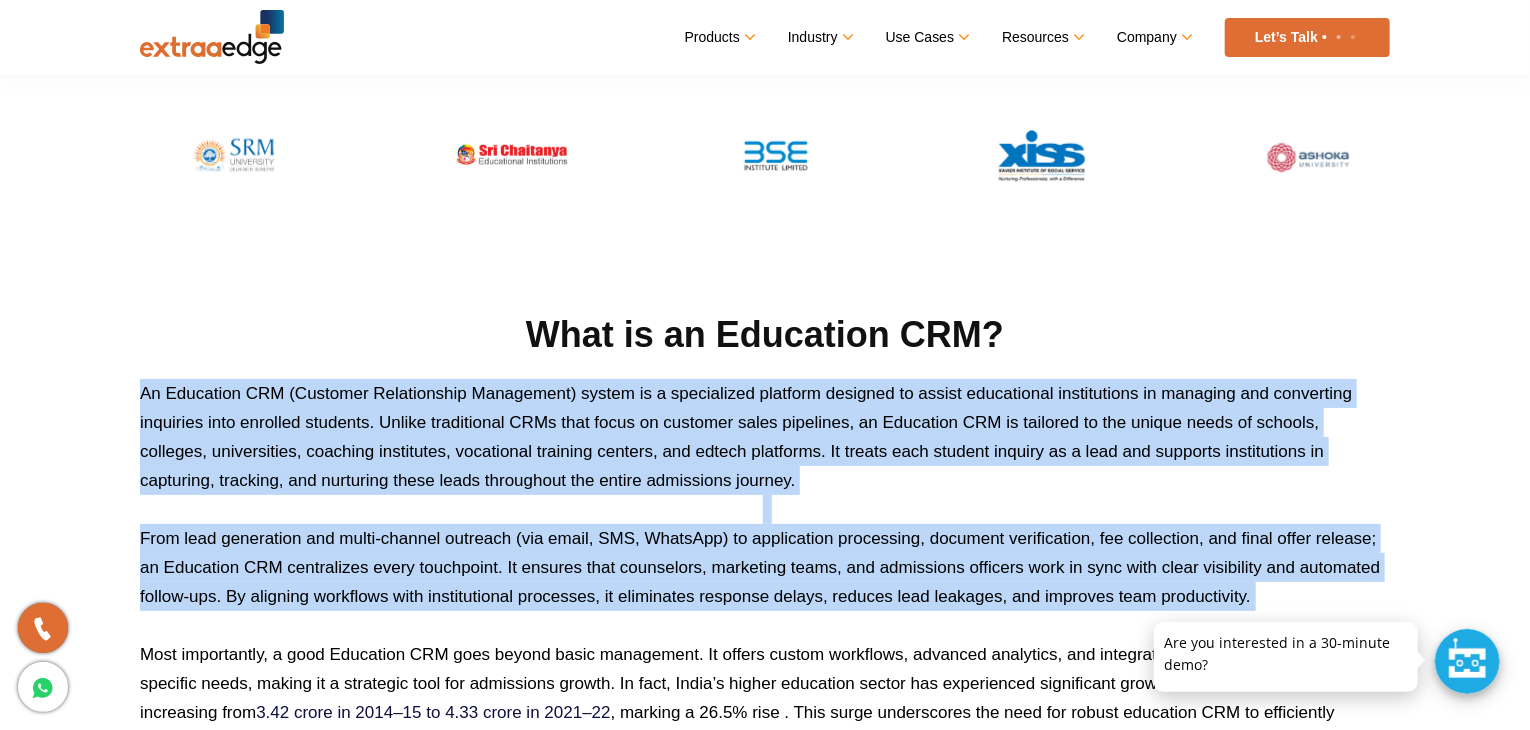 click on "What is an Education CRM?
An Education CRM (Customer Relationship Management) system is a specialized platform designed to assist educational institutions in managing and converting inquiries into enrolled students. Unlike traditional CRMs that focus on customer sales pipelines, an Education CRM is tailored to the unique needs of schools, colleges, universities, coaching institutes, vocational training centers, and edtech platforms. It treats each student inquiry as a lead and supports institutions in capturing, tracking, and nurturing these leads throughout the entire admissions journey.
Most importantly, a good Education CRM goes beyond basic management. It offers custom workflows, advanced analytics, and integrations tailored to education-specific needs, making it a strategic tool for admissions growth. In fact, India’s higher education sector has experienced significant growth, with total enrollment increasing from  3.42 crore in 2014–15 to 4.33 crore in 2021–22" at bounding box center [765, 533] 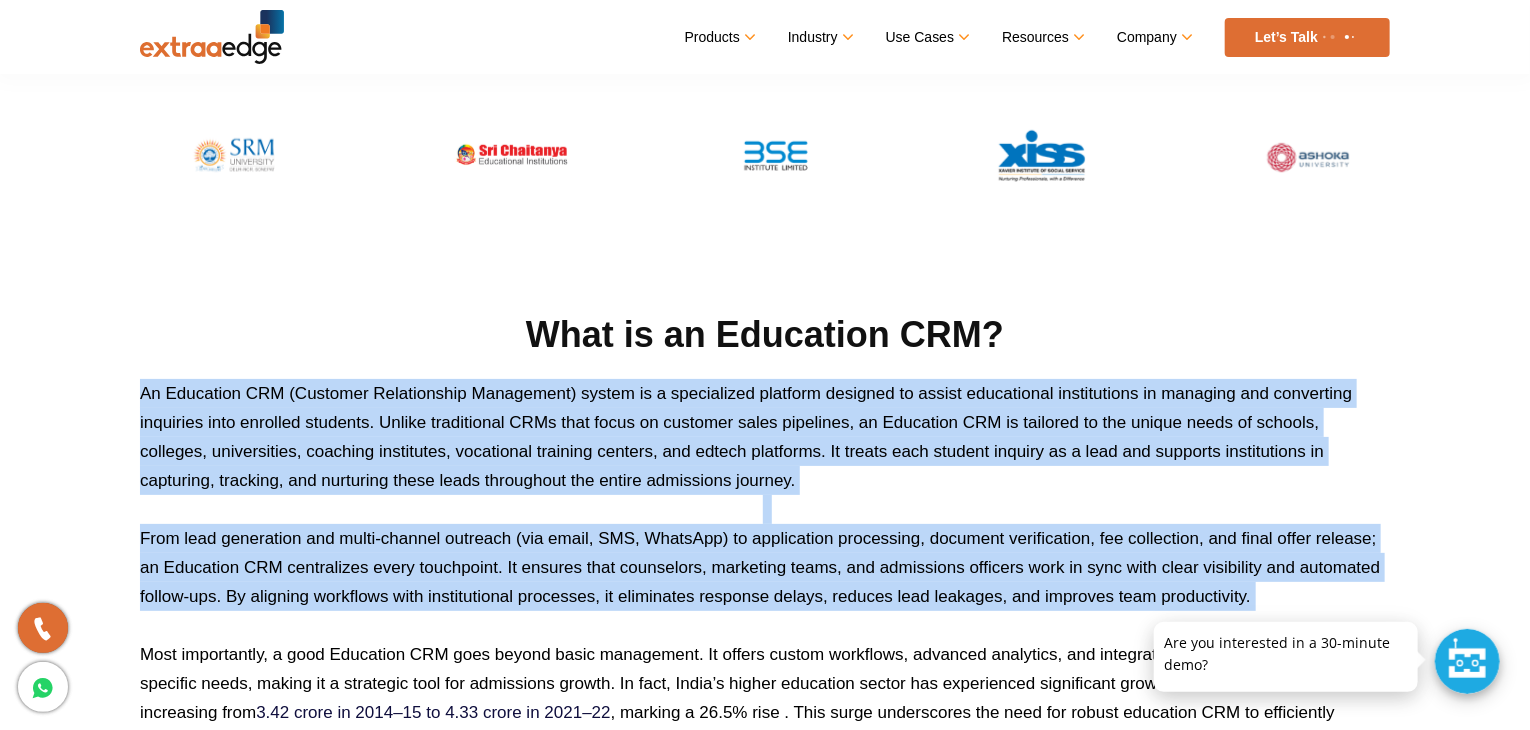 click on "From lead generation and multi-channel outreach (via email, SMS, WhatsApp) to application processing, document verification, fee collection, and final offer release; an Education CRM centralizes every touchpoint. It ensures that counselors, marketing teams, and admissions officers work in sync with clear visibility and automated follow-ups. By aligning workflows with institutional processes, it eliminates response delays, reduces lead leakages, and improves team productivity." at bounding box center [765, 567] 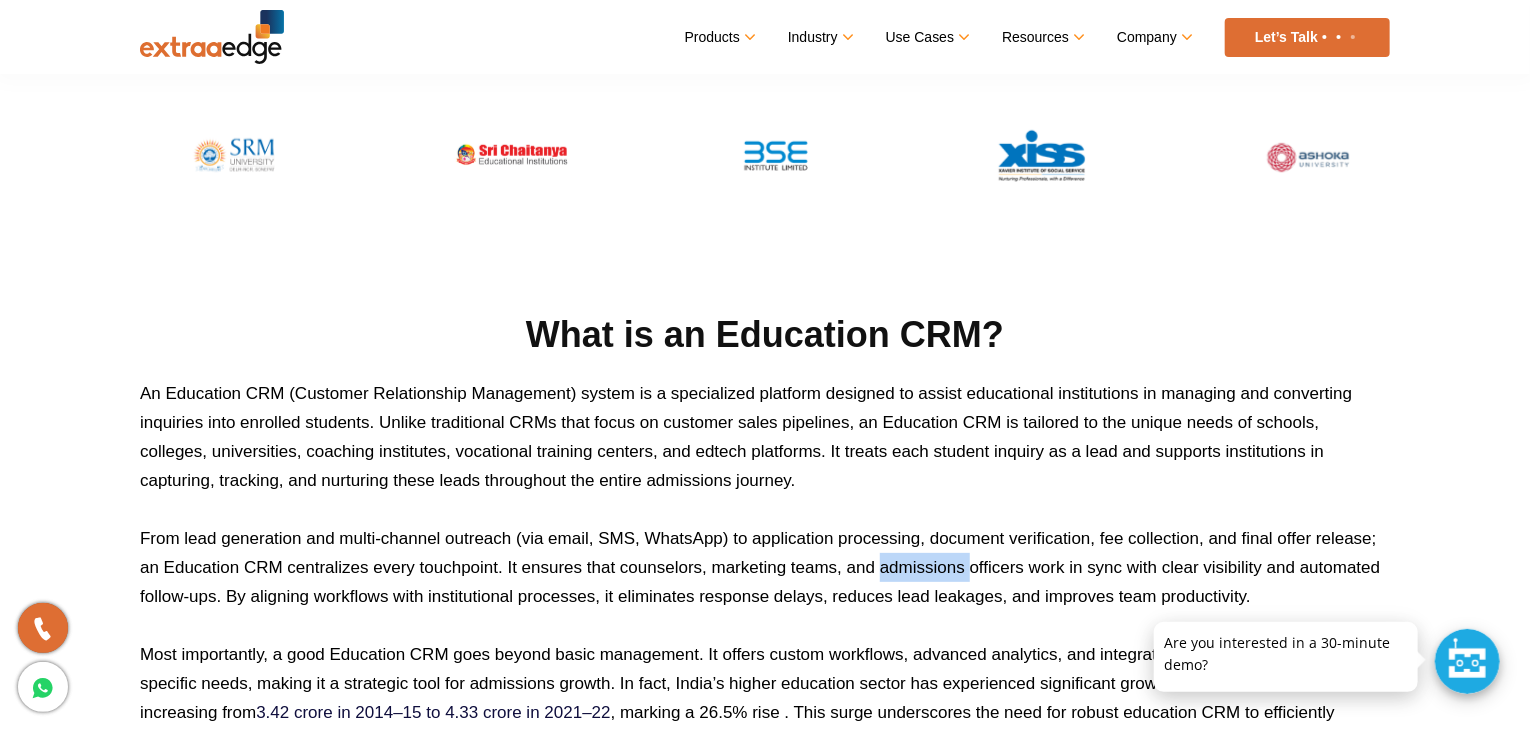 click on "From lead generation and multi-channel outreach (via email, SMS, WhatsApp) to application processing, document verification, fee collection, and final offer release; an Education CRM centralizes every touchpoint. It ensures that counselors, marketing teams, and admissions officers work in sync with clear visibility and automated follow-ups. By aligning workflows with institutional processes, it eliminates response delays, reduces lead leakages, and improves team productivity." at bounding box center [765, 567] 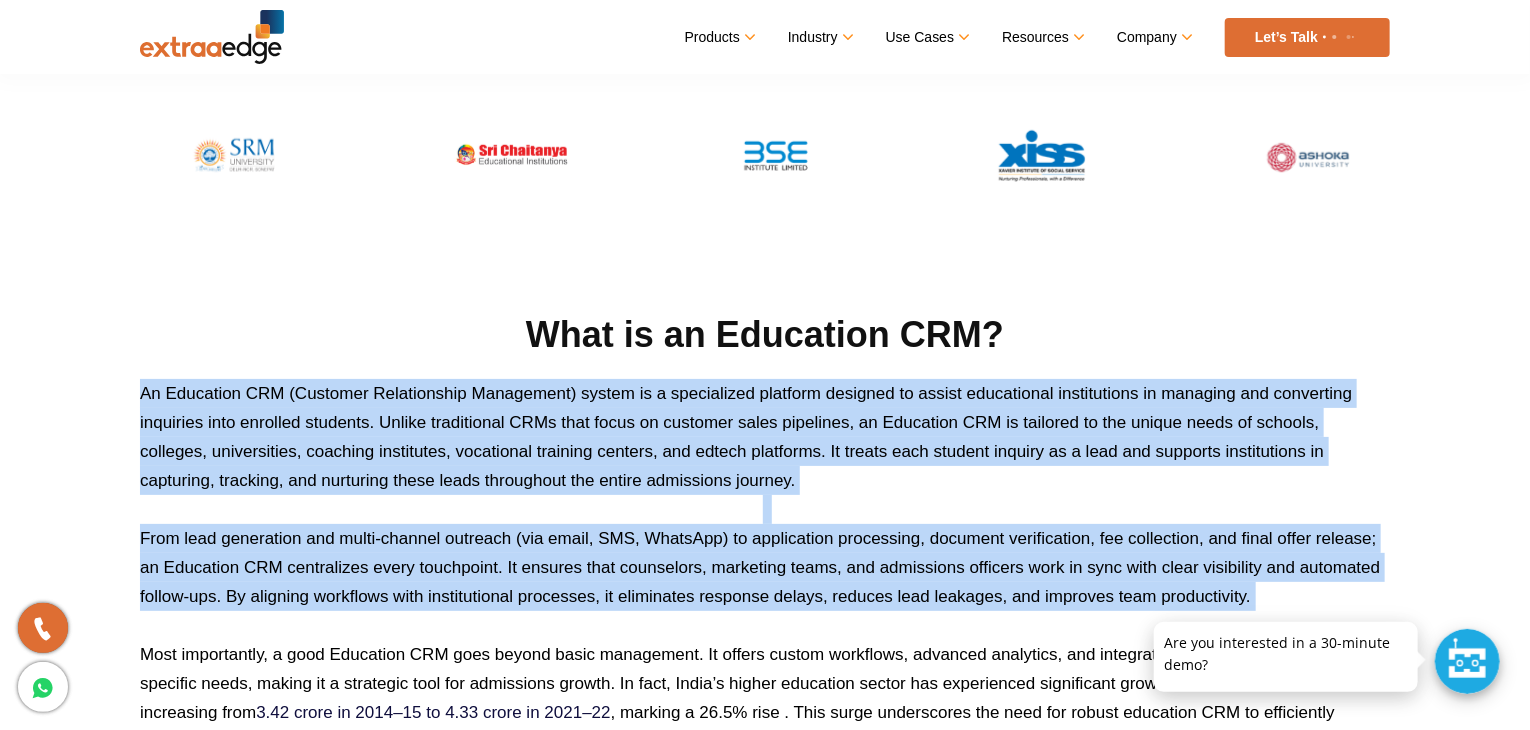 drag, startPoint x: 895, startPoint y: 572, endPoint x: 921, endPoint y: 479, distance: 96.56604 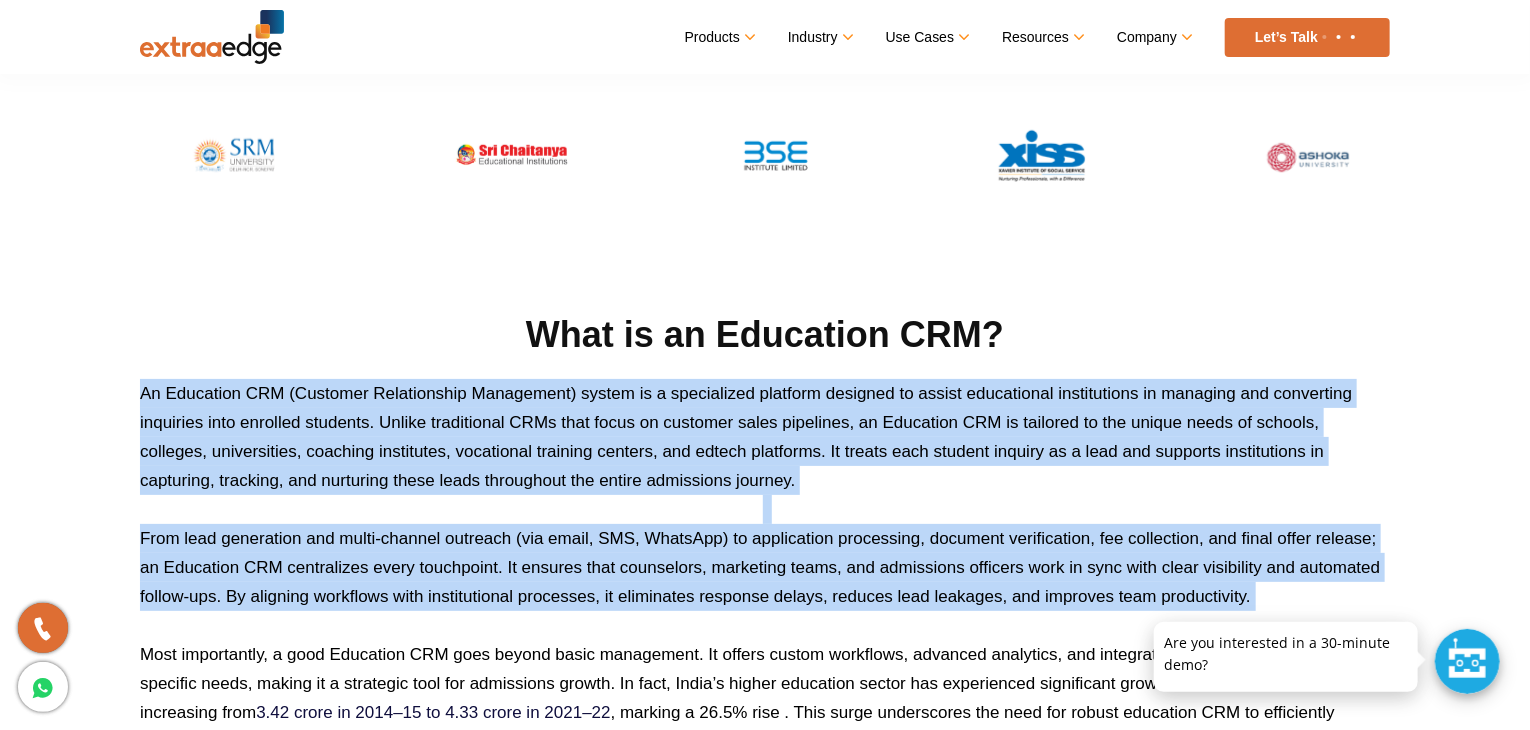 click on "What is an Education CRM?
An Education CRM (Customer Relationship Management) system is a specialized platform designed to assist educational institutions in managing and converting inquiries into enrolled students. Unlike traditional CRMs that focus on customer sales pipelines, an Education CRM is tailored to the unique needs of schools, colleges, universities, coaching institutes, vocational training centers, and edtech platforms. It treats each student inquiry as a lead and supports institutions in capturing, tracking, and nurturing these leads throughout the entire admissions journey.
Most importantly, a good Education CRM goes beyond basic management. It offers custom workflows, advanced analytics, and integrations tailored to education-specific needs, making it a strategic tool for admissions growth. In fact, India’s higher education sector has experienced significant growth, with total enrollment increasing from  3.42 crore in 2014–15 to 4.33 crore in 2021–22" at bounding box center [765, 533] 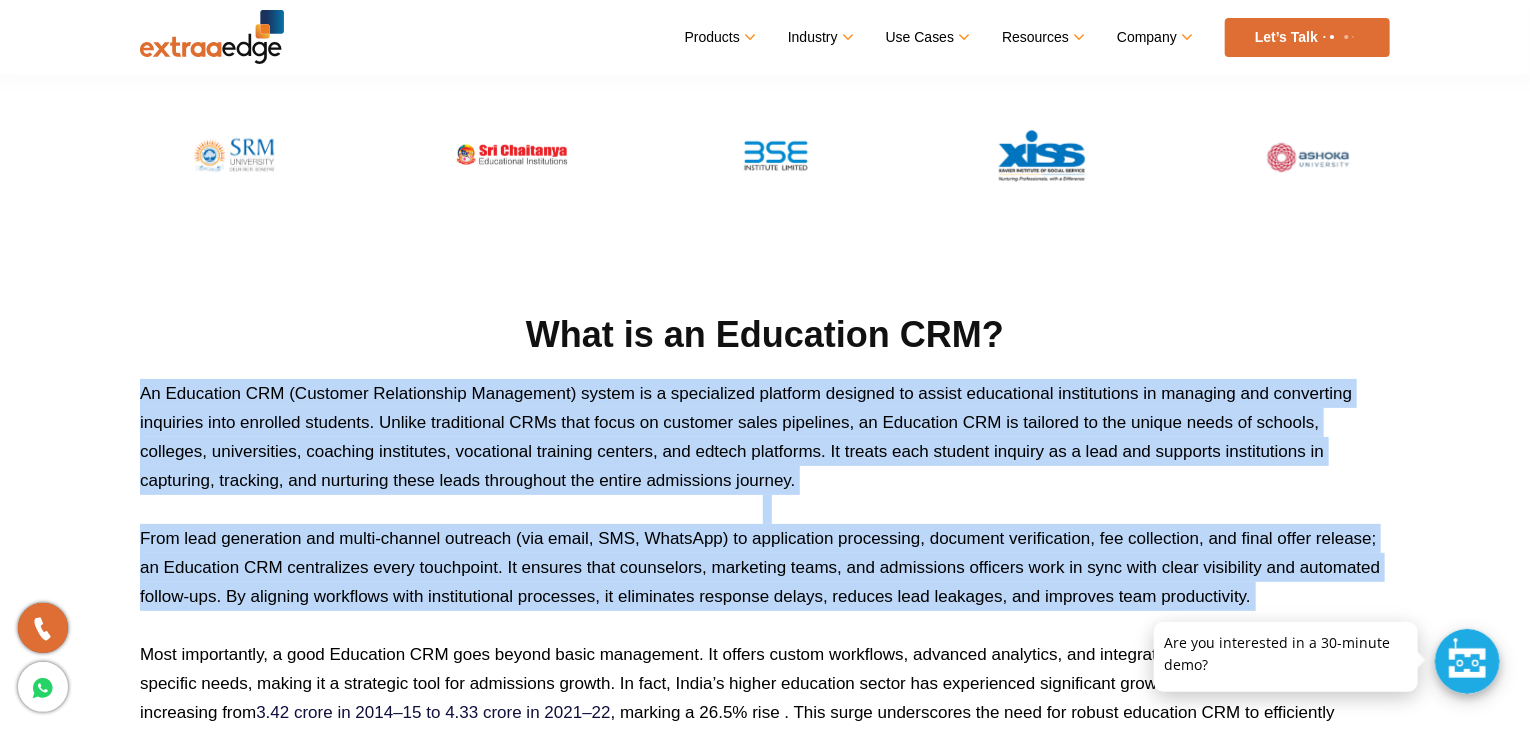 click on "An Education CRM (Customer Relationship Management) system is a specialized platform designed to assist educational institutions in managing and converting inquiries into enrolled students. Unlike traditional CRMs that focus on customer sales pipelines, an Education CRM is tailored to the unique needs of schools, colleges, universities, coaching institutes, vocational training centers, and edtech platforms. It treats each student inquiry as a lead and supports institutions in capturing, tracking, and nurturing these leads throughout the entire admissions journey." at bounding box center (765, 437) 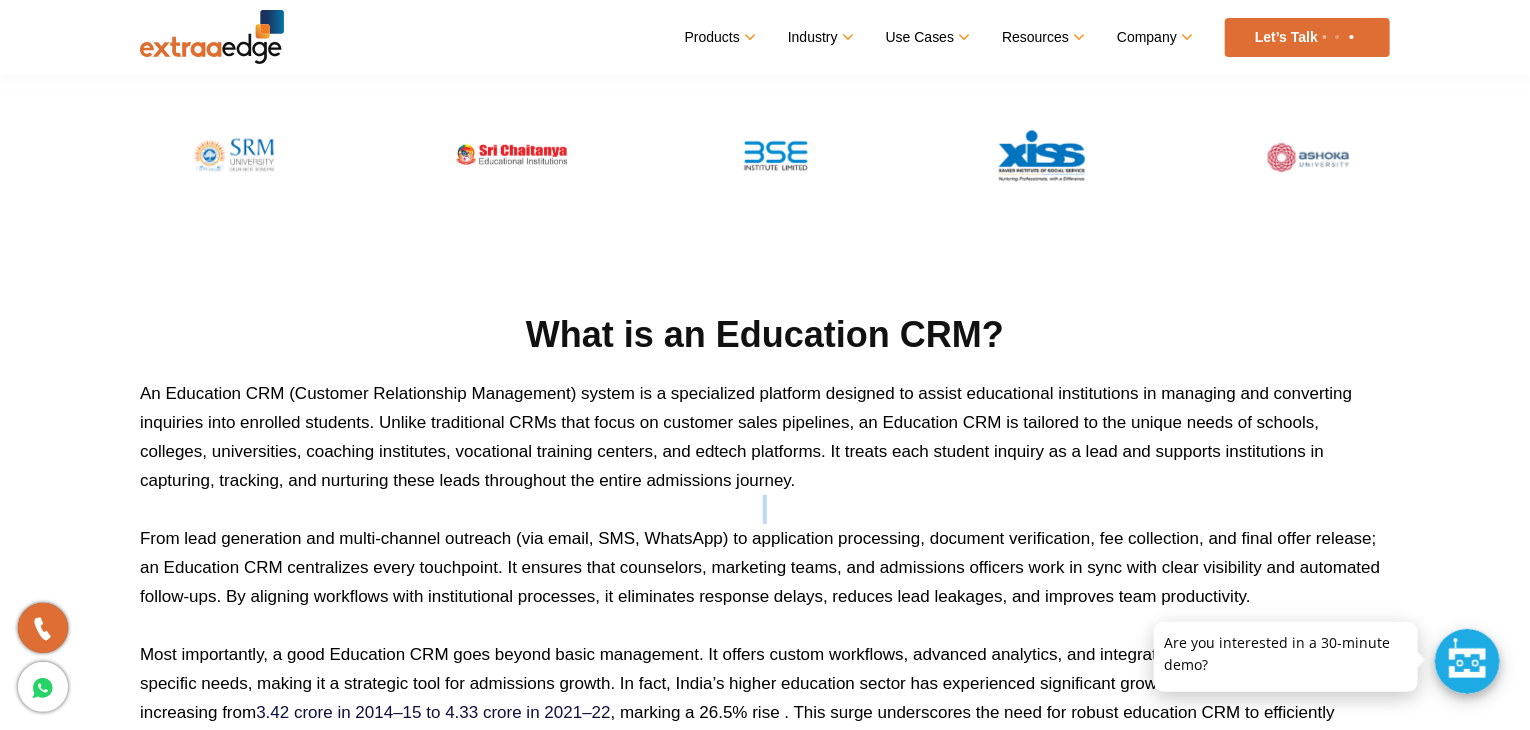 click on "An Education CRM (Customer Relationship Management) system is a specialized platform designed to assist educational institutions in managing and converting inquiries into enrolled students. Unlike traditional CRMs that focus on customer sales pipelines, an Education CRM is tailored to the unique needs of schools, colleges, universities, coaching institutes, vocational training centers, and edtech platforms. It treats each student inquiry as a lead and supports institutions in capturing, tracking, and nurturing these leads throughout the entire admissions journey." at bounding box center (765, 437) 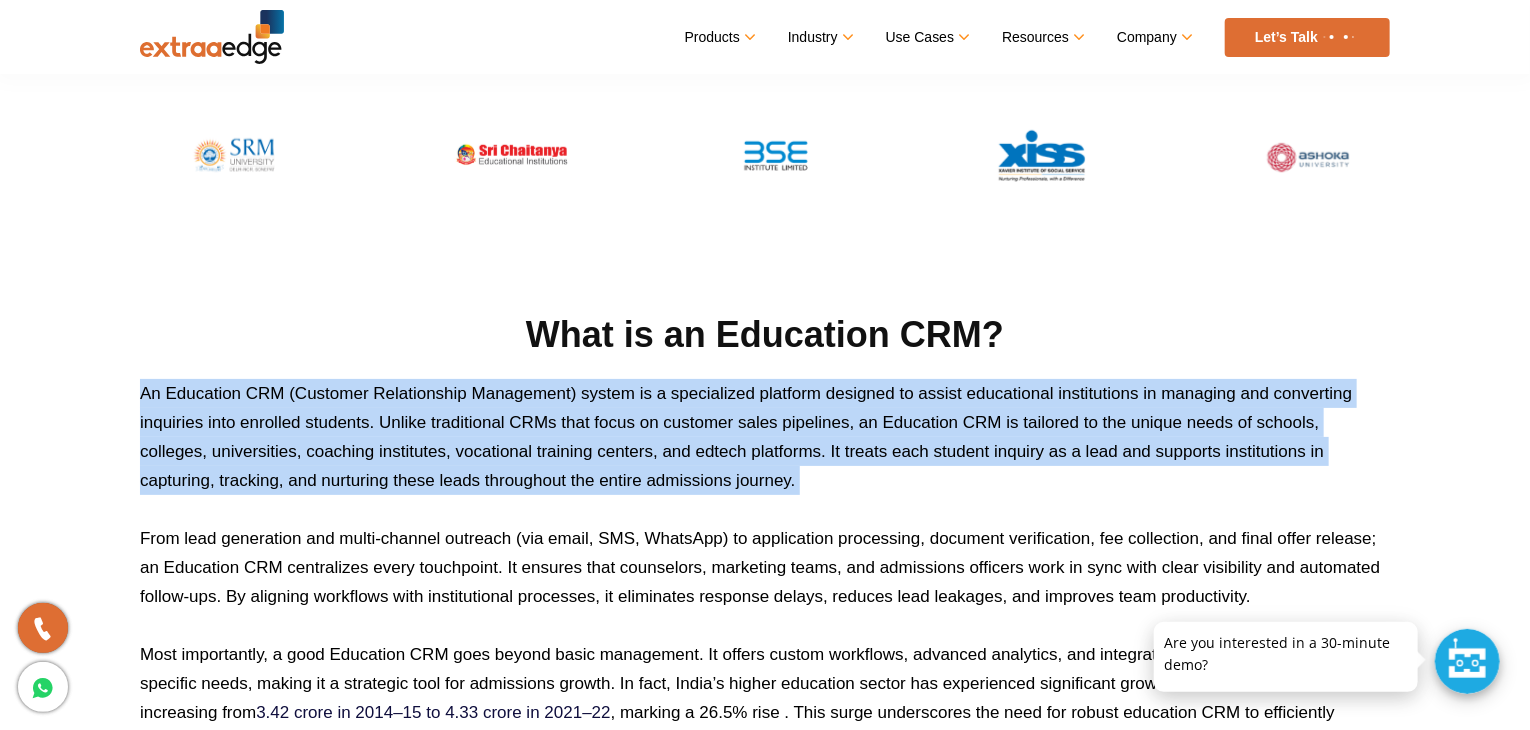 drag, startPoint x: 921, startPoint y: 479, endPoint x: 928, endPoint y: 491, distance: 13.892444 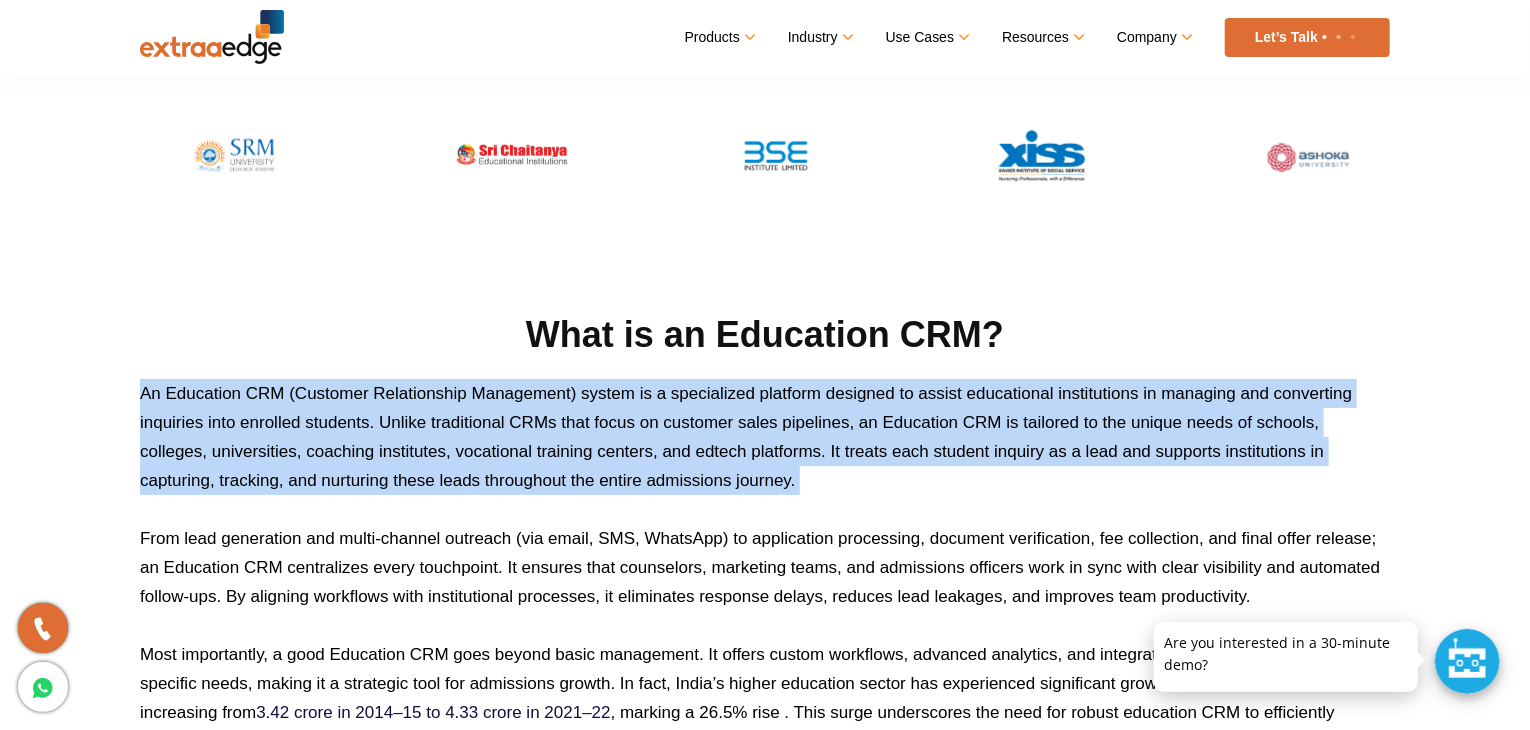 click on "An Education CRM (Customer Relationship Management) system is a specialized platform designed to assist educational institutions in managing and converting inquiries into enrolled students. Unlike traditional CRMs that focus on customer sales pipelines, an Education CRM is tailored to the unique needs of schools, colleges, universities, coaching institutes, vocational training centers, and edtech platforms. It treats each student inquiry as a lead and supports institutions in capturing, tracking, and nurturing these leads throughout the entire admissions journey." at bounding box center (765, 437) 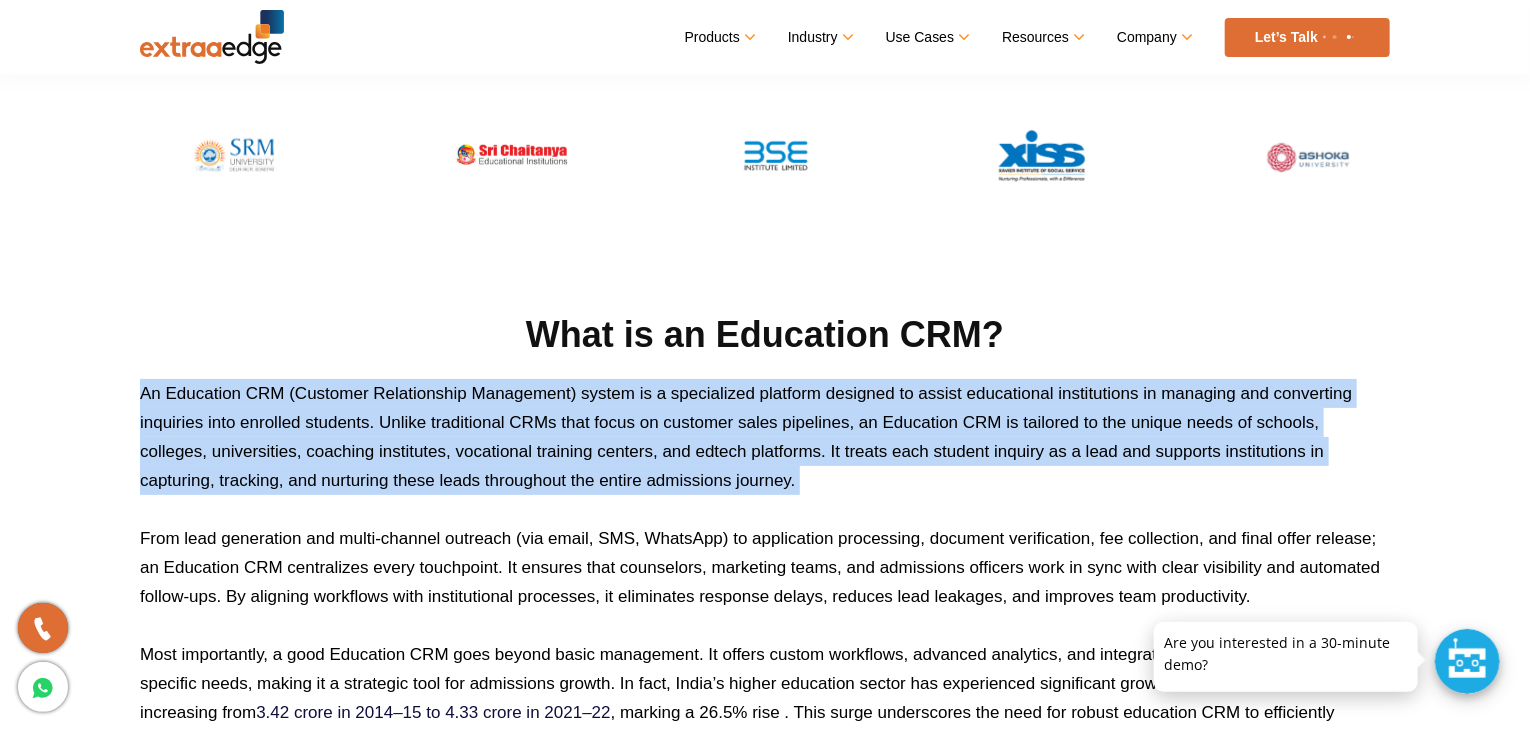 click on "An Education CRM (Customer Relationship Management) system is a specialized platform designed to assist educational institutions in managing and converting inquiries into enrolled students. Unlike traditional CRMs that focus on customer sales pipelines, an Education CRM is tailored to the unique needs of schools, colleges, universities, coaching institutes, vocational training centers, and edtech platforms. It treats each student inquiry as a lead and supports institutions in capturing, tracking, and nurturing these leads throughout the entire admissions journey." at bounding box center (765, 437) 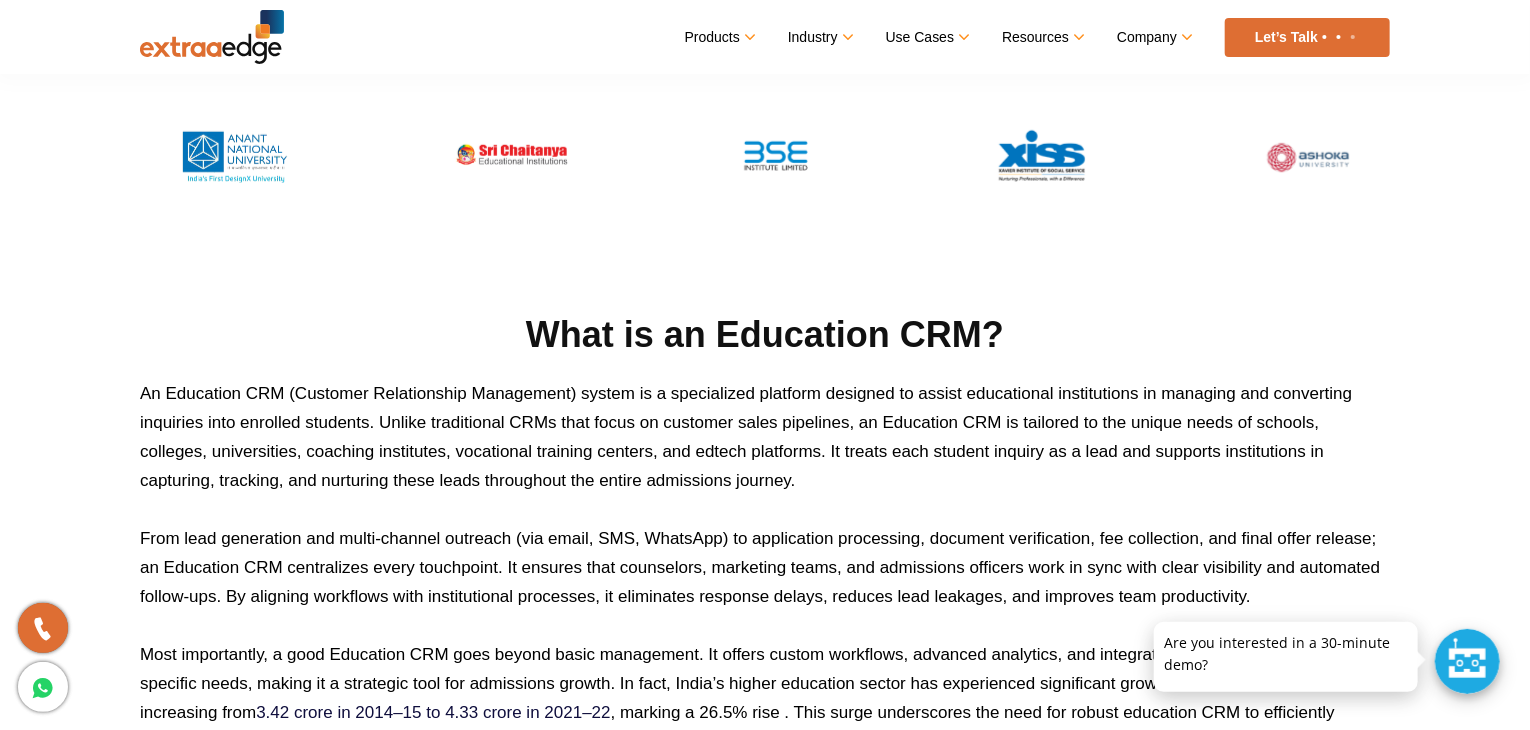 click on "An Education CRM (Customer Relationship Management) system is a specialized platform designed to assist educational institutions in managing and converting inquiries into enrolled students. Unlike traditional CRMs that focus on customer sales pipelines, an Education CRM is tailored to the unique needs of schools, colleges, universities, coaching institutes, vocational training centers, and edtech platforms. It treats each student inquiry as a lead and supports institutions in capturing, tracking, and nurturing these leads throughout the entire admissions journey." at bounding box center (765, 437) 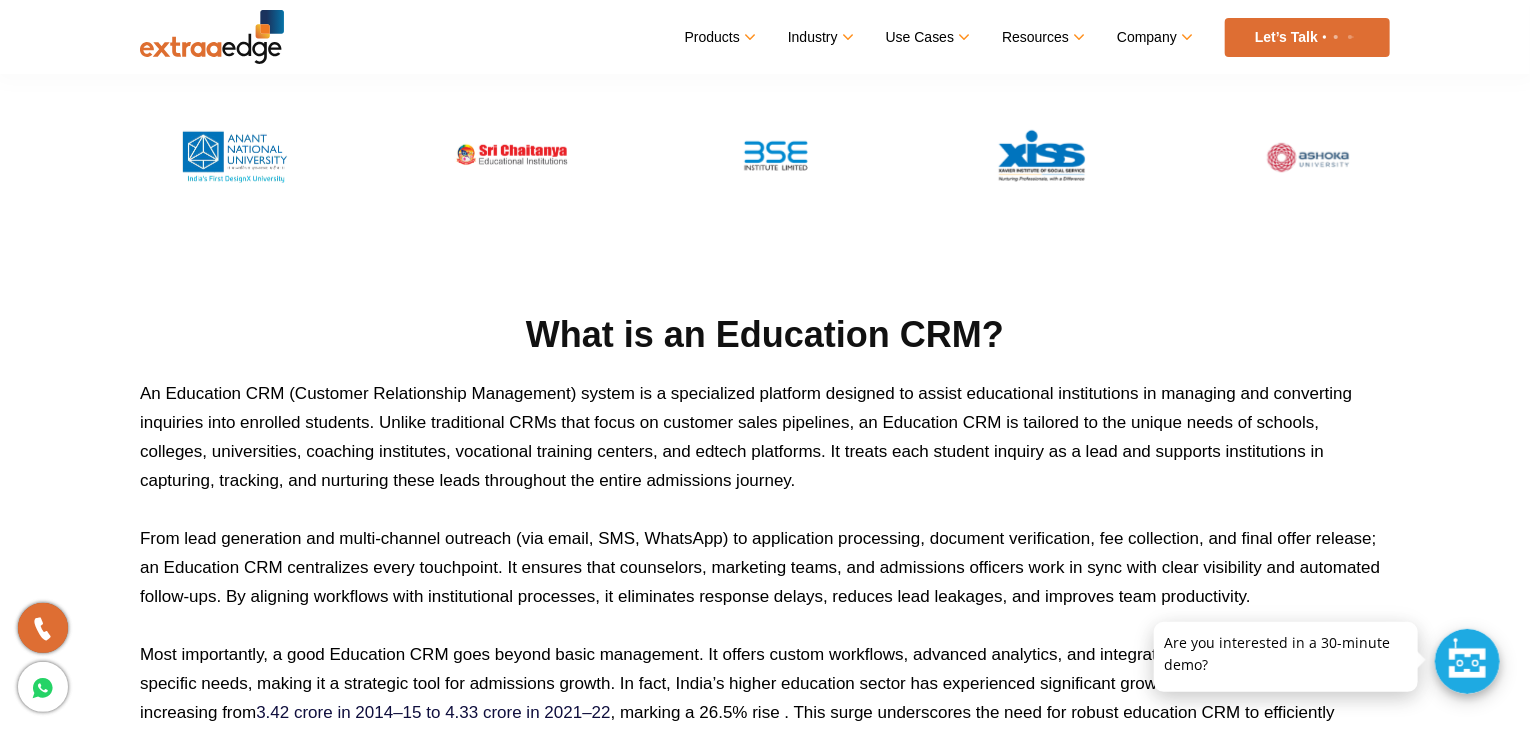 click on "An Education CRM (Customer Relationship Management) system is a specialized platform designed to assist educational institutions in managing and converting inquiries into enrolled students. Unlike traditional CRMs that focus on customer sales pipelines, an Education CRM is tailored to the unique needs of schools, colleges, universities, coaching institutes, vocational training centers, and edtech platforms. It treats each student inquiry as a lead and supports institutions in capturing, tracking, and nurturing these leads throughout the entire admissions journey." at bounding box center (765, 437) 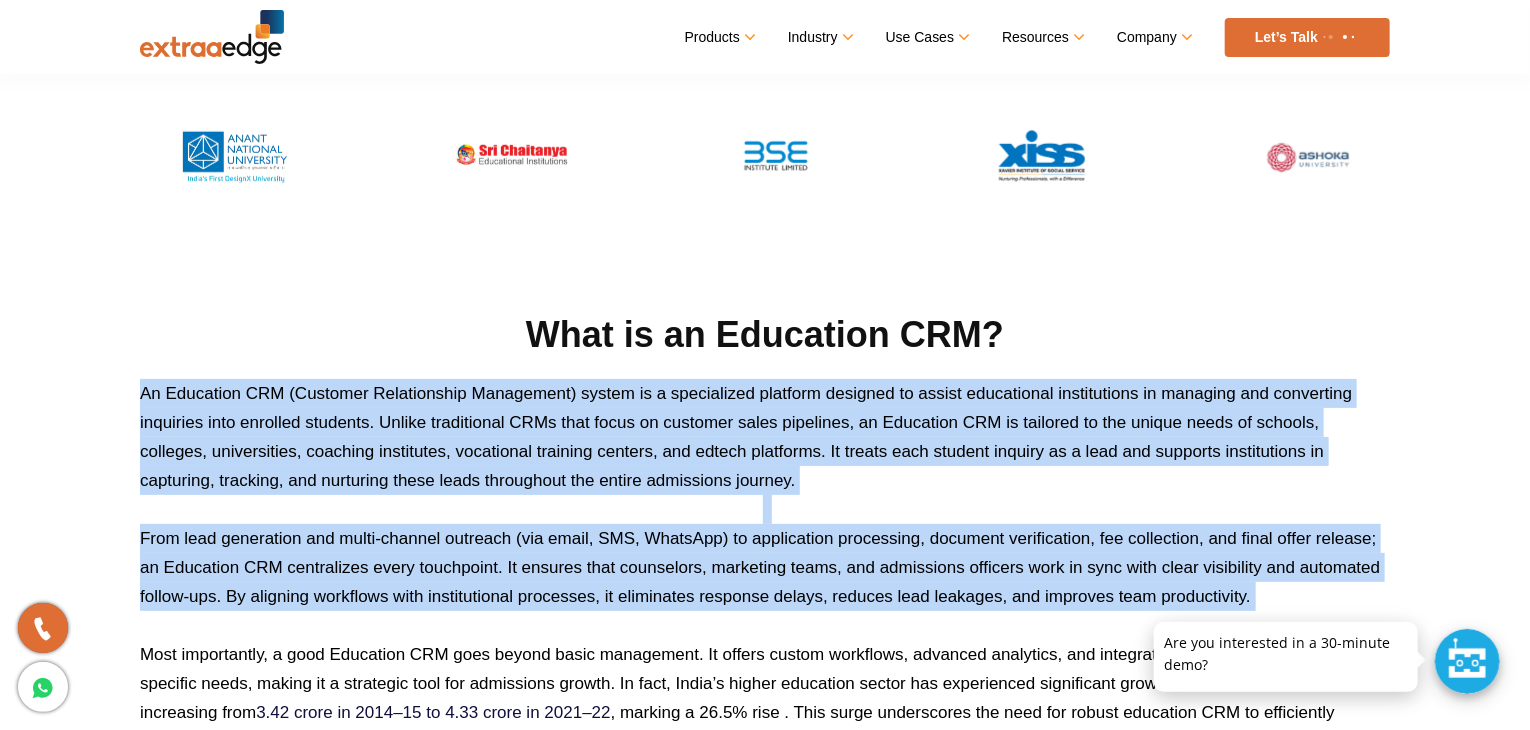 drag, startPoint x: 928, startPoint y: 491, endPoint x: 925, endPoint y: 540, distance: 49.09175 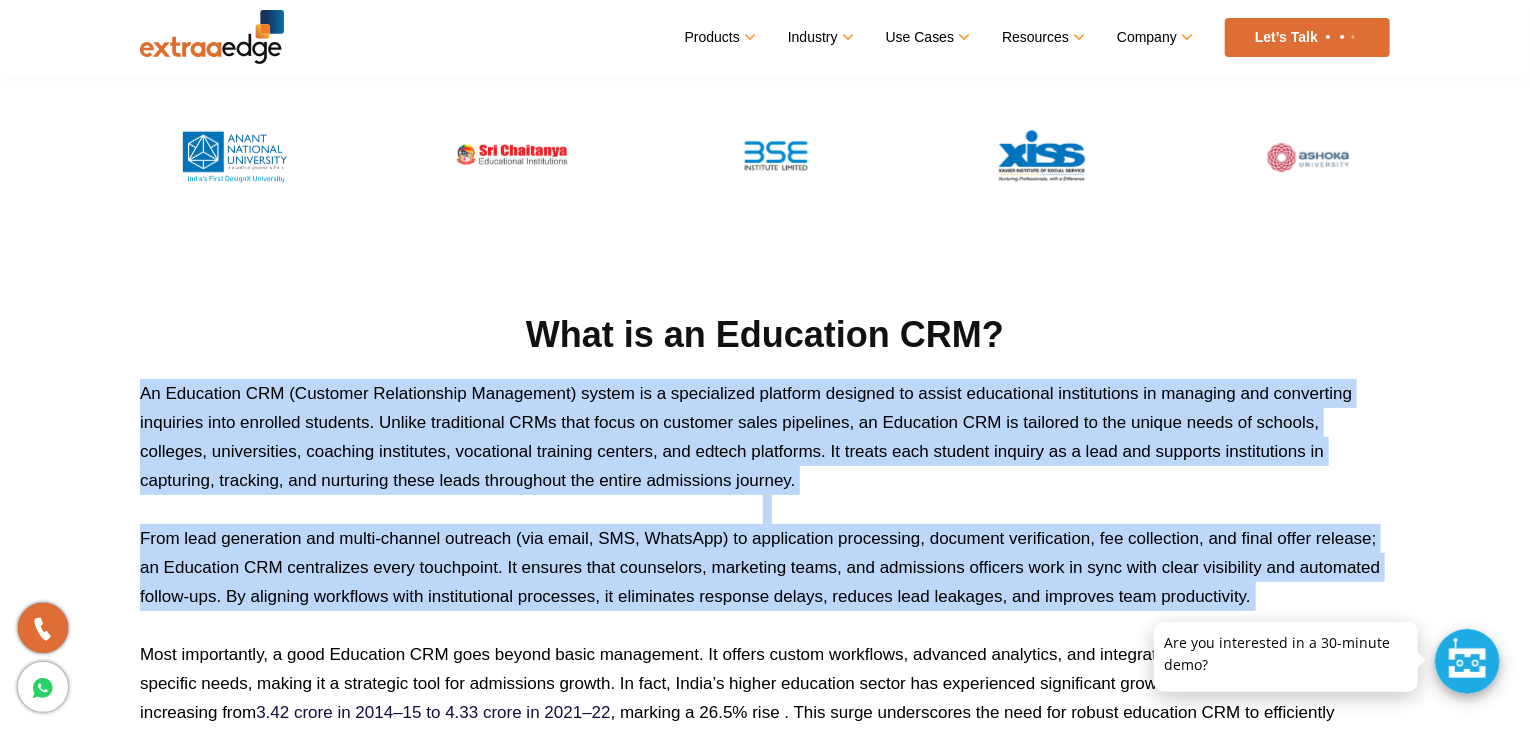 click on "What is an Education CRM?
An Education CRM (Customer Relationship Management) system is a specialized platform designed to assist educational institutions in managing and converting inquiries into enrolled students. Unlike traditional CRMs that focus on customer sales pipelines, an Education CRM is tailored to the unique needs of schools, colleges, universities, coaching institutes, vocational training centers, and edtech platforms. It treats each student inquiry as a lead and supports institutions in capturing, tracking, and nurturing these leads throughout the entire admissions journey.
Most importantly, a good Education CRM goes beyond basic management. It offers custom workflows, advanced analytics, and integrations tailored to education-specific needs, making it a strategic tool for admissions growth. In fact, India’s higher education sector has experienced significant growth, with total enrollment increasing from  3.42 crore in 2014–15 to 4.33 crore in 2021–22" at bounding box center (765, 533) 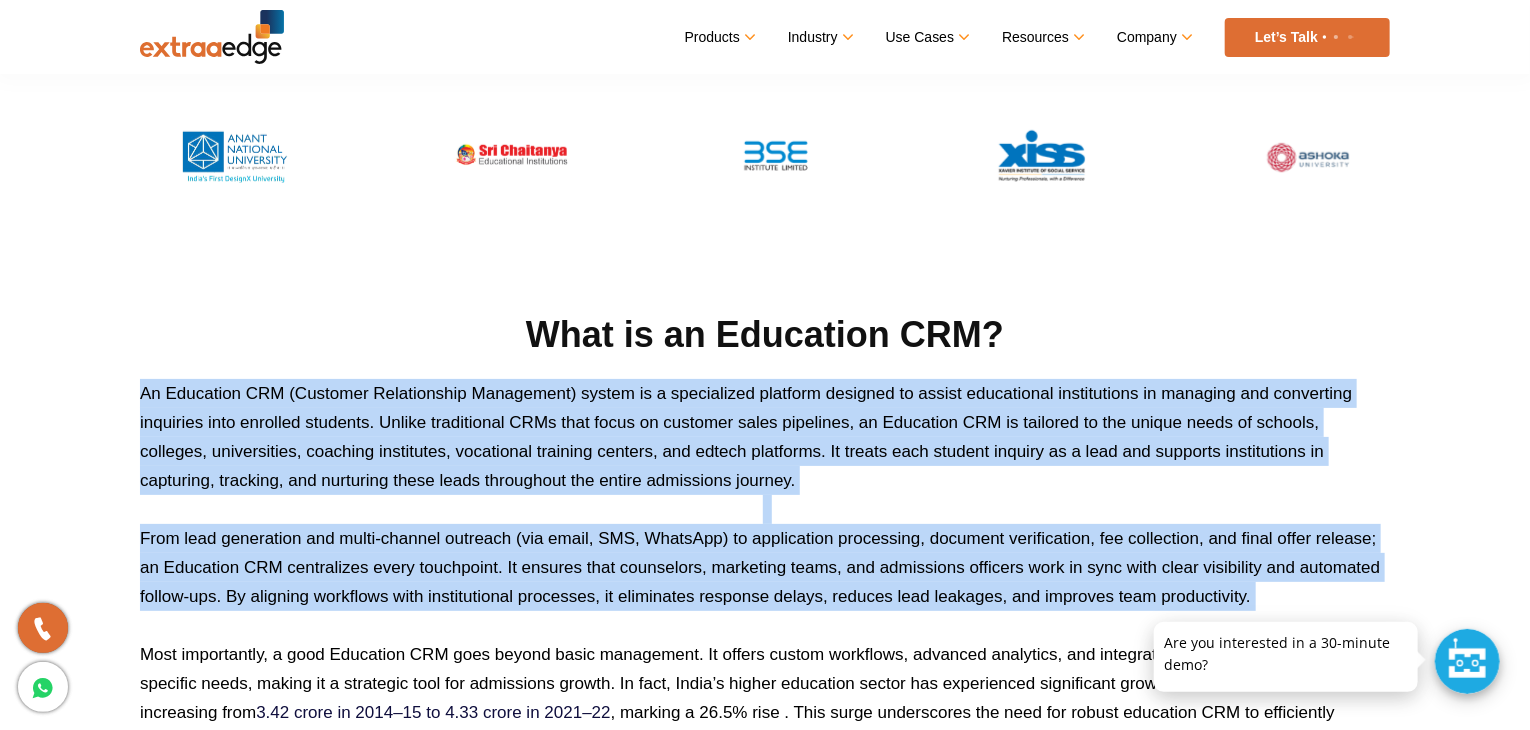 click on "From lead generation and multi-channel outreach (via email, SMS, WhatsApp) to application processing, document verification, fee collection, and final offer release; an Education CRM centralizes every touchpoint. It ensures that counselors, marketing teams, and admissions officers work in sync with clear visibility and automated follow-ups. By aligning workflows with institutional processes, it eliminates response delays, reduces lead leakages, and improves team productivity." at bounding box center [765, 567] 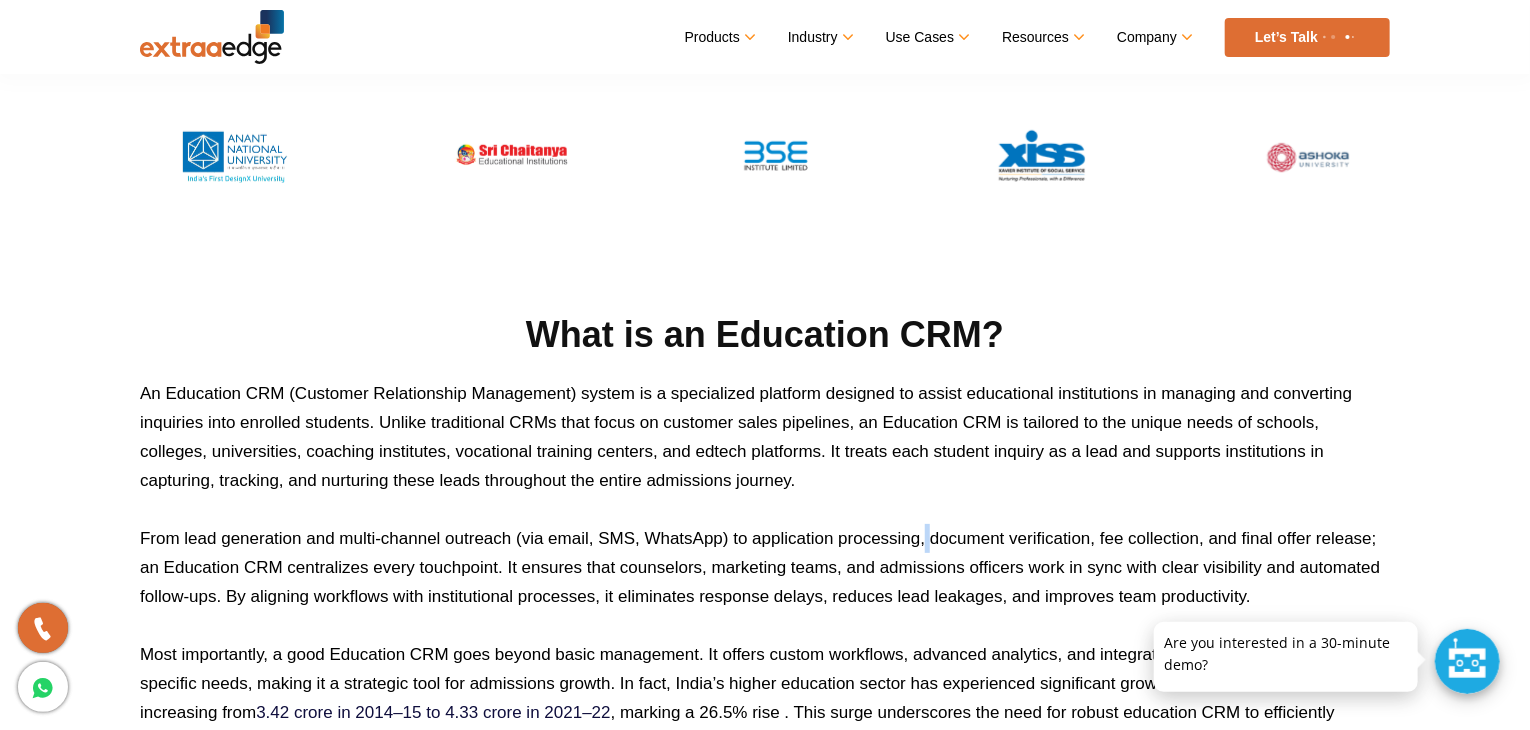 click on "From lead generation and multi-channel outreach (via email, SMS, WhatsApp) to application processing, document verification, fee collection, and final offer release; an Education CRM centralizes every touchpoint. It ensures that counselors, marketing teams, and admissions officers work in sync with clear visibility and automated follow-ups. By aligning workflows with institutional processes, it eliminates response delays, reduces lead leakages, and improves team productivity." at bounding box center [765, 567] 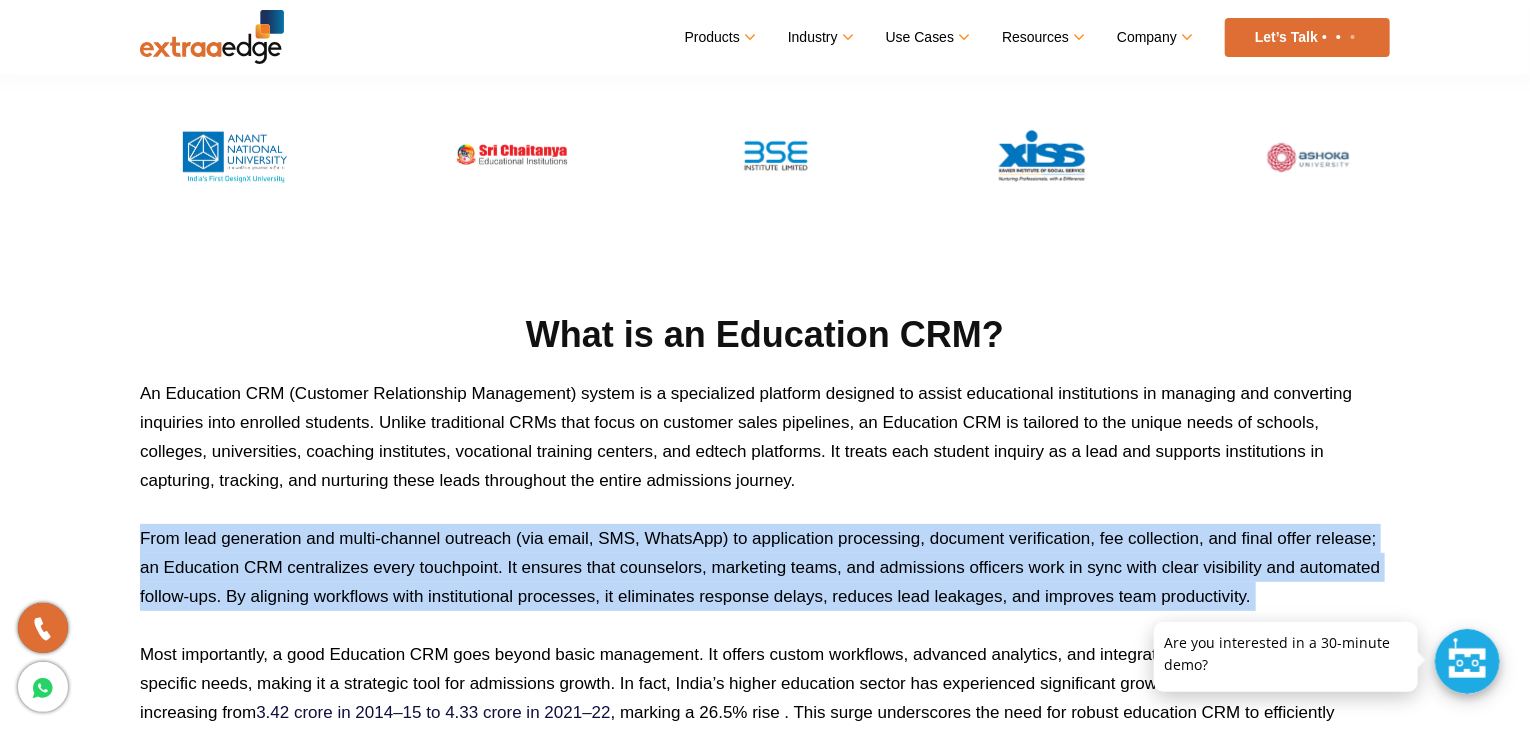 drag, startPoint x: 925, startPoint y: 540, endPoint x: 923, endPoint y: 573, distance: 33.06055 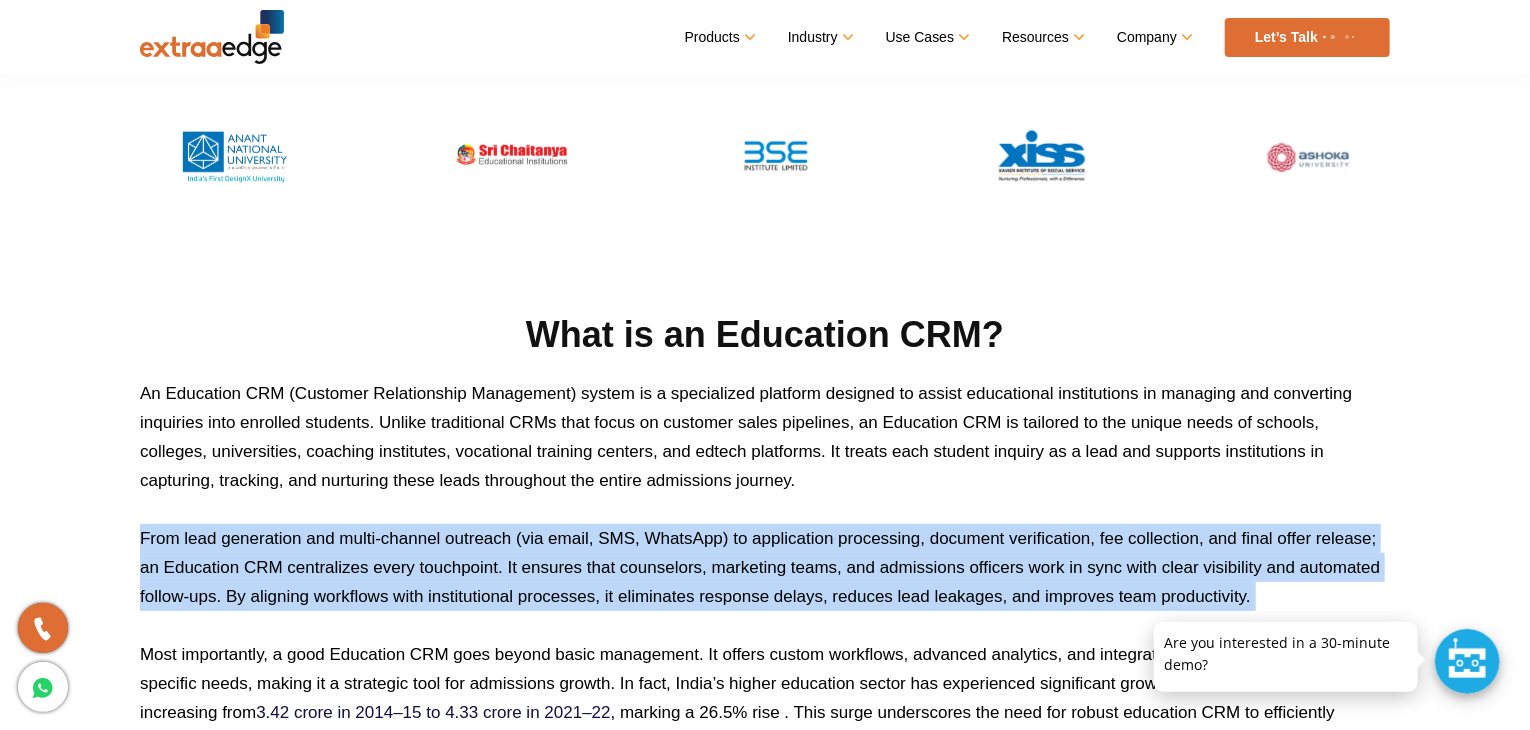 click on "From lead generation and multi-channel outreach (via email, SMS, WhatsApp) to application processing, document verification, fee collection, and final offer release; an Education CRM centralizes every touchpoint. It ensures that counselors, marketing teams, and admissions officers work in sync with clear visibility and automated follow-ups. By aligning workflows with institutional processes, it eliminates response delays, reduces lead leakages, and improves team productivity." at bounding box center [765, 567] 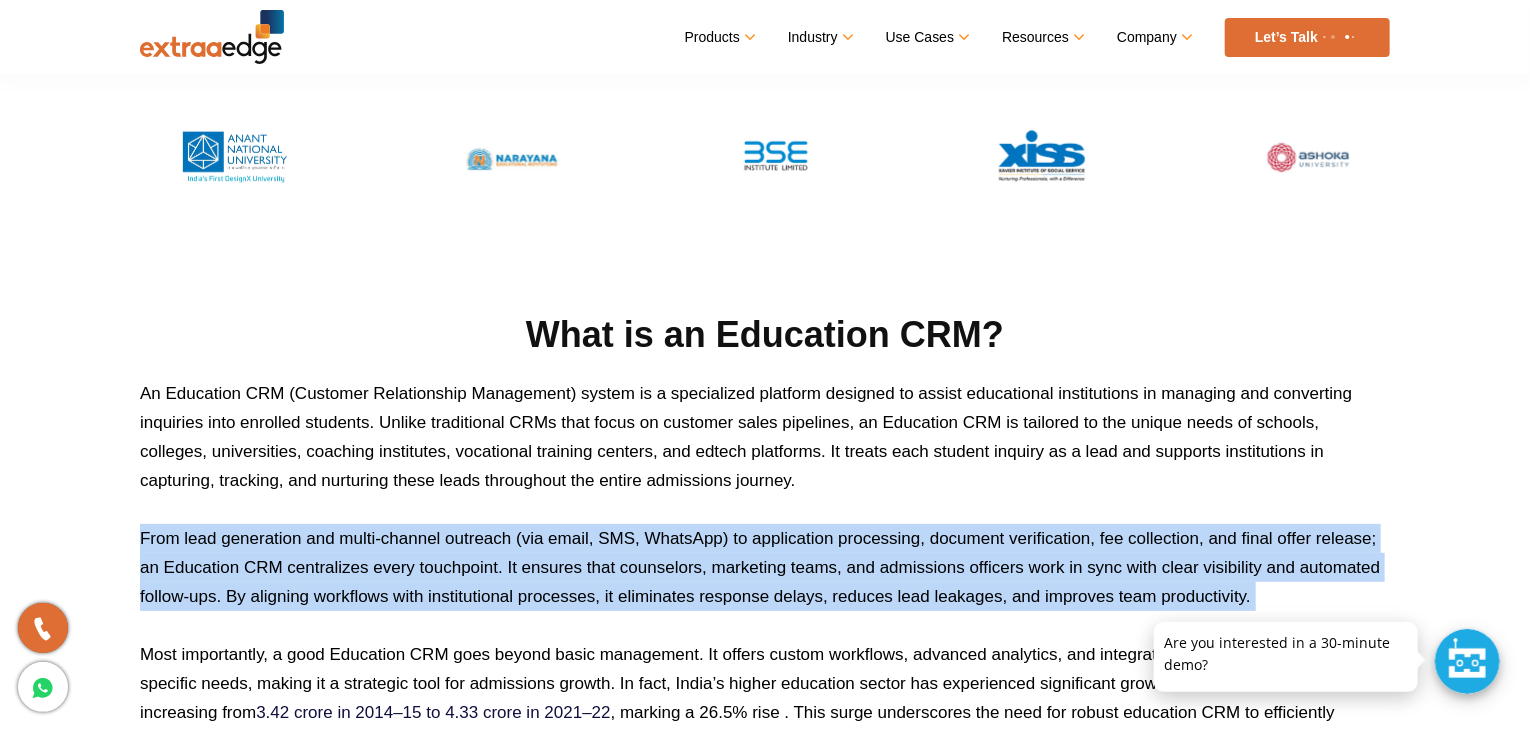 click on "From lead generation and multi-channel outreach (via email, SMS, WhatsApp) to application processing, document verification, fee collection, and final offer release; an Education CRM centralizes every touchpoint. It ensures that counselors, marketing teams, and admissions officers work in sync with clear visibility and automated follow-ups. By aligning workflows with institutional processes, it eliminates response delays, reduces lead leakages, and improves team productivity." at bounding box center (765, 567) 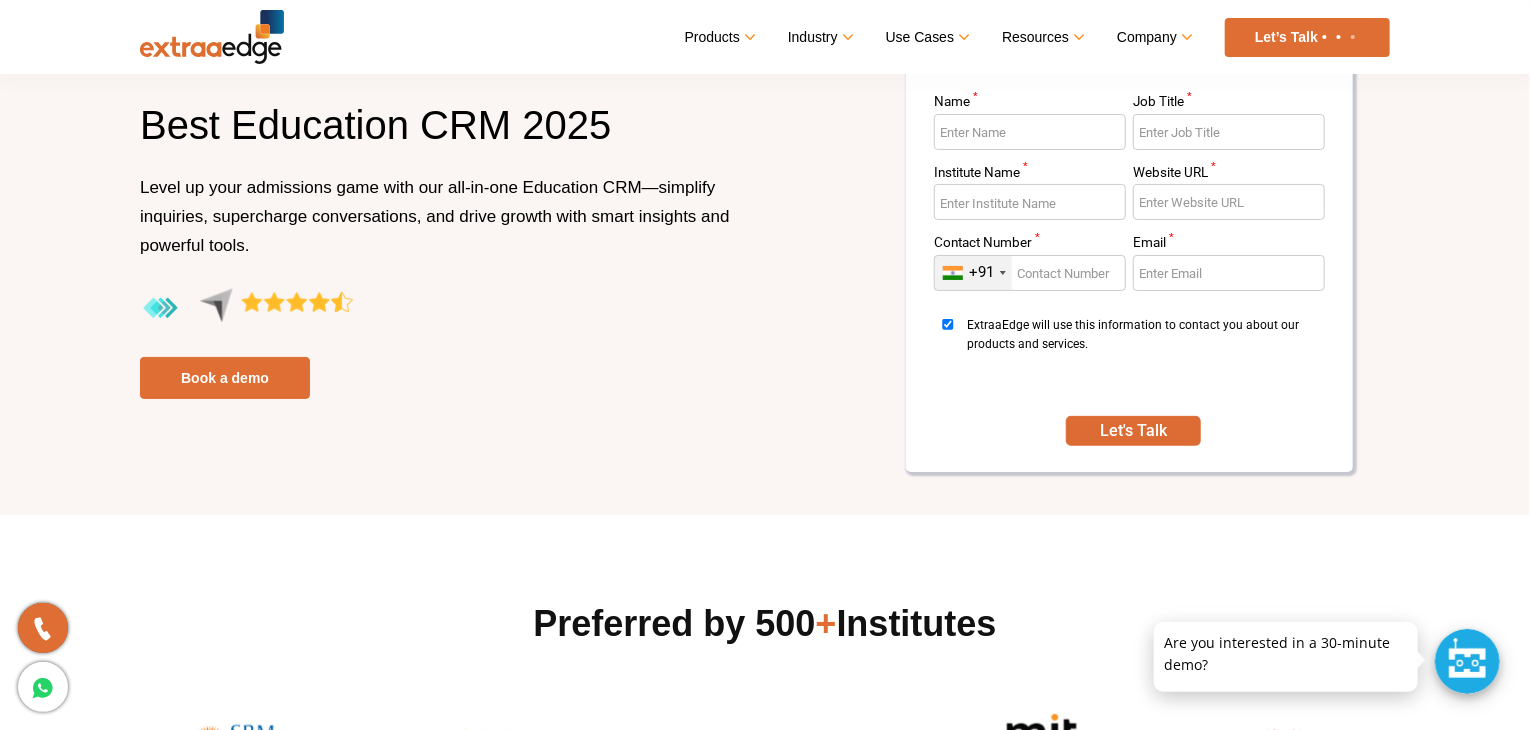 scroll, scrollTop: 0, scrollLeft: 0, axis: both 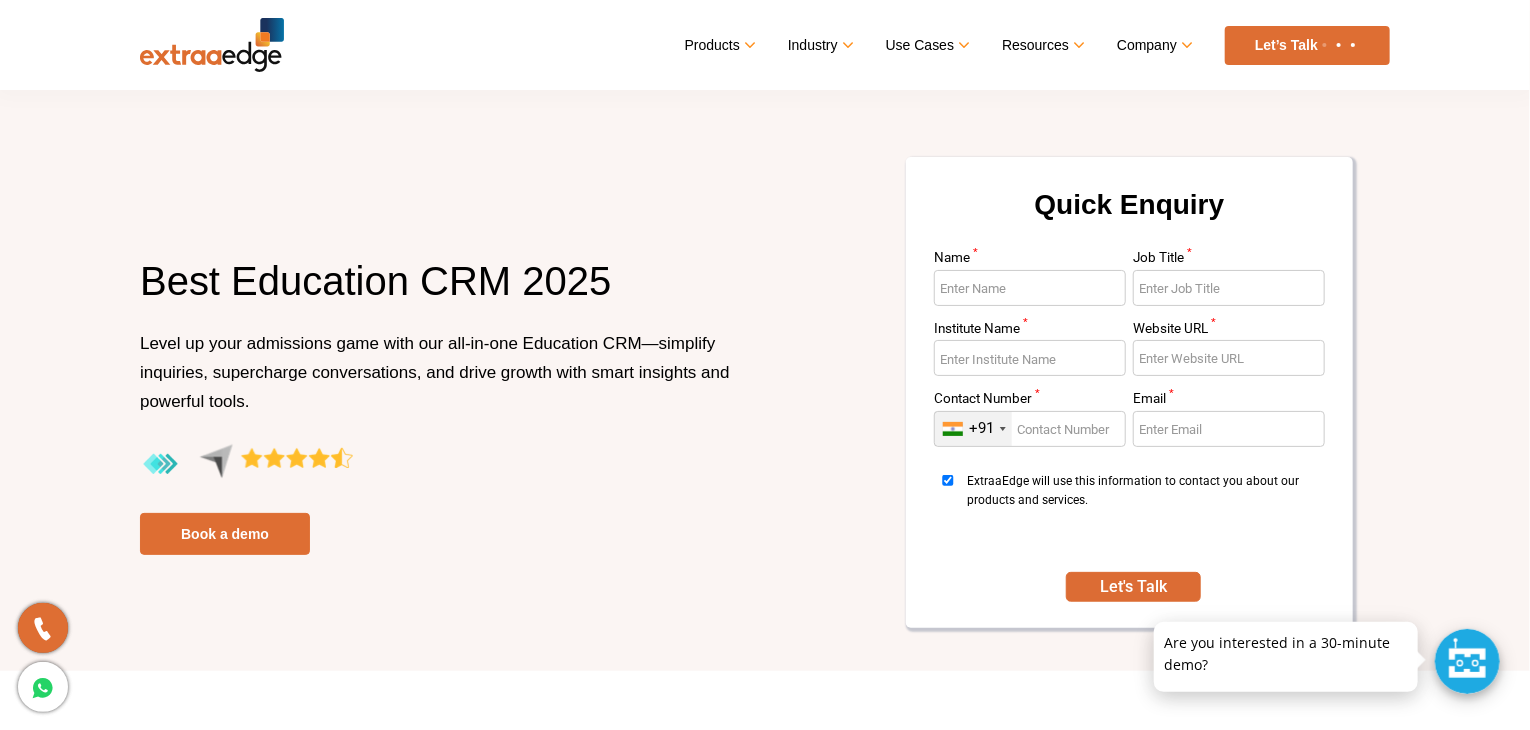 click on "Name   *" at bounding box center [1030, 288] 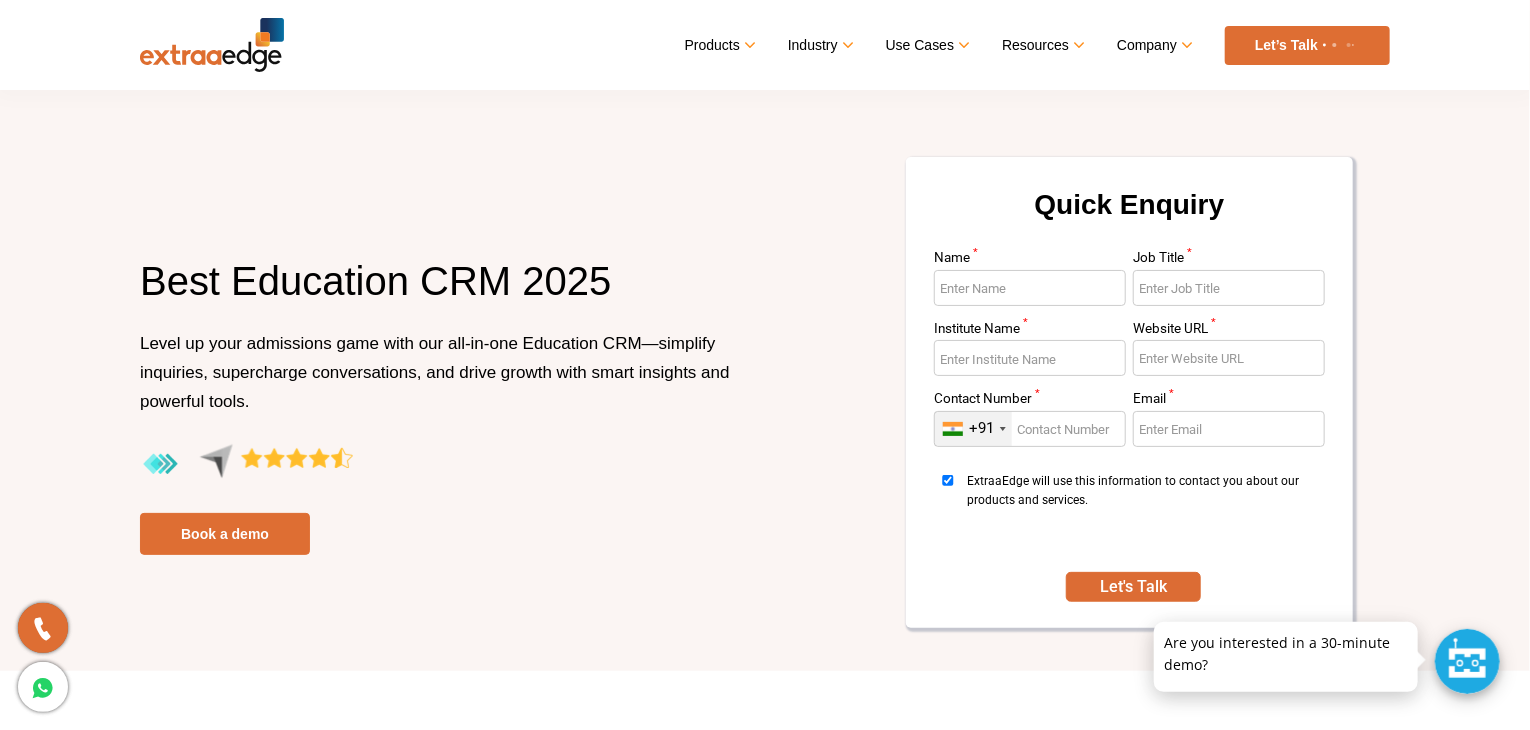 click on "Job Title   *" at bounding box center [1229, 288] 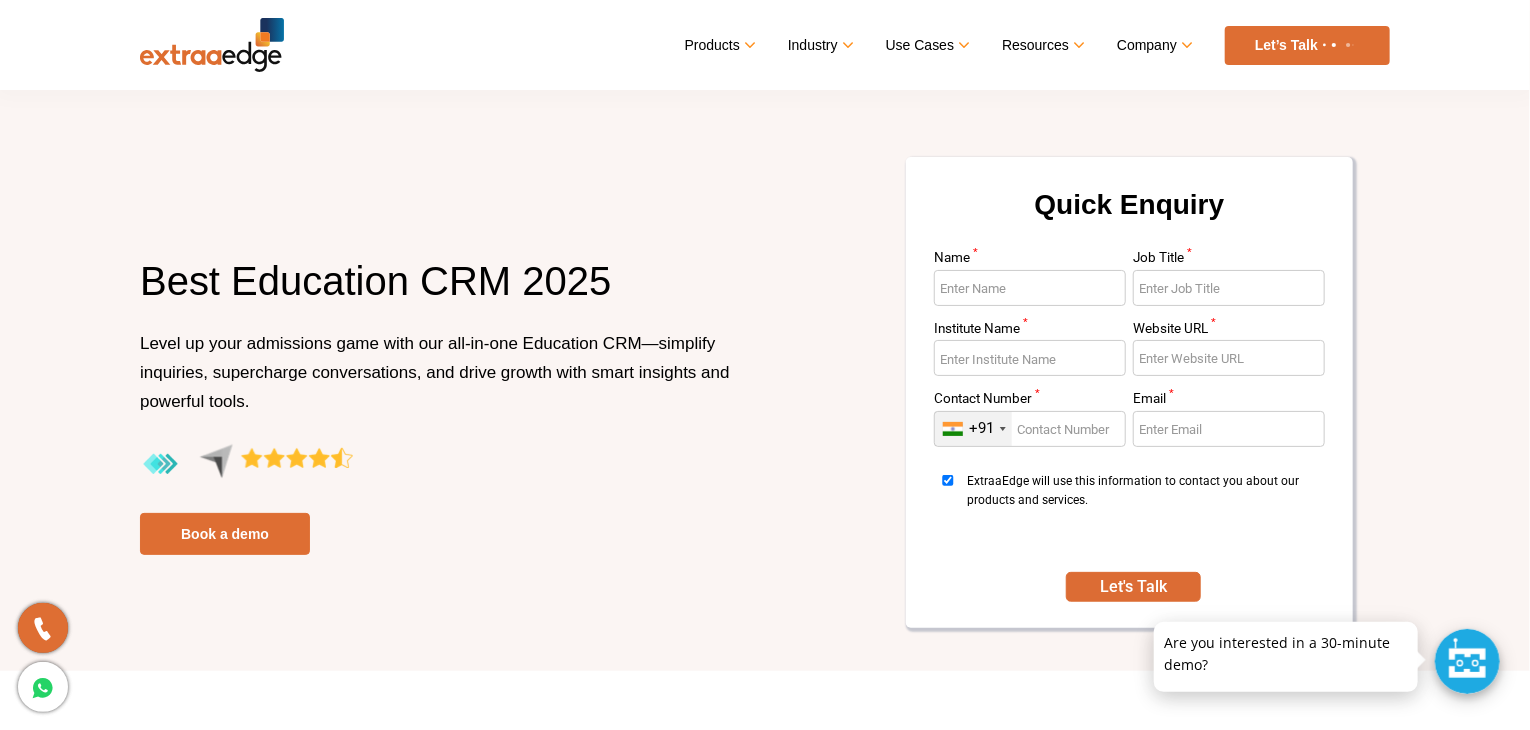click on "Institute Name   *" at bounding box center (1030, 358) 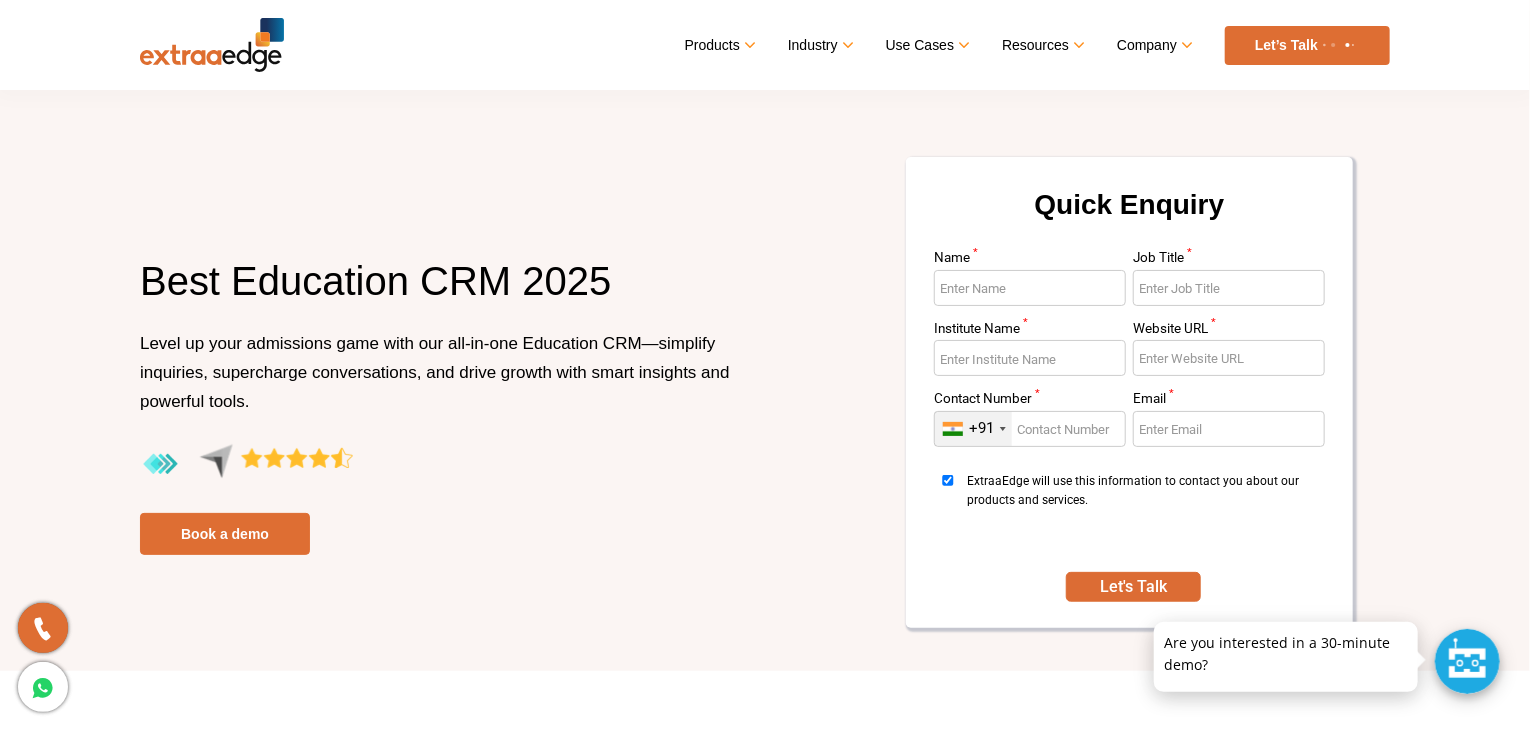 click on "Website URL   *" at bounding box center [1229, 358] 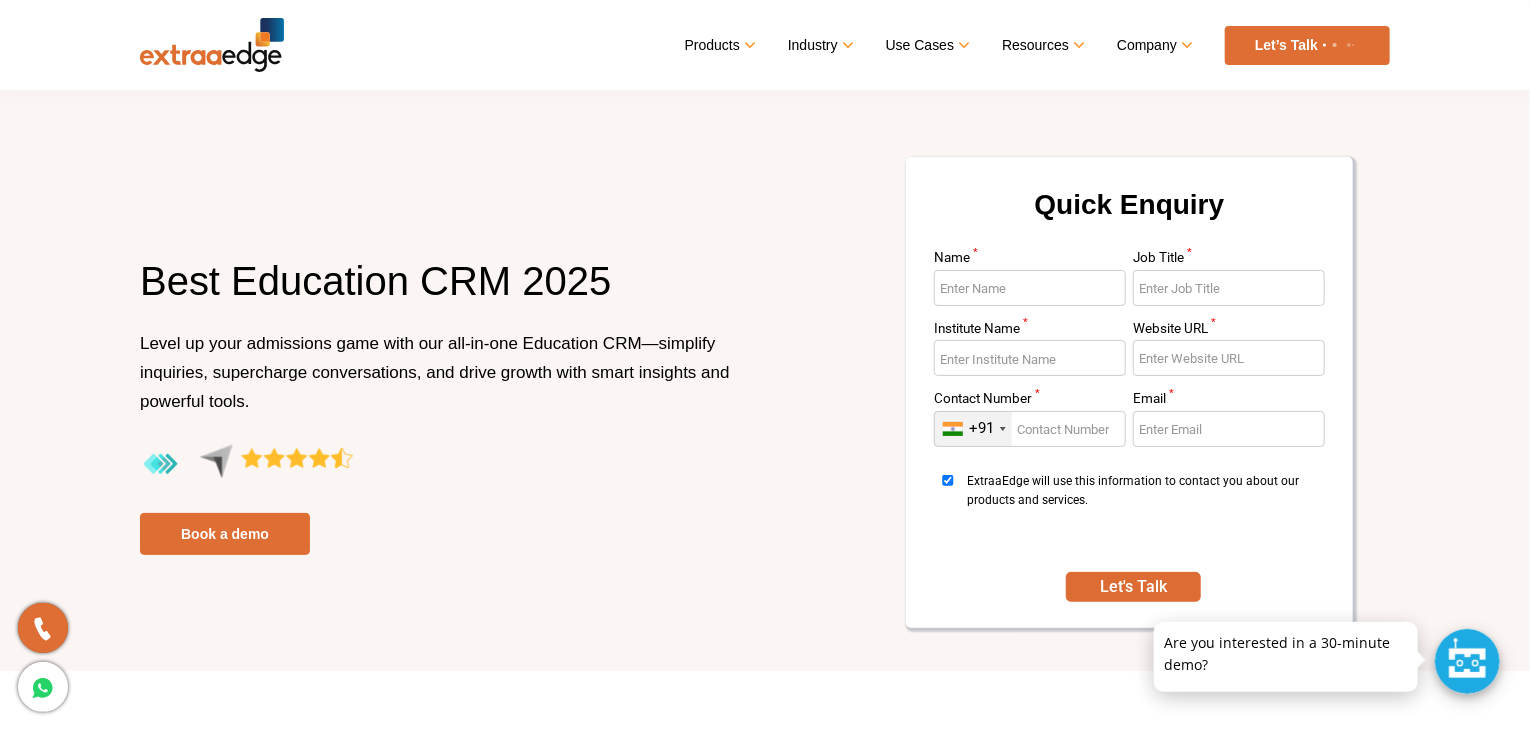 click on "Contact Number   *" at bounding box center [1030, 429] 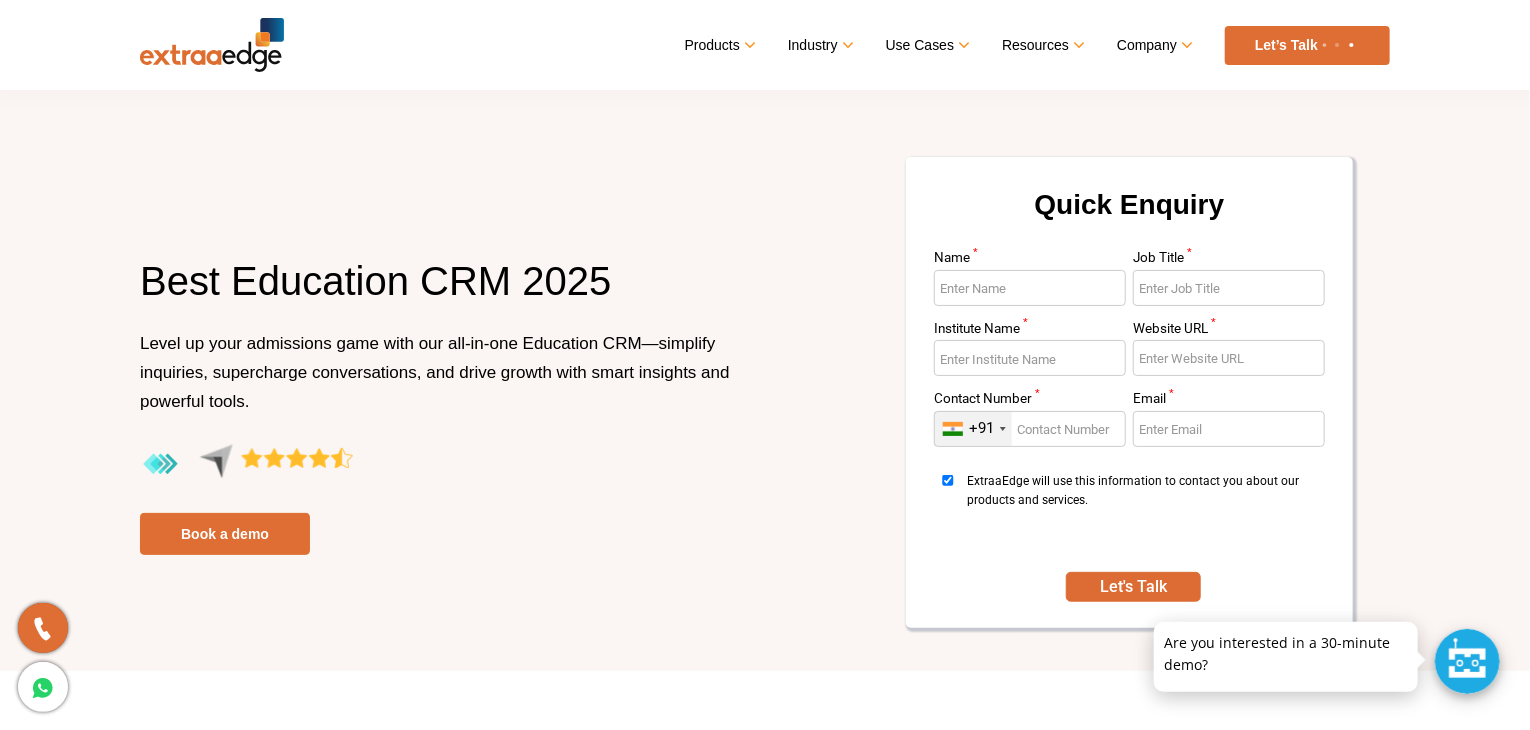 click on "Quick Enquiry Name   * Job Title   * Institute Name   * Website URL   * Contact Number   * +91 India (भारत) +91 Afghanistan (‫افغانستان‬‎) +93 Albania (Shqipëri) +355 Algeria (‫الجزائر‬‎) +213 American Samoa +1 Andorra +376 Angola +244 Anguilla +1 Antigua and Barbuda +1 Argentina +54 Armenia (Հայաստան) +374 Aruba +297 Australia +61 Austria (Österreich) +43 Azerbaijan (Azərbaycan) +994 Bahamas +1 Bahrain (‫البحرين‬‎) +973 Bangladesh (বাংলাদেশ) +880 Barbados +1 Belarus (Беларусь) +375 Belgium (België) +32 Belize +501 Benin (Bénin) +229 Bermuda +1 Bhutan (འབྲུག) +975 Bolivia +591 Bosnia and Herzegovina (Босна и Херцеговина) +387 Botswana +267 Brazil (Brasil) +55 British Indian Ocean Territory +246 British Virgin Islands +1 Brunei +673 Bulgaria (България) +359 Burkina Faso +226 Burundi (Uburundi) +257 Cambodia (កម្ពុជា) +855 Cameroon (Cameroun) +237 Canada +1 +238 +599" at bounding box center (1085, 405) 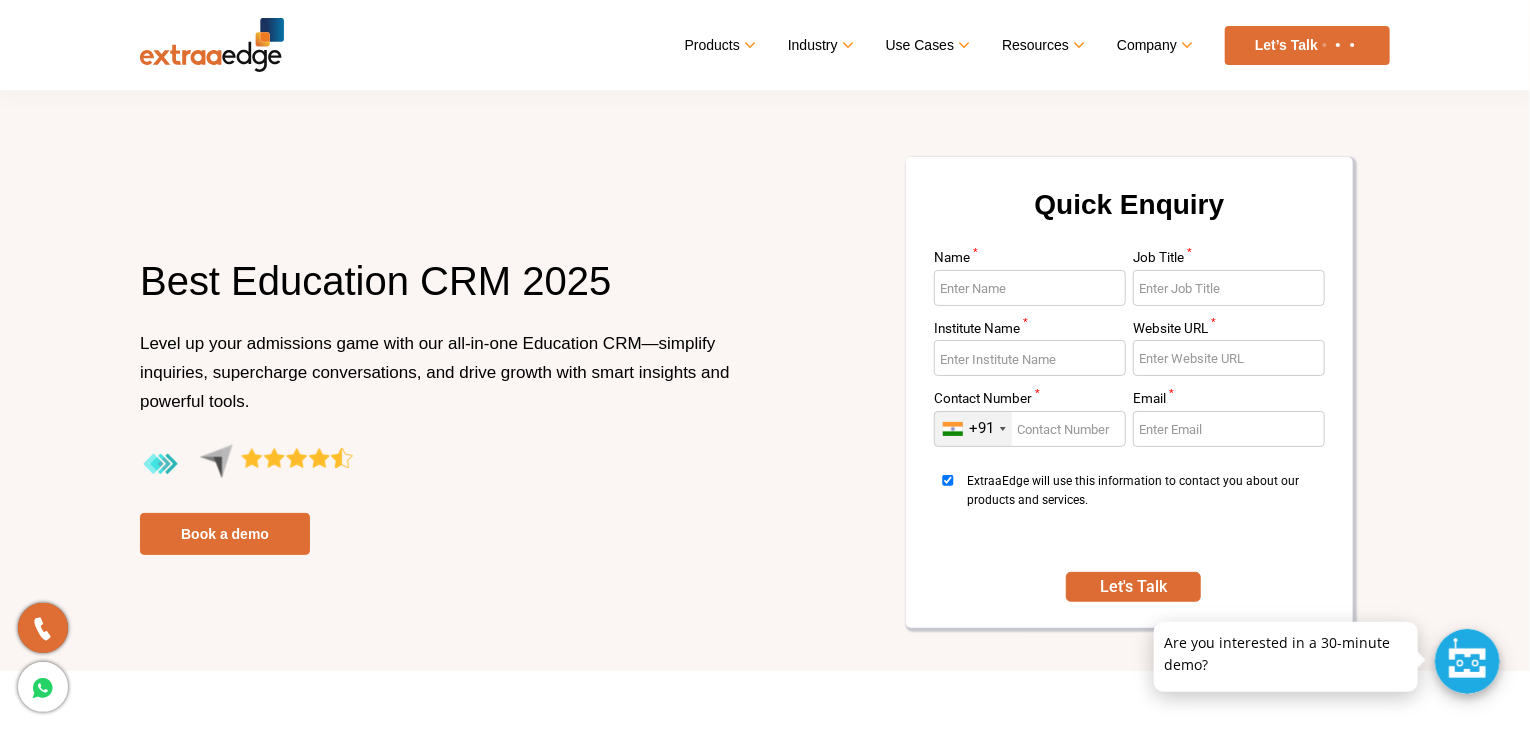 click on "Level up your admissions game with our all-in-one Education CRM—simplify inquiries, supercharge conversations, and drive growth with smart insights and powerful tools." at bounding box center [435, 372] 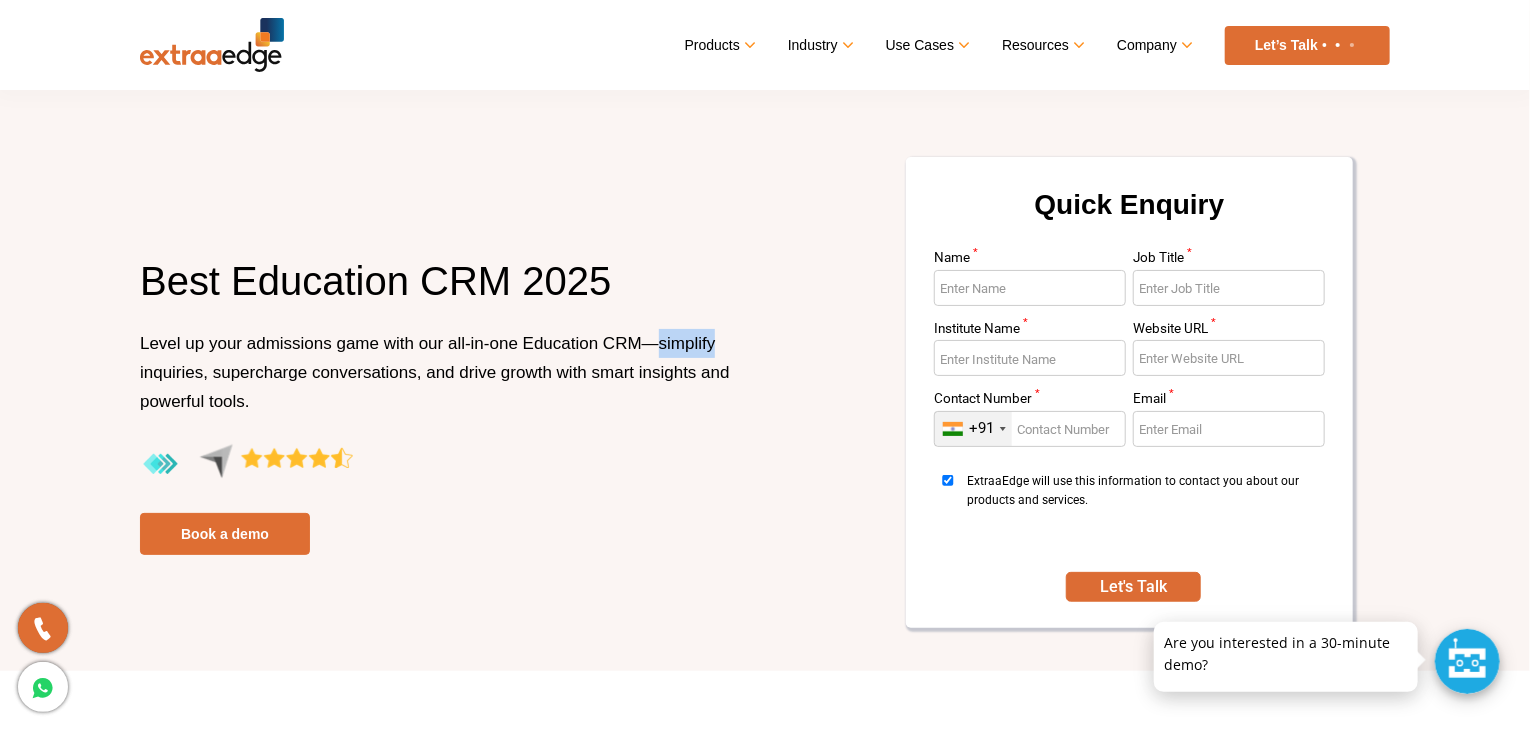 click on "Level up your admissions game with our all-in-one Education CRM—simplify inquiries, supercharge conversations, and drive growth with smart insights and powerful tools." at bounding box center [435, 372] 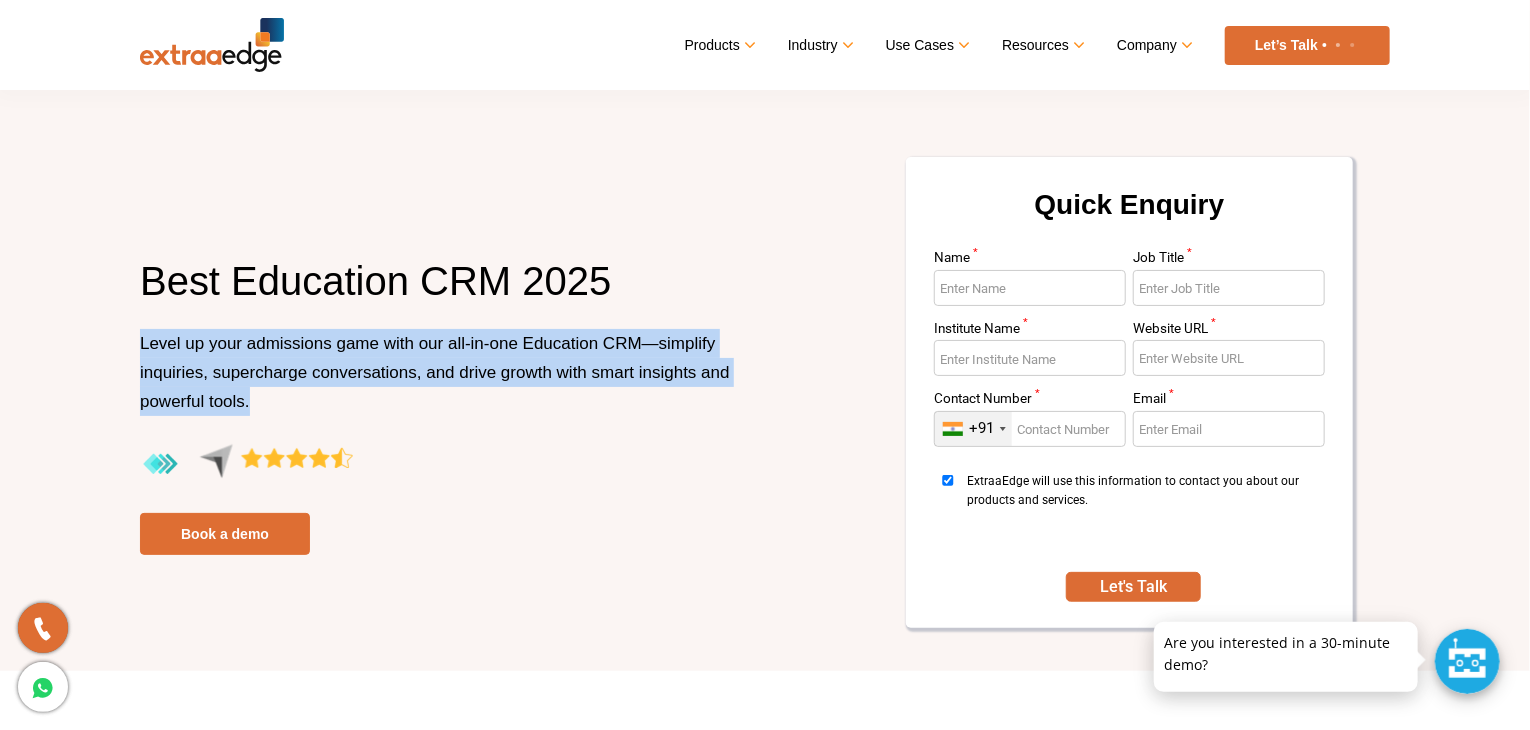click on "Level up your admissions game with our all-in-one Education CRM—simplify inquiries, supercharge conversations, and drive growth with smart insights and powerful tools." at bounding box center [445, 386] 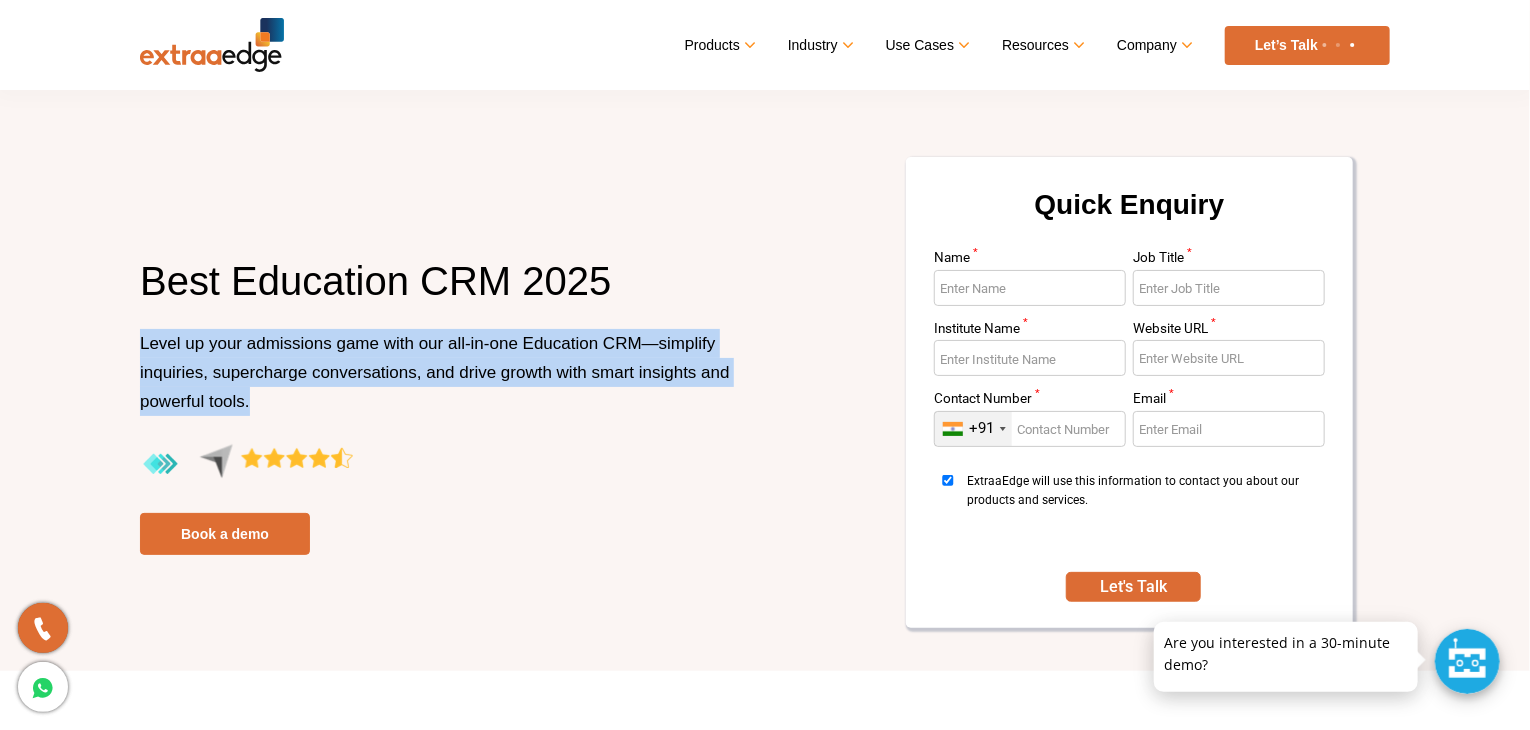 click on "Level up your admissions game with our all-in-one Education CRM—simplify inquiries, supercharge conversations, and drive growth with smart insights and powerful tools." at bounding box center (445, 386) 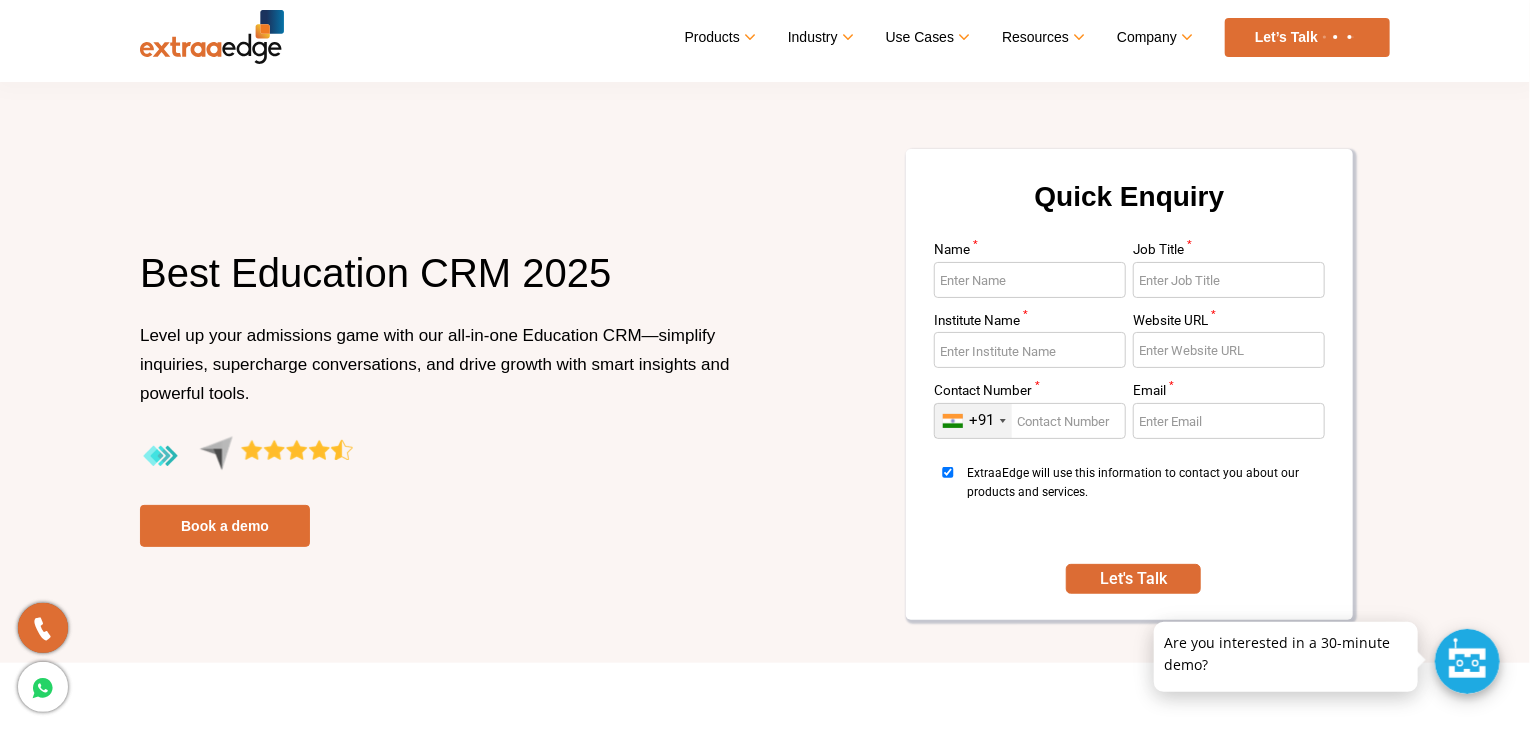 scroll, scrollTop: 0, scrollLeft: 0, axis: both 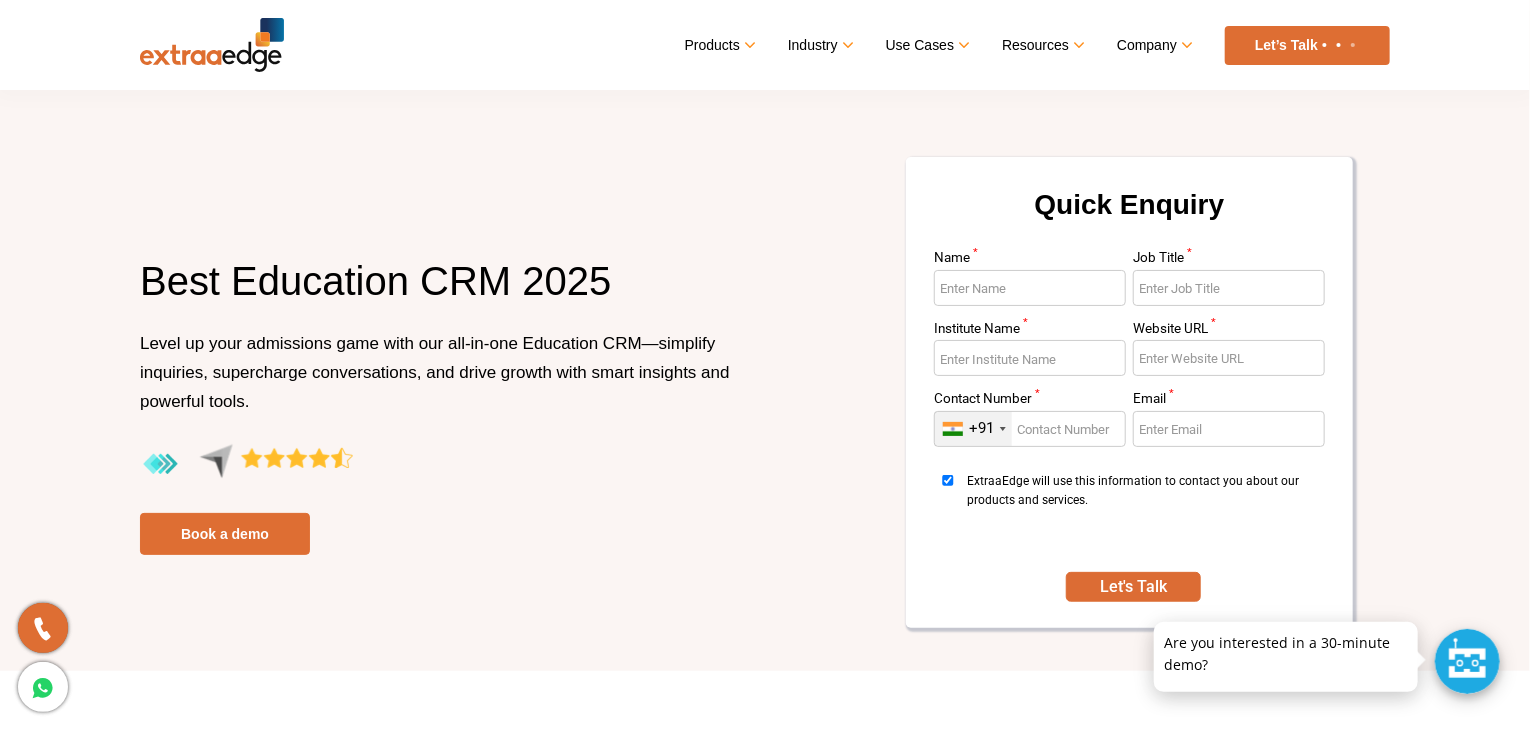 click on "Level up your admissions game with our all-in-one Education CRM—simplify inquiries, supercharge conversations, and drive growth with smart insights and powerful tools." at bounding box center (435, 372) 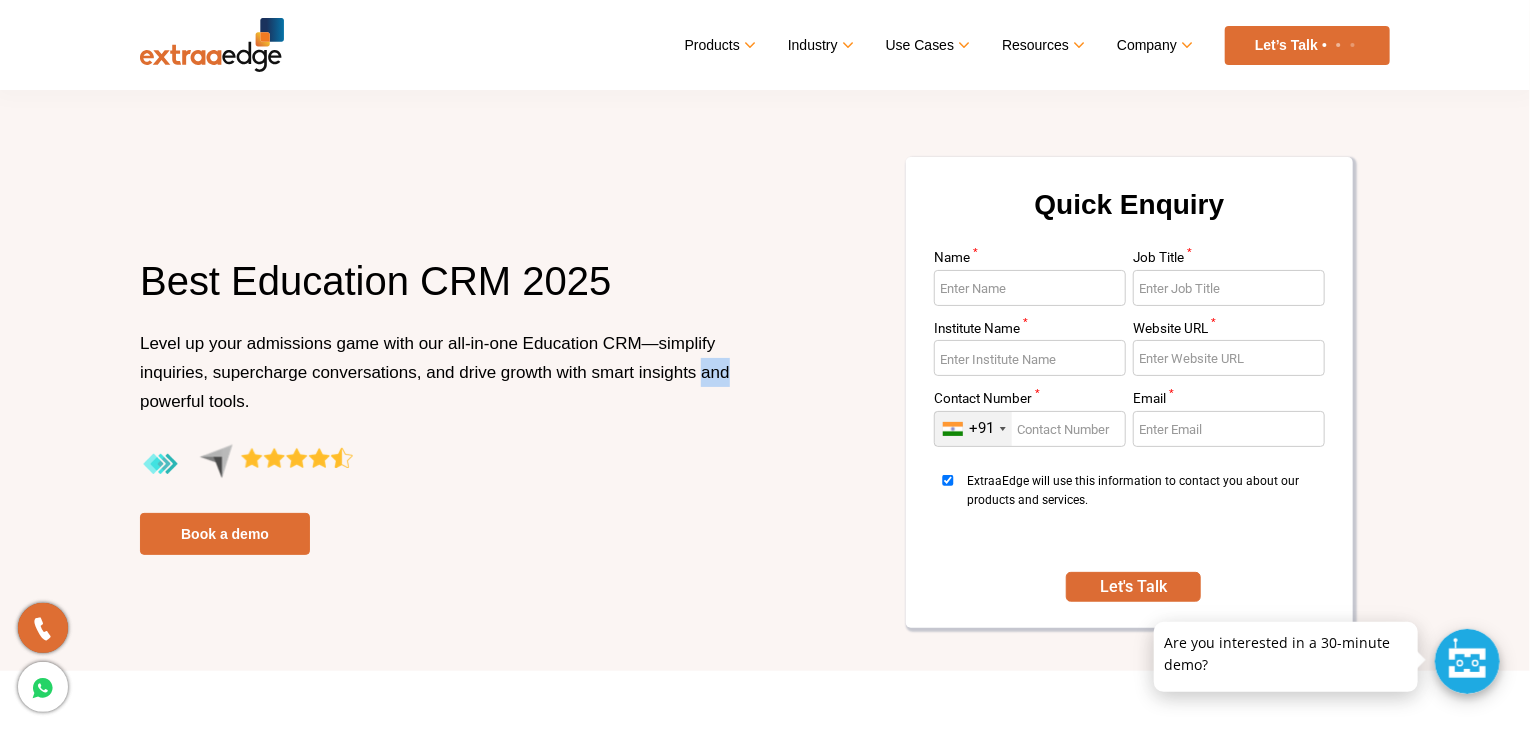 click on "Level up your admissions game with our all-in-one Education CRM—simplify inquiries, supercharge conversations, and drive growth with smart insights and powerful tools." at bounding box center [435, 372] 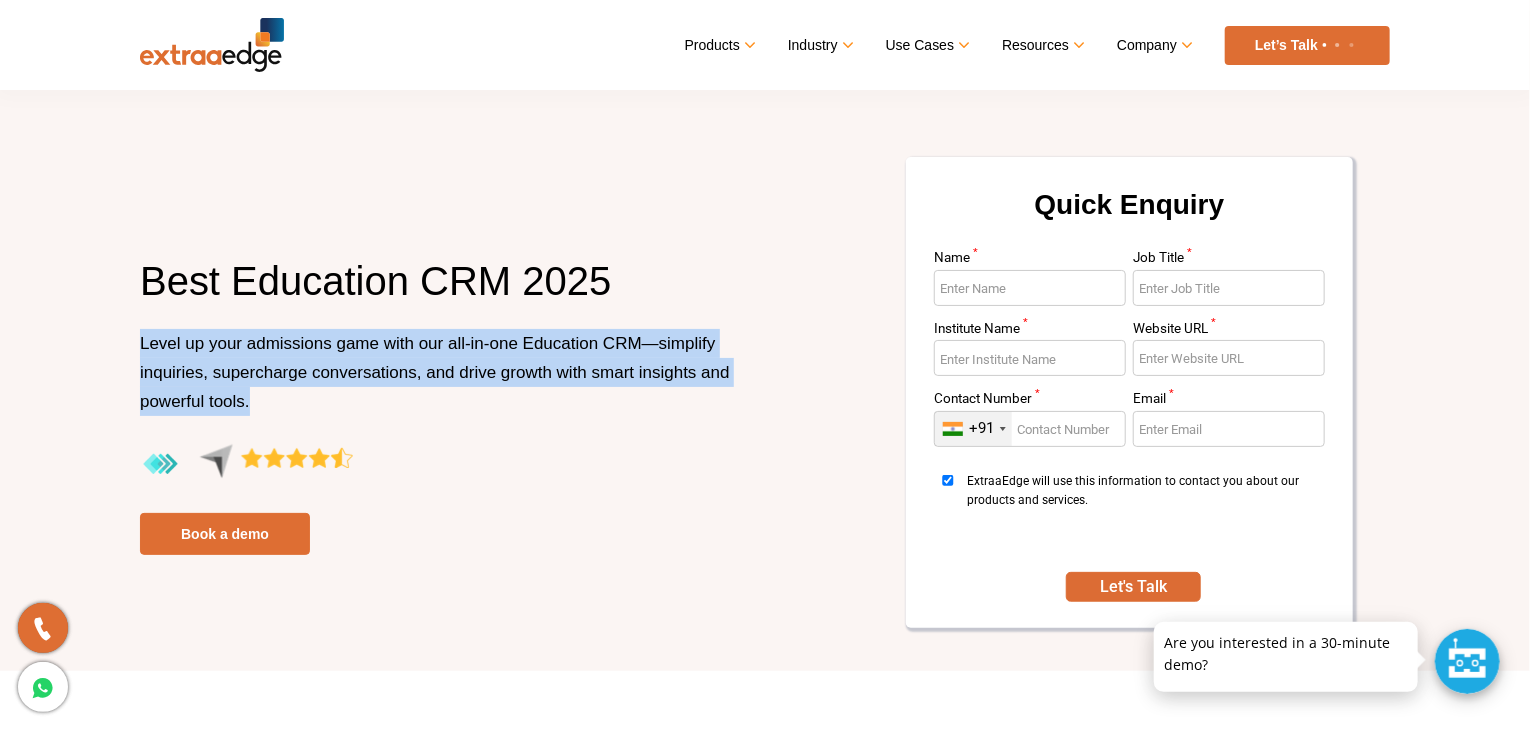 click on "Level up your admissions game with our all-in-one Education CRM—simplify inquiries, supercharge conversations, and drive growth with smart insights and powerful tools." at bounding box center (435, 372) 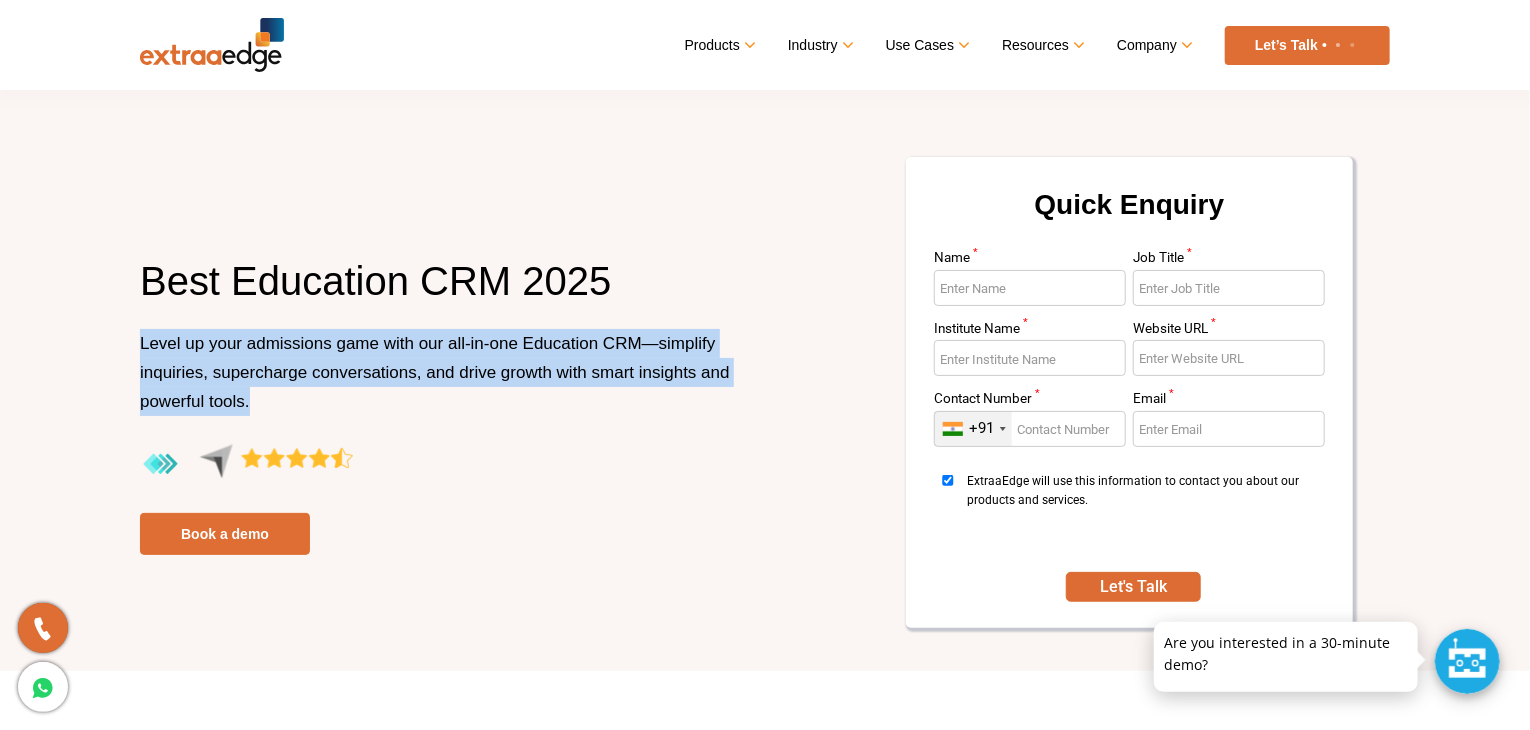 click on "Level up your admissions game with our all-in-one Education CRM—simplify inquiries, supercharge conversations, and drive growth with smart insights and powerful tools." at bounding box center [435, 372] 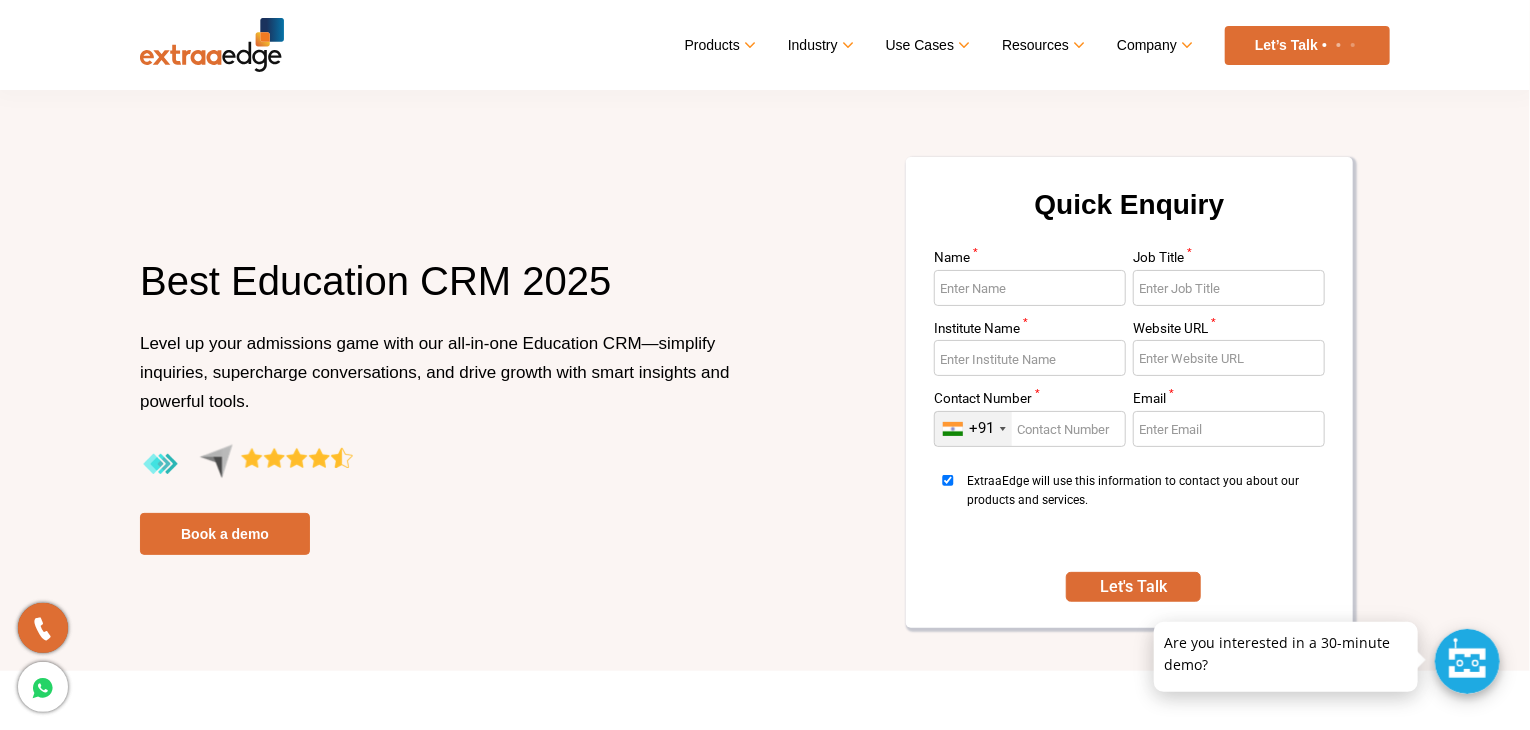 click on "Level up your admissions game with our all-in-one Education CRM—simplify inquiries, supercharge conversations, and drive growth with smart insights and powerful tools." at bounding box center [435, 372] 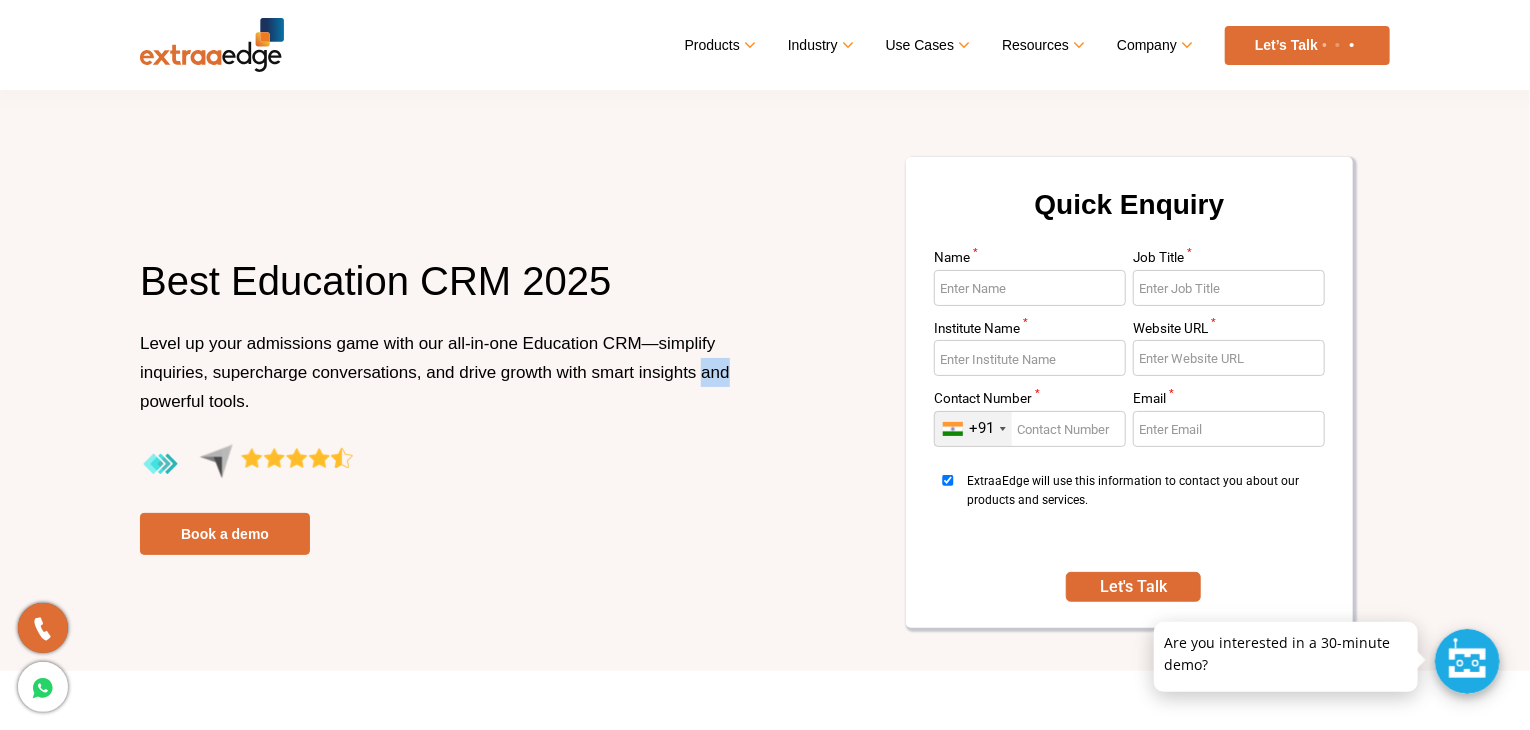 click on "Level up your admissions game with our all-in-one Education CRM—simplify inquiries, supercharge conversations, and drive growth with smart insights and powerful tools." at bounding box center (435, 372) 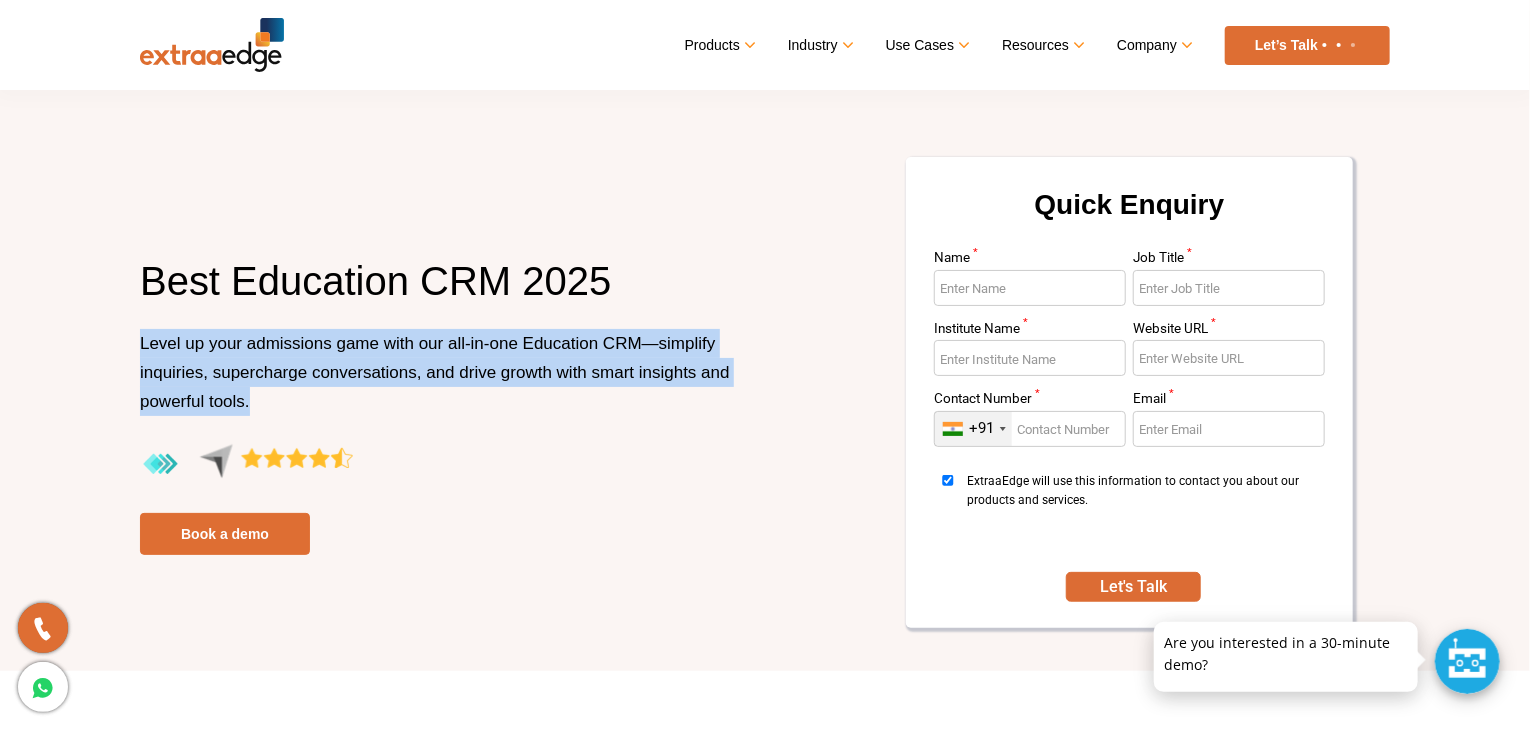 drag, startPoint x: 726, startPoint y: 378, endPoint x: 739, endPoint y: 441, distance: 64.327286 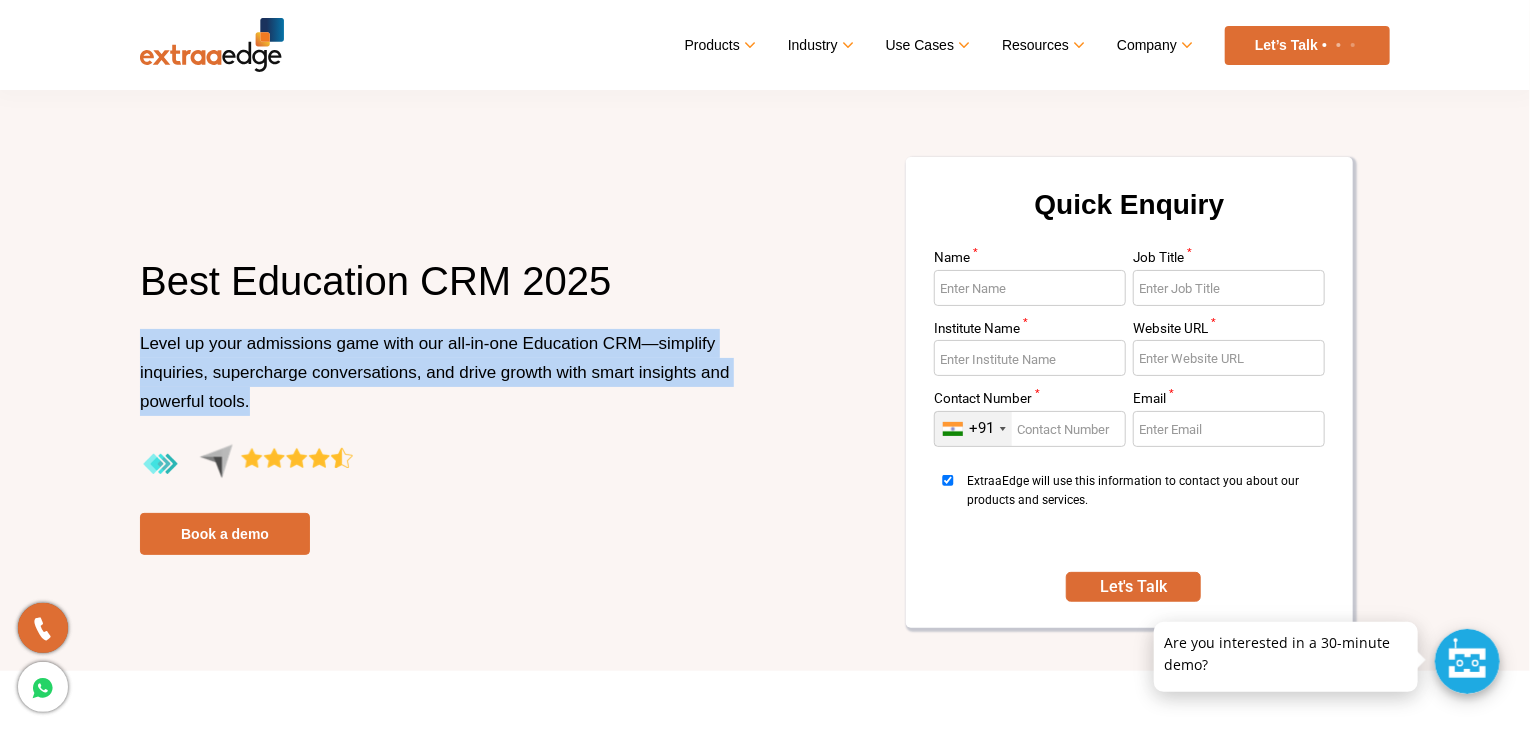 click on "Level up your admissions game with our all-in-one Education CRM—simplify inquiries, supercharge conversations, and drive growth with smart insights and powerful tools." at bounding box center (445, 386) 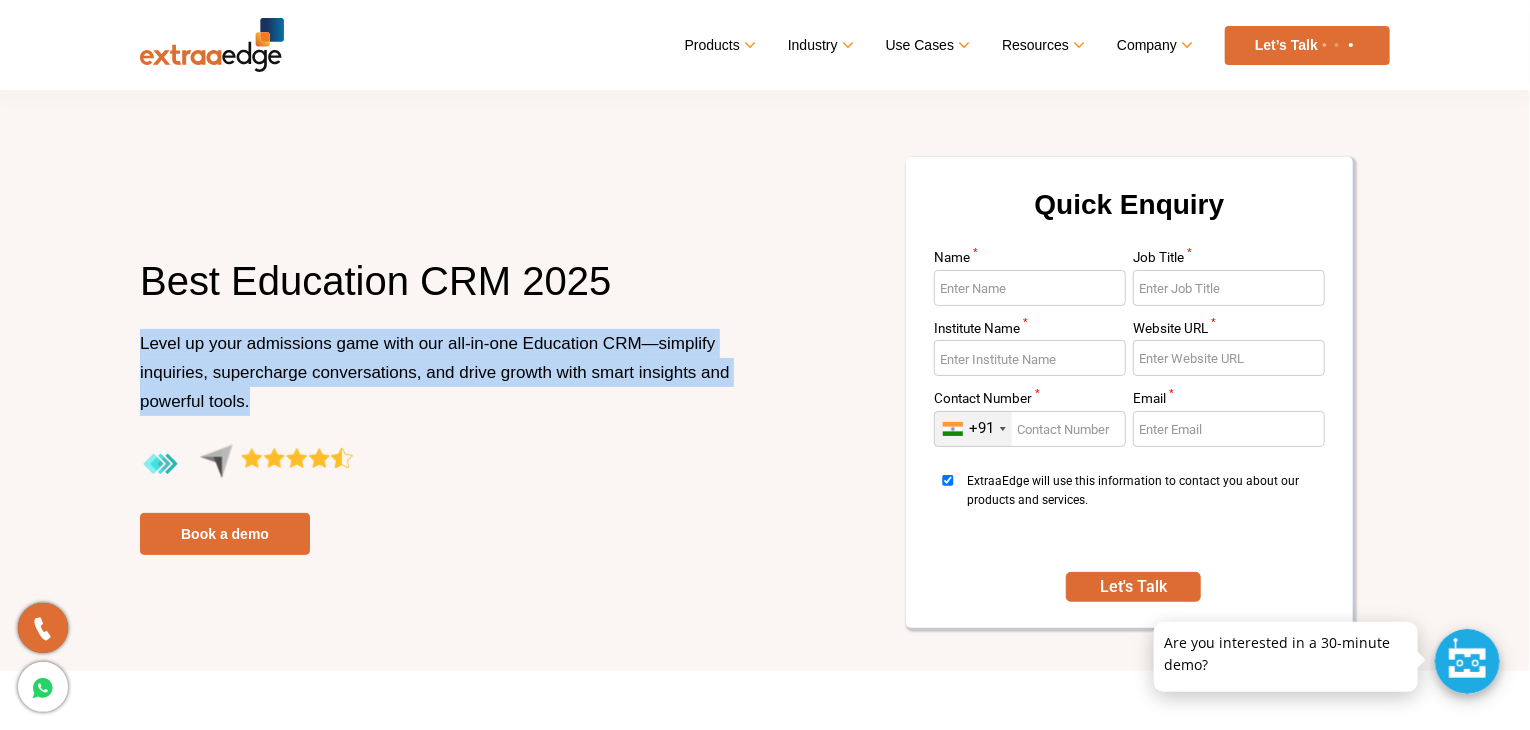 click on "Level up your admissions game with our all-in-one Education CRM—simplify inquiries, supercharge conversations, and drive growth with smart insights and powerful tools." at bounding box center (445, 386) 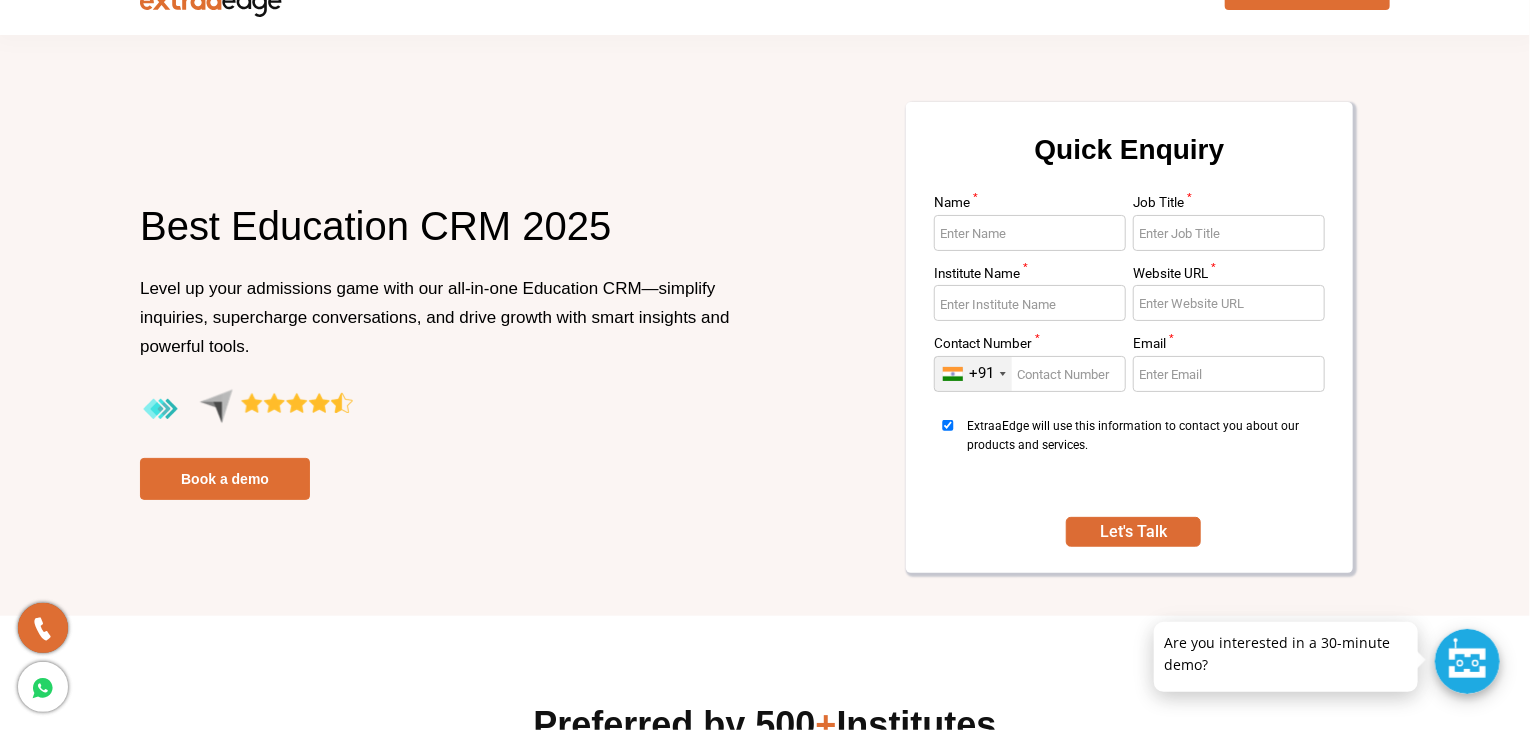 scroll, scrollTop: 56, scrollLeft: 0, axis: vertical 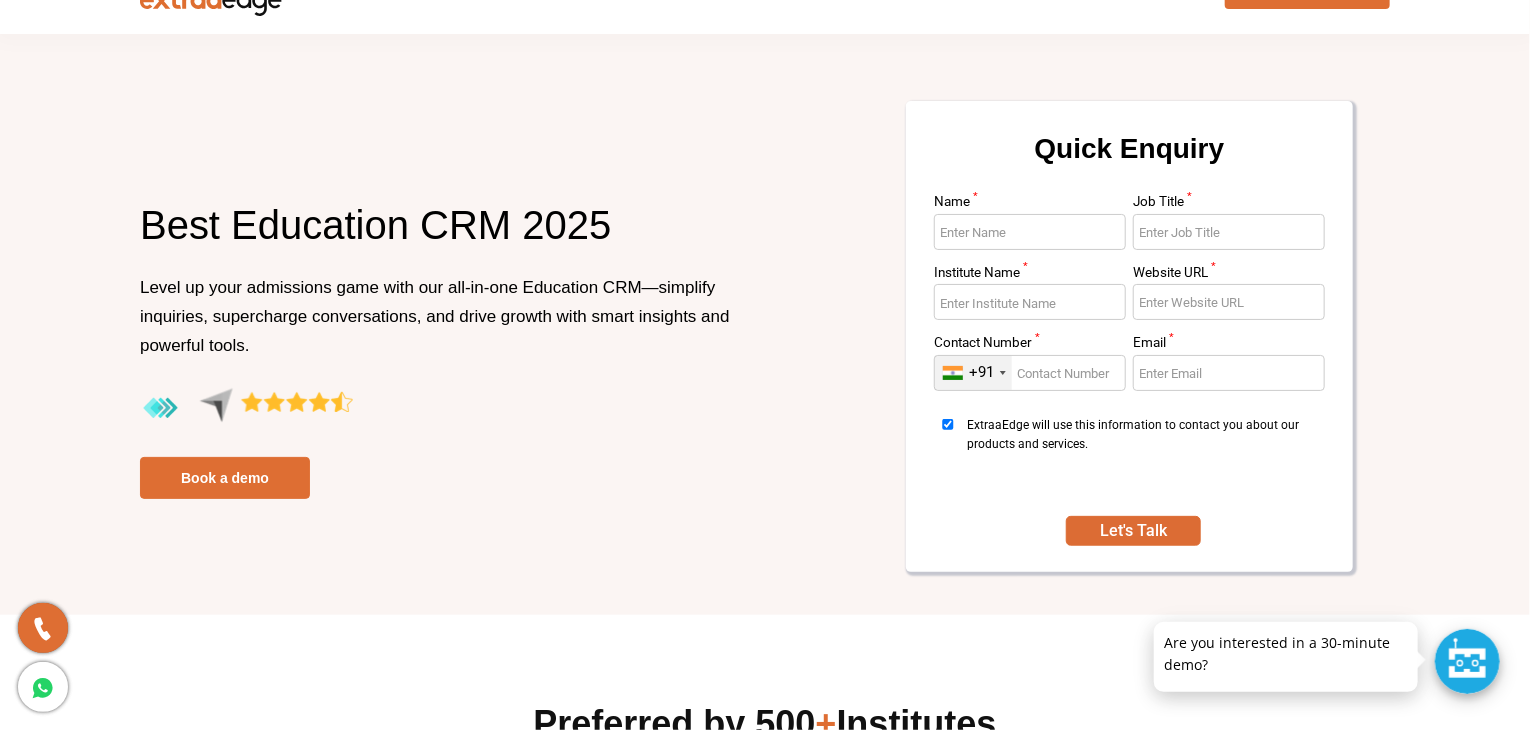 click on "Level up your admissions game with our all-in-one Education CRM—simplify inquiries, supercharge conversations, and drive growth with smart insights and powerful tools." at bounding box center (435, 316) 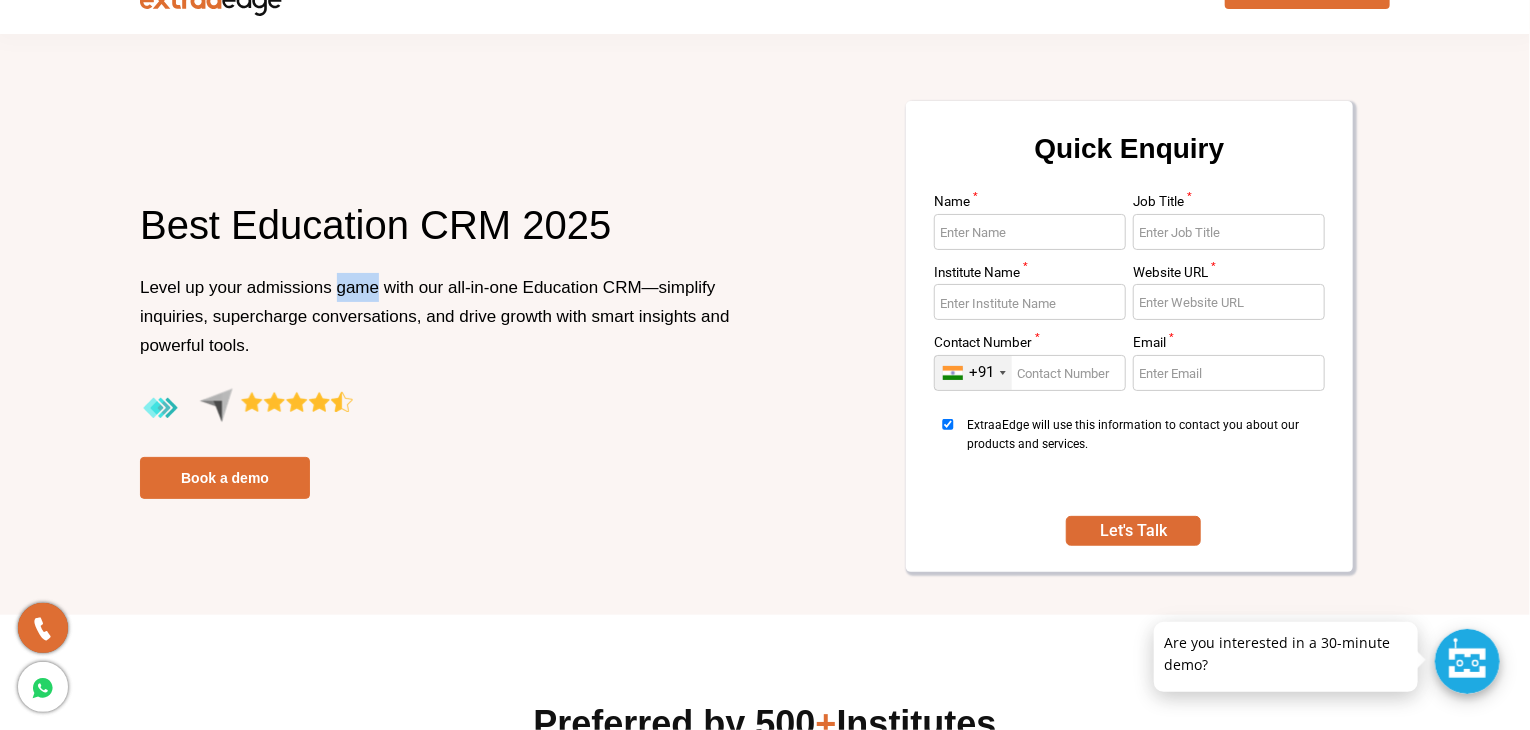 click on "Level up your admissions game with our all-in-one Education CRM—simplify inquiries, supercharge conversations, and drive growth with smart insights and powerful tools." at bounding box center (435, 316) 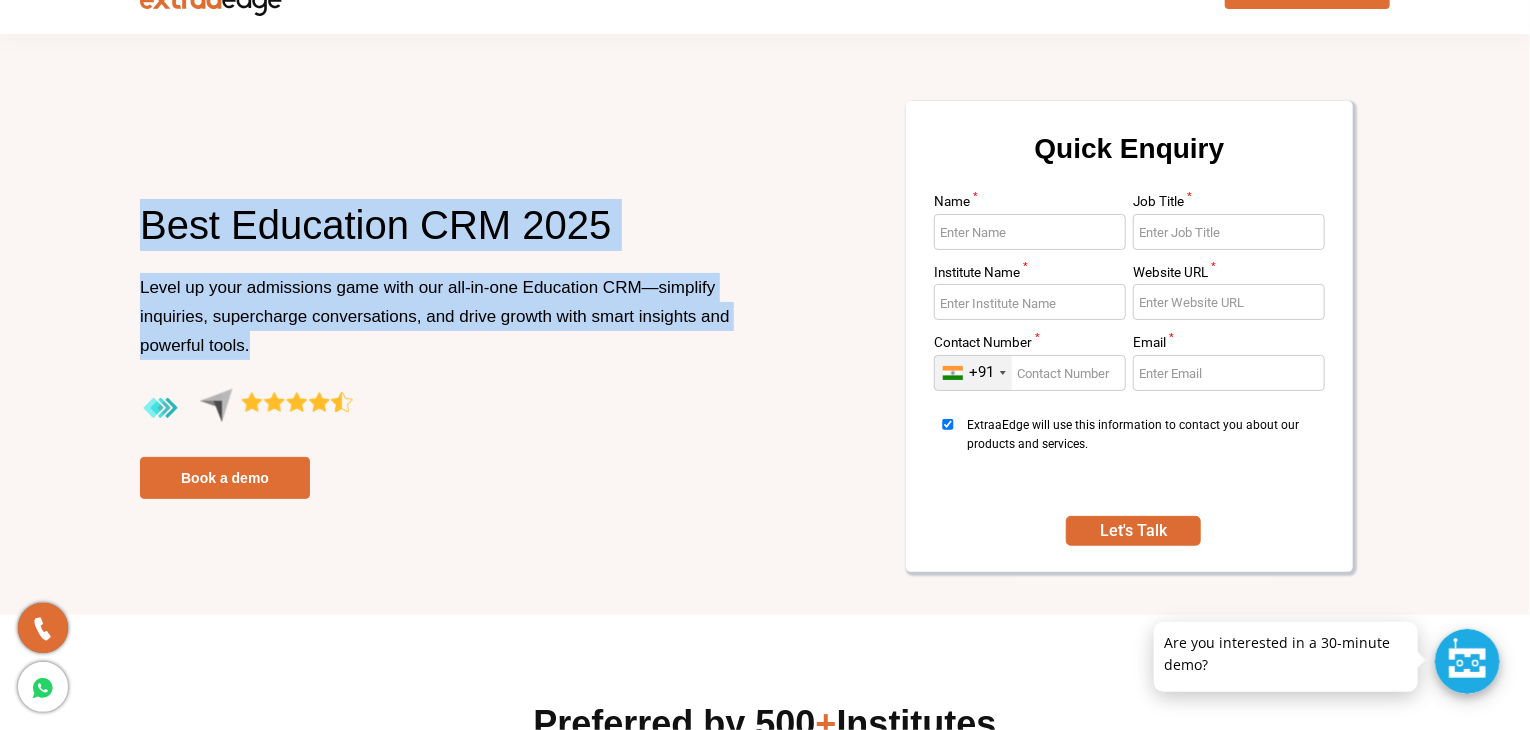drag, startPoint x: 336, startPoint y: 284, endPoint x: 342, endPoint y: 234, distance: 50.358715 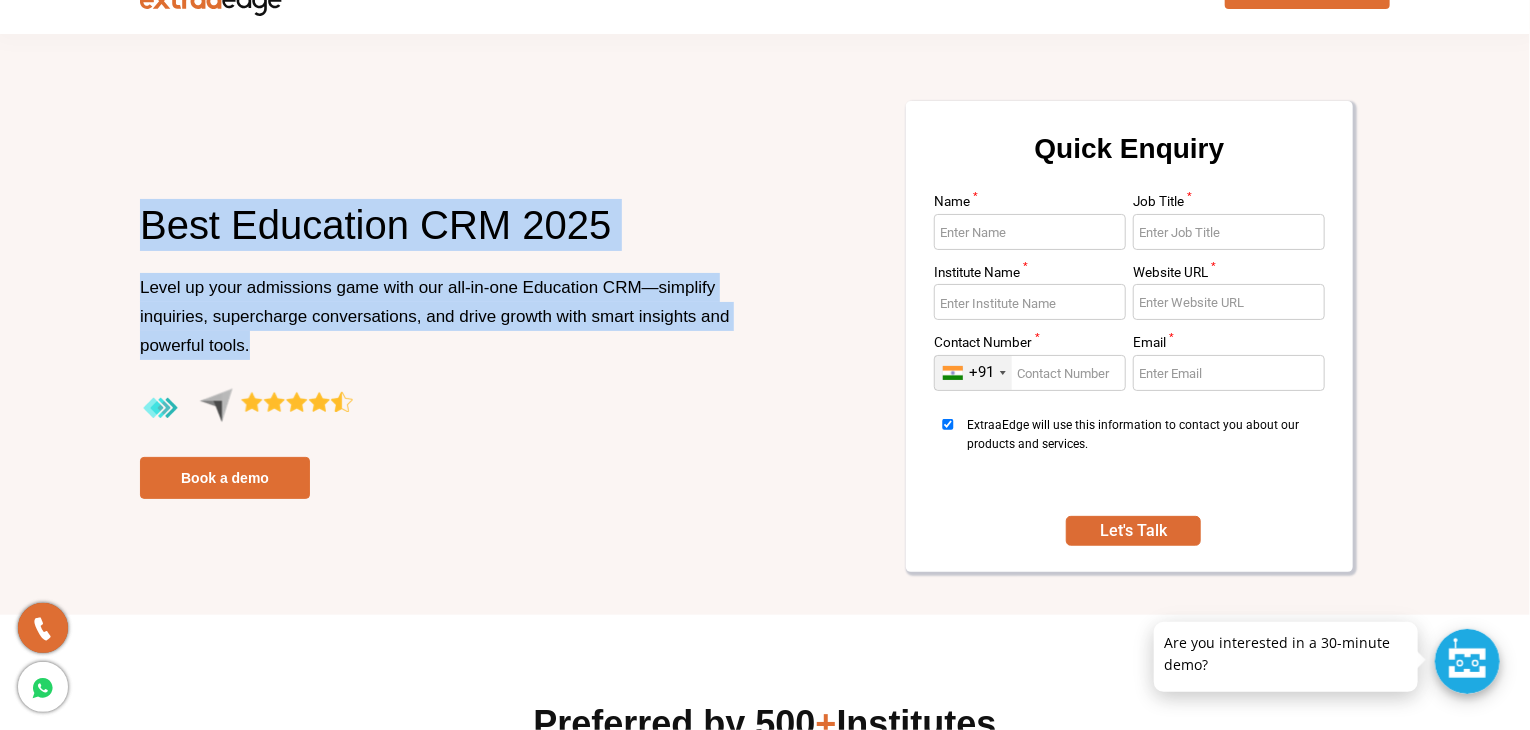 click on "Best Education CRM 2025
Level up your admissions game with our all-in-one Education CRM—simplify inquiries, supercharge conversations, and drive growth with smart insights and powerful tools.
Book a demo" at bounding box center (445, 349) 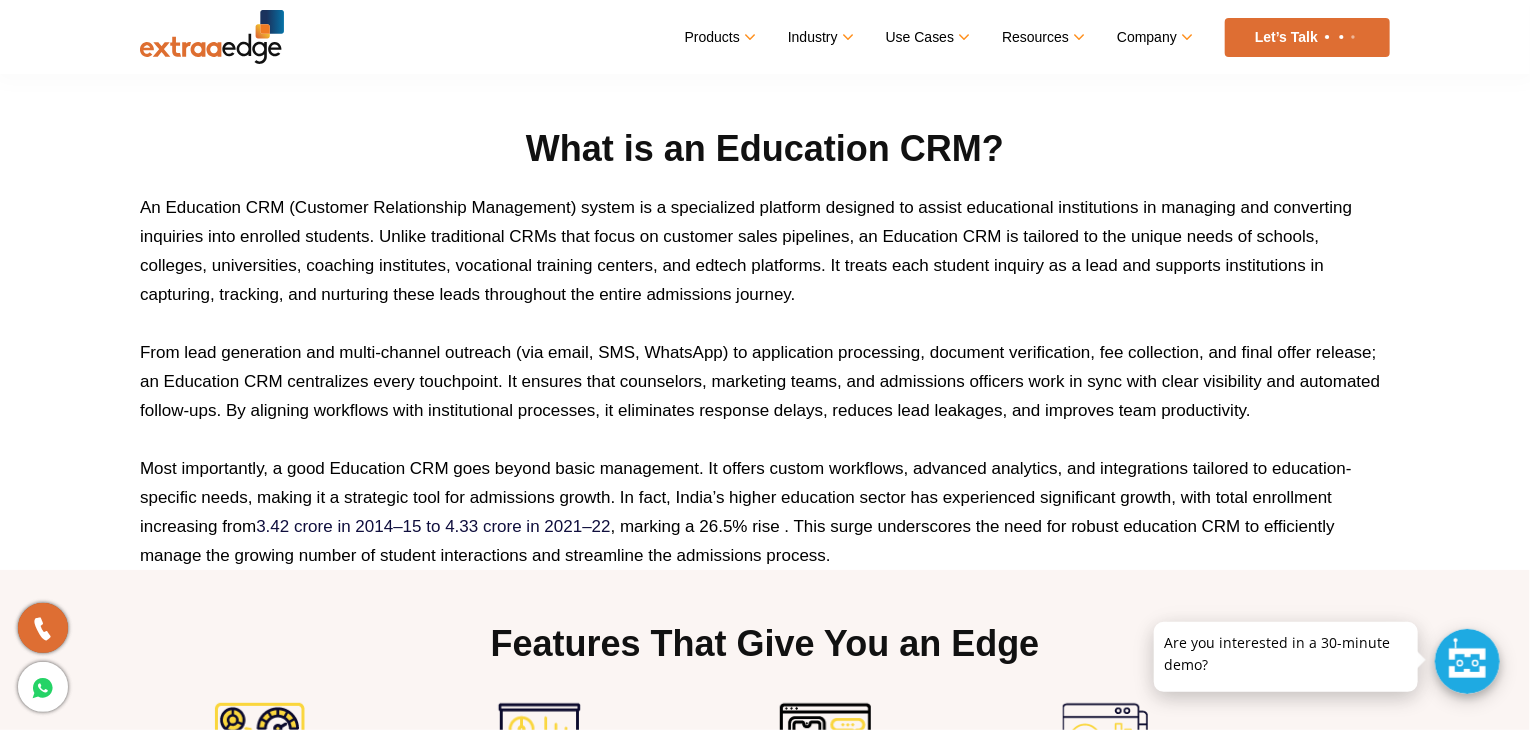 scroll, scrollTop: 924, scrollLeft: 0, axis: vertical 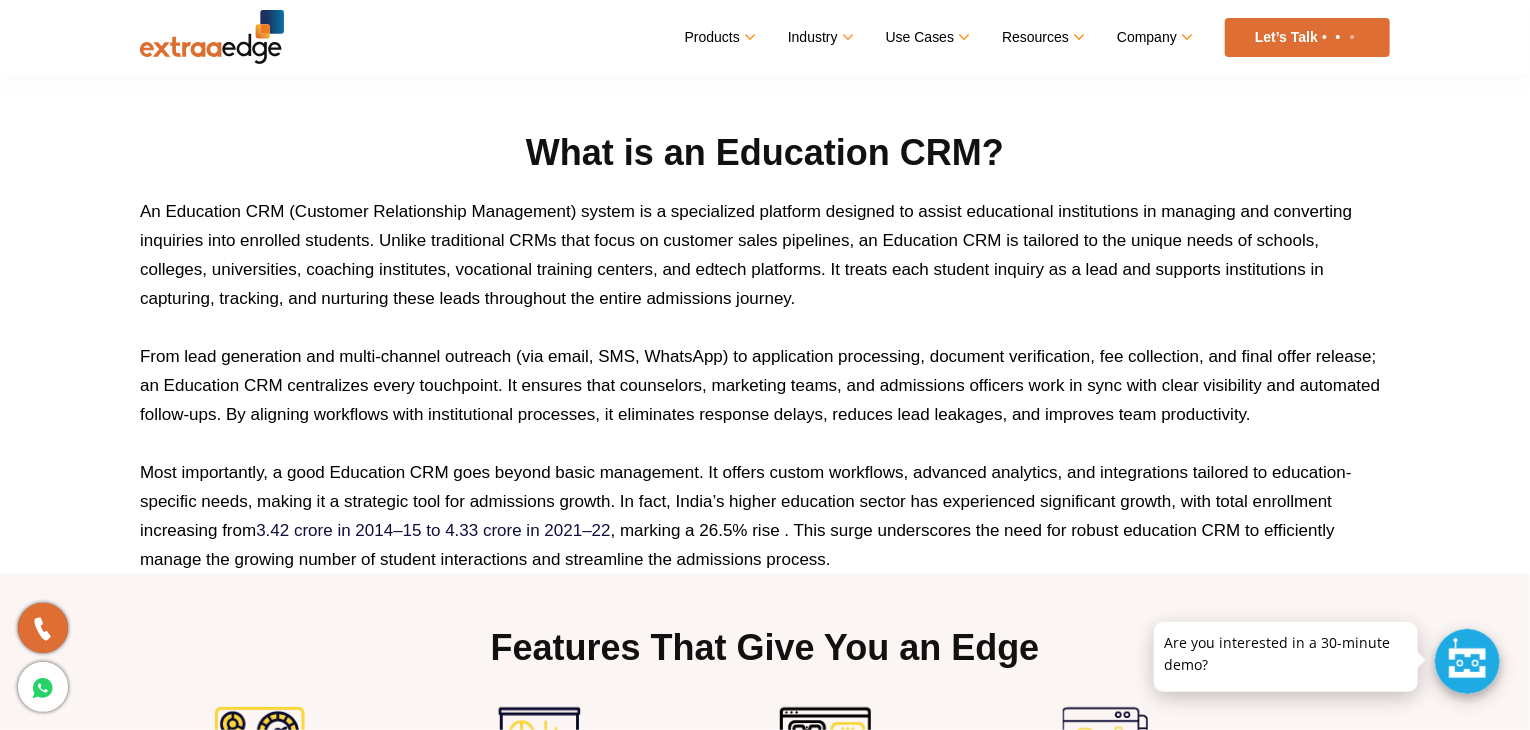 click on "An Education CRM (Customer Relationship Management) system is a specialized platform designed to assist educational institutions in managing and converting inquiries into enrolled students. Unlike traditional CRMs that focus on customer sales pipelines, an Education CRM is tailored to the unique needs of schools, colleges, universities, coaching institutes, vocational training centers, and edtech platforms. It treats each student inquiry as a lead and supports institutions in capturing, tracking, and nurturing these leads throughout the entire admissions journey." at bounding box center (765, 255) 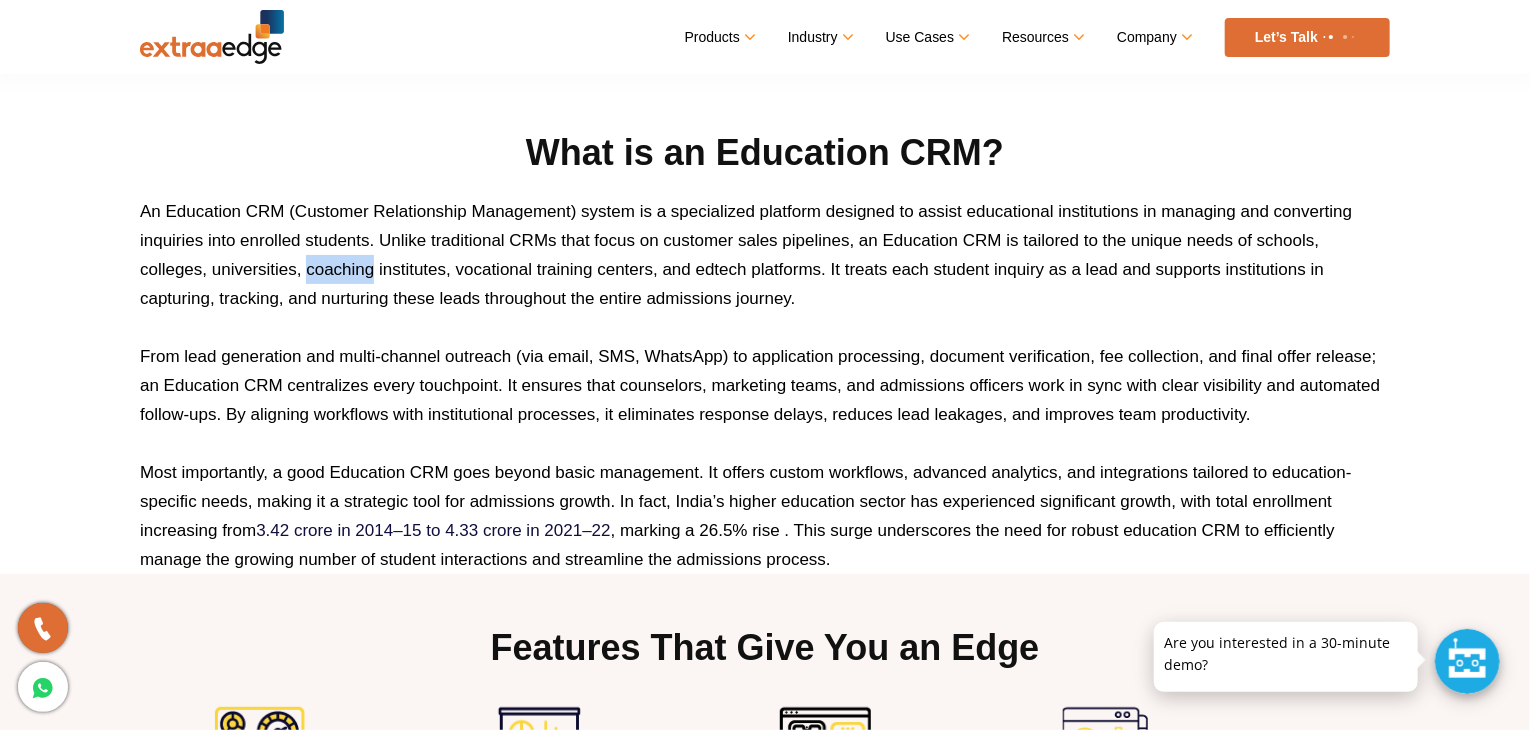 click on "An Education CRM (Customer Relationship Management) system is a specialized platform designed to assist educational institutions in managing and converting inquiries into enrolled students. Unlike traditional CRMs that focus on customer sales pipelines, an Education CRM is tailored to the unique needs of schools, colleges, universities, coaching institutes, vocational training centers, and edtech platforms. It treats each student inquiry as a lead and supports institutions in capturing, tracking, and nurturing these leads throughout the entire admissions journey." at bounding box center [765, 255] 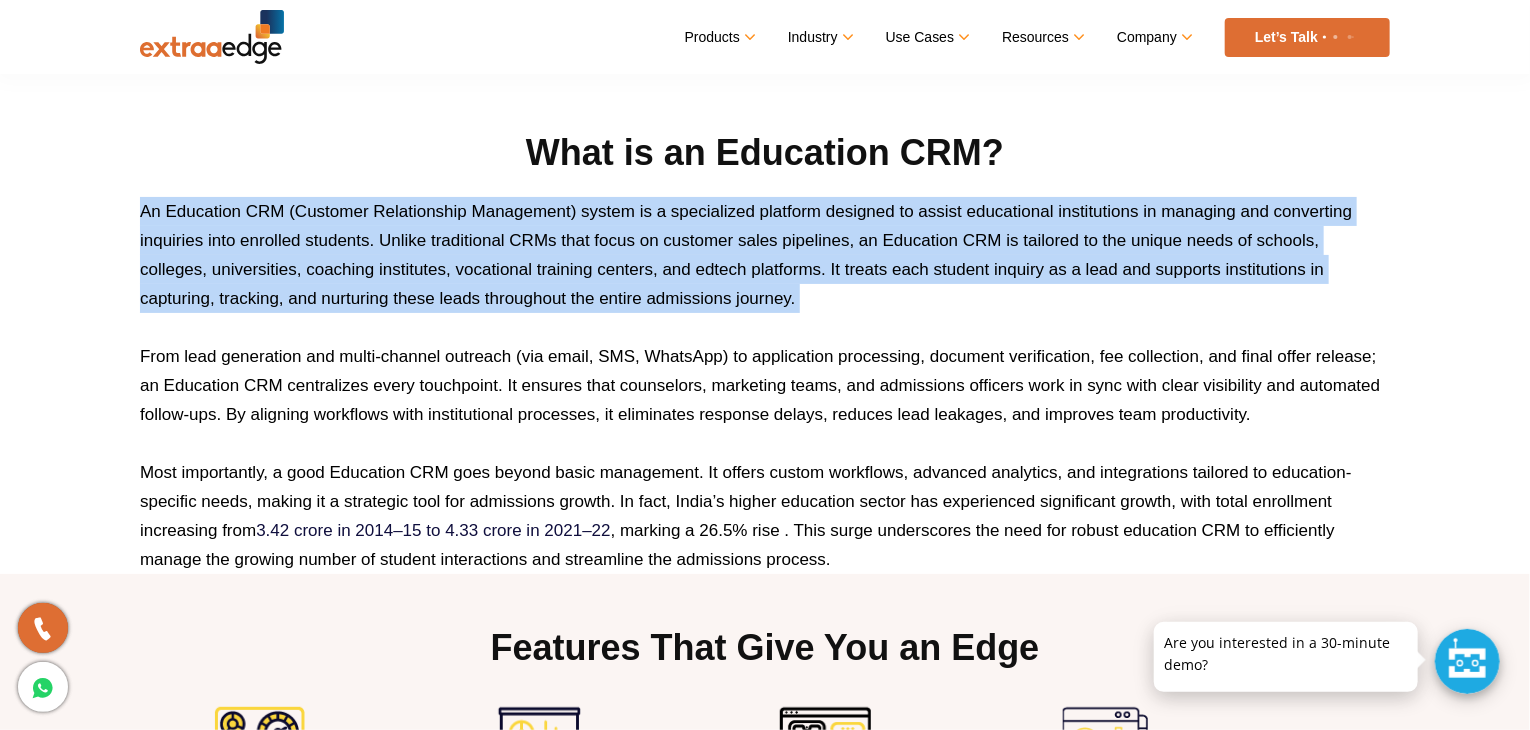 click on "An Education CRM (Customer Relationship Management) system is a specialized platform designed to assist educational institutions in managing and converting inquiries into enrolled students. Unlike traditional CRMs that focus on customer sales pipelines, an Education CRM is tailored to the unique needs of schools, colleges, universities, coaching institutes, vocational training centers, and edtech platforms. It treats each student inquiry as a lead and supports institutions in capturing, tracking, and nurturing these leads throughout the entire admissions journey." at bounding box center [765, 255] 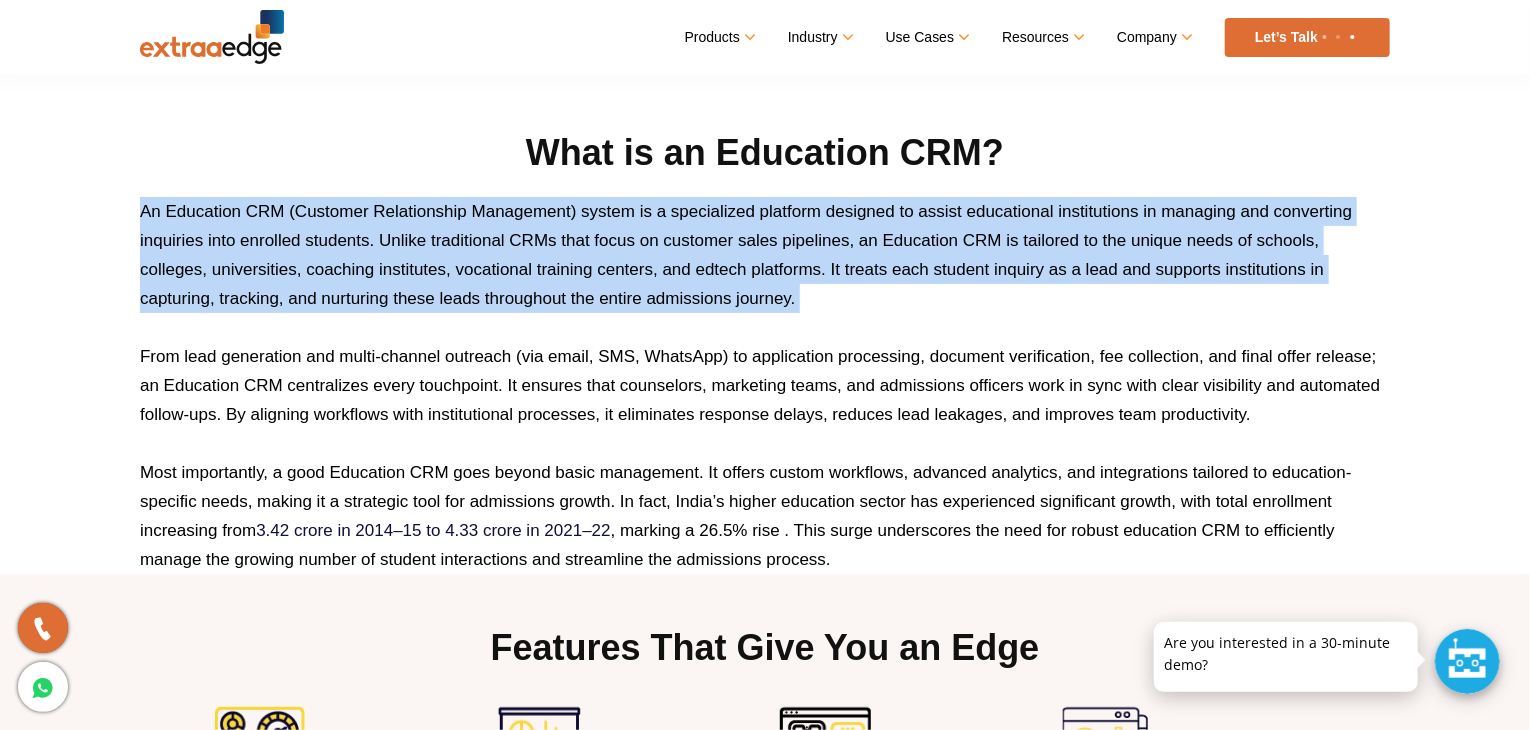 click on "An Education CRM (Customer Relationship Management) system is a specialized platform designed to assist educational institutions in managing and converting inquiries into enrolled students. Unlike traditional CRMs that focus on customer sales pipelines, an Education CRM is tailored to the unique needs of schools, colleges, universities, coaching institutes, vocational training centers, and edtech platforms. It treats each student inquiry as a lead and supports institutions in capturing, tracking, and nurturing these leads throughout the entire admissions journey." at bounding box center [765, 255] 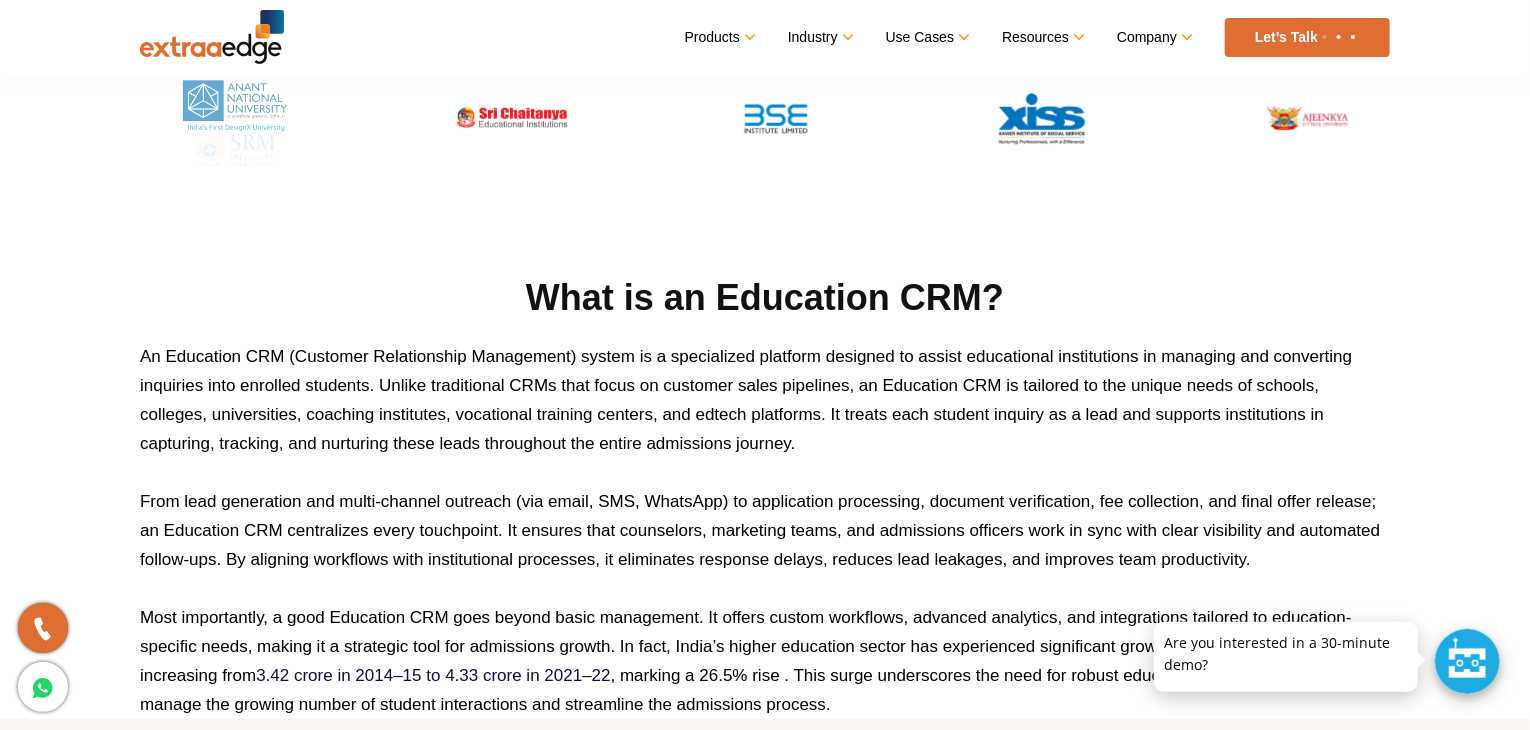 scroll, scrollTop: 780, scrollLeft: 0, axis: vertical 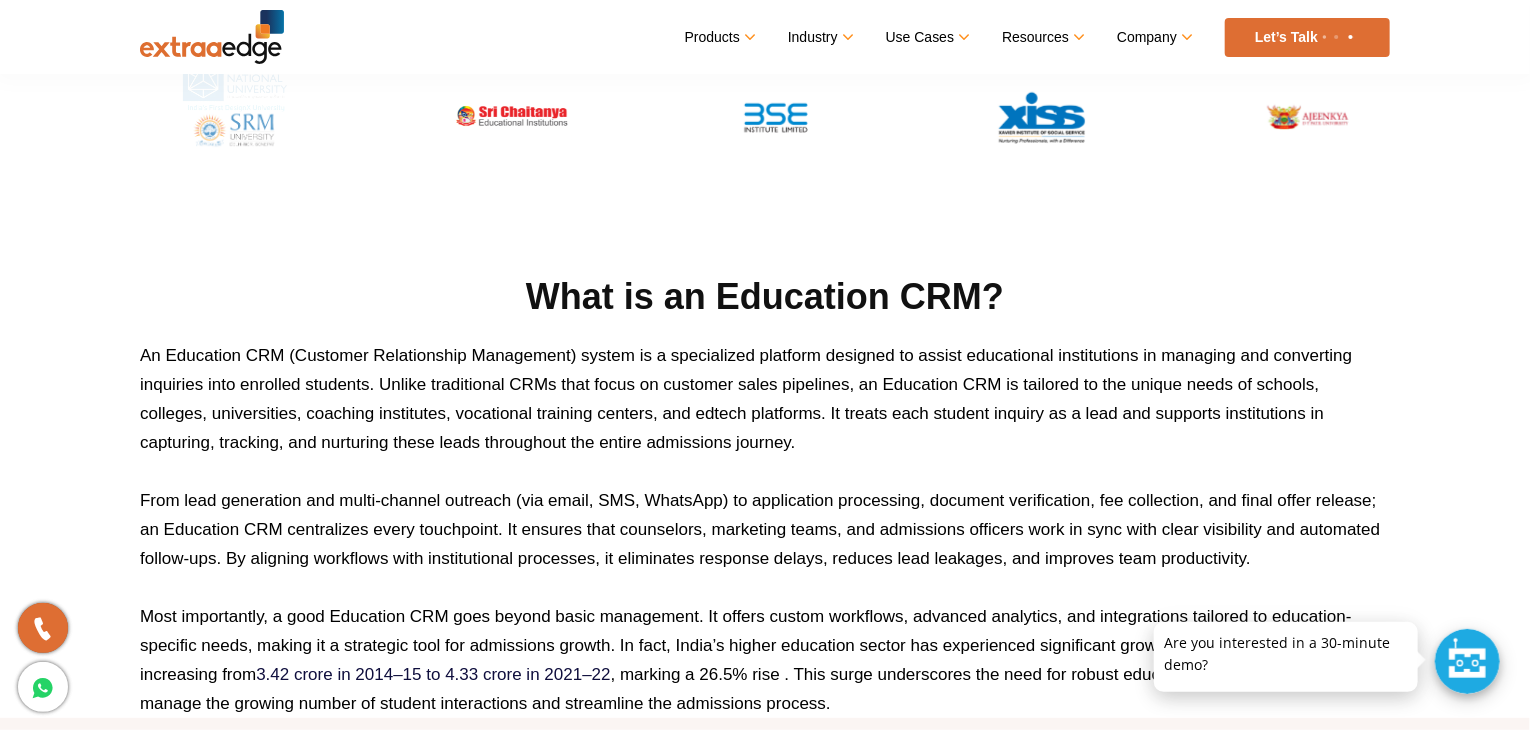 click on "An Education CRM (Customer Relationship Management) system is a specialized platform designed to assist educational institutions in managing and converting inquiries into enrolled students. Unlike traditional CRMs that focus on customer sales pipelines, an Education CRM is tailored to the unique needs of schools, colleges, universities, coaching institutes, vocational training centers, and edtech platforms. It treats each student inquiry as a lead and supports institutions in capturing, tracking, and nurturing these leads throughout the entire admissions journey." at bounding box center [765, 399] 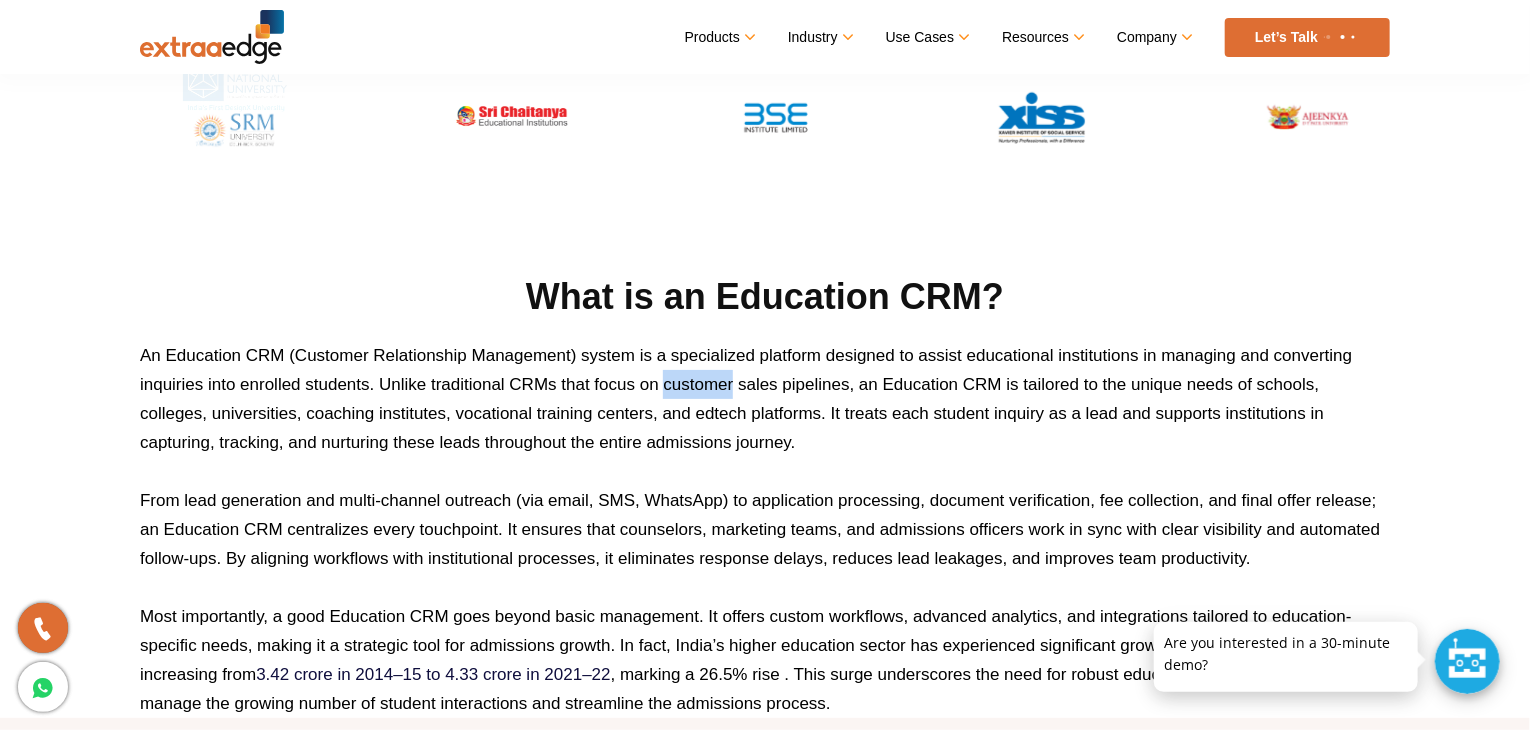 click on "An Education CRM (Customer Relationship Management) system is a specialized platform designed to assist educational institutions in managing and converting inquiries into enrolled students. Unlike traditional CRMs that focus on customer sales pipelines, an Education CRM is tailored to the unique needs of schools, colleges, universities, coaching institutes, vocational training centers, and edtech platforms. It treats each student inquiry as a lead and supports institutions in capturing, tracking, and nurturing these leads throughout the entire admissions journey." at bounding box center [765, 399] 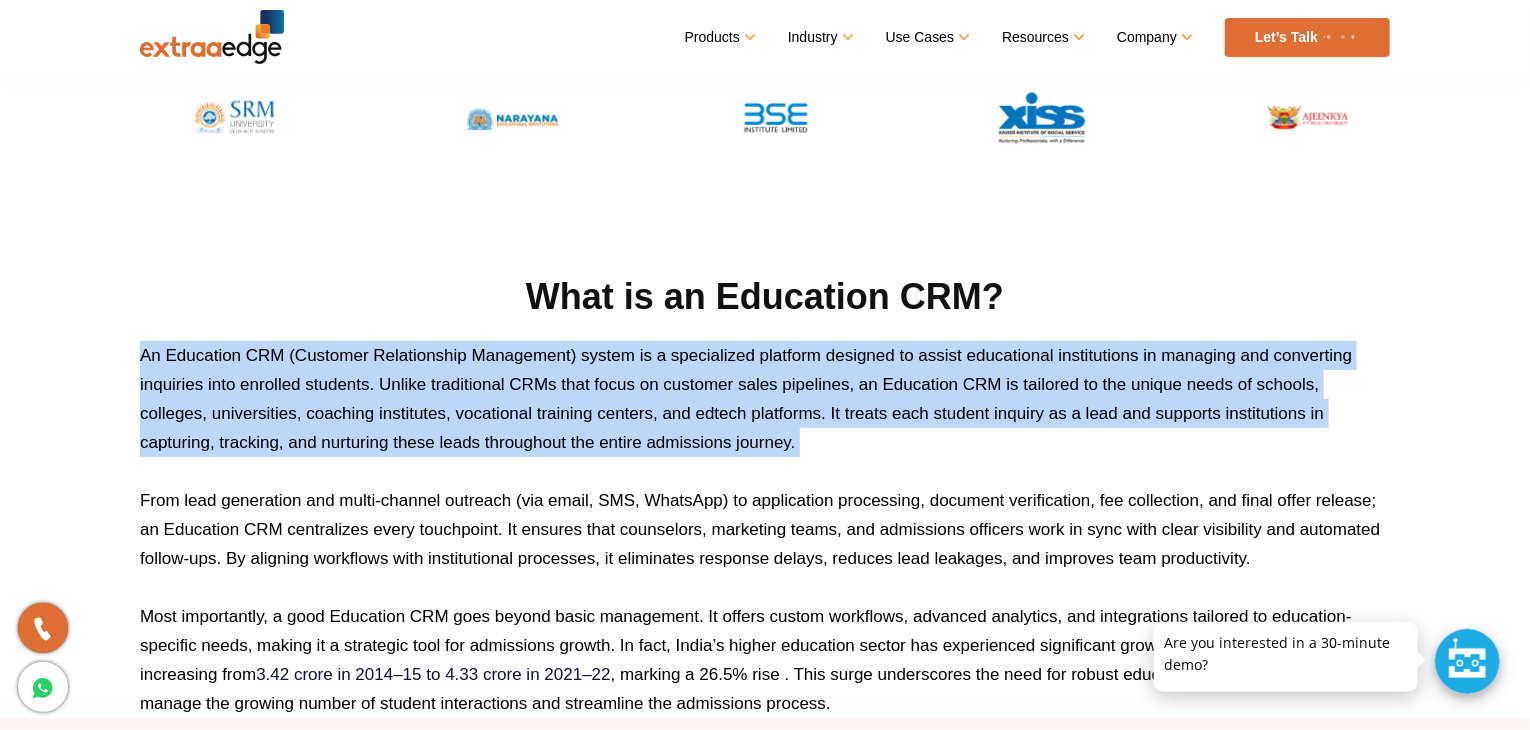 drag, startPoint x: 692, startPoint y: 379, endPoint x: 788, endPoint y: 377, distance: 96.02083 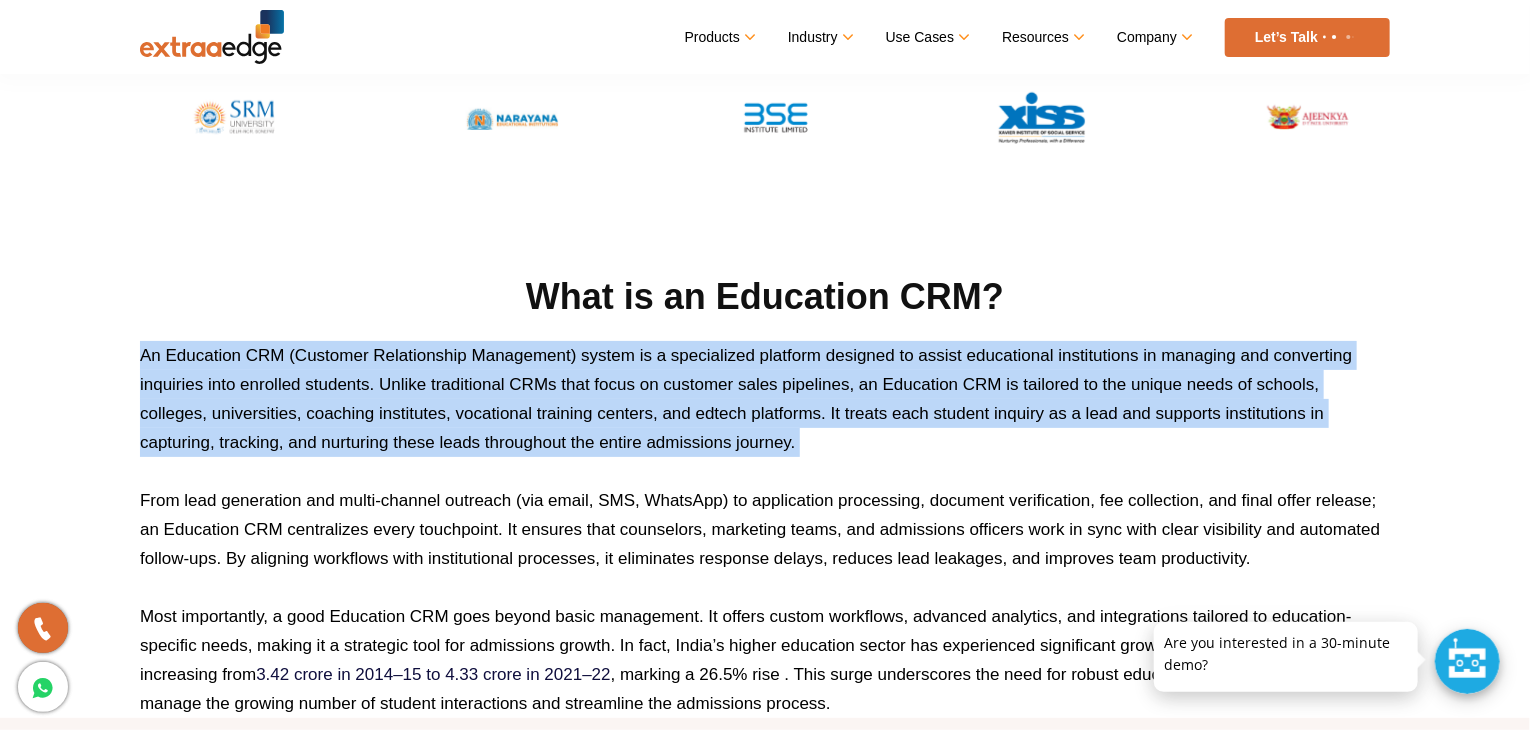 click on "An Education CRM (Customer Relationship Management) system is a specialized platform designed to assist educational institutions in managing and converting inquiries into enrolled students. Unlike traditional CRMs that focus on customer sales pipelines, an Education CRM is tailored to the unique needs of schools, colleges, universities, coaching institutes, vocational training centers, and edtech platforms. It treats each student inquiry as a lead and supports institutions in capturing, tracking, and nurturing these leads throughout the entire admissions journey." at bounding box center (765, 399) 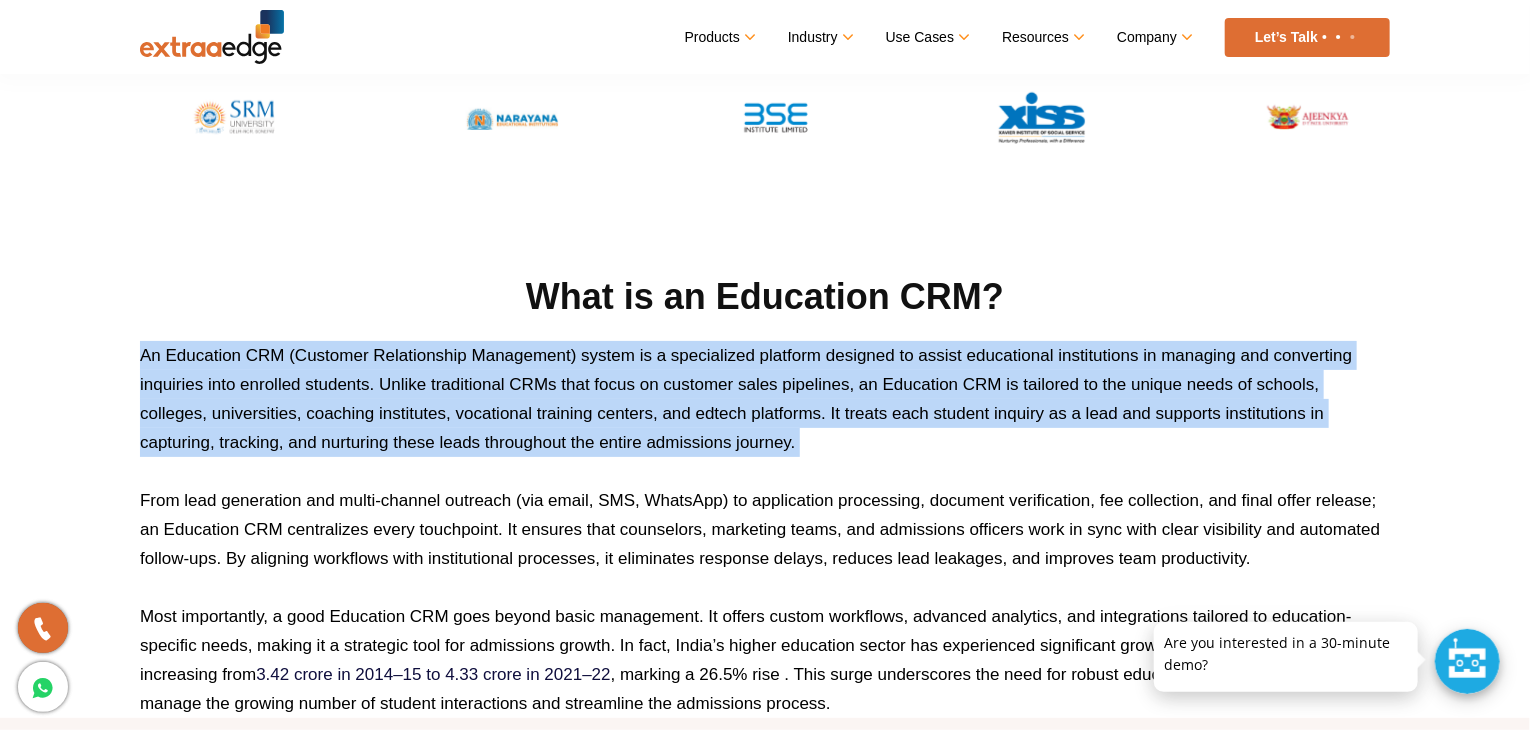 click on "An Education CRM (Customer Relationship Management) system is a specialized platform designed to assist educational institutions in managing and converting inquiries into enrolled students. Unlike traditional CRMs that focus on customer sales pipelines, an Education CRM is tailored to the unique needs of schools, colleges, universities, coaching institutes, vocational training centers, and edtech platforms. It treats each student inquiry as a lead and supports institutions in capturing, tracking, and nurturing these leads throughout the entire admissions journey." at bounding box center [765, 399] 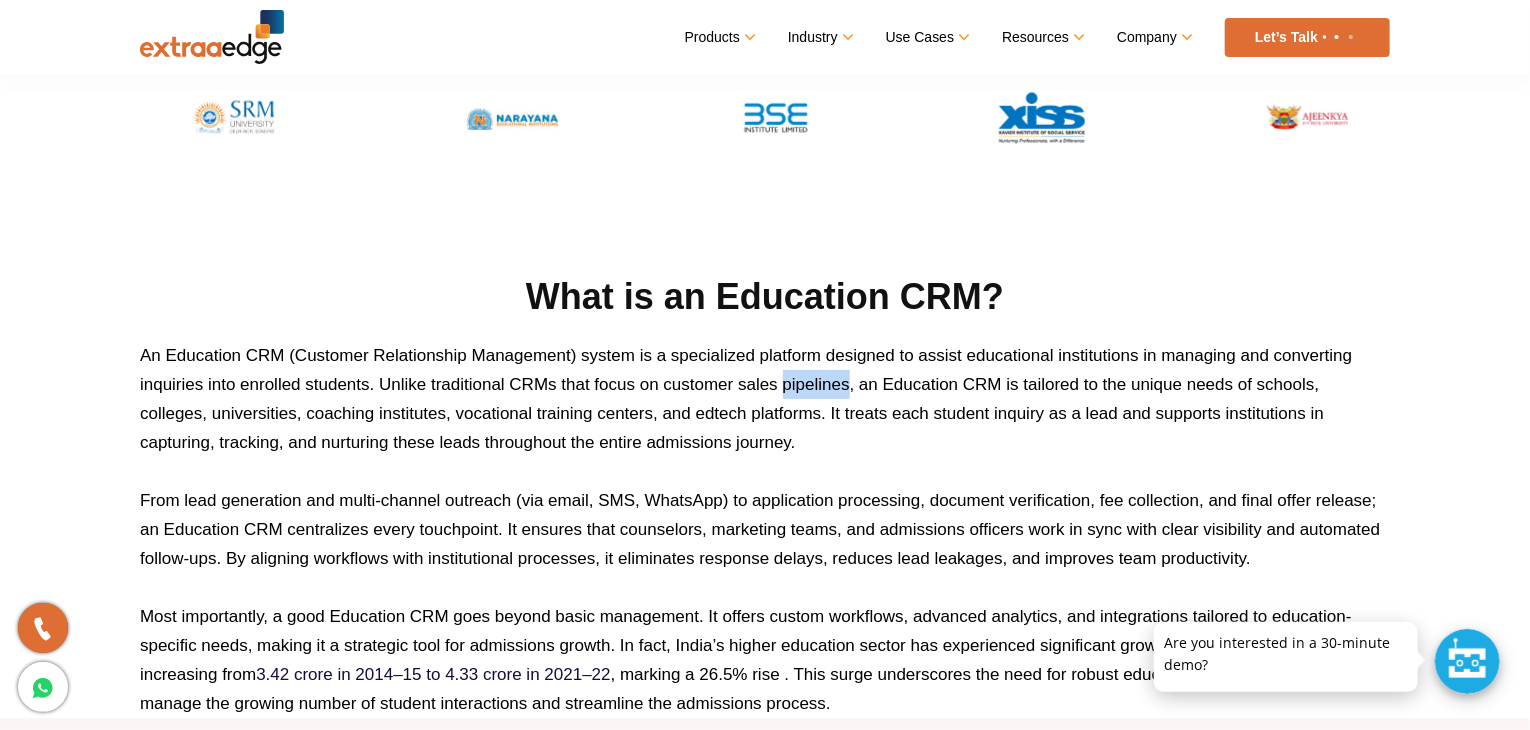 click on "An Education CRM (Customer Relationship Management) system is a specialized platform designed to assist educational institutions in managing and converting inquiries into enrolled students. Unlike traditional CRMs that focus on customer sales pipelines, an Education CRM is tailored to the unique needs of schools, colleges, universities, coaching institutes, vocational training centers, and edtech platforms. It treats each student inquiry as a lead and supports institutions in capturing, tracking, and nurturing these leads throughout the entire admissions journey." at bounding box center [765, 399] 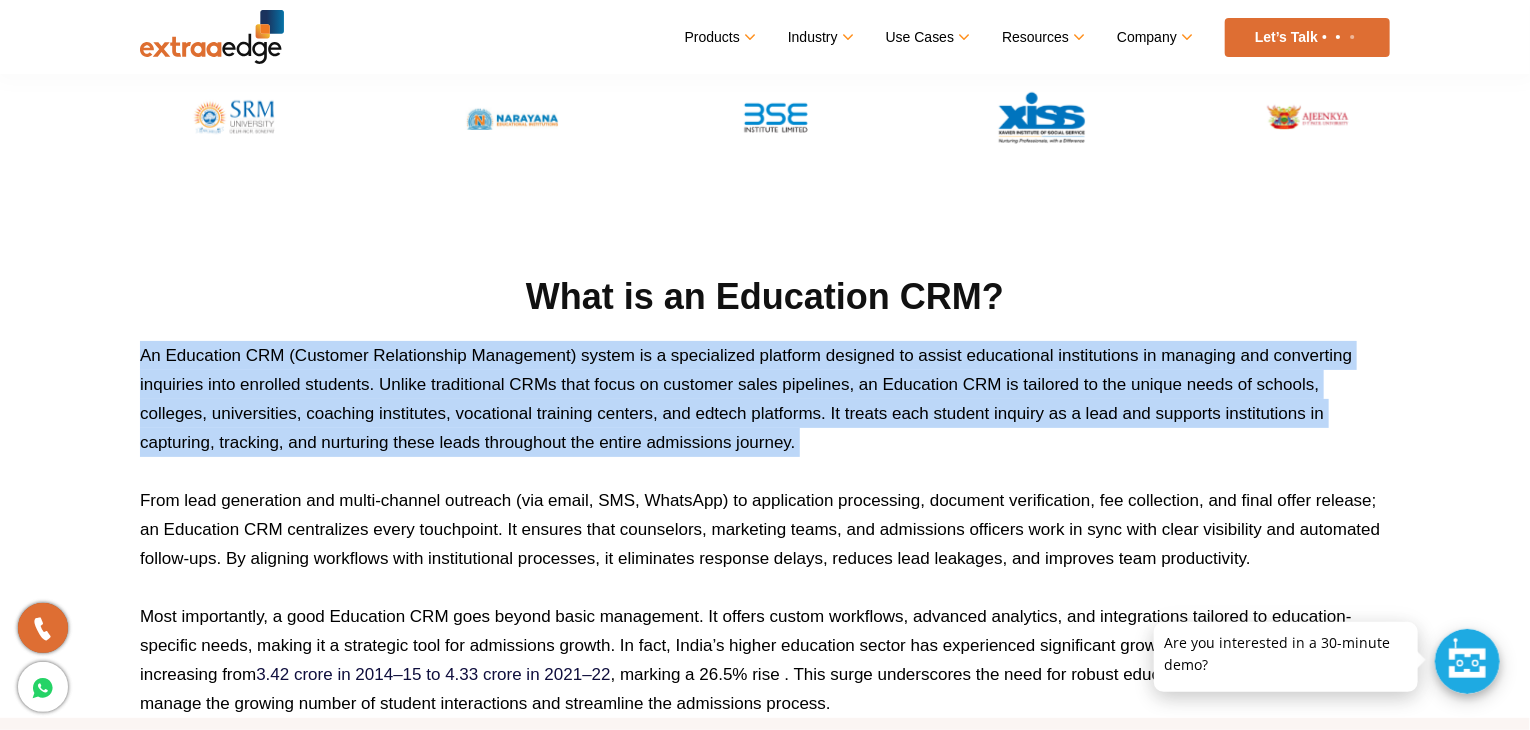 click on "An Education CRM (Customer Relationship Management) system is a specialized platform designed to assist educational institutions in managing and converting inquiries into enrolled students. Unlike traditional CRMs that focus on customer sales pipelines, an Education CRM is tailored to the unique needs of schools, colleges, universities, coaching institutes, vocational training centers, and edtech platforms. It treats each student inquiry as a lead and supports institutions in capturing, tracking, and nurturing these leads throughout the entire admissions journey." at bounding box center (765, 399) 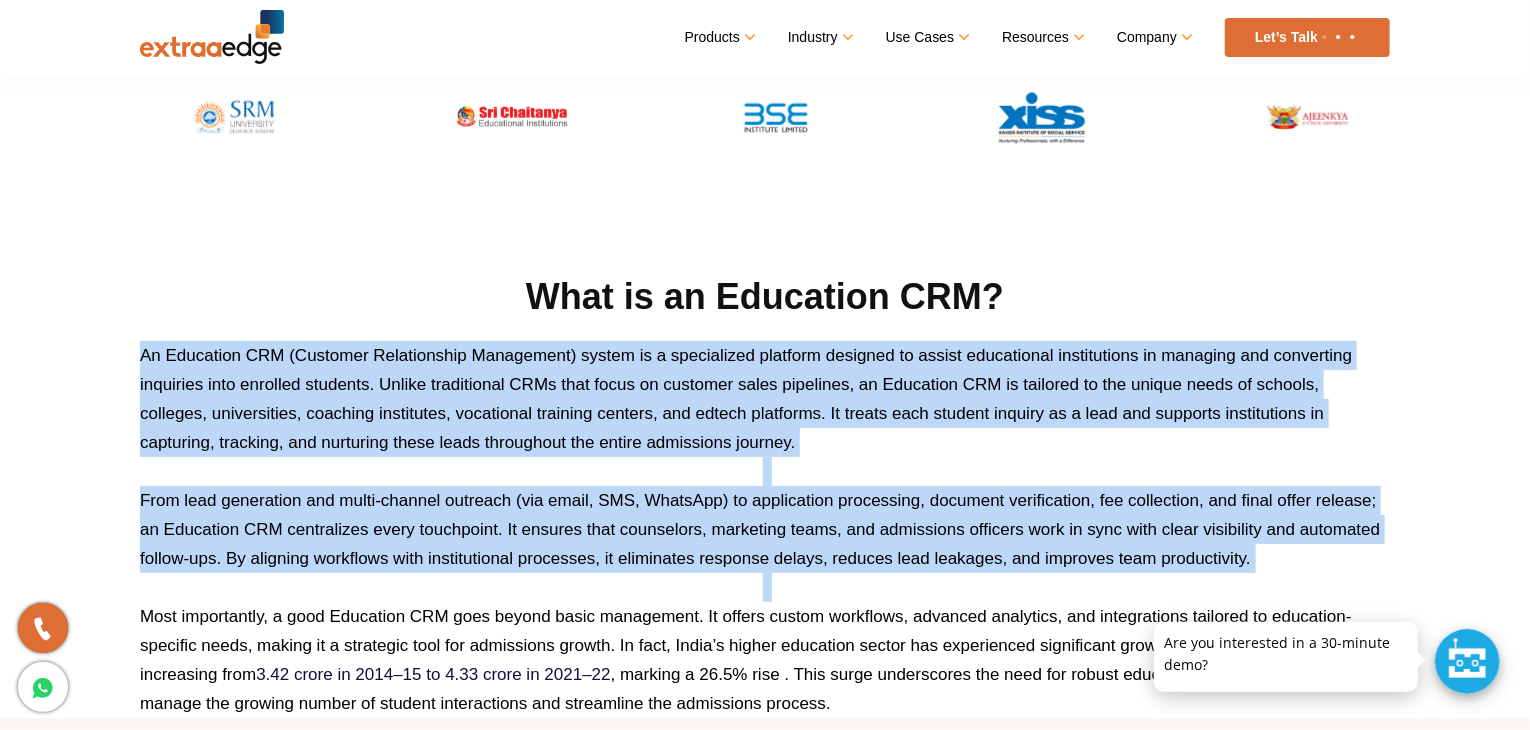 drag, startPoint x: 788, startPoint y: 377, endPoint x: 794, endPoint y: 605, distance: 228.07893 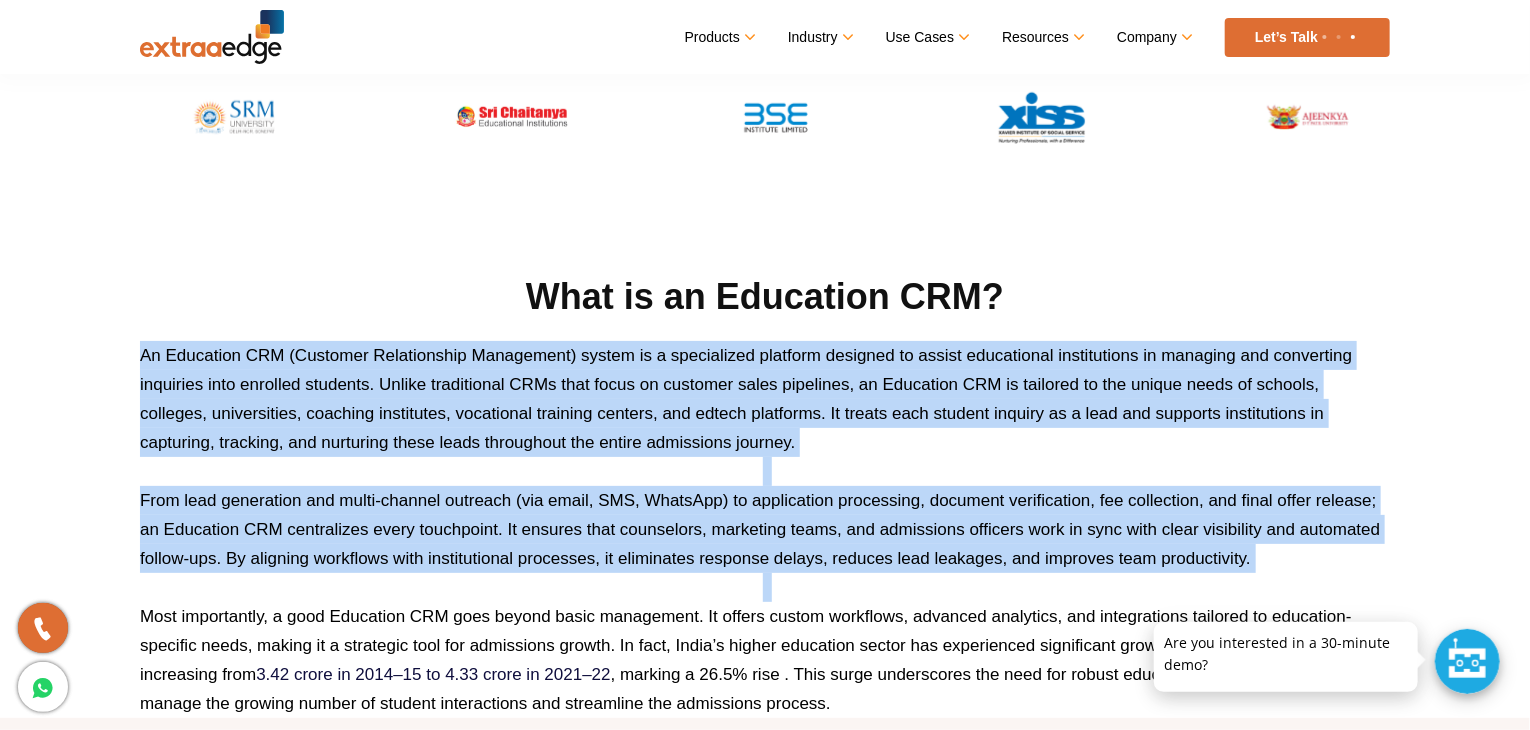 click on "What is an Education CRM?
An Education CRM (Customer Relationship Management) system is a specialized platform designed to assist educational institutions in managing and converting inquiries into enrolled students. Unlike traditional CRMs that focus on customer sales pipelines, an Education CRM is tailored to the unique needs of schools, colleges, universities, coaching institutes, vocational training centers, and edtech platforms. It treats each student inquiry as a lead and supports institutions in capturing, tracking, and nurturing these leads throughout the entire admissions journey.
Most importantly, a good Education CRM goes beyond basic management. It offers custom workflows, advanced analytics, and integrations tailored to education-specific needs, making it a strategic tool for admissions growth. In fact, India’s higher education sector has experienced significant growth, with total enrollment increasing from  3.42 crore in 2014–15 to 4.33 crore in 2021–22" at bounding box center (765, 495) 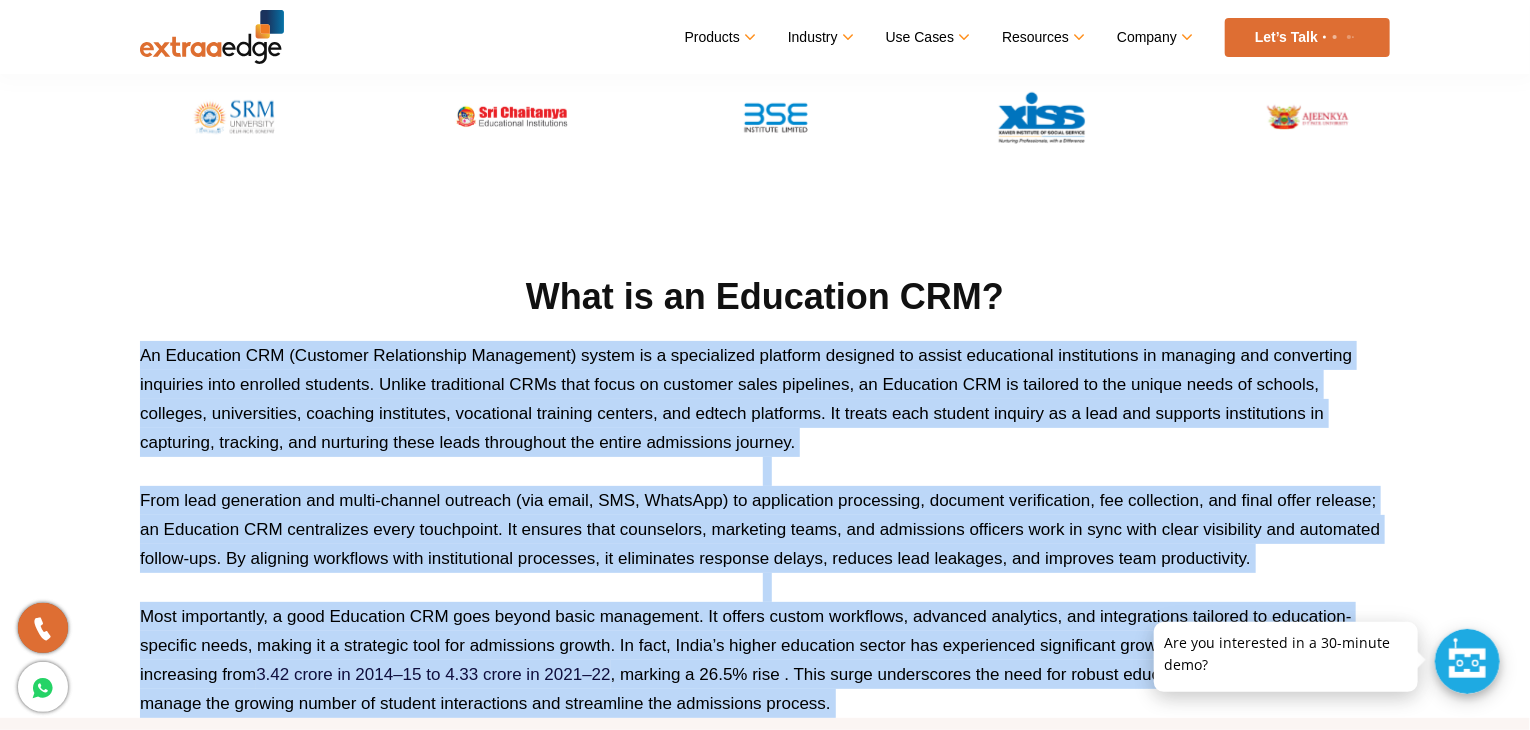 click on "Most importantly, a good Education CRM goes beyond basic management. It offers custom workflows, advanced analytics, and integrations tailored to education-specific needs, making it a strategic tool for admissions growth. In fact, India’s higher education sector has experienced significant growth, with total enrollment increasing from  3.42 crore in 2014–15 to 4.33 crore in 2021–22 , marking a 26.5% rise . This surge underscores the need for robust education CRM to efficiently manage the growing number of student interactions and streamline the admissions process." at bounding box center [765, 660] 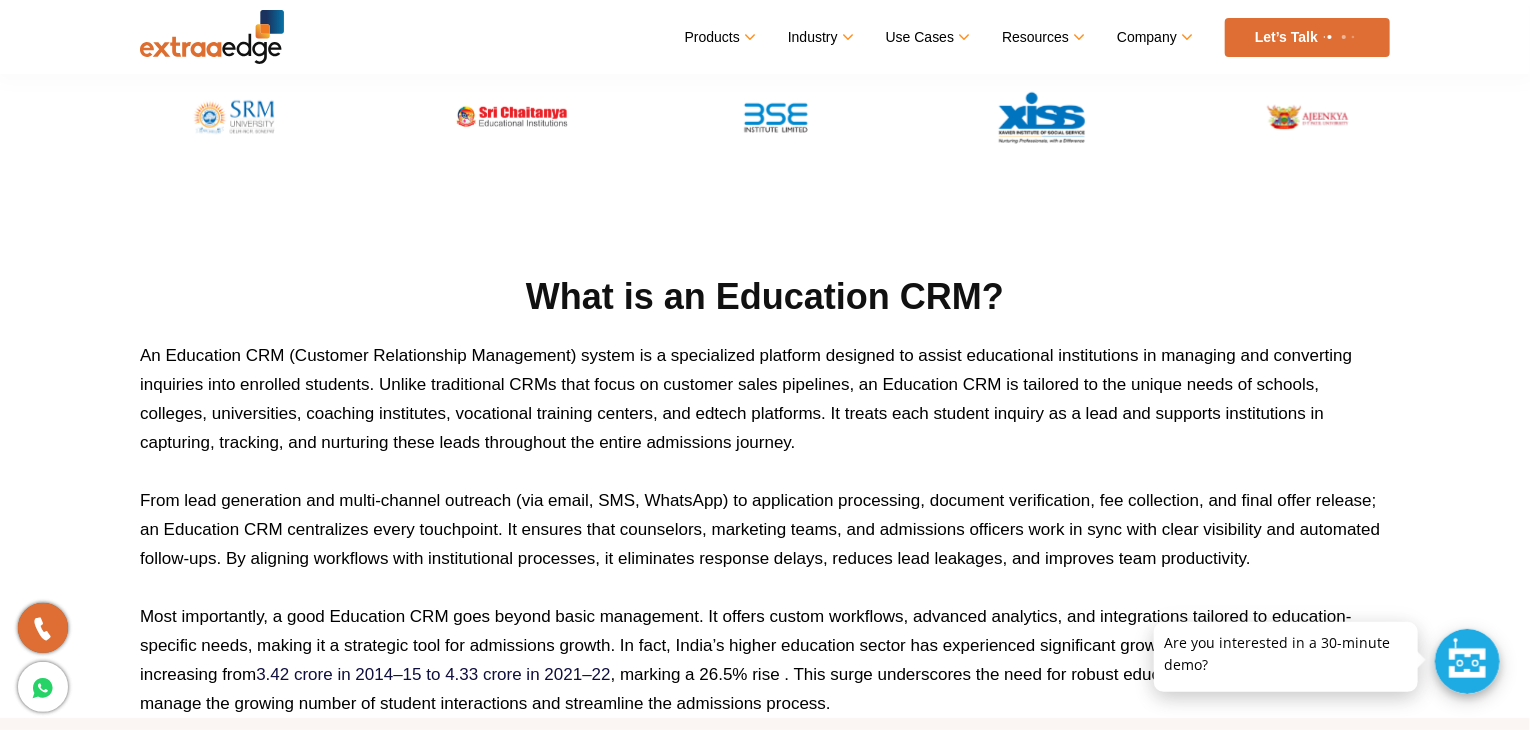 click on "Most importantly, a good Education CRM goes beyond basic management. It offers custom workflows, advanced analytics, and integrations tailored to education-specific needs, making it a strategic tool for admissions growth. In fact, India’s higher education sector has experienced significant growth, with total enrollment increasing from  3.42 crore in 2014–15 to 4.33 crore in 2021–22 , marking a 26.5% rise . This surge underscores the need for robust education CRM to efficiently manage the growing number of student interactions and streamline the admissions process." at bounding box center [765, 660] 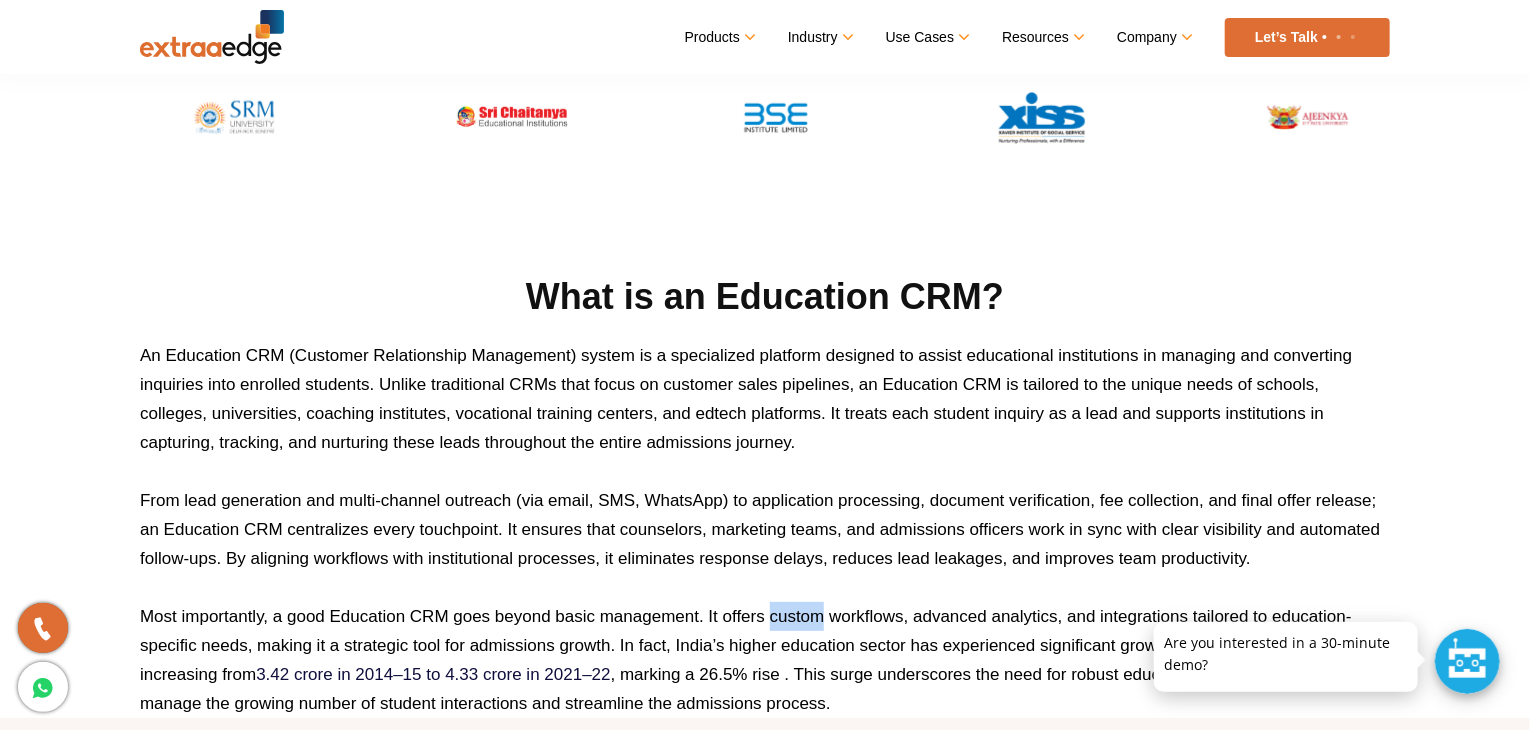 click on "Most importantly, a good Education CRM goes beyond basic management. It offers custom workflows, advanced analytics, and integrations tailored to education-specific needs, making it a strategic tool for admissions growth. In fact, India’s higher education sector has experienced significant growth, with total enrollment increasing from  3.42 crore in 2014–15 to 4.33 crore in 2021–22 , marking a 26.5% rise . This surge underscores the need for robust education CRM to efficiently manage the growing number of student interactions and streamline the admissions process." at bounding box center [765, 660] 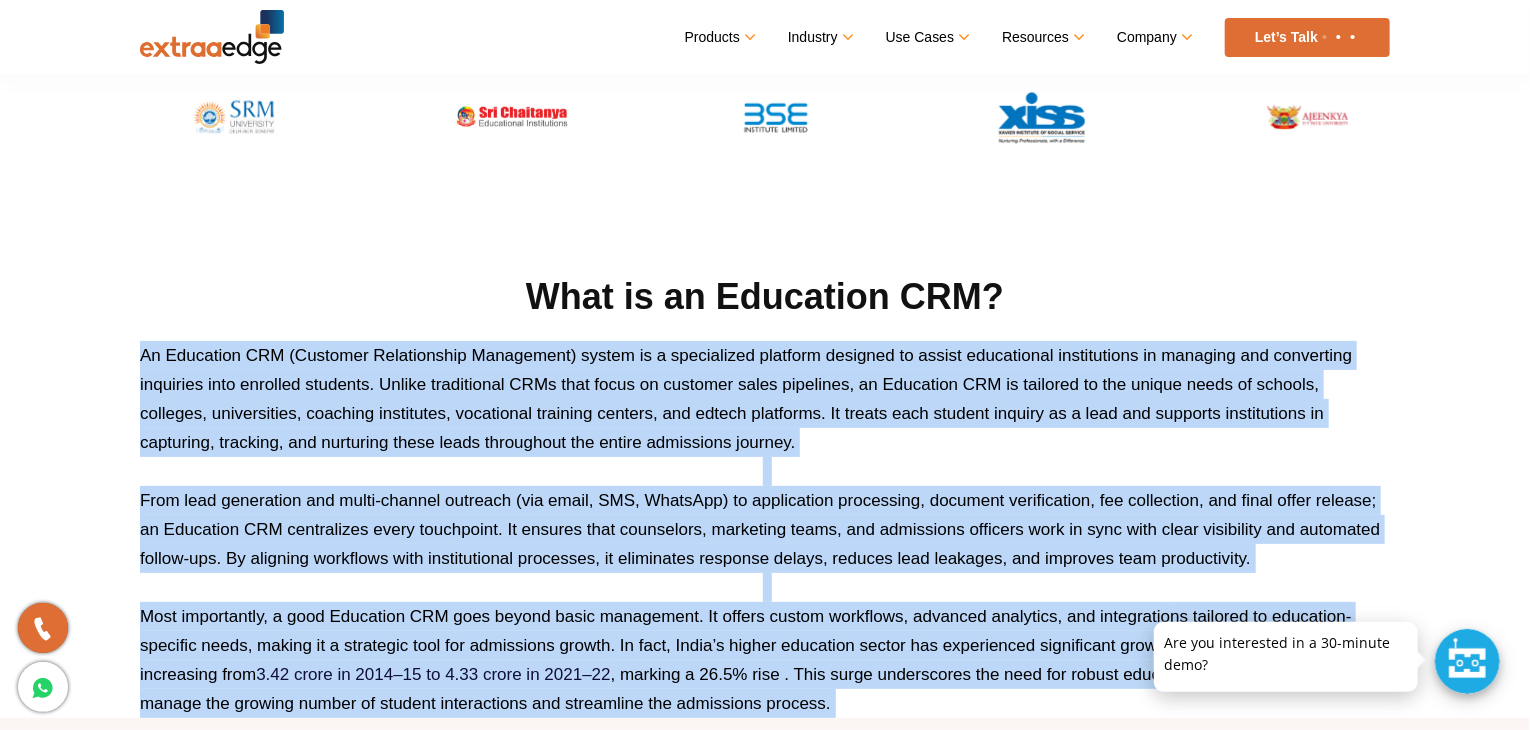 drag, startPoint x: 794, startPoint y: 605, endPoint x: 823, endPoint y: 447, distance: 160.63934 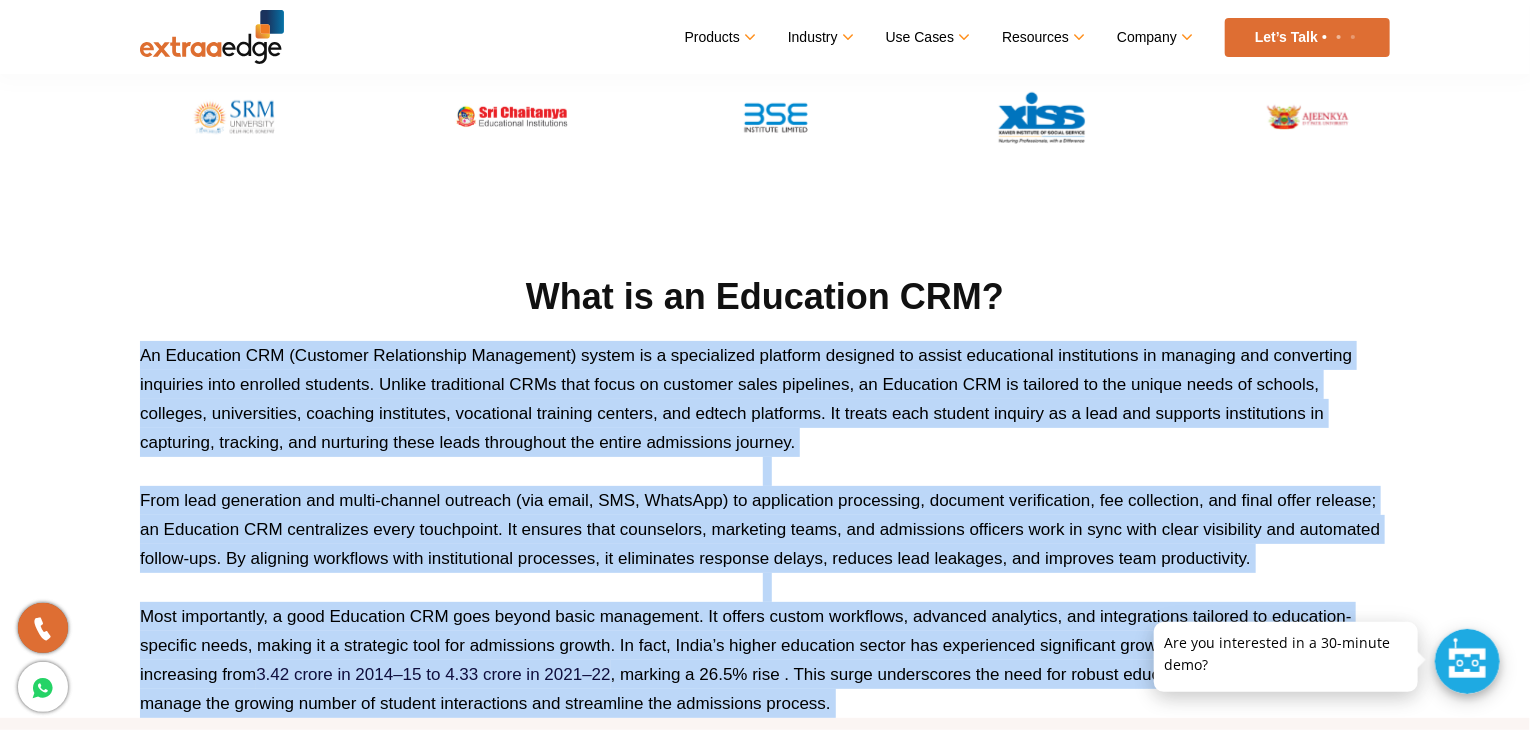 click on "What is an Education CRM?
An Education CRM (Customer Relationship Management) system is a specialized platform designed to assist educational institutions in managing and converting inquiries into enrolled students. Unlike traditional CRMs that focus on customer sales pipelines, an Education CRM is tailored to the unique needs of schools, colleges, universities, coaching institutes, vocational training centers, and edtech platforms. It treats each student inquiry as a lead and supports institutions in capturing, tracking, and nurturing these leads throughout the entire admissions journey.
Most importantly, a good Education CRM goes beyond basic management. It offers custom workflows, advanced analytics, and integrations tailored to education-specific needs, making it a strategic tool for admissions growth. In fact, India’s higher education sector has experienced significant growth, with total enrollment increasing from  3.42 crore in 2014–15 to 4.33 crore in 2021–22" at bounding box center [765, 495] 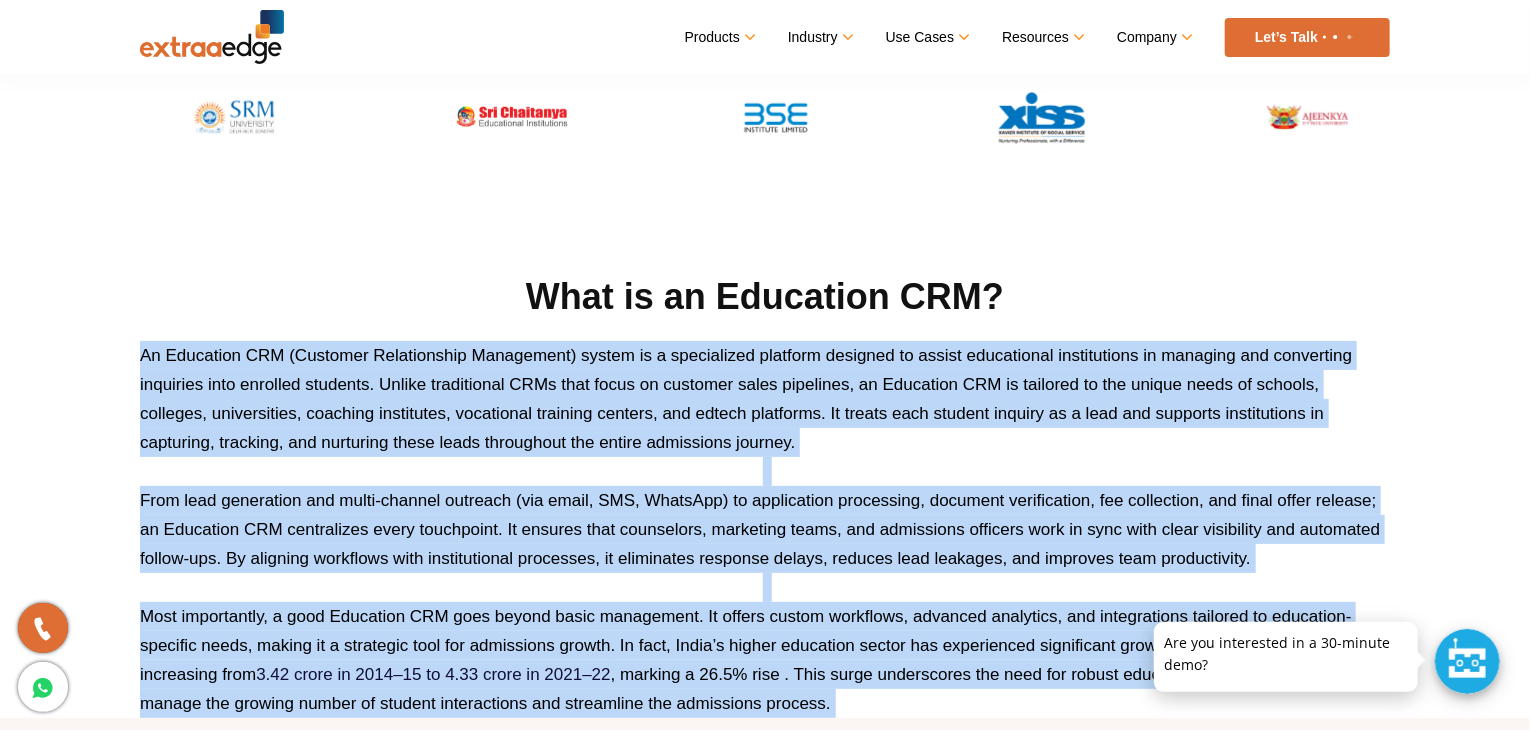 click on "An Education CRM (Customer Relationship Management) system is a specialized platform designed to assist educational institutions in managing and converting inquiries into enrolled students. Unlike traditional CRMs that focus on customer sales pipelines, an Education CRM is tailored to the unique needs of schools, colleges, universities, coaching institutes, vocational training centers, and edtech platforms. It treats each student inquiry as a lead and supports institutions in capturing, tracking, and nurturing these leads throughout the entire admissions journey." at bounding box center (765, 399) 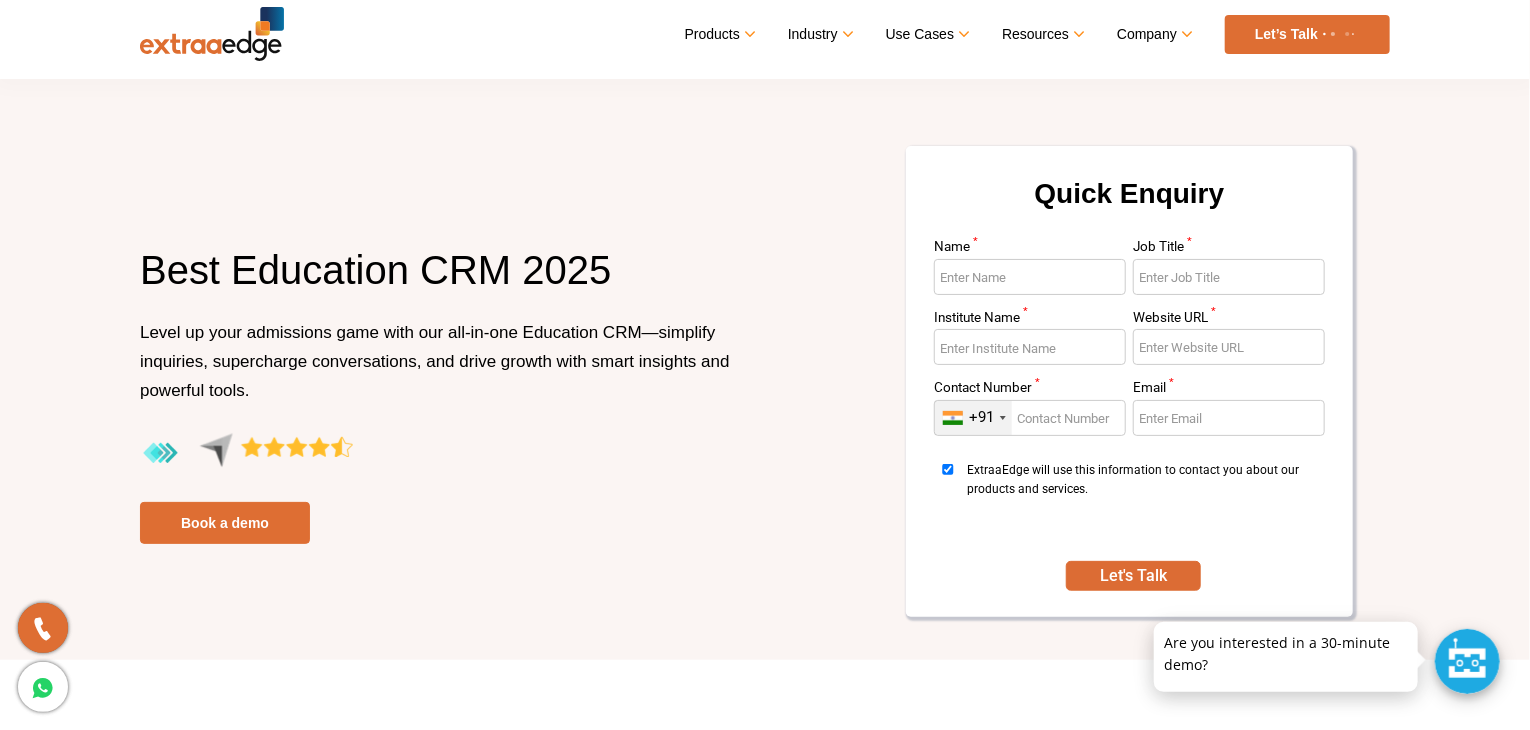 scroll, scrollTop: 12, scrollLeft: 0, axis: vertical 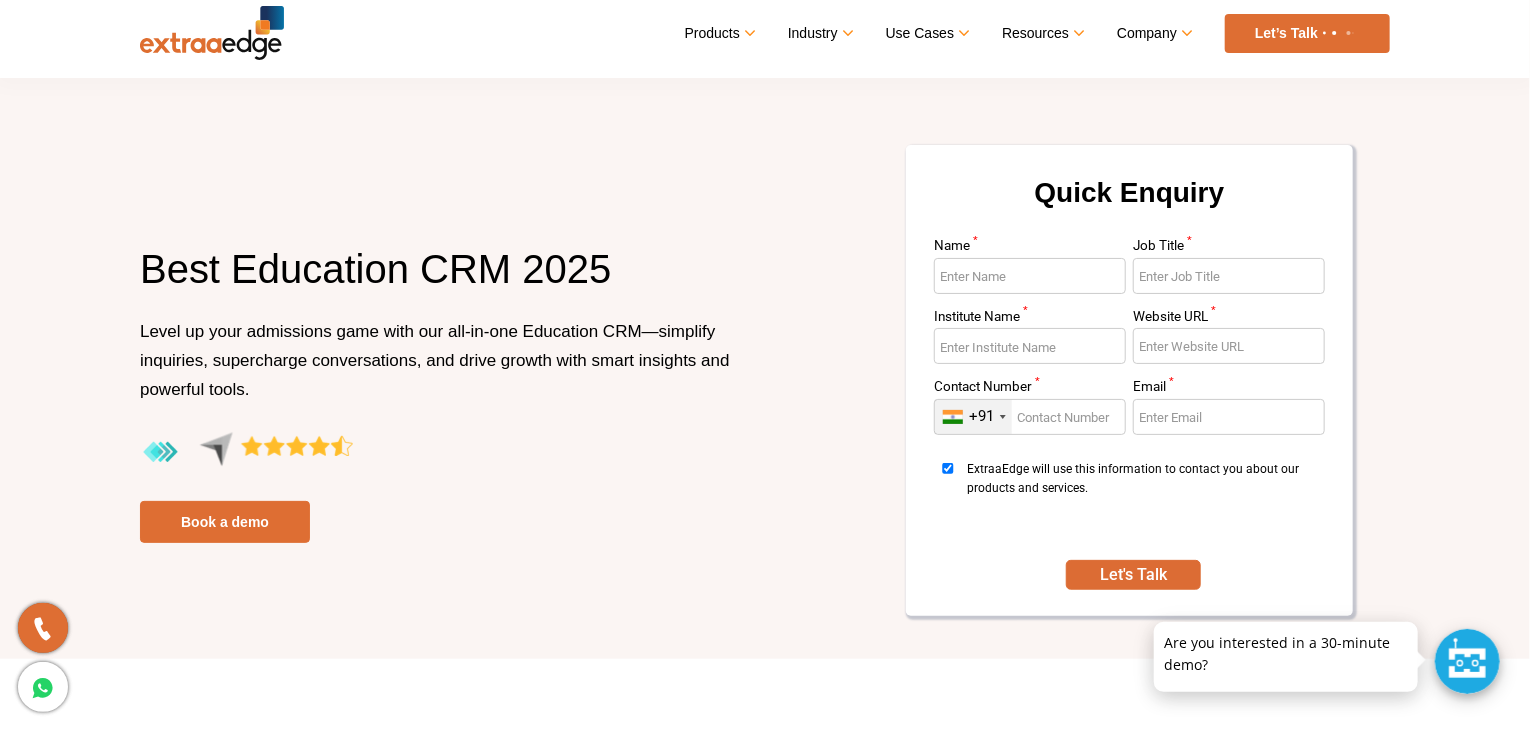 click on "Quick Enquiry" at bounding box center (1129, 204) 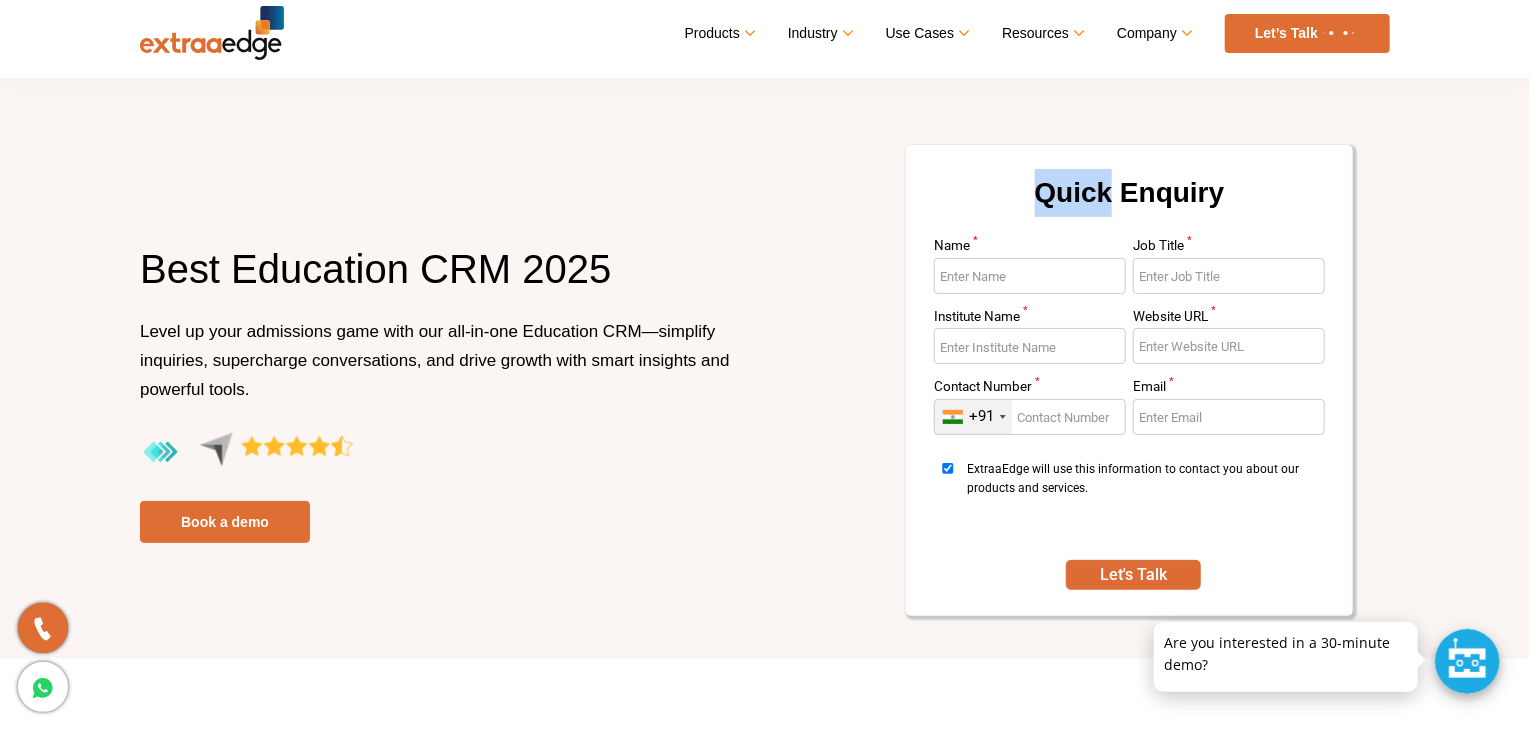 click on "Quick Enquiry" at bounding box center (1129, 204) 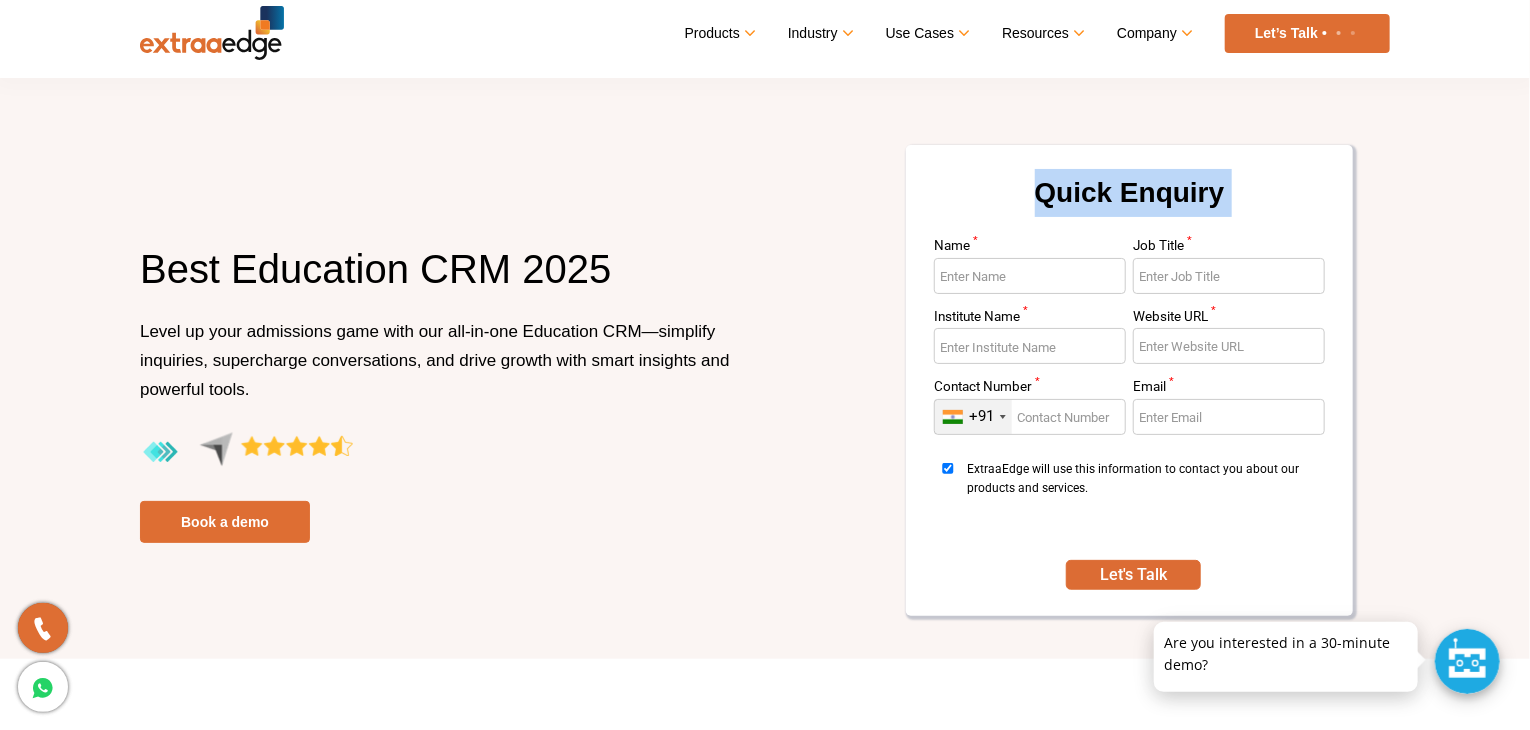 click on "Quick Enquiry" at bounding box center (1129, 204) 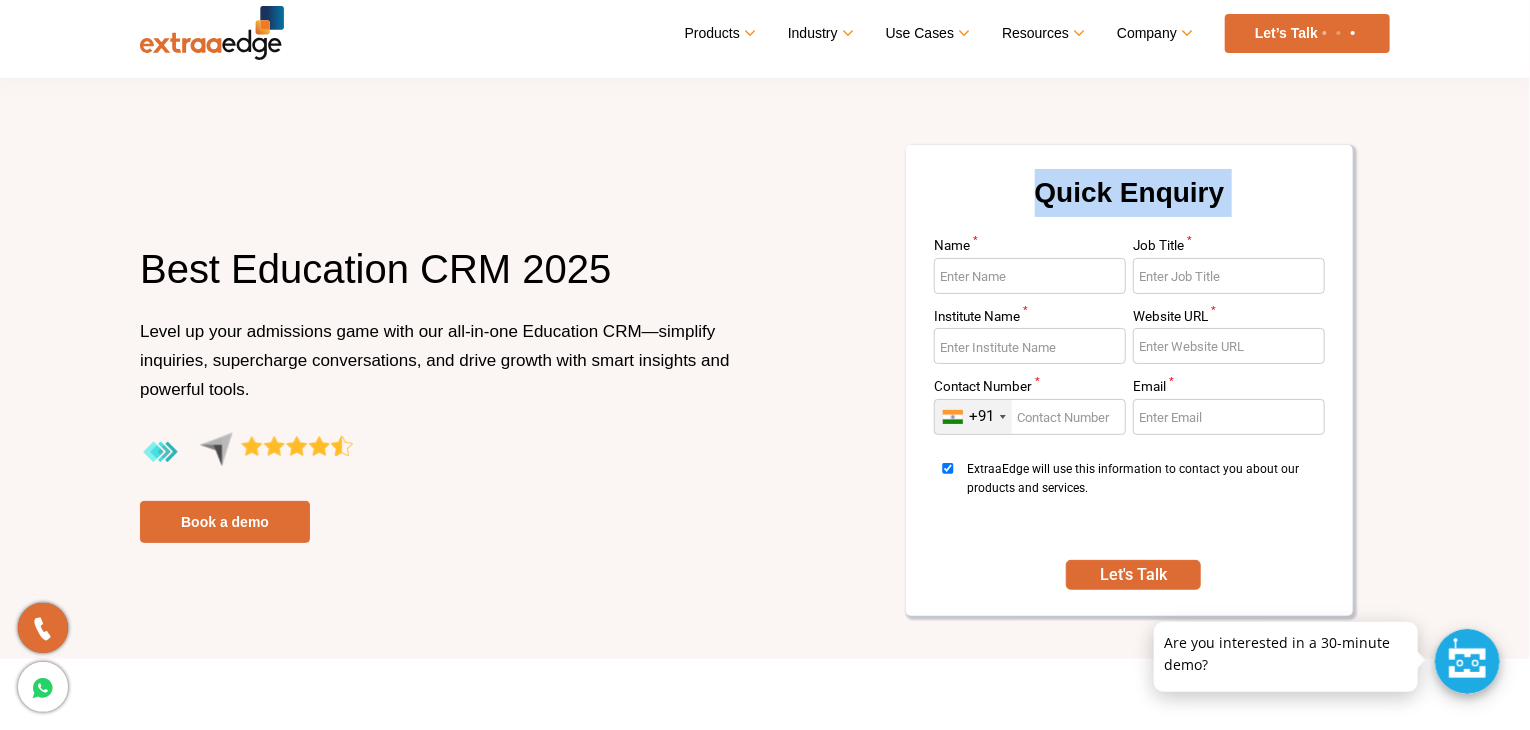 drag, startPoint x: 1084, startPoint y: 206, endPoint x: 1070, endPoint y: 193, distance: 19.104973 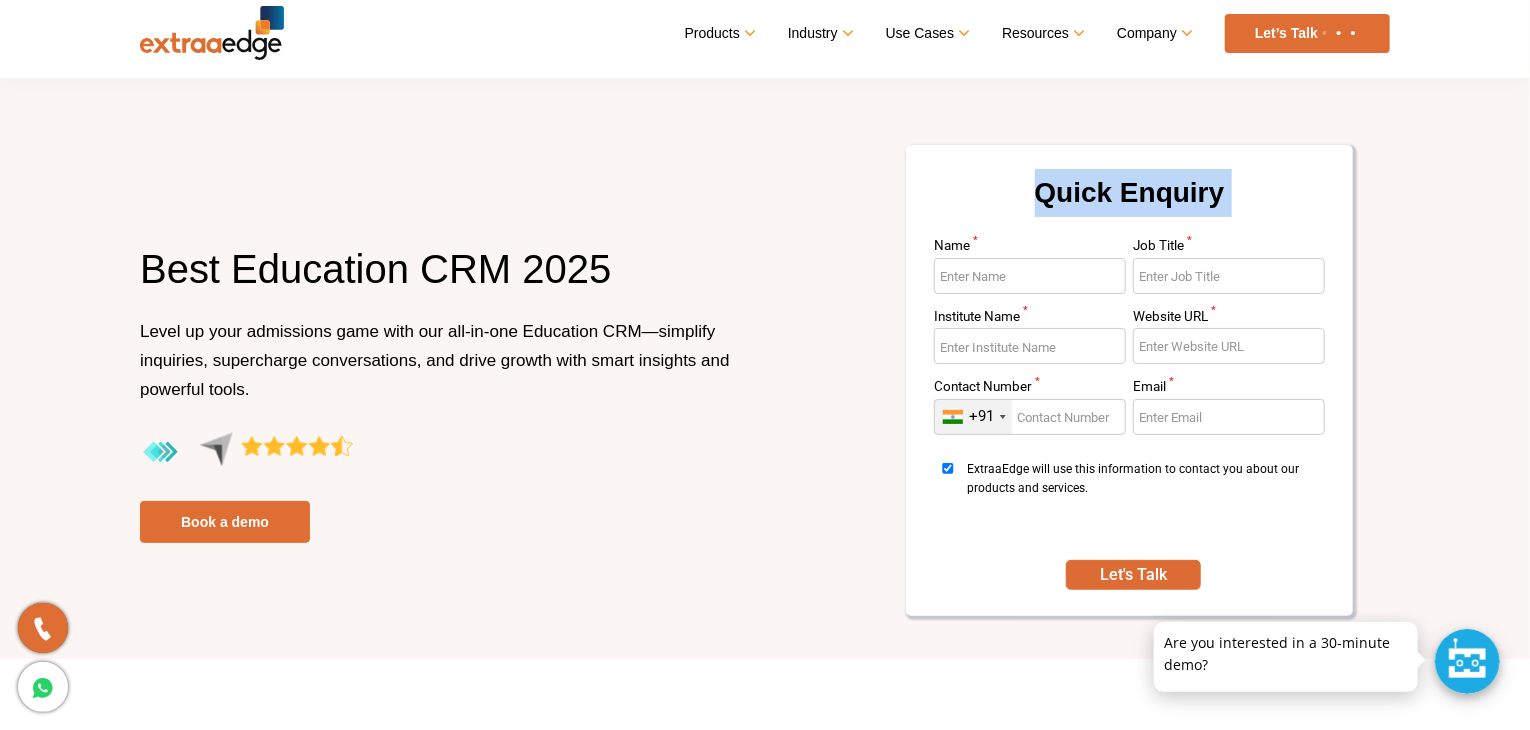 click on "Quick Enquiry" at bounding box center (1129, 204) 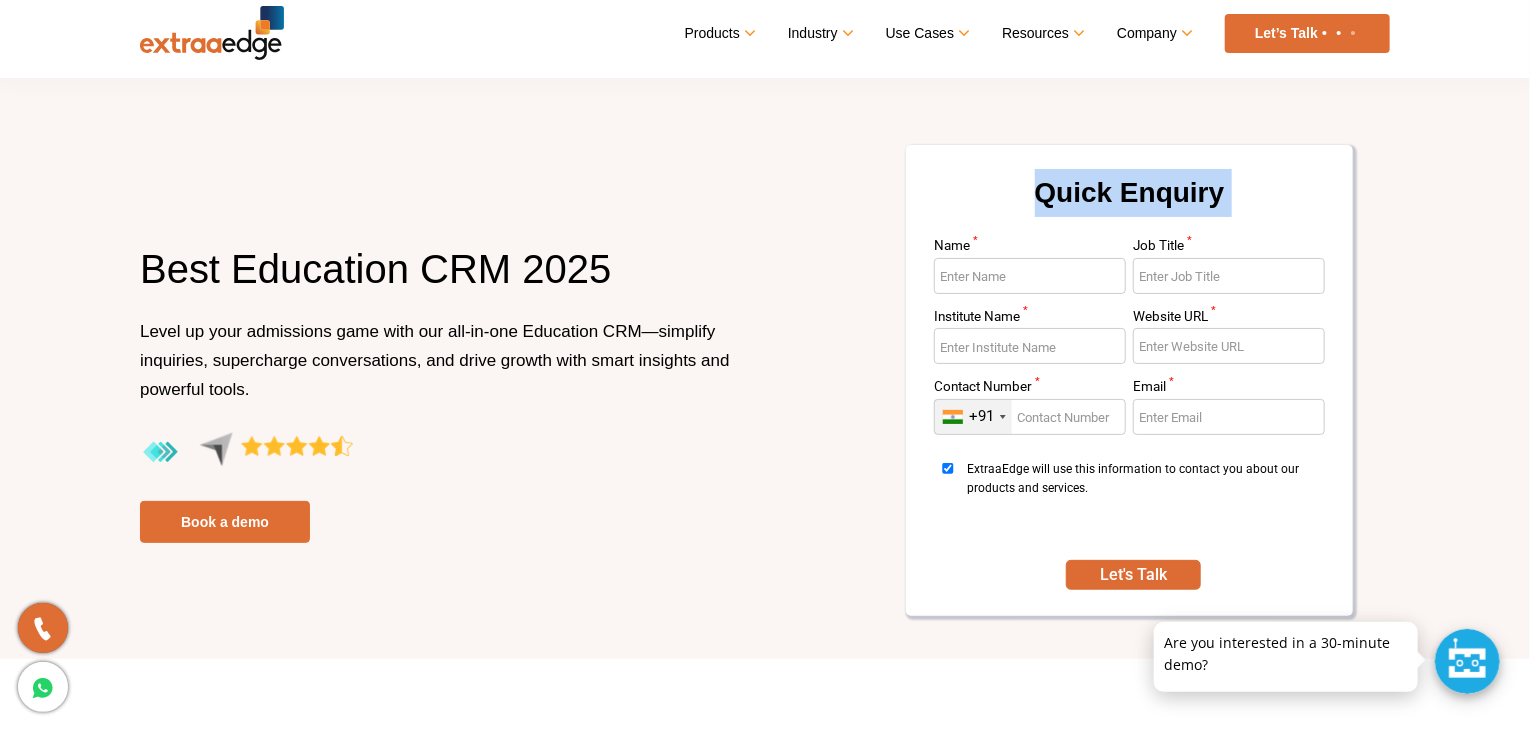 click on "Quick Enquiry" at bounding box center (1129, 204) 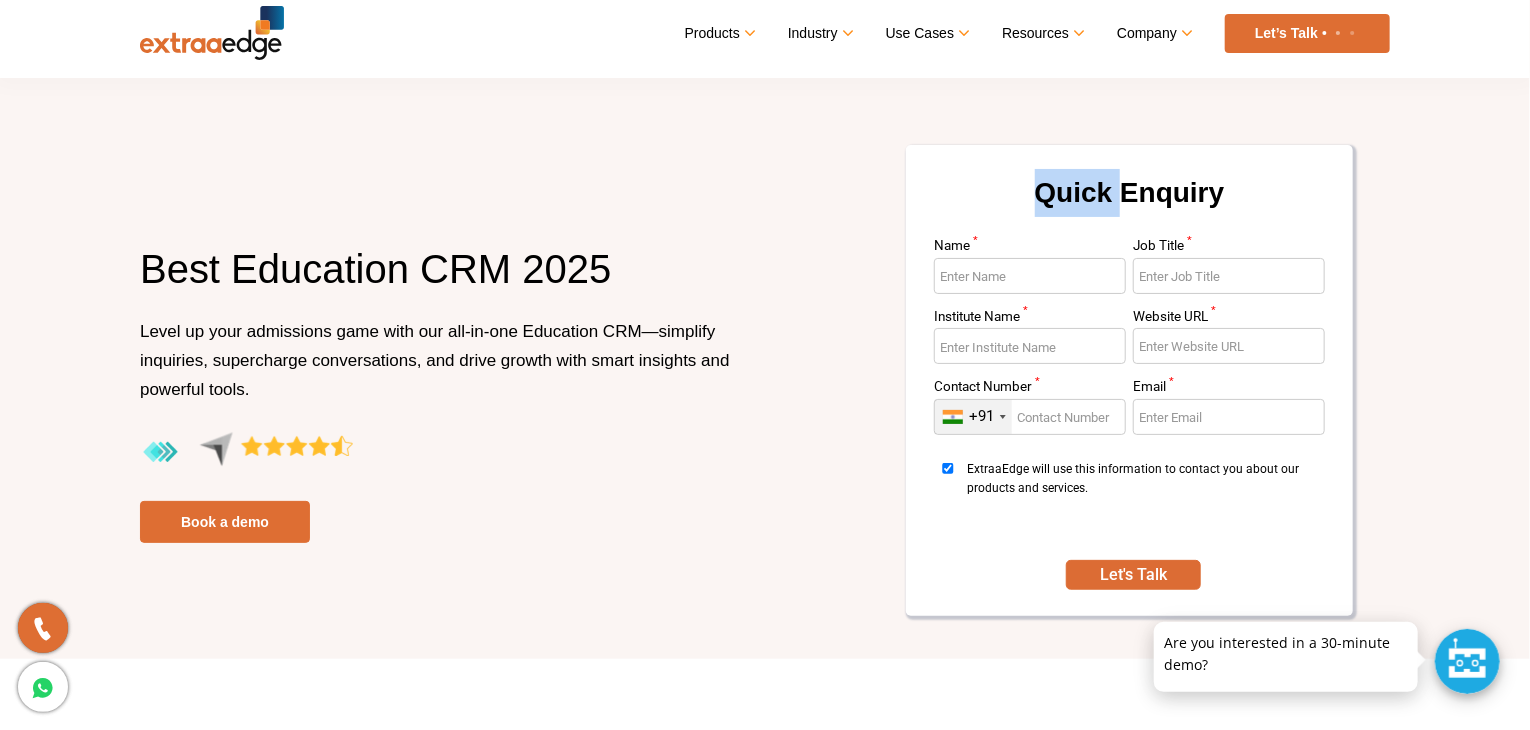 click on "Quick Enquiry" at bounding box center [1129, 204] 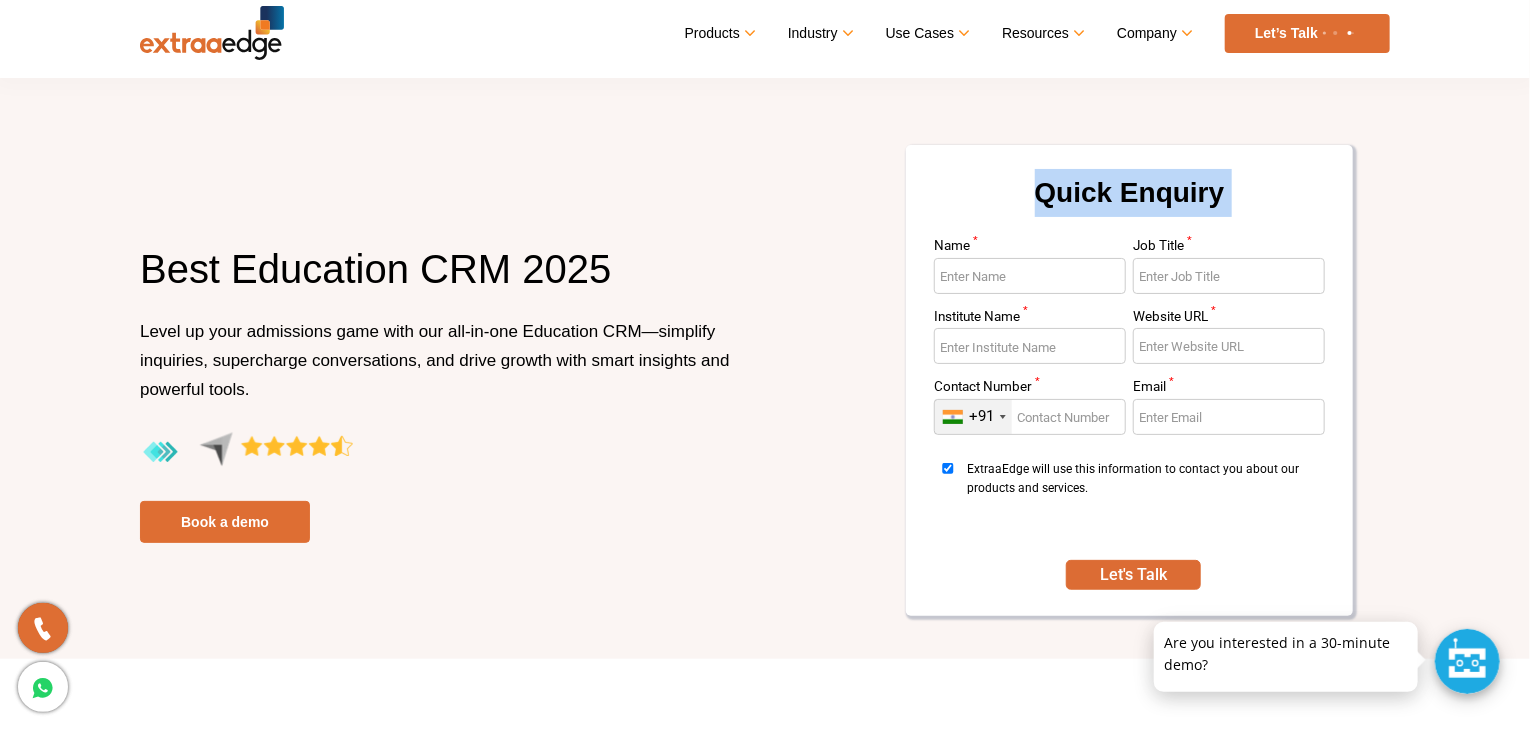 click on "Quick Enquiry" at bounding box center (1129, 204) 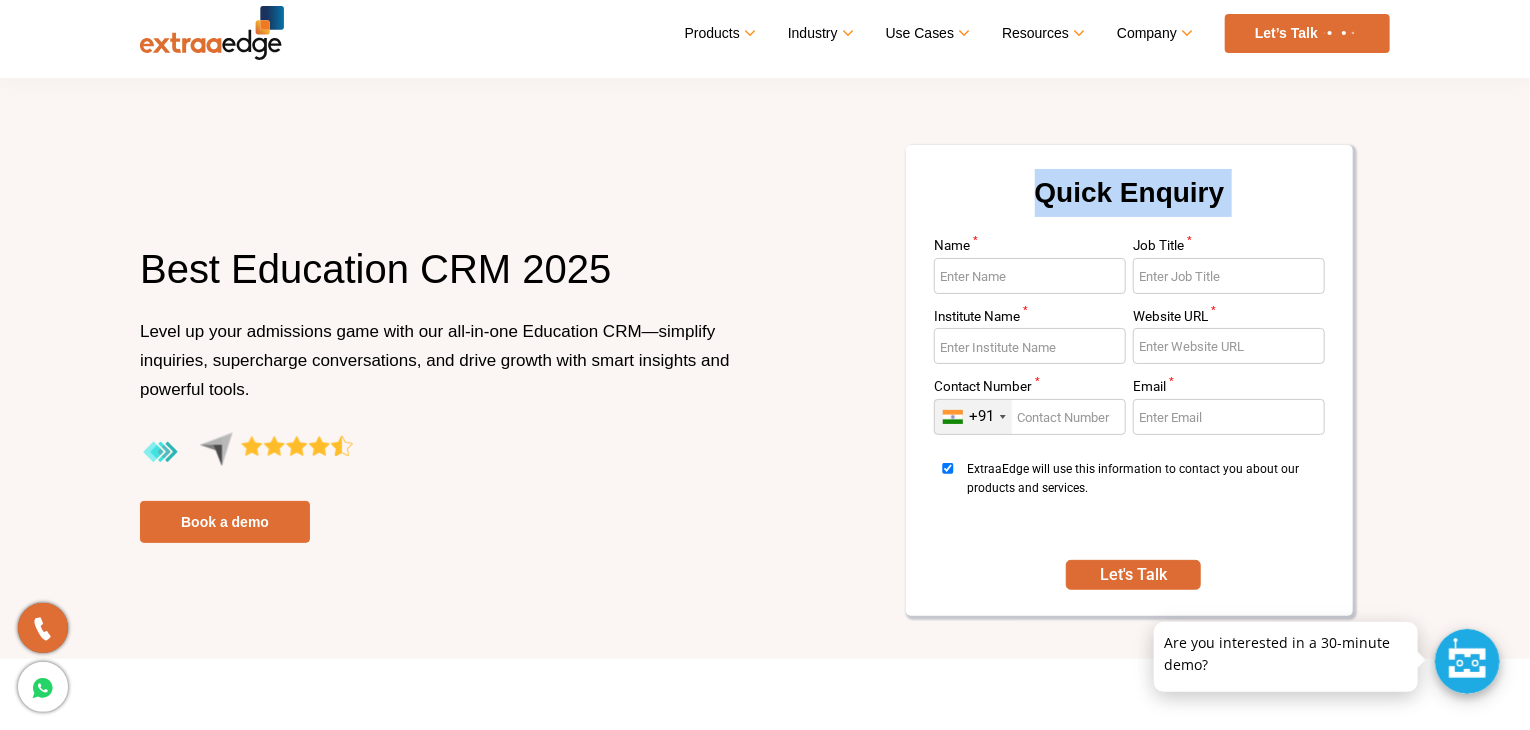 drag, startPoint x: 1070, startPoint y: 193, endPoint x: 1095, endPoint y: 175, distance: 30.805843 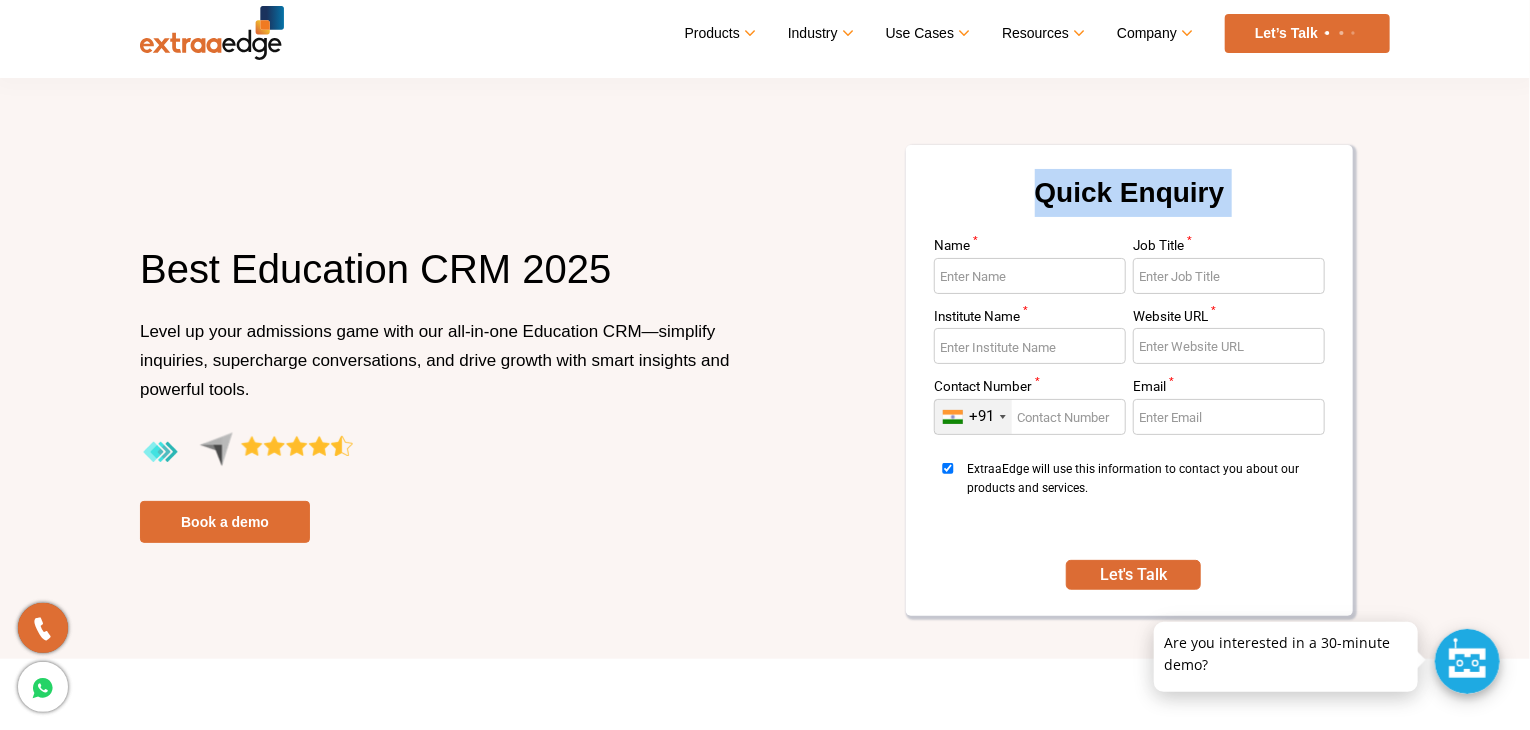 click on "Quick Enquiry" at bounding box center (1129, 204) 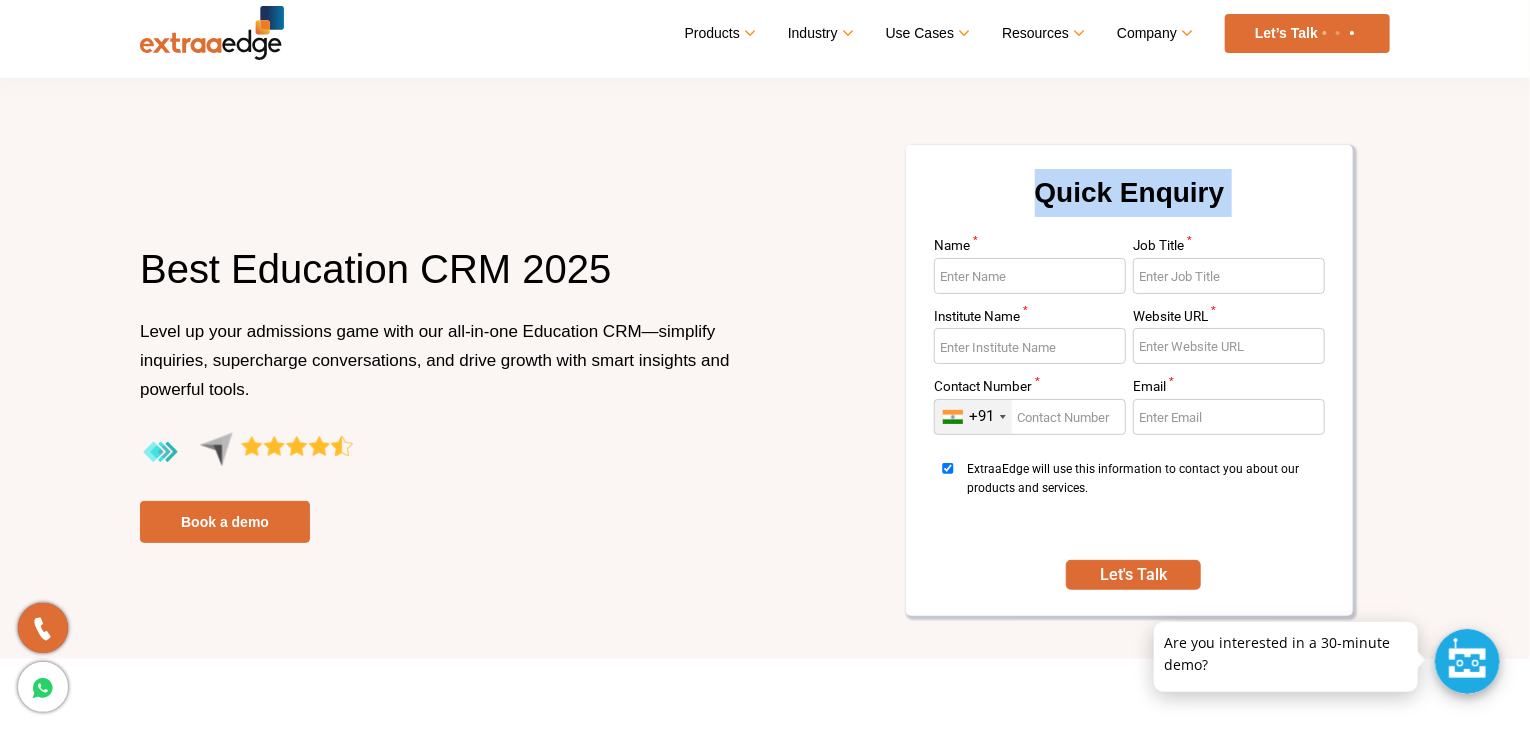click on "Quick Enquiry" at bounding box center (1129, 204) 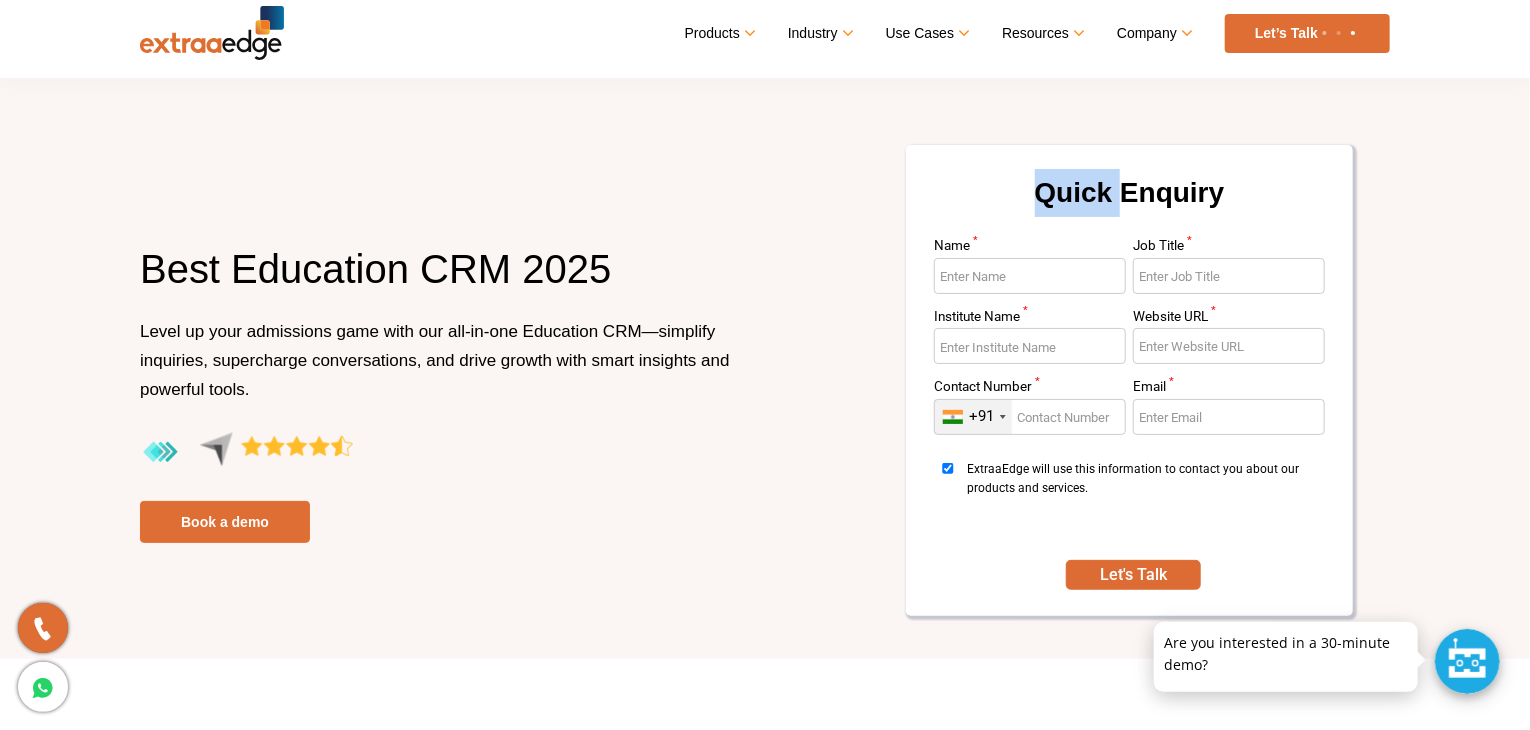 click on "Quick Enquiry" at bounding box center [1129, 204] 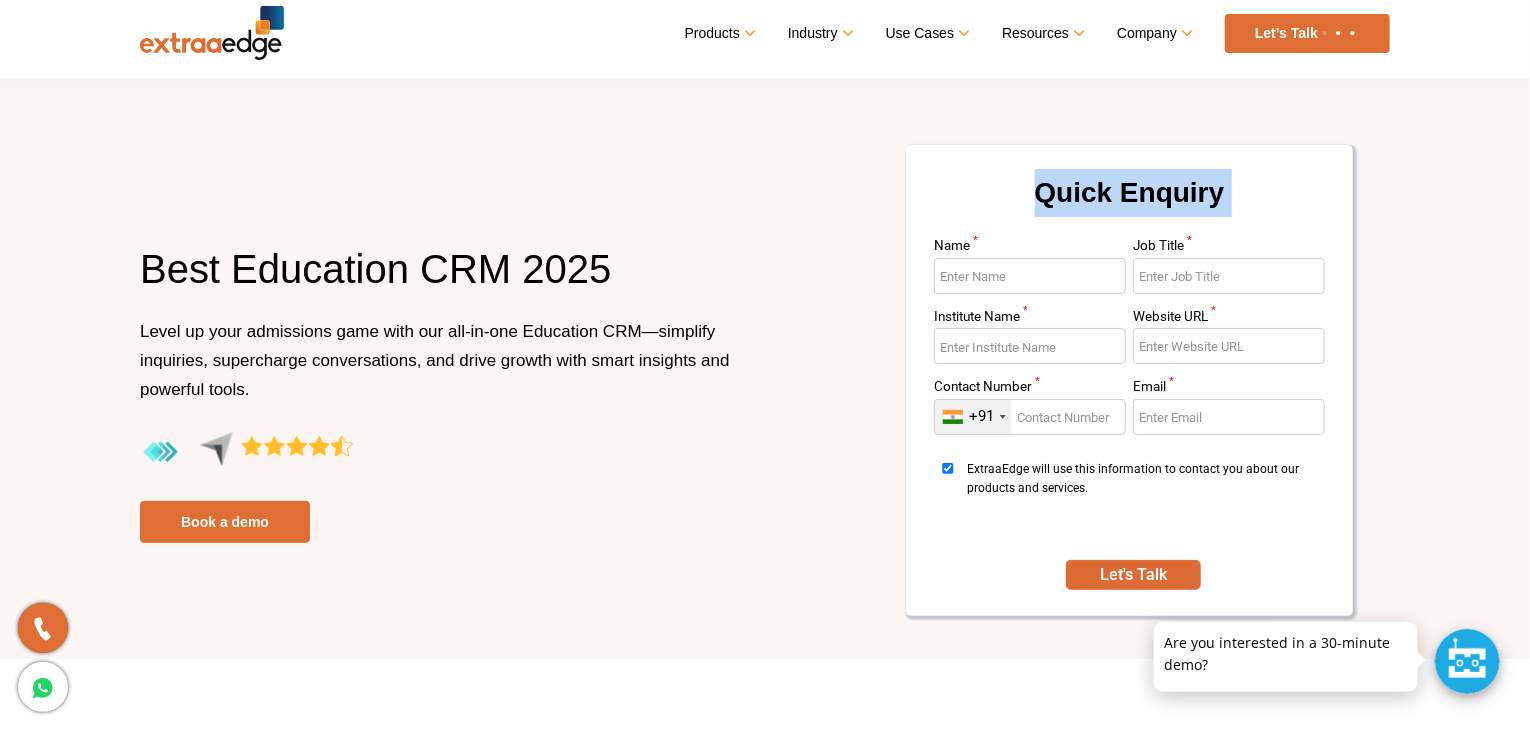 click on "Quick Enquiry" at bounding box center [1129, 204] 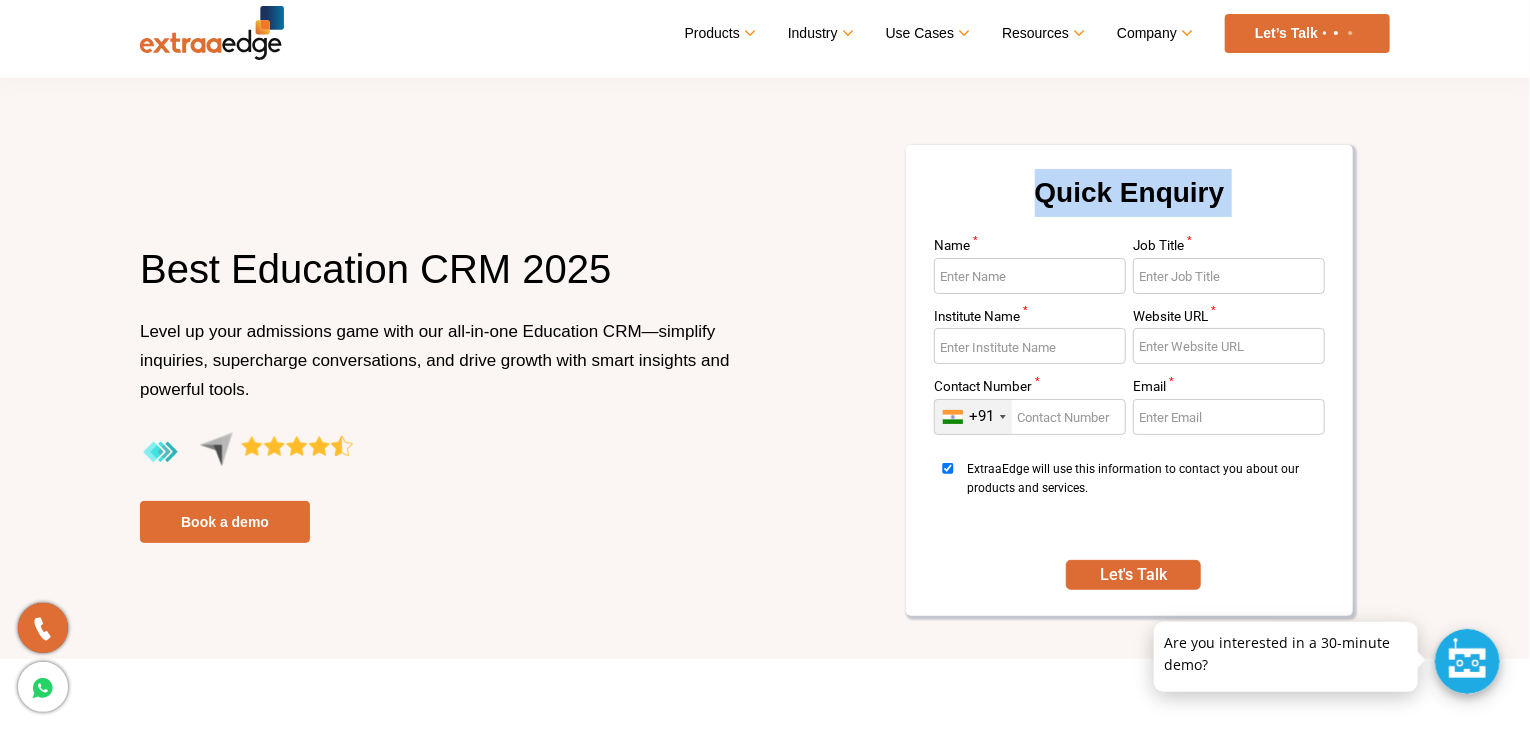 drag, startPoint x: 1095, startPoint y: 175, endPoint x: 1124, endPoint y: 166, distance: 30.364452 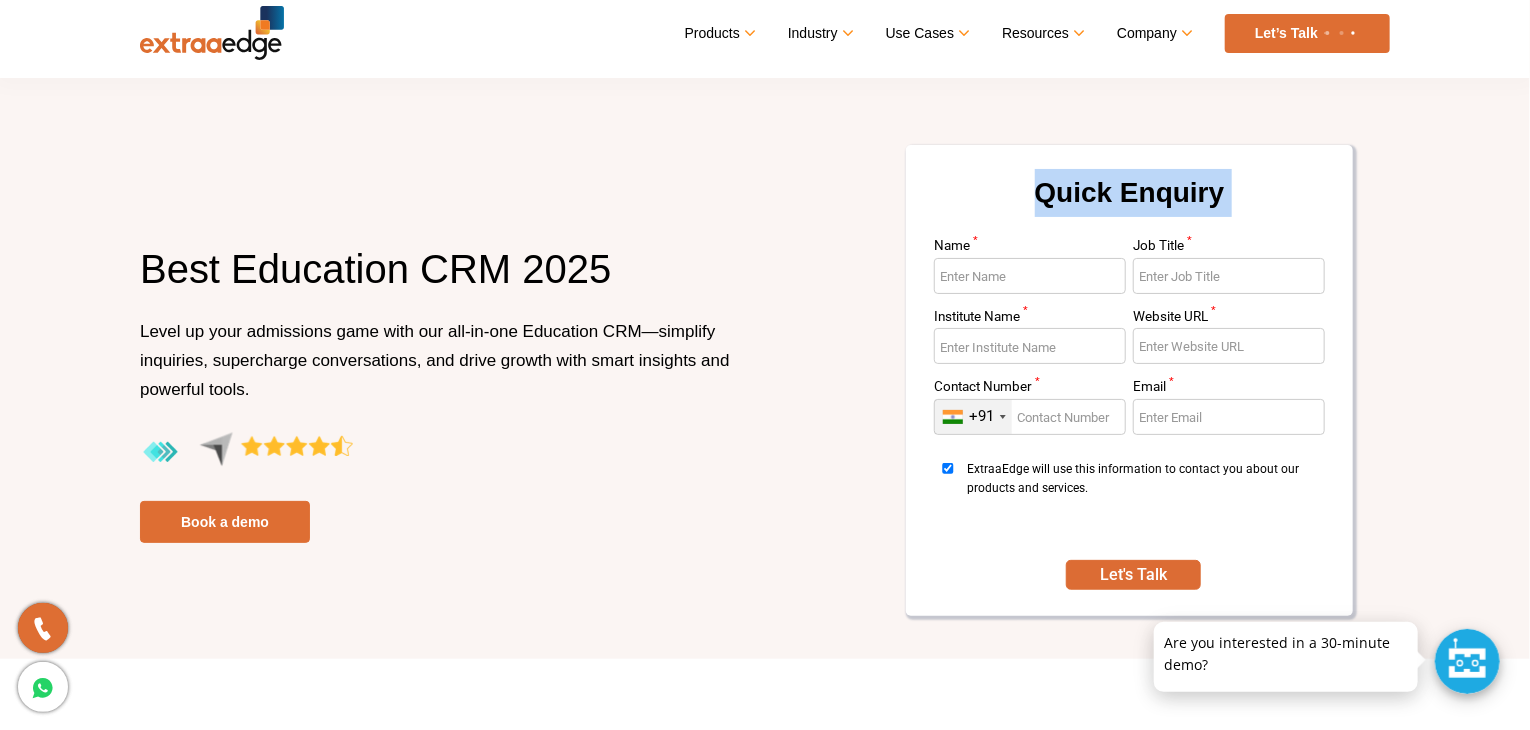 click on "Quick Enquiry Name   * Job Title   * Institute Name   * Website URL   * Contact Number   * +91 India (भारत) +91 Afghanistan (‫افغانستان‬‎) +93 Albania (Shqipëri) +355 Algeria (‫الجزائر‬‎) +213 American Samoa +1 Andorra +376 Angola +244 Anguilla +1 Antigua and Barbuda +1 Argentina +54 Armenia (Հայաստան) +374 Aruba +297 Australia +61 Austria (Österreich) +43 Azerbaijan (Azərbaycan) +994 Bahamas +1 Bahrain (‫البحرين‬‎) +973 Bangladesh (বাংলাদেশ) +880 Barbados +1 Belarus (Беларусь) +375 Belgium (België) +32 Belize +501 Benin (Bénin) +229 Bermuda +1 Bhutan (འབྲུག) +975 Bolivia +591 Bosnia and Herzegovina (Босна и Херцеговина) +387 Botswana +267 Brazil (Brasil) +55 British Indian Ocean Territory +246 British Virgin Islands +1 Brunei +673 Bulgaria (България) +359 Burkina Faso +226 Burundi (Uburundi) +257 Cambodia (កម្ពុជា) +855 Cameroon (Cameroun) +237 Canada +1 +238 +599 +1 +56" at bounding box center (1129, 380) 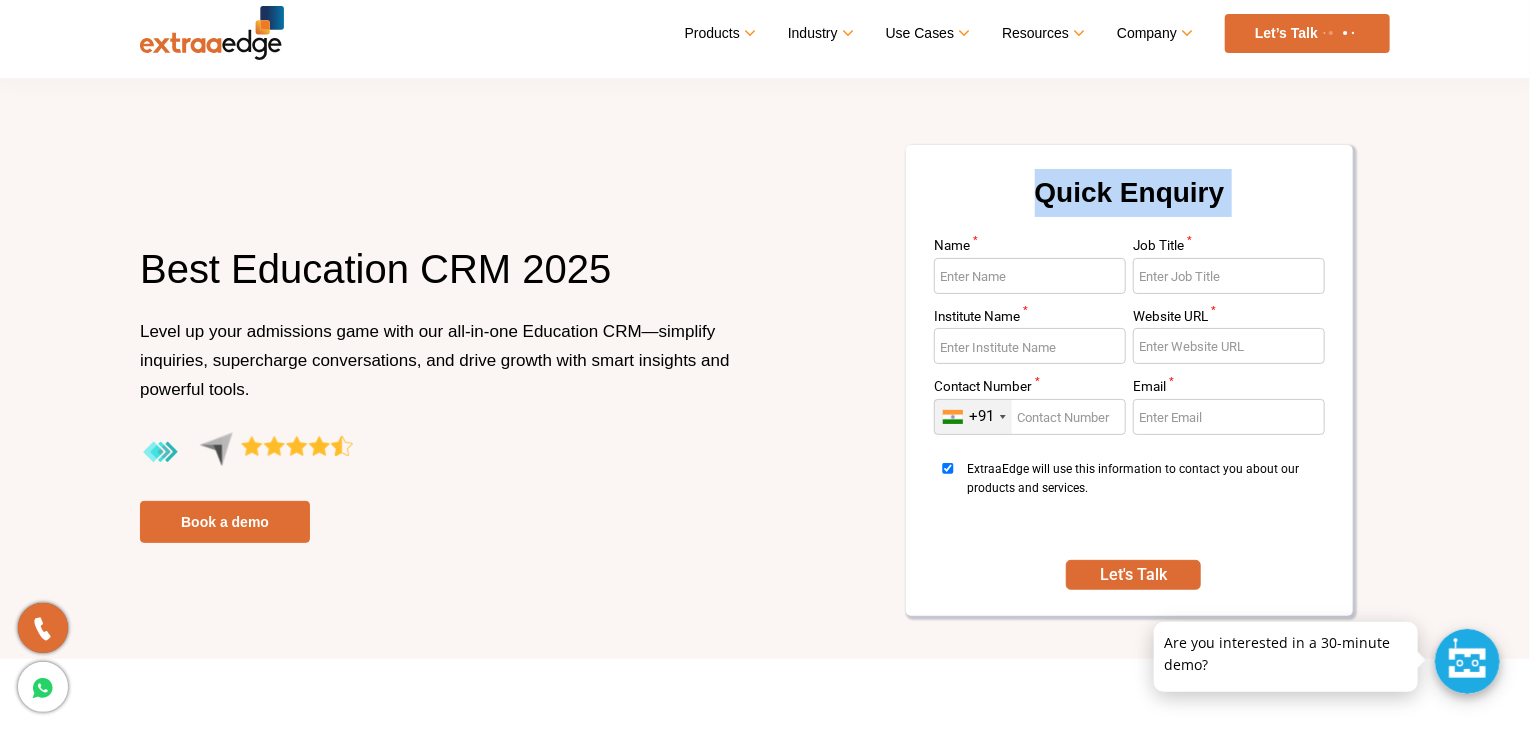 click on "Quick Enquiry Name   * Job Title   * Institute Name   * Website URL   * Contact Number   * +91 India (भारत) +91 Afghanistan (‫افغانستان‬‎) +93 Albania (Shqipëri) +355 Algeria (‫الجزائر‬‎) +213 American Samoa +1 Andorra +376 Angola +244 Anguilla +1 Antigua and Barbuda +1 Argentina +54 Armenia (Հայաստան) +374 Aruba +297 Australia +61 Austria (Österreich) +43 Azerbaijan (Azərbaycan) +994 Bahamas +1 Bahrain (‫البحرين‬‎) +973 Bangladesh (বাংলাদেশ) +880 Barbados +1 Belarus (Беларусь) +375 Belgium (België) +32 Belize +501 Benin (Bénin) +229 Bermuda +1 Bhutan (འབྲུག) +975 Bolivia +591 Bosnia and Herzegovina (Босна и Херцеговина) +387 Botswana +267 Brazil (Brasil) +55 British Indian Ocean Territory +246 British Virgin Islands +1 Brunei +673 Bulgaria (България) +359 Burkina Faso +226 Burundi (Uburundi) +257 Cambodia (កម្ពុជា) +855 Cameroon (Cameroun) +237 Canada +1 +238 +599 +1 +56" at bounding box center (1129, 380) 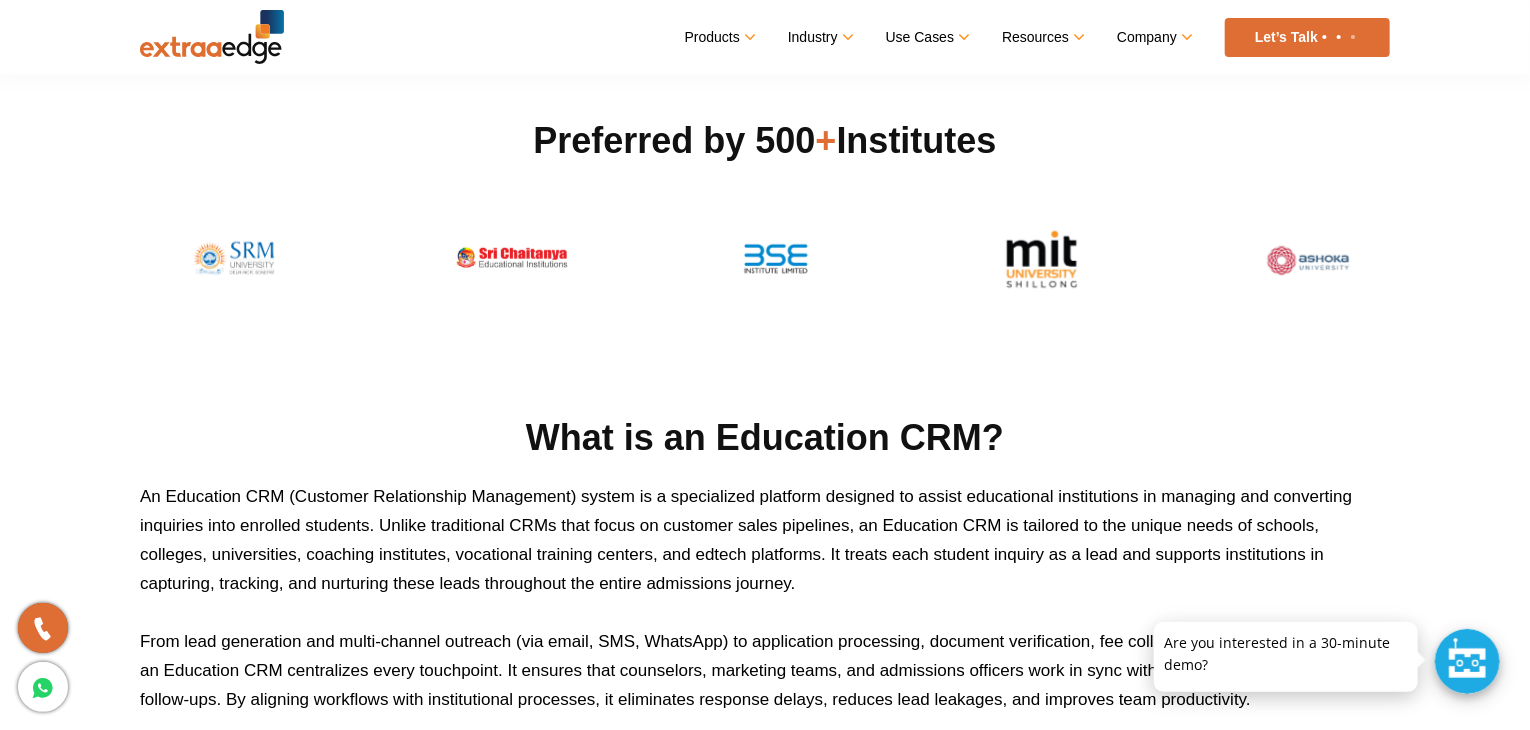 scroll, scrollTop: 640, scrollLeft: 0, axis: vertical 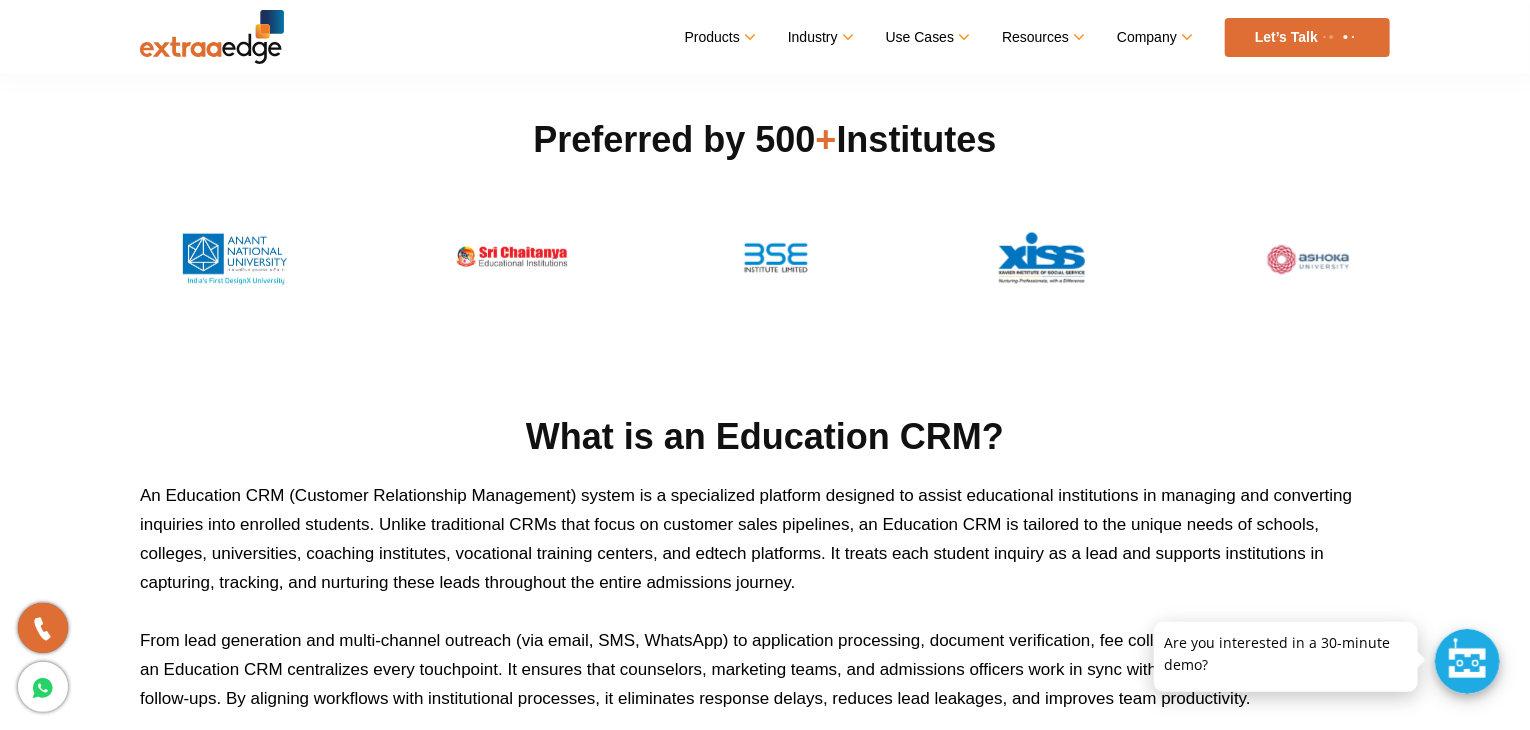 click on "Preferred by 500 +  Institutes" at bounding box center (765, 140) 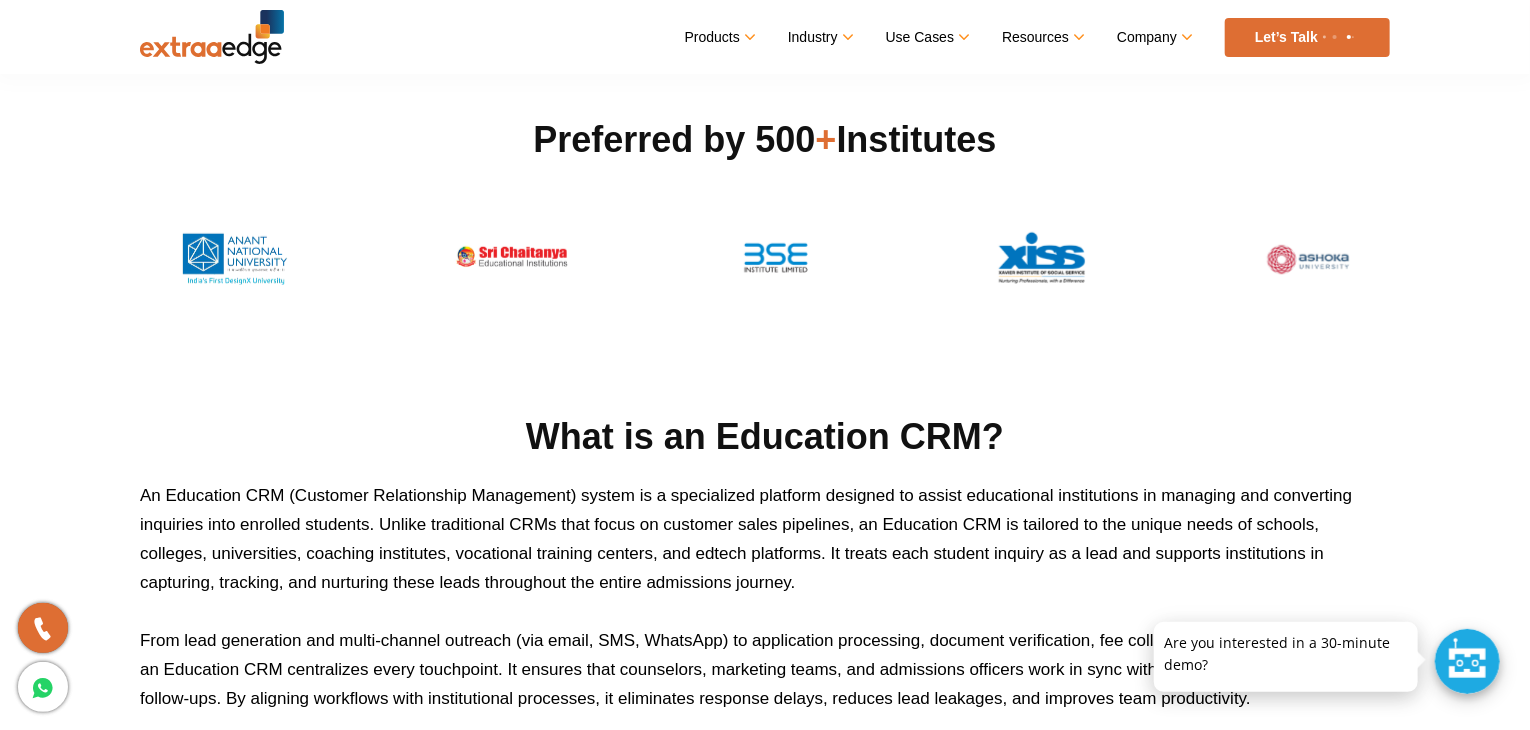 click on "Preferred by 500 +  Institutes" at bounding box center (765, 140) 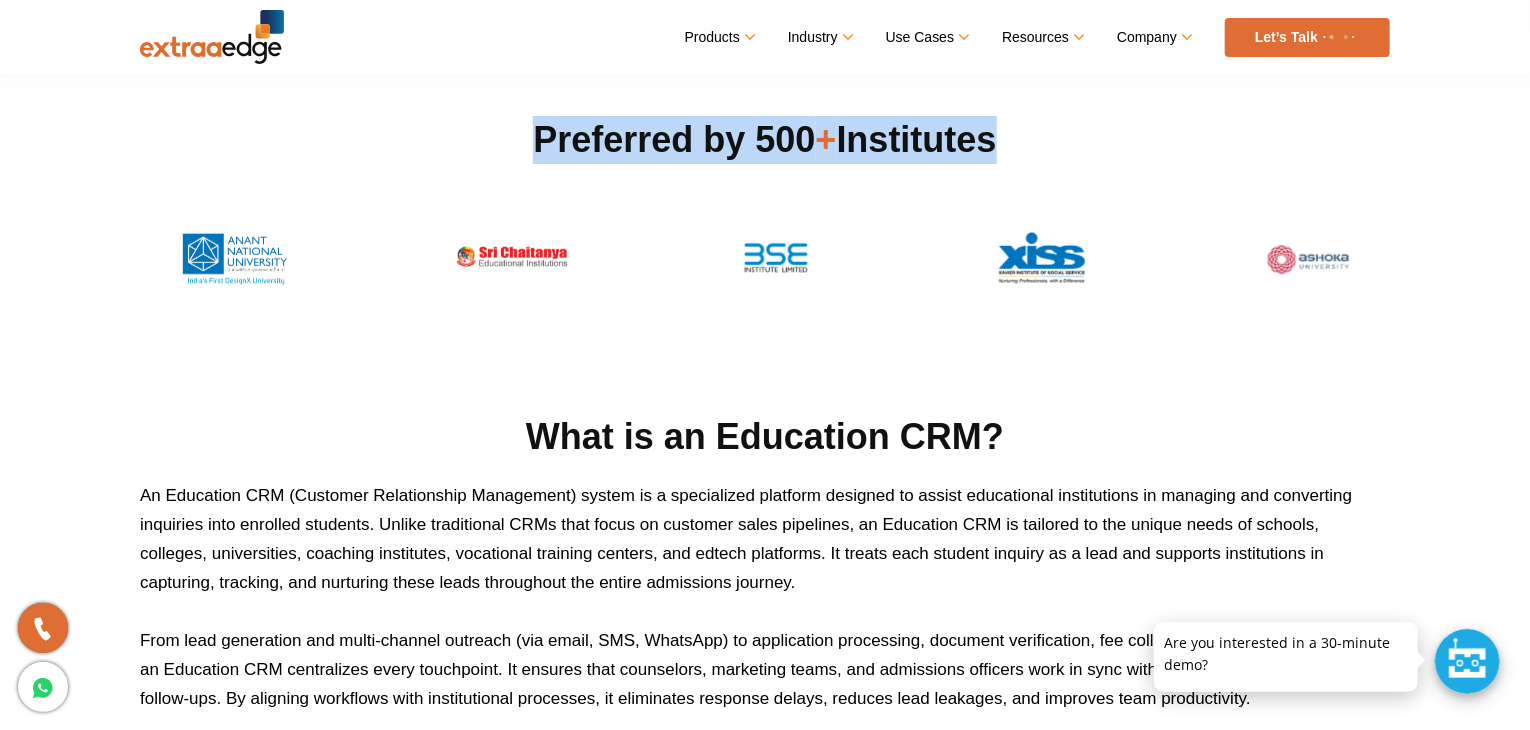 click on "Preferred by 500 +  Institutes" at bounding box center (765, 140) 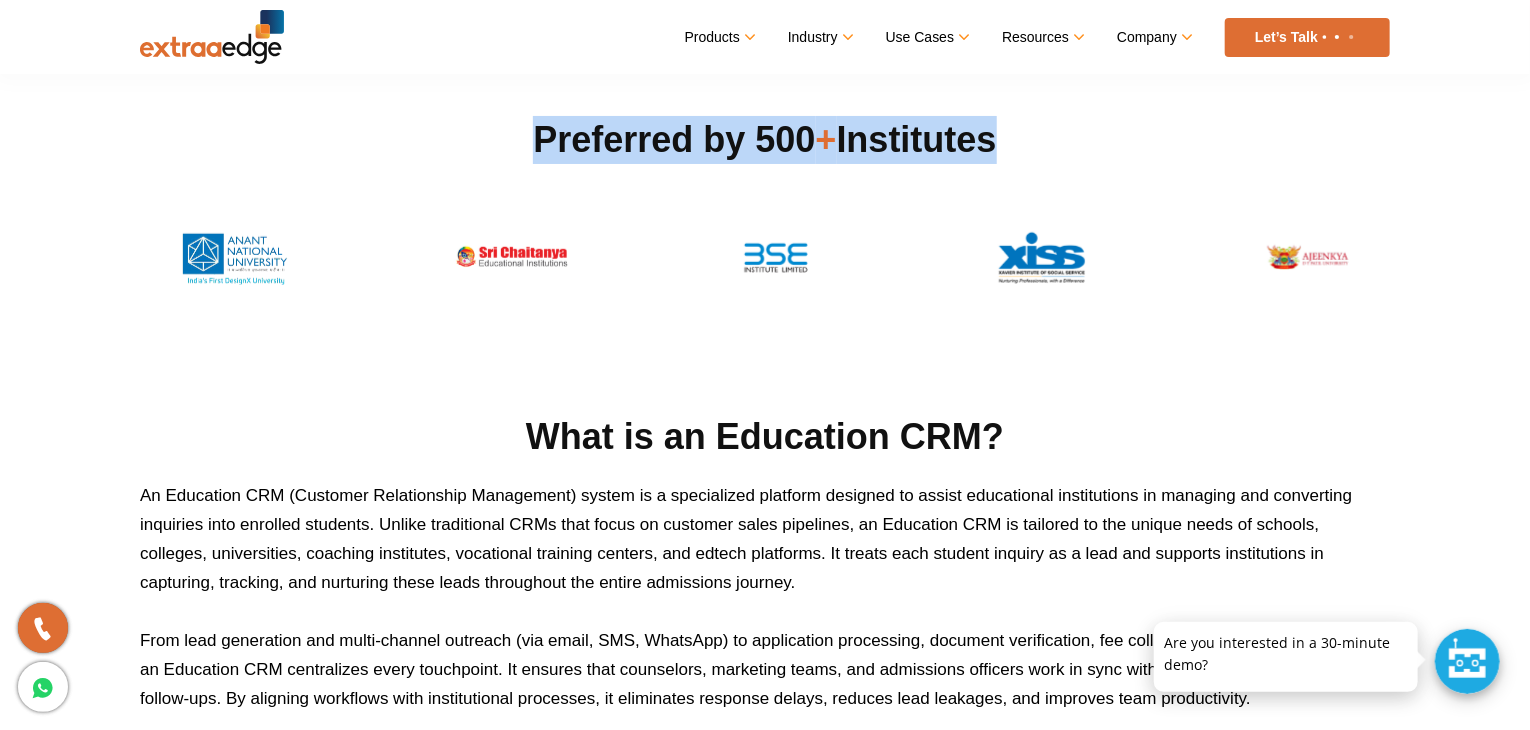 click on "Preferred by 500 +  Institutes" at bounding box center (765, 140) 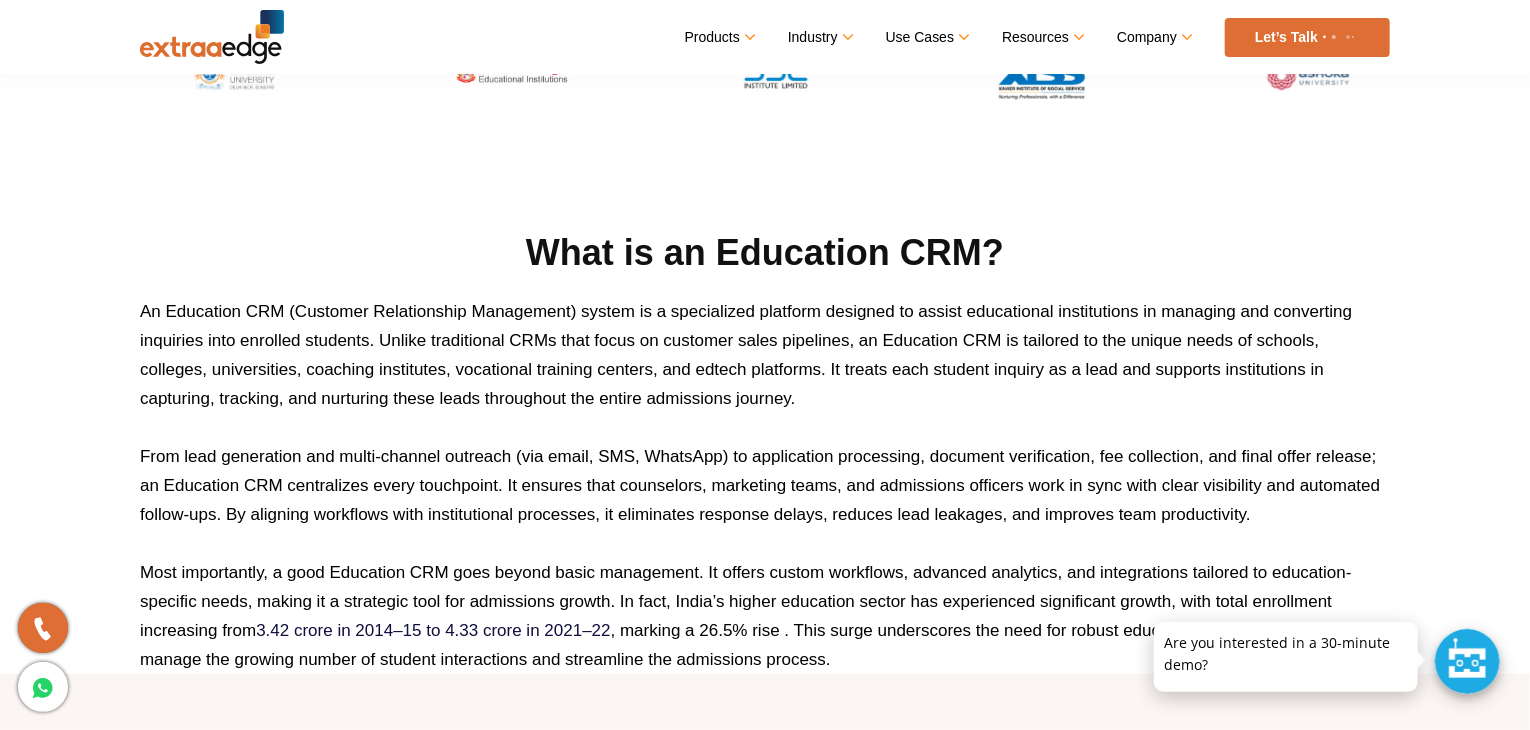 scroll, scrollTop: 860, scrollLeft: 0, axis: vertical 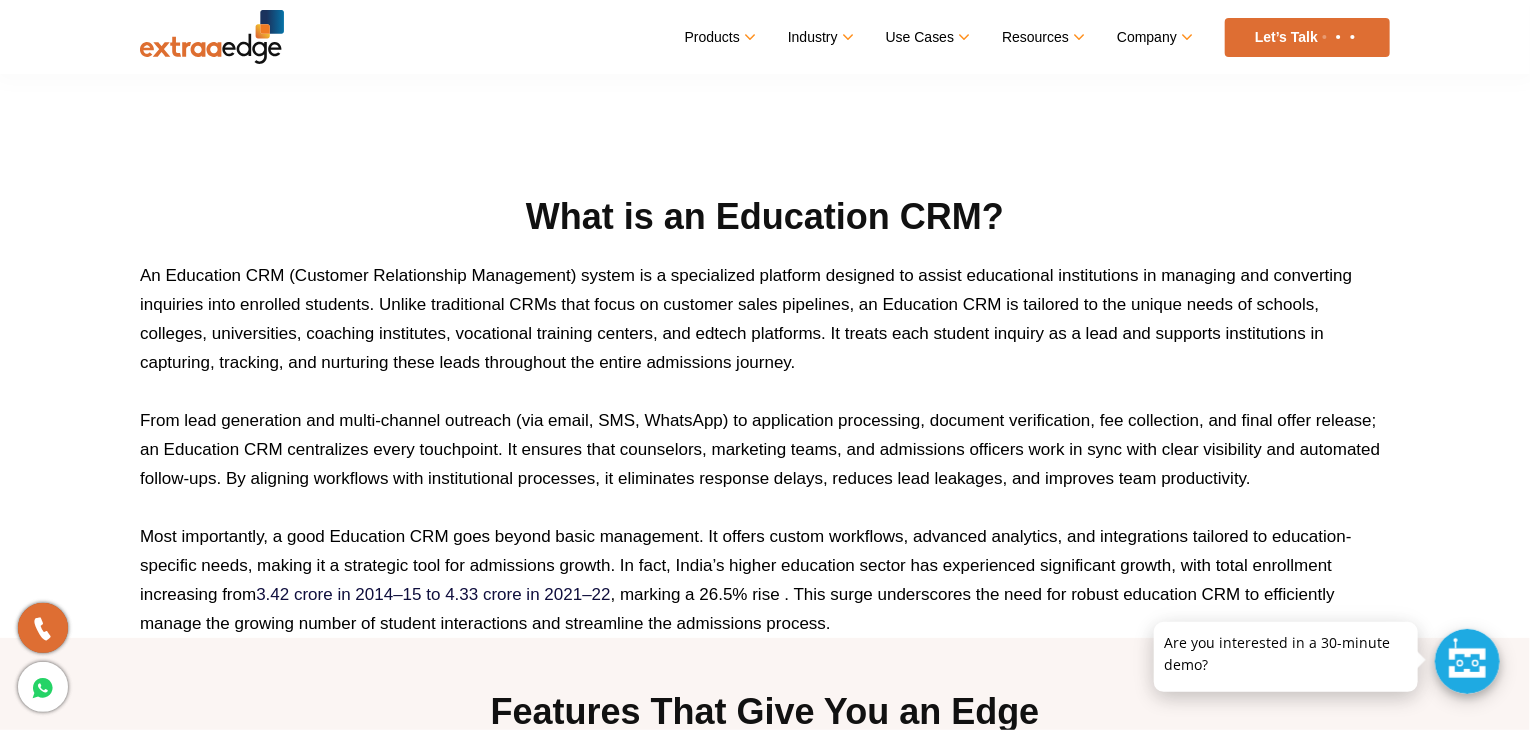 click on "What is an Education CRM?" at bounding box center (765, 217) 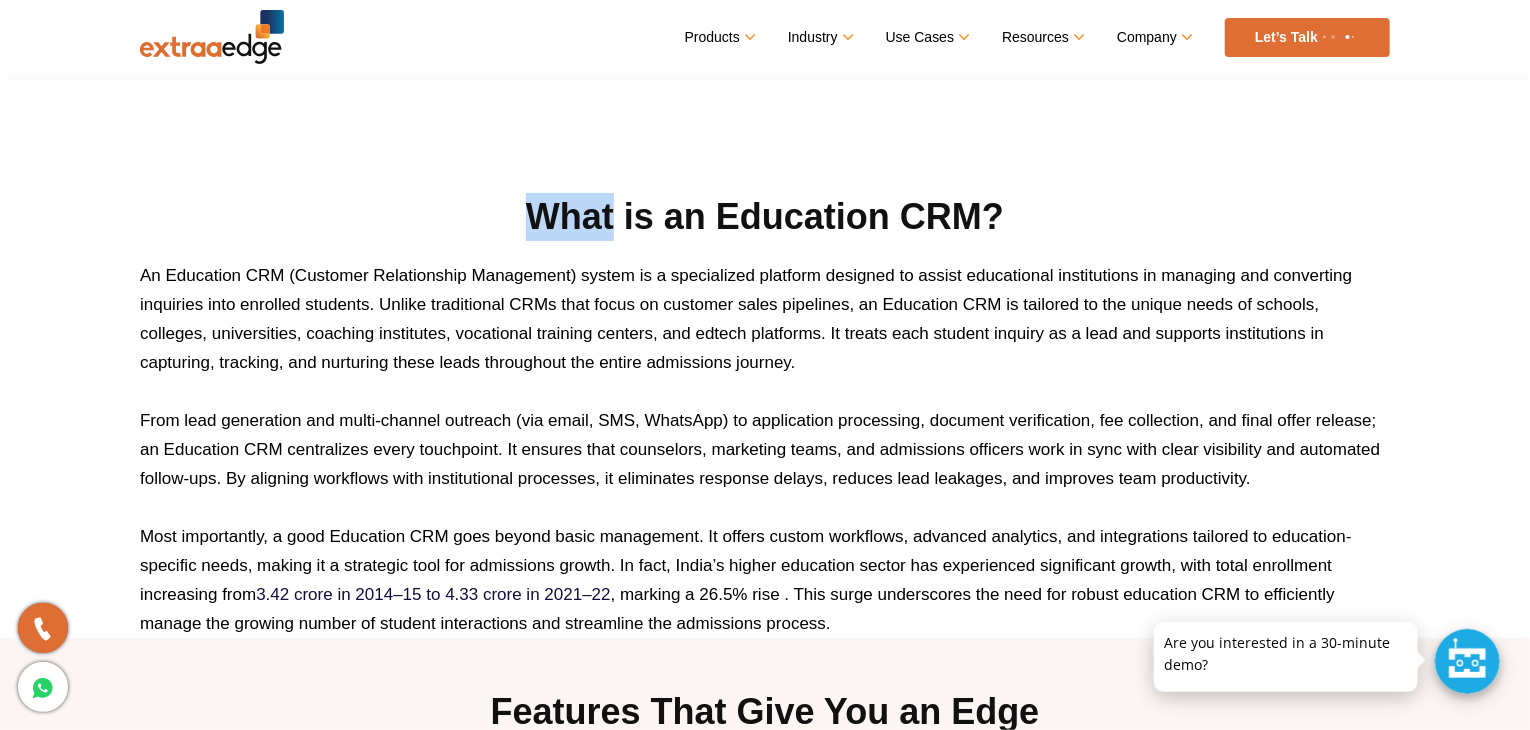 click on "What is an Education CRM?" at bounding box center [765, 217] 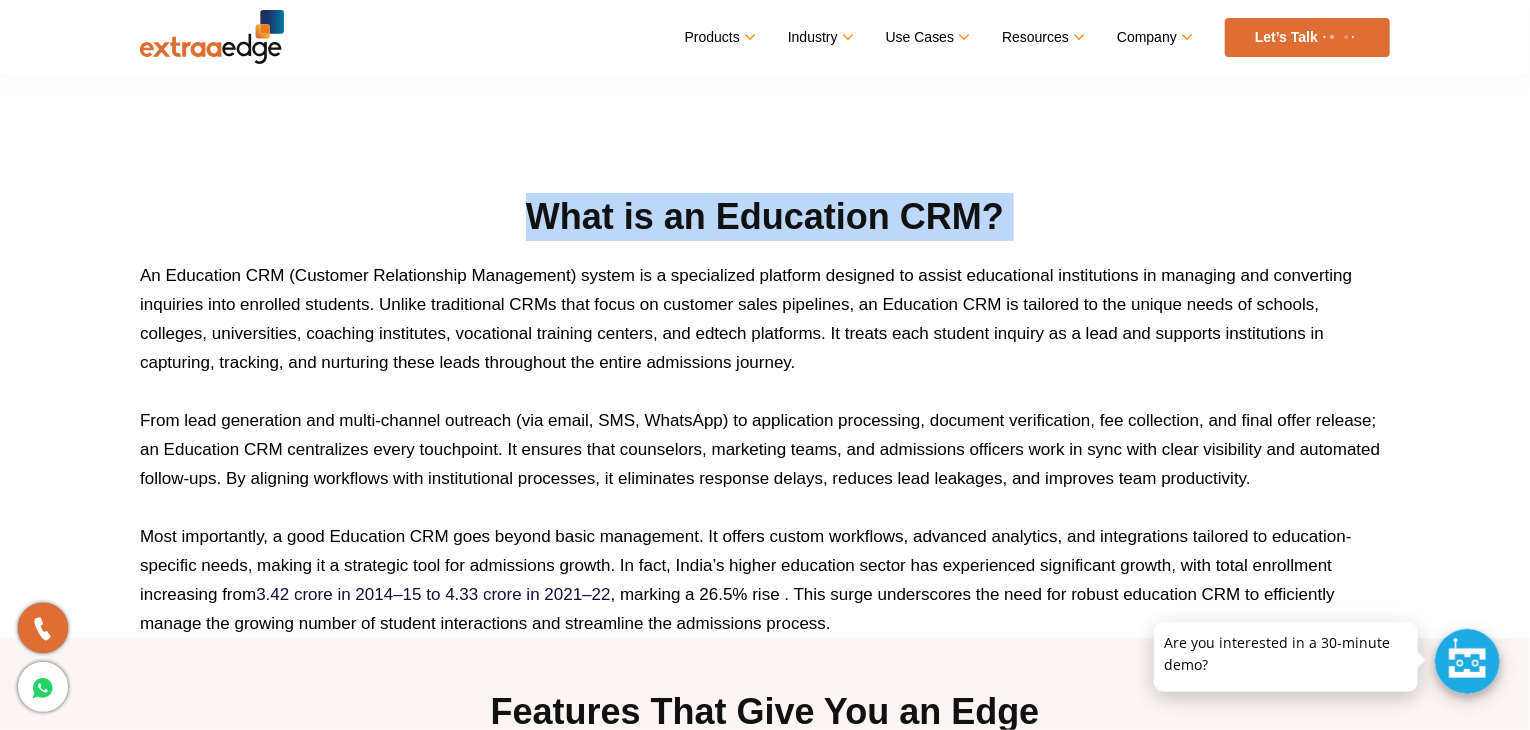 click on "What is an Education CRM?" at bounding box center [765, 217] 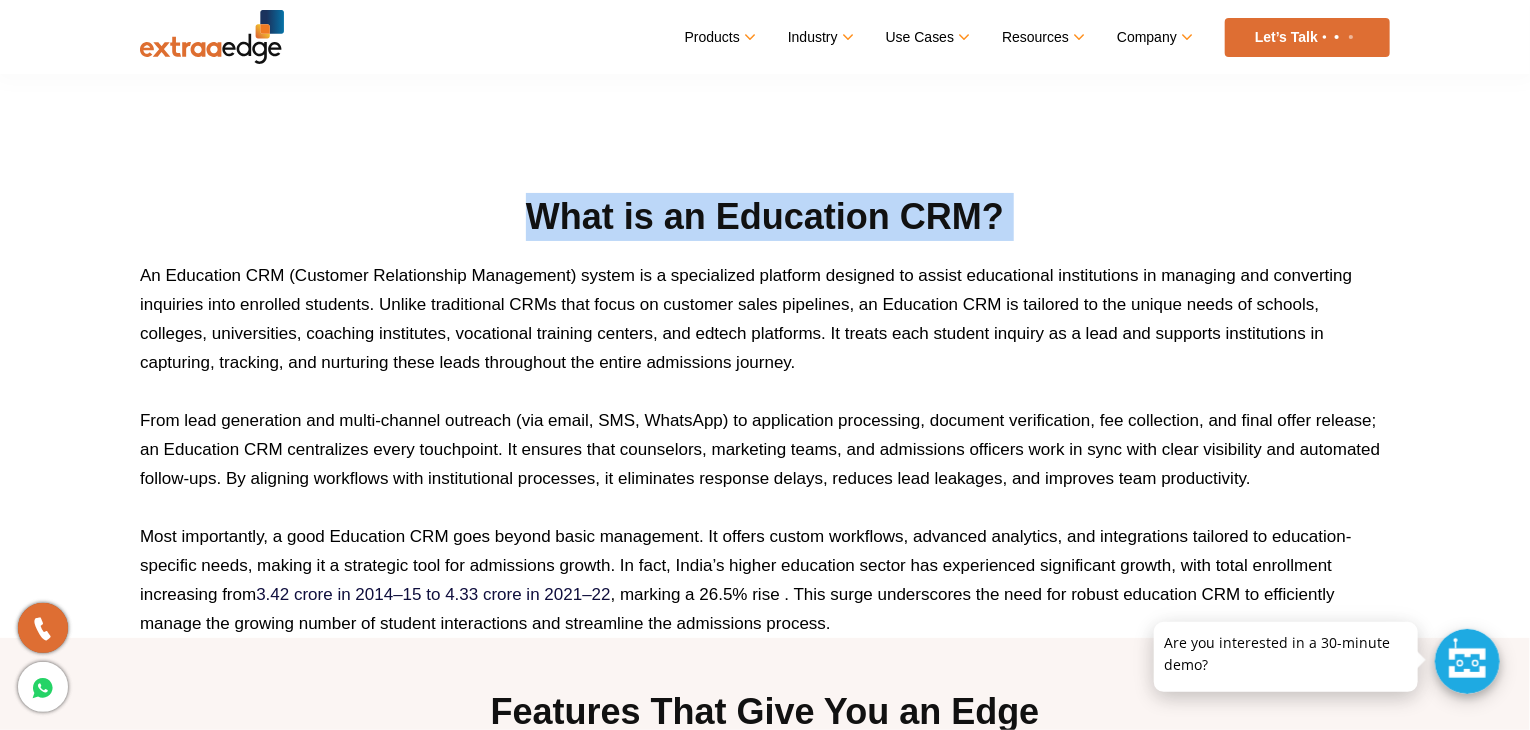 drag, startPoint x: 555, startPoint y: 207, endPoint x: 602, endPoint y: 224, distance: 49.979996 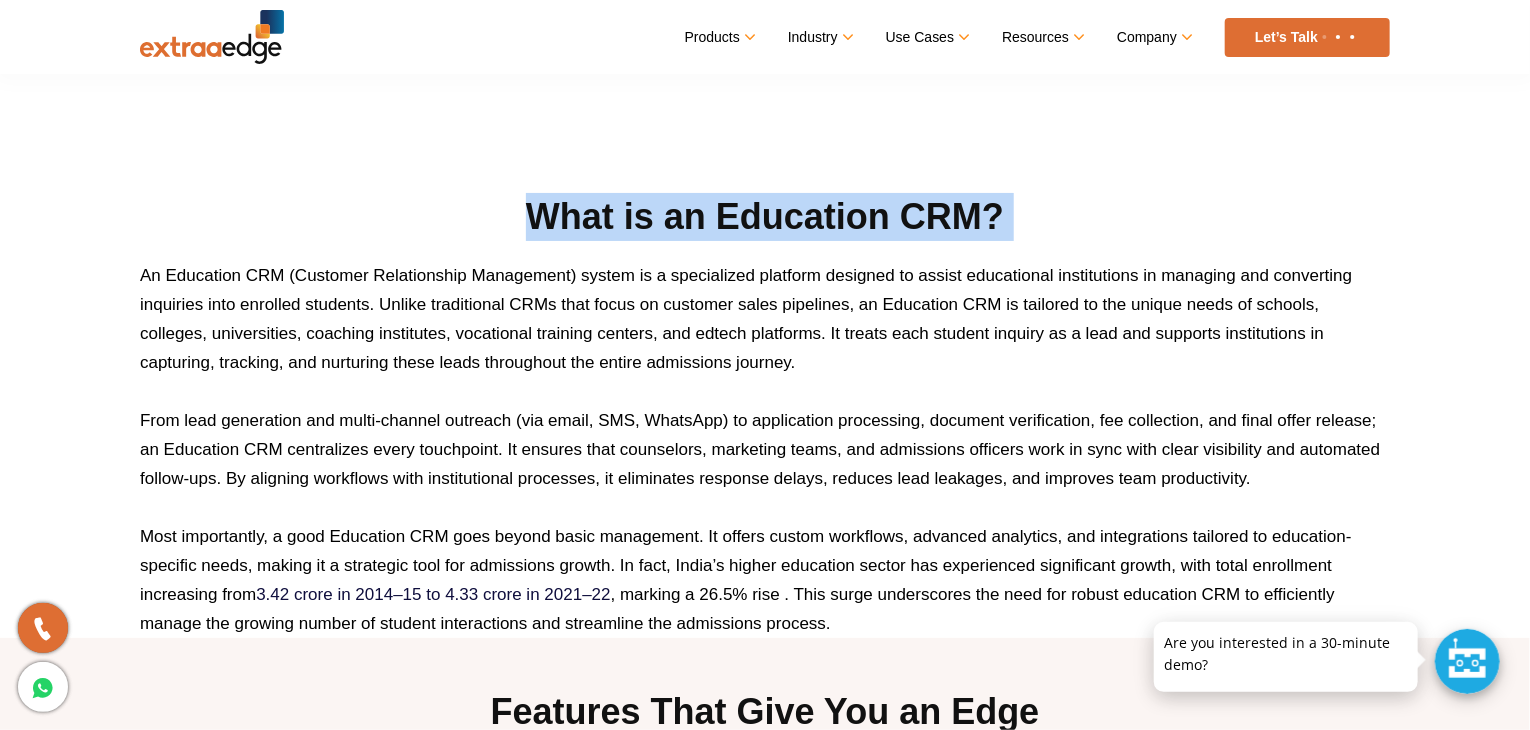 click on "What is an Education CRM?" at bounding box center (765, 217) 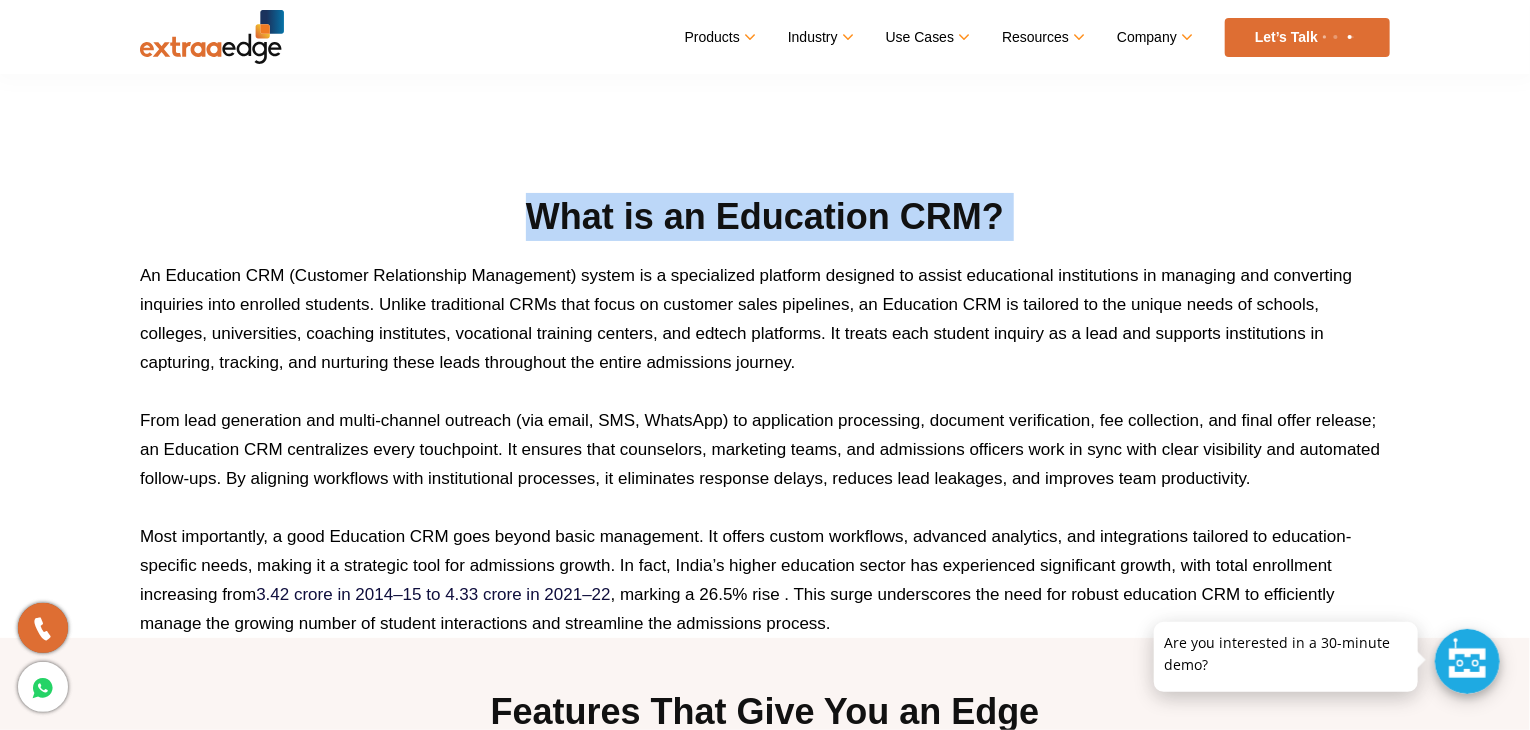 click on "What is an Education CRM?" at bounding box center (765, 217) 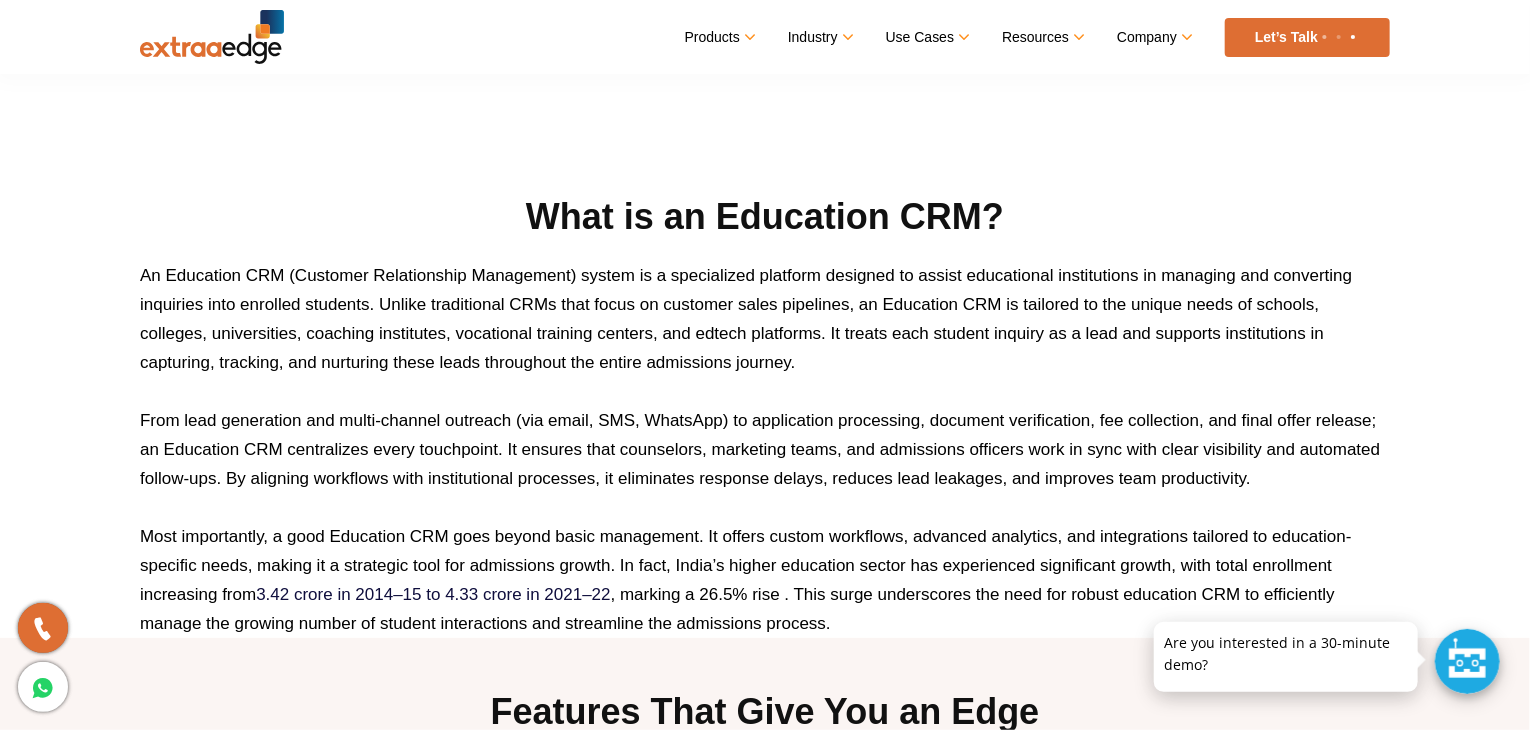 click on "What is an Education CRM?" at bounding box center [765, 217] 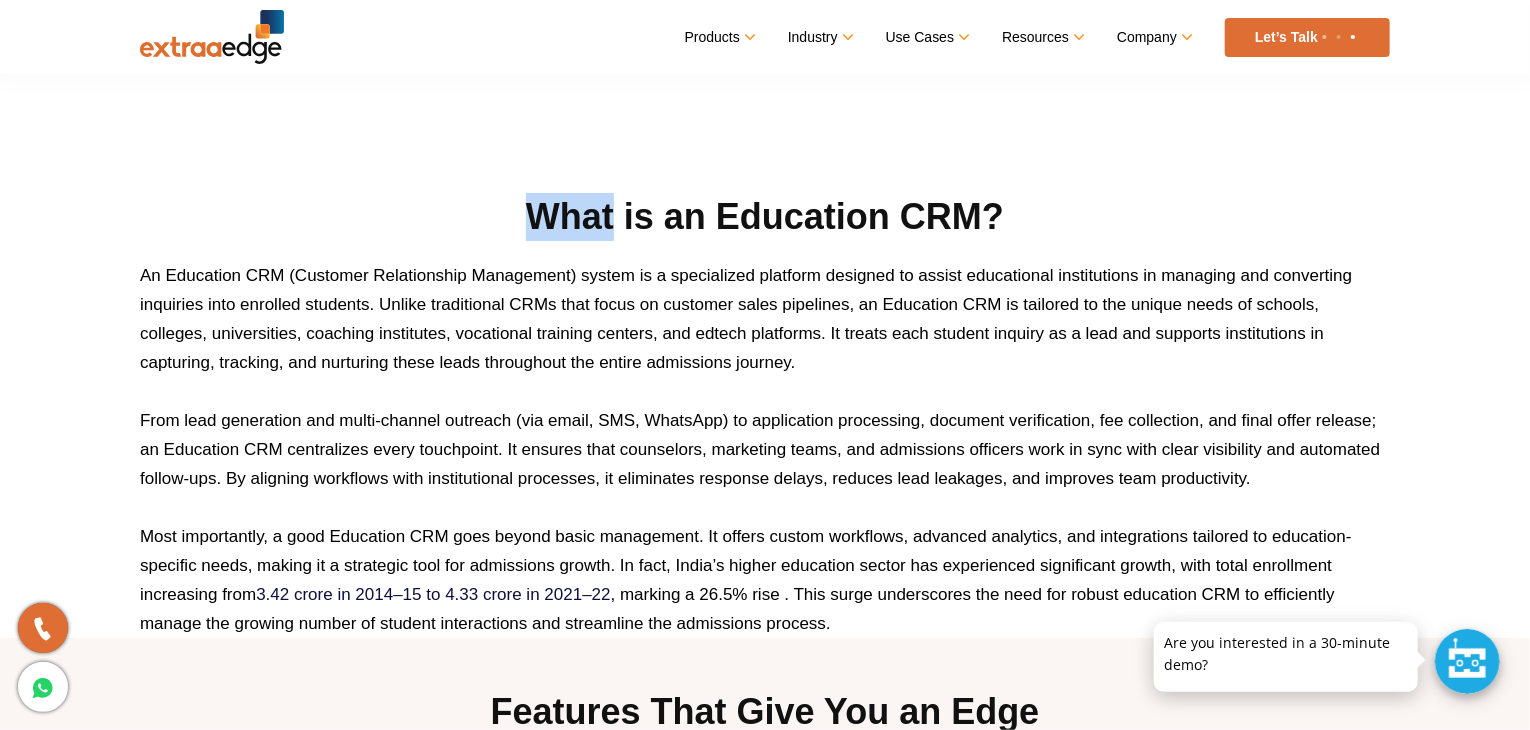 click on "What is an Education CRM?" at bounding box center [765, 217] 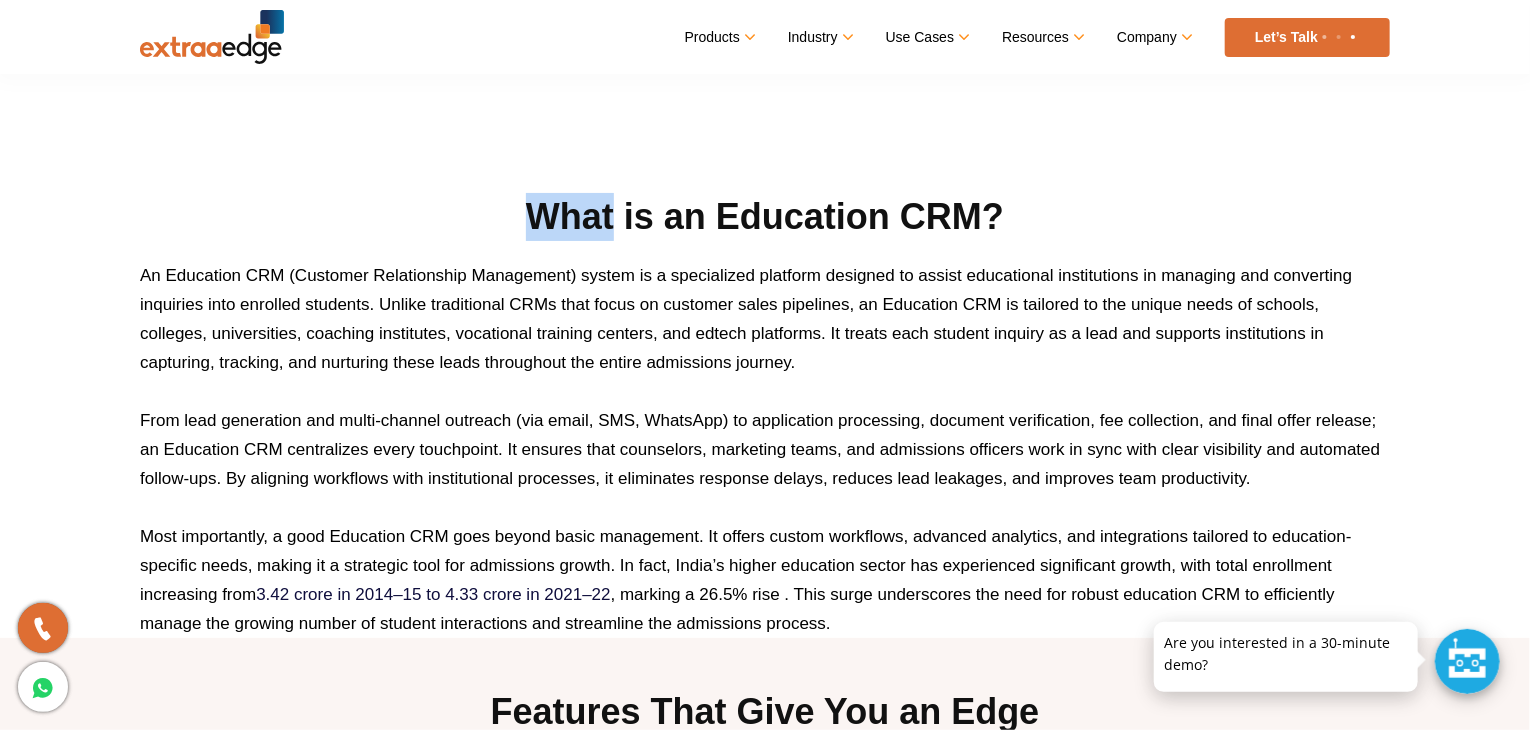 click on "What is an Education CRM?" at bounding box center (765, 217) 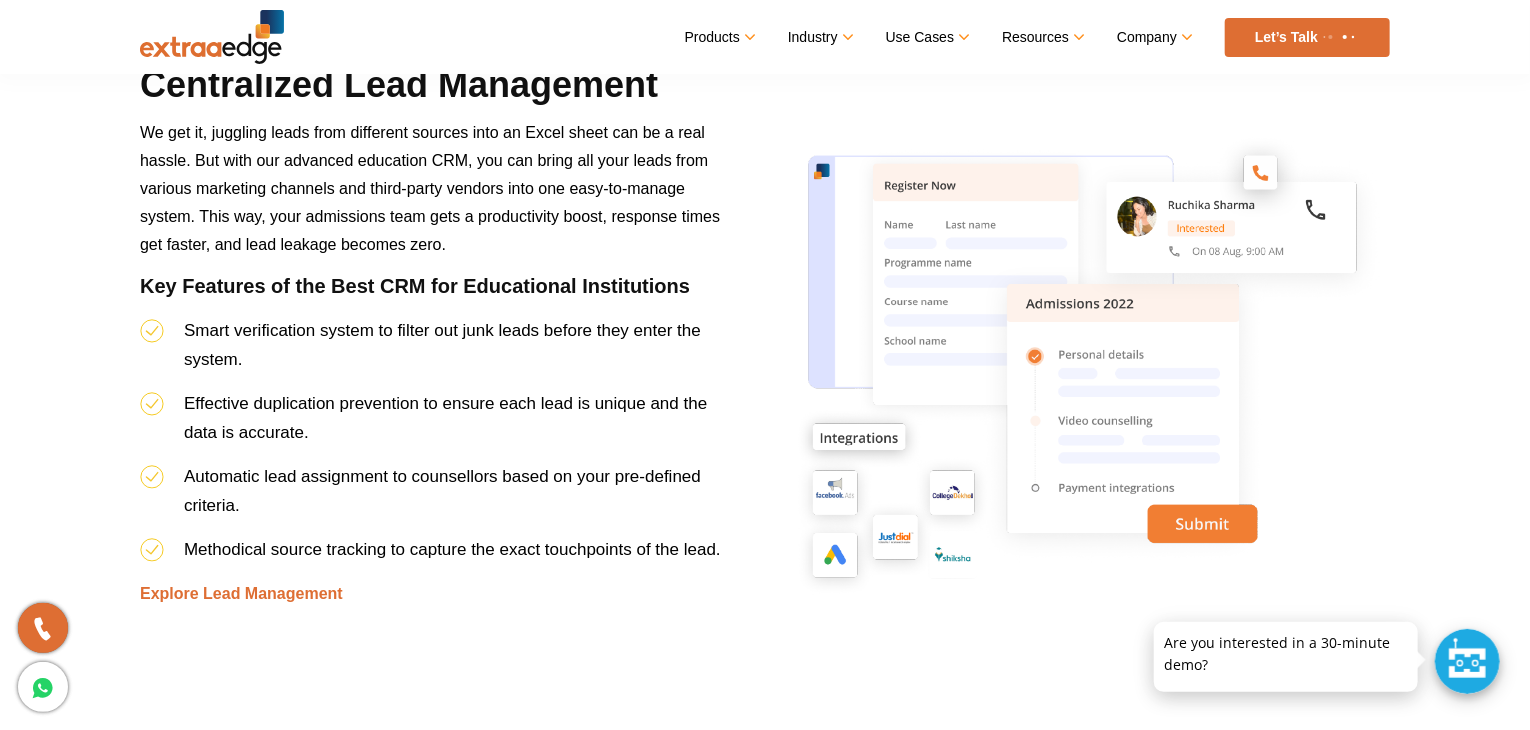 scroll, scrollTop: 1996, scrollLeft: 0, axis: vertical 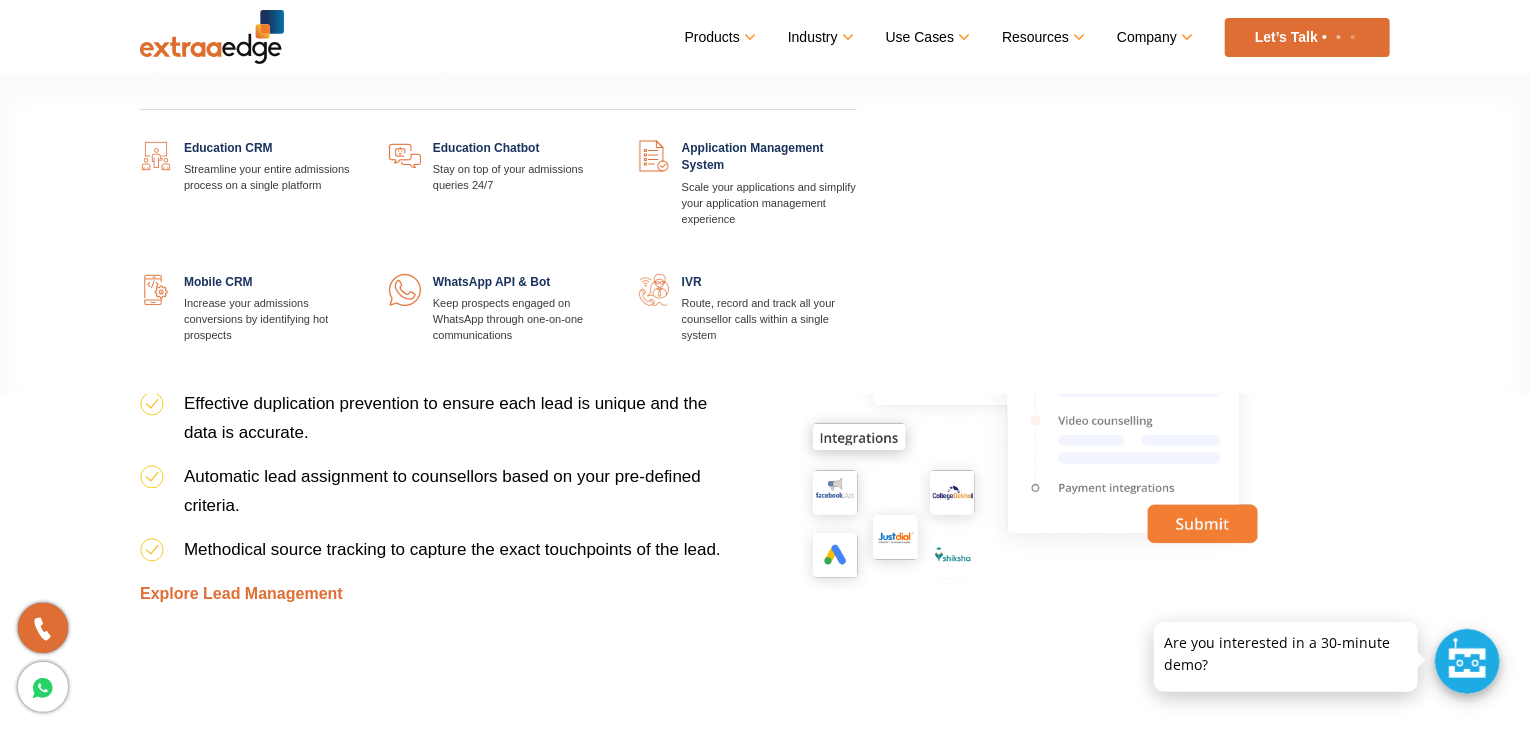 click at bounding box center [359, 140] 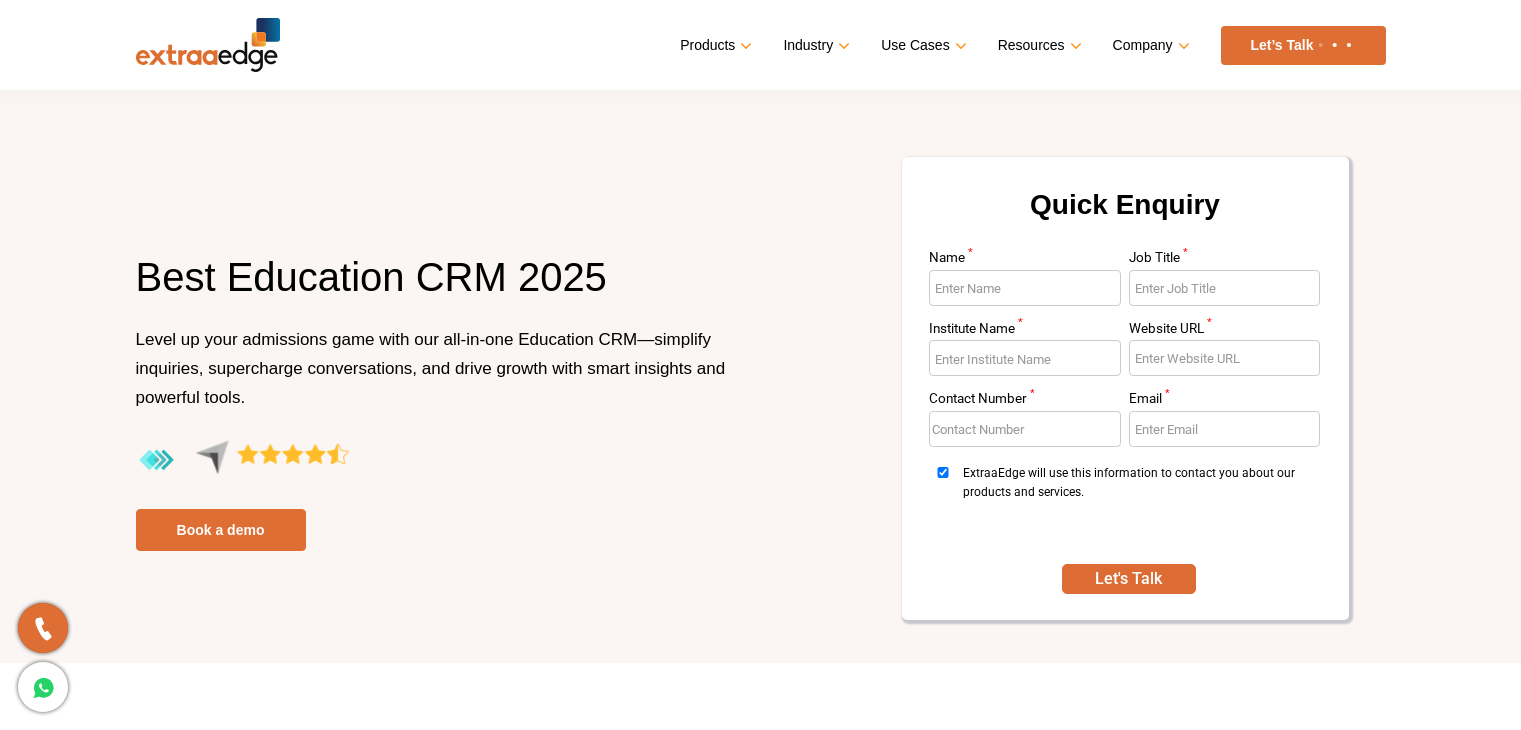 scroll, scrollTop: 0, scrollLeft: 0, axis: both 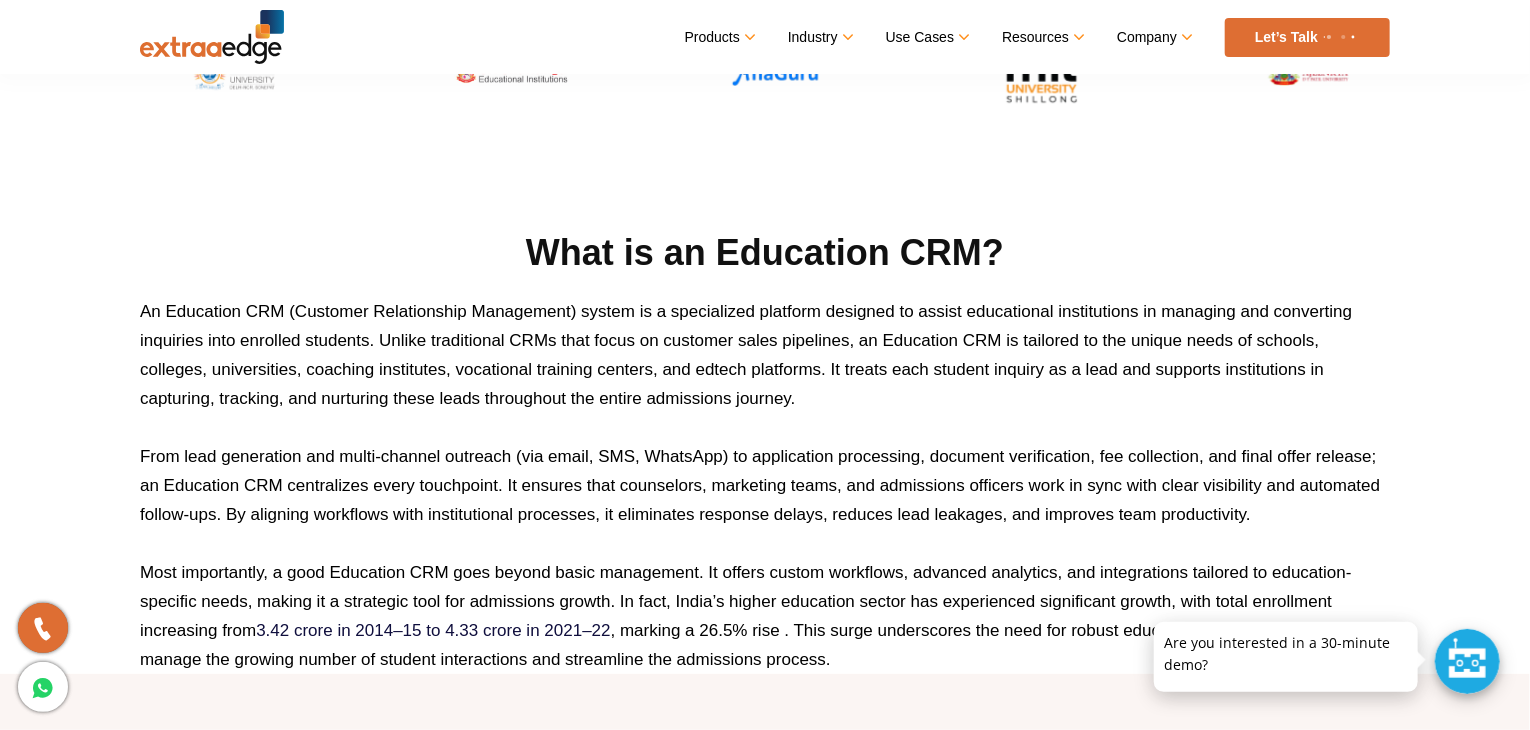 click at bounding box center (1467, 661) 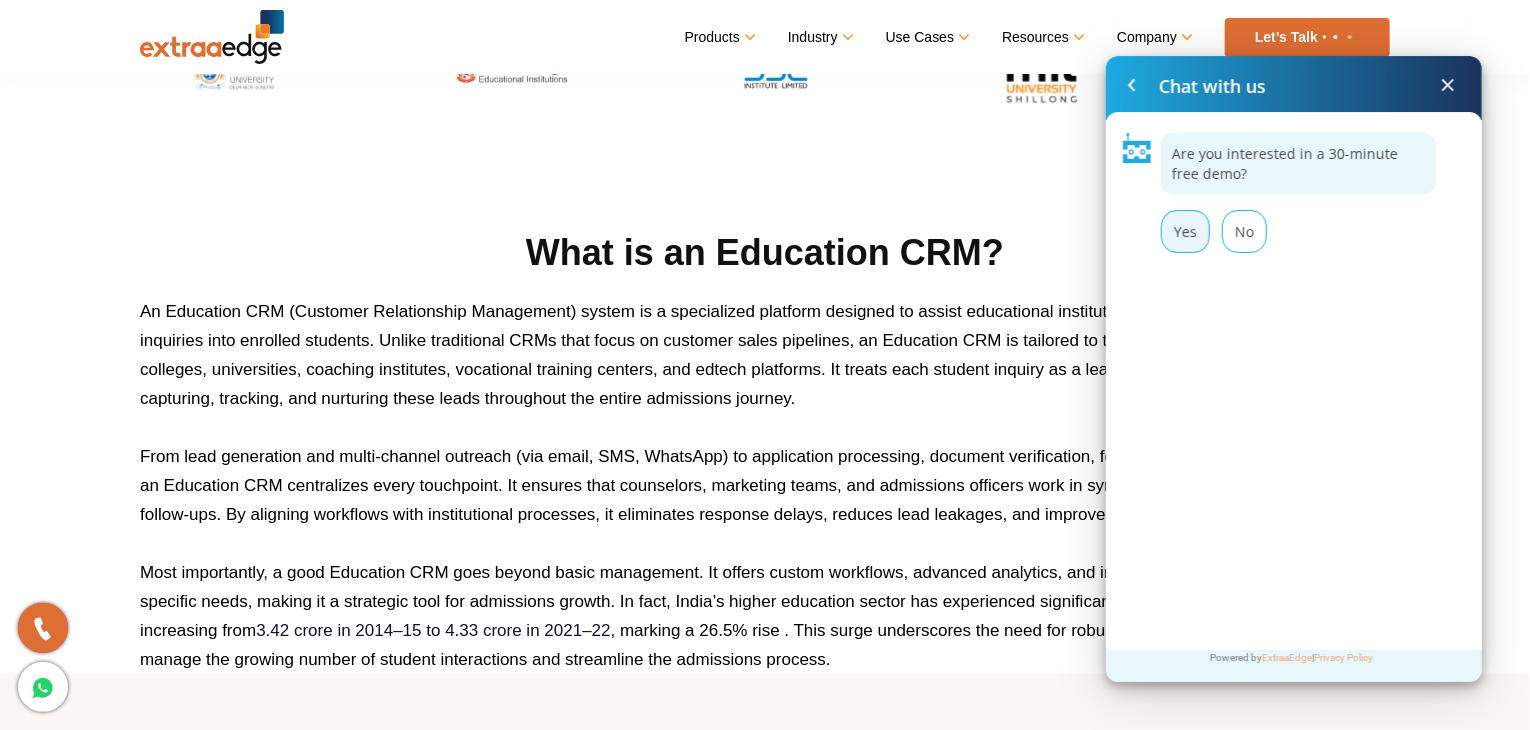 click on "Yes" at bounding box center (1185, 231) 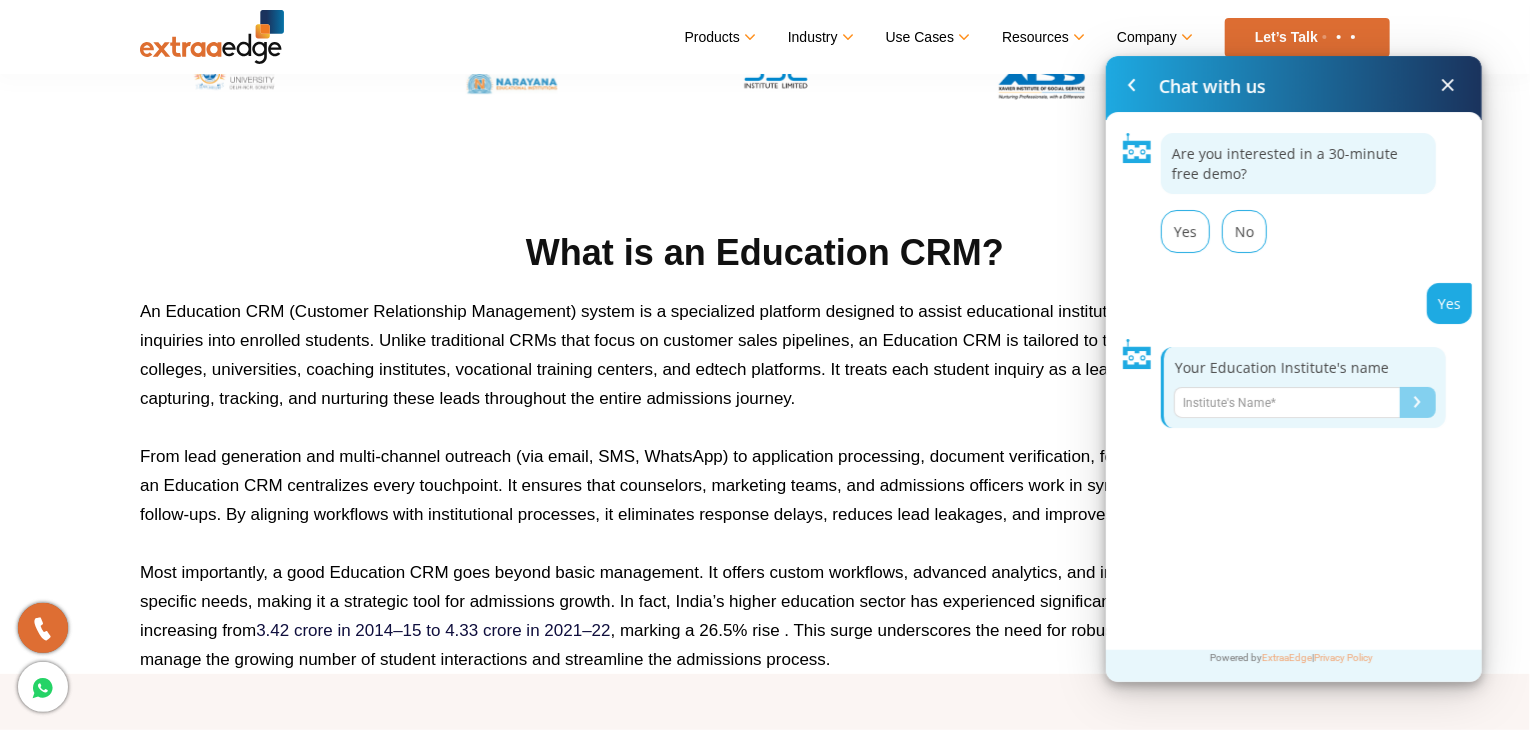 click at bounding box center [1287, 402] 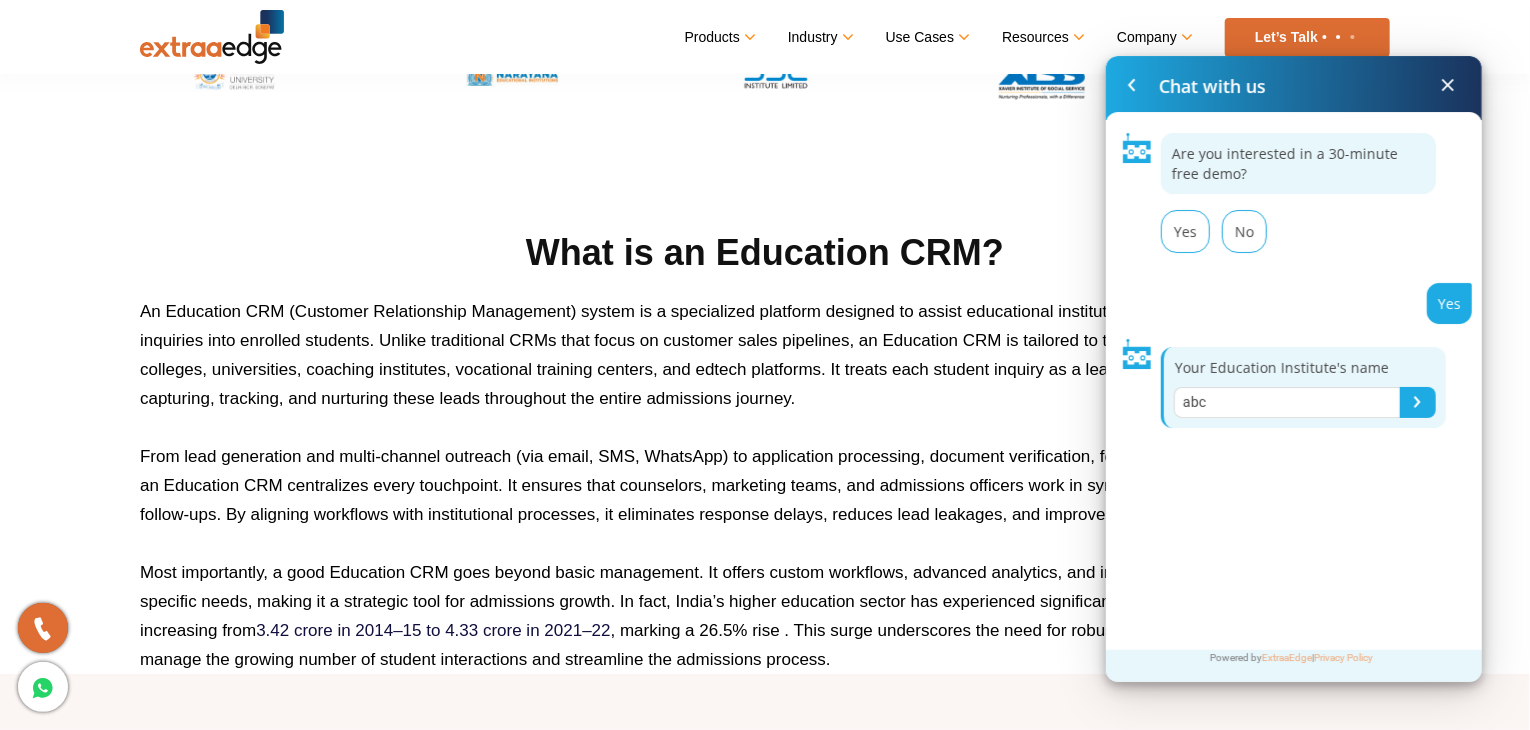 type on "abc" 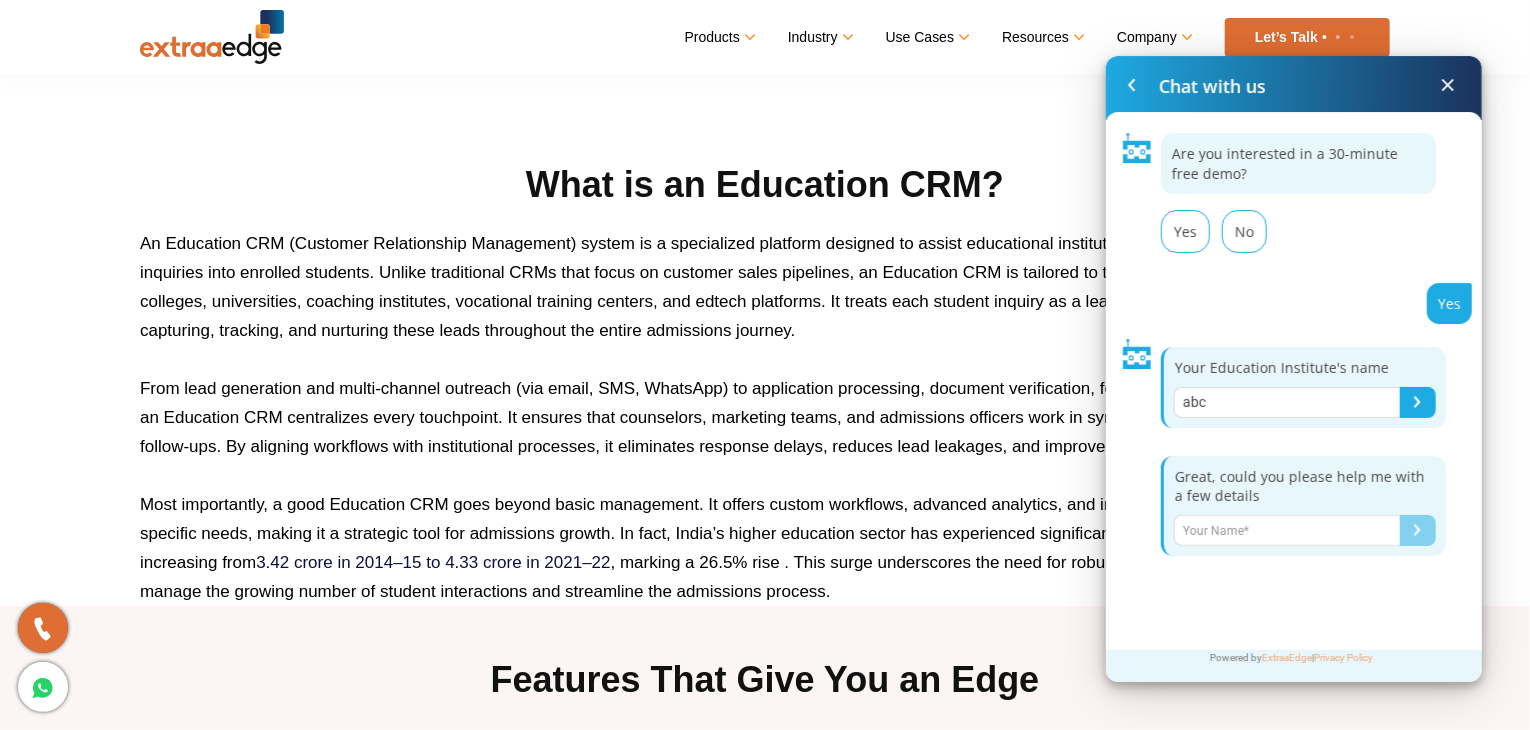 scroll, scrollTop: 898, scrollLeft: 0, axis: vertical 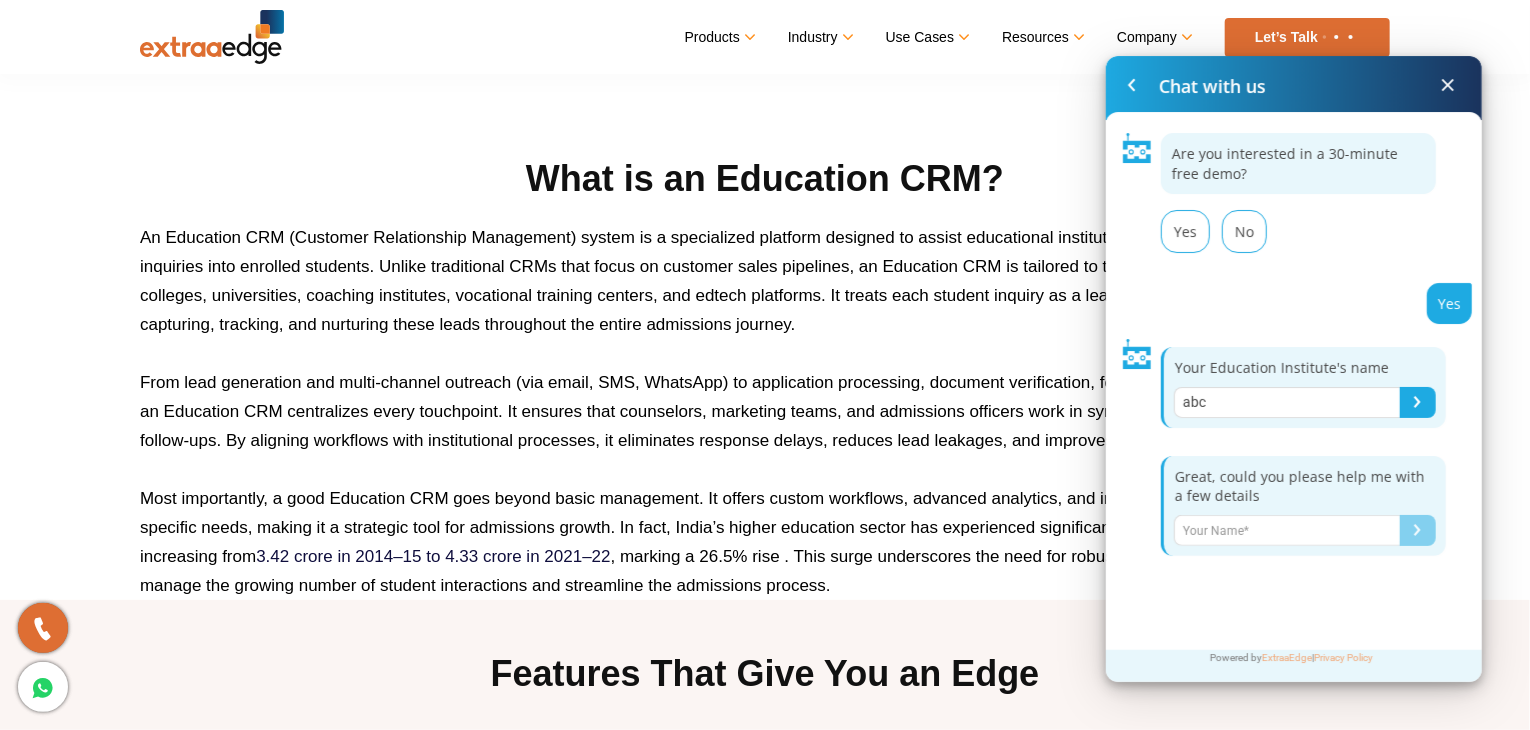 click at bounding box center (1132, 85) 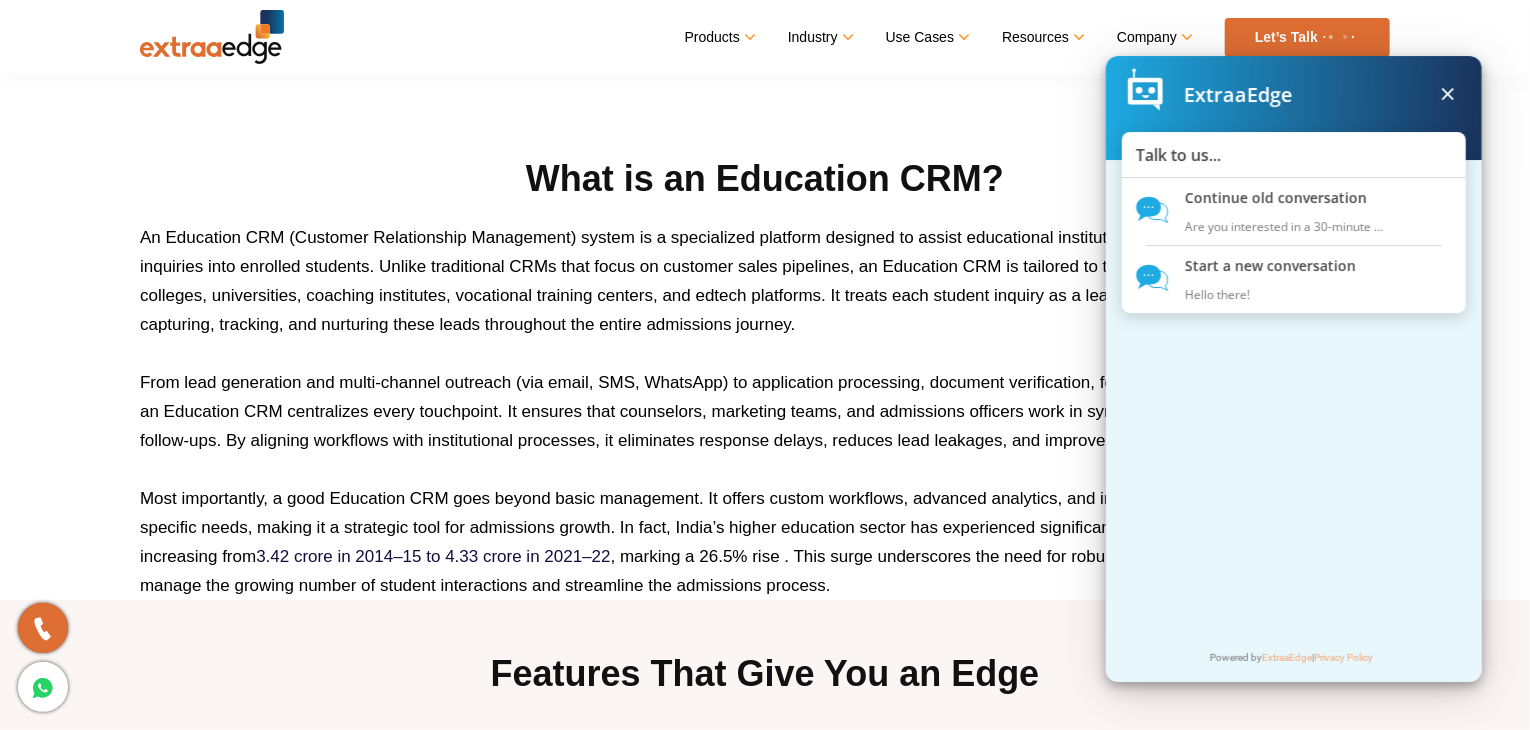 click at bounding box center (1448, 108) 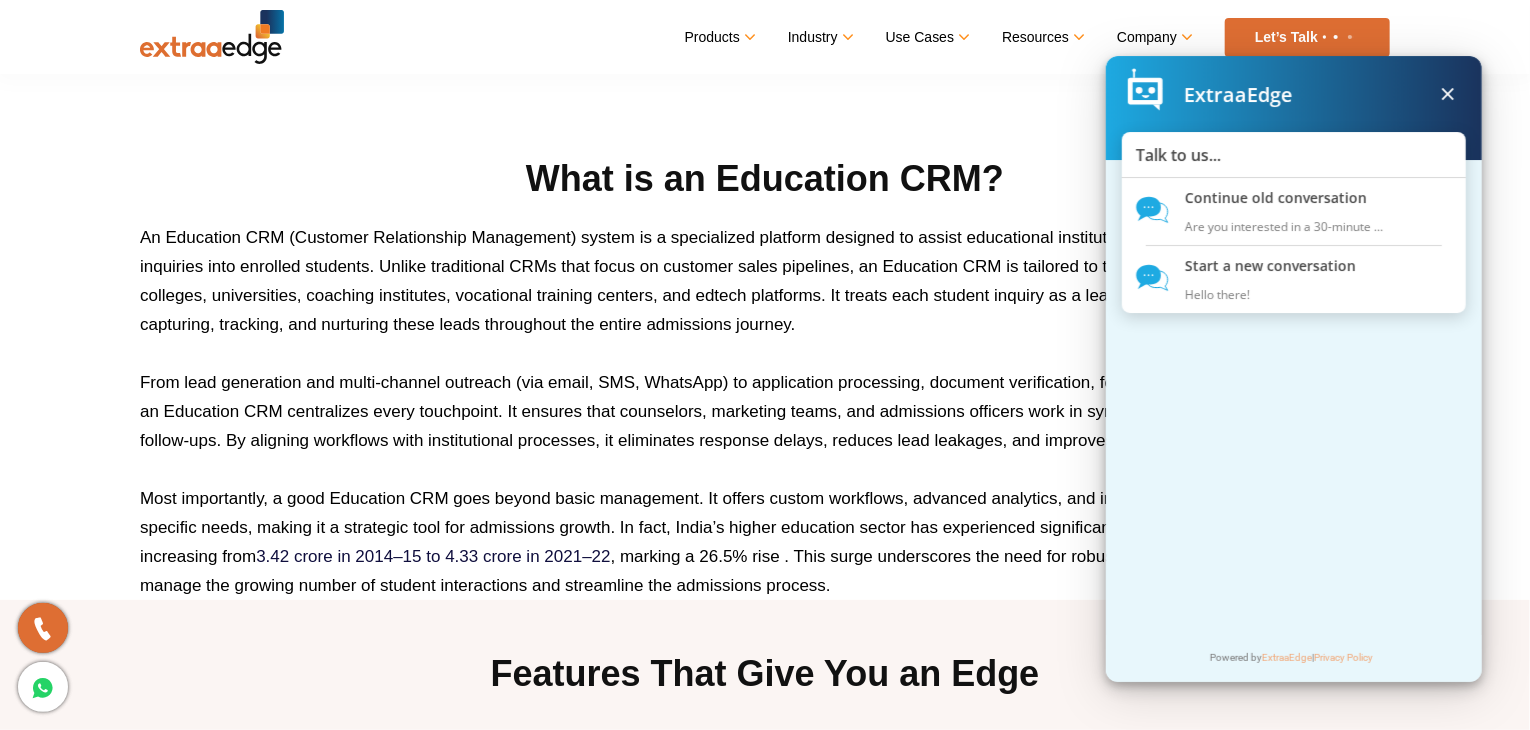 click at bounding box center [1448, 94] 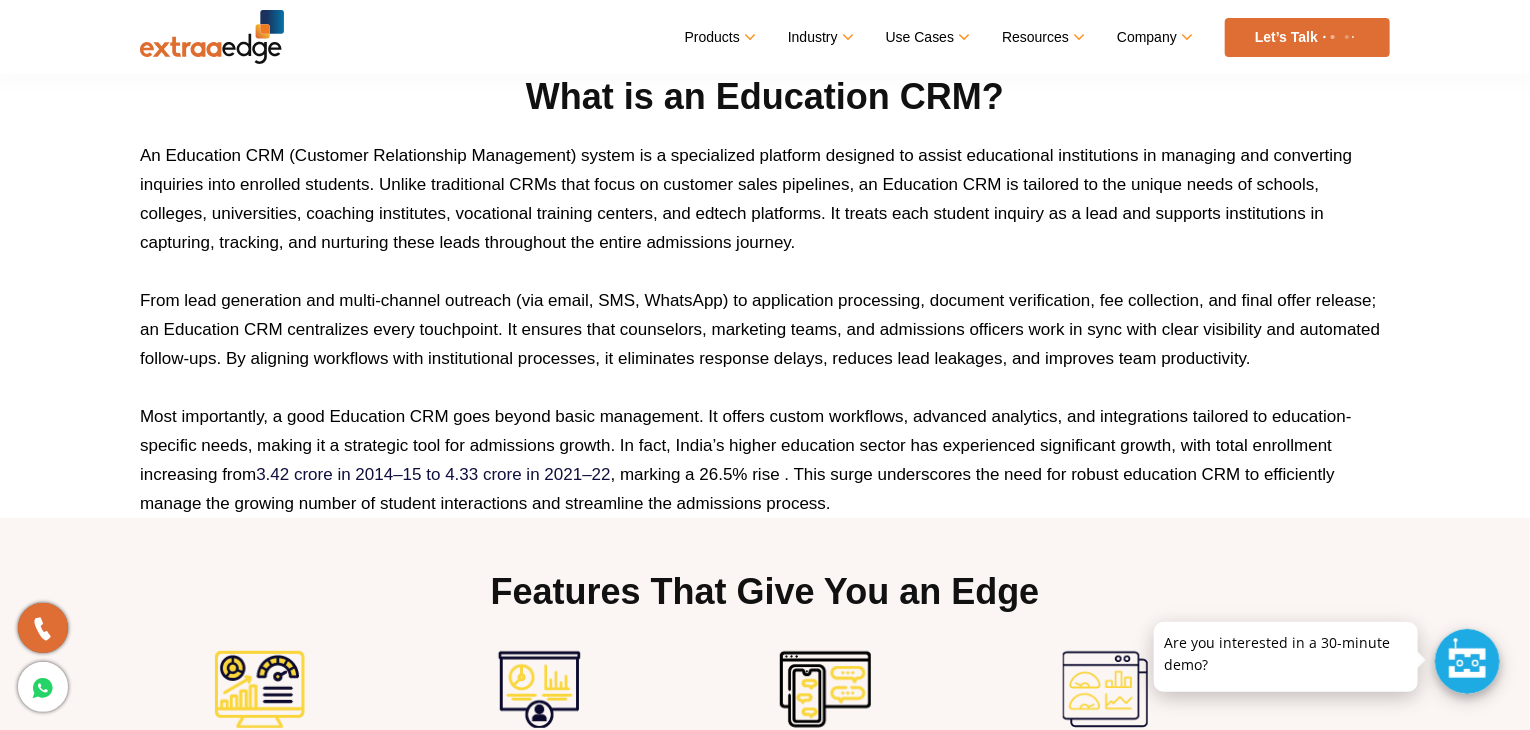 scroll, scrollTop: 982, scrollLeft: 0, axis: vertical 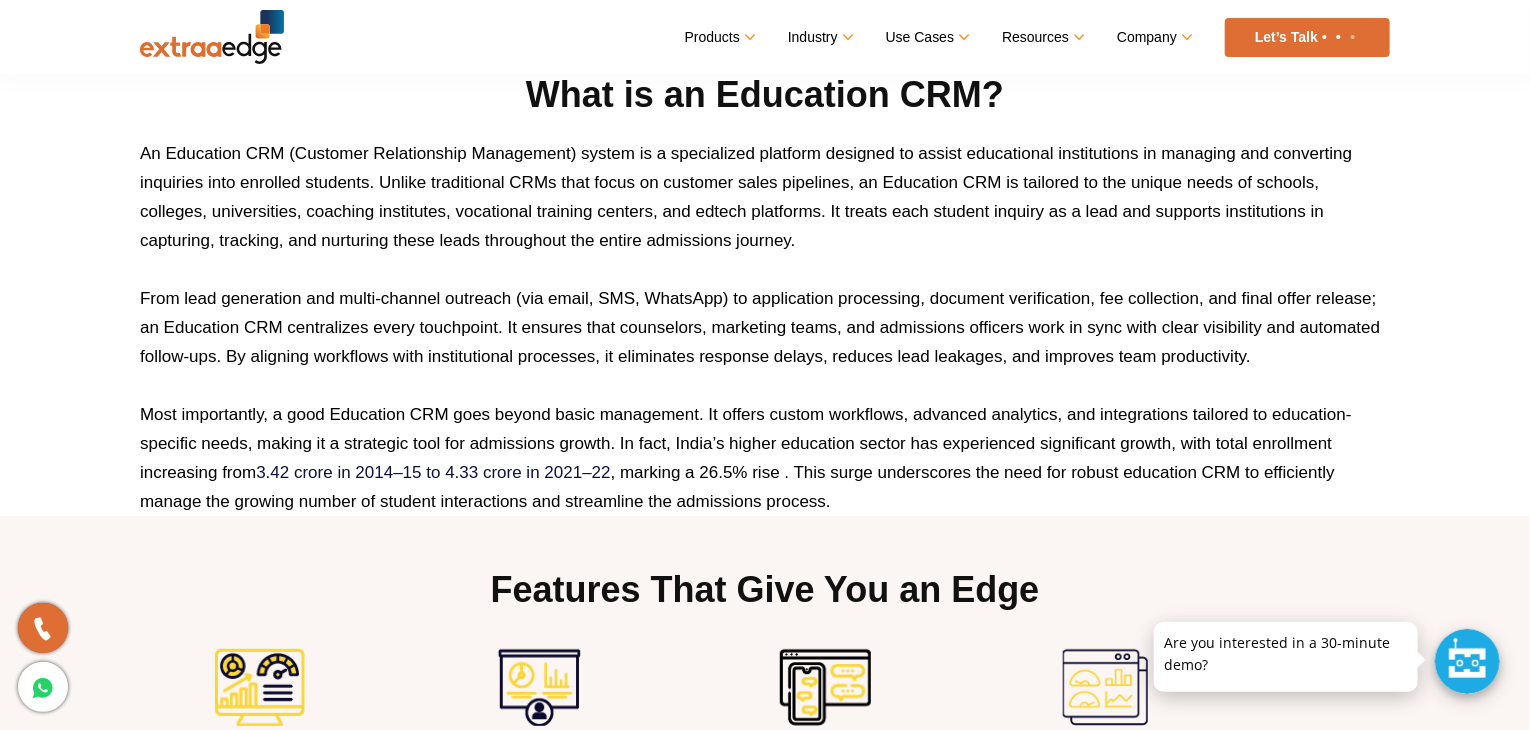 click on "From lead generation and multi-channel outreach (via email, SMS, WhatsApp) to application processing, document verification, fee collection, and final offer release; an Education CRM centralizes every touchpoint. It ensures that counselors, marketing teams, and admissions officers work in sync with clear visibility and automated follow-ups. By aligning workflows with institutional processes, it eliminates response delays, reduces lead leakages, and improves team productivity." at bounding box center (765, 327) 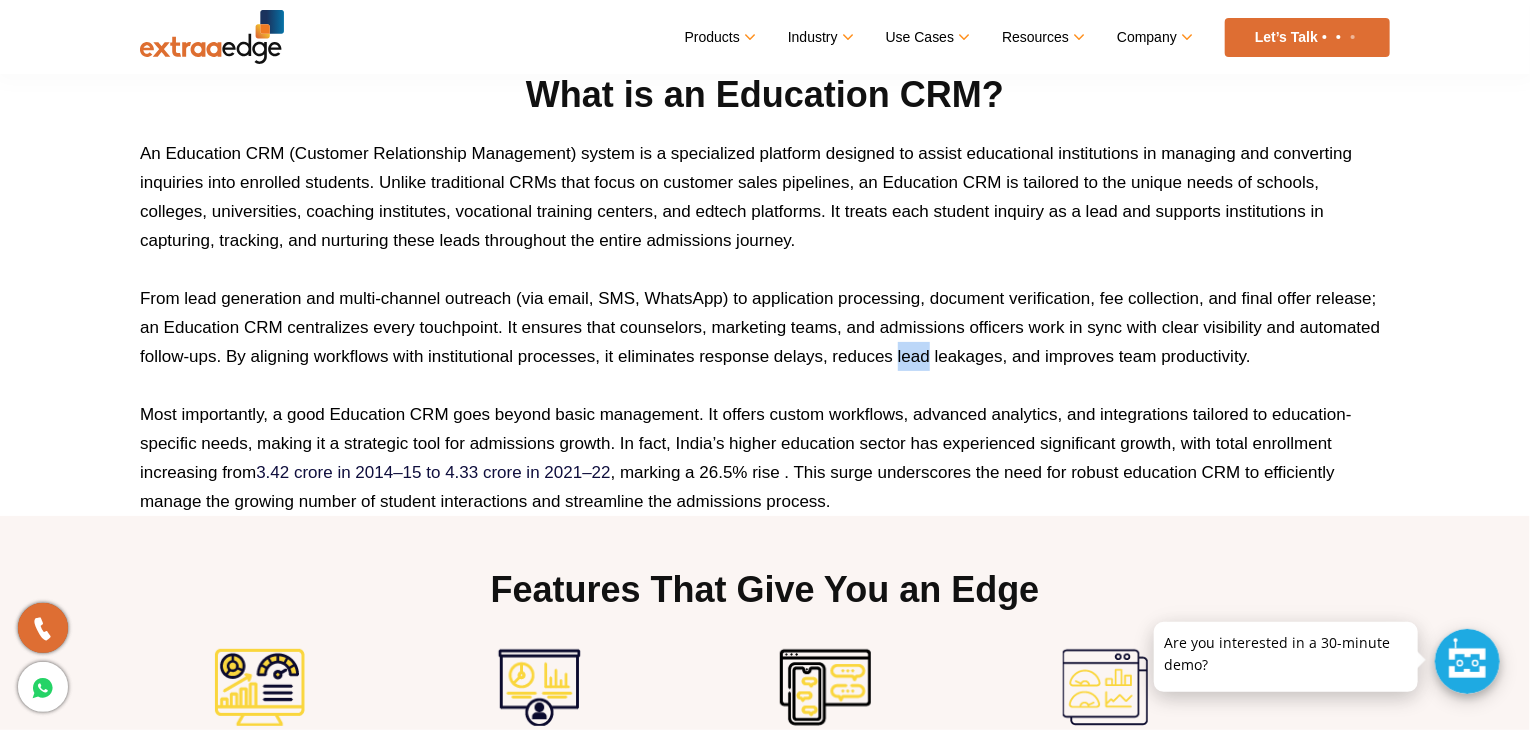 click on "From lead generation and multi-channel outreach (via email, SMS, WhatsApp) to application processing, document verification, fee collection, and final offer release; an Education CRM centralizes every touchpoint. It ensures that counselors, marketing teams, and admissions officers work in sync with clear visibility and automated follow-ups. By aligning workflows with institutional processes, it eliminates response delays, reduces lead leakages, and improves team productivity." at bounding box center (765, 327) 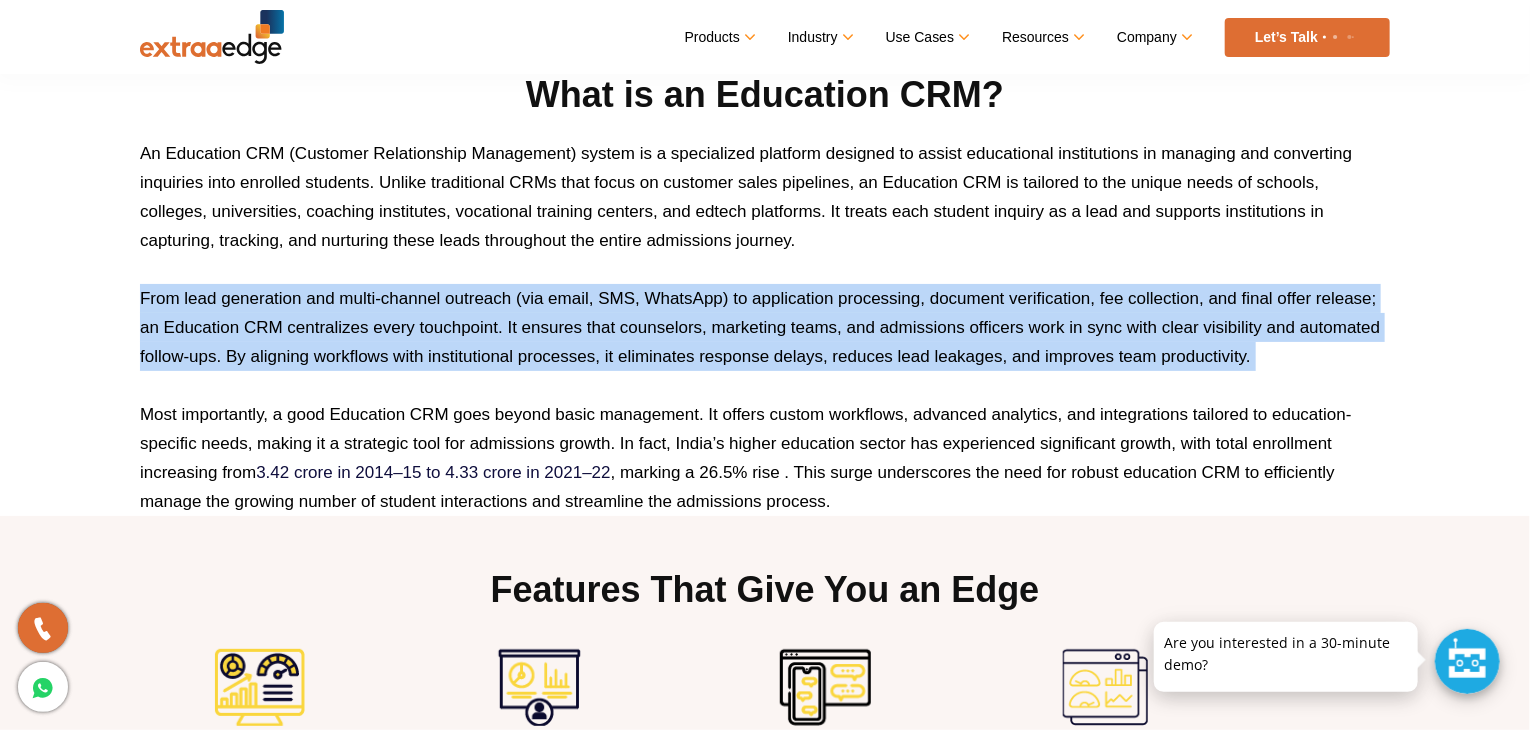 drag, startPoint x: 918, startPoint y: 353, endPoint x: 919, endPoint y: 343, distance: 10.049875 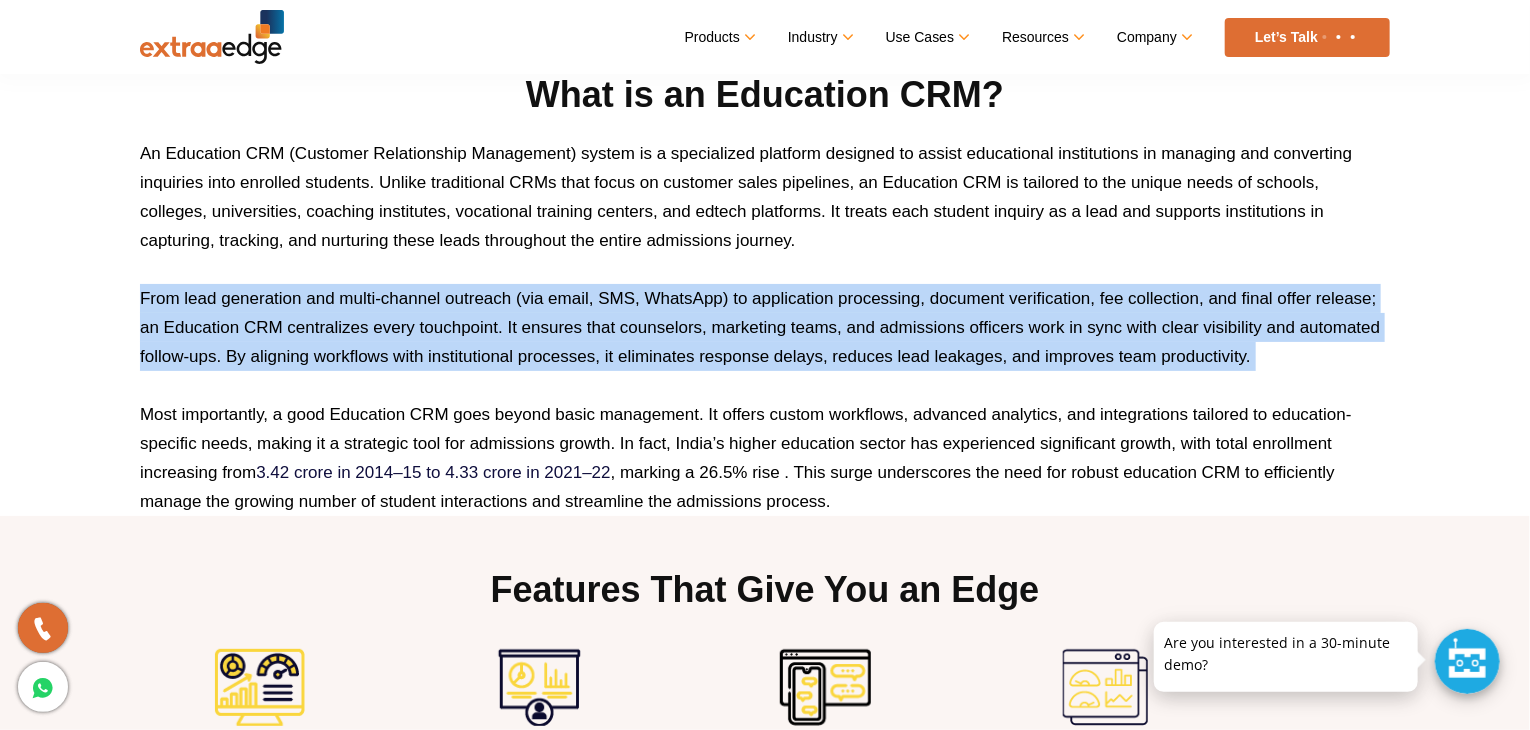 click on "From lead generation and multi-channel outreach (via email, SMS, WhatsApp) to application processing, document verification, fee collection, and final offer release; an Education CRM centralizes every touchpoint. It ensures that counselors, marketing teams, and admissions officers work in sync with clear visibility and automated follow-ups. By aligning workflows with institutional processes, it eliminates response delays, reduces lead leakages, and improves team productivity." at bounding box center (765, 327) 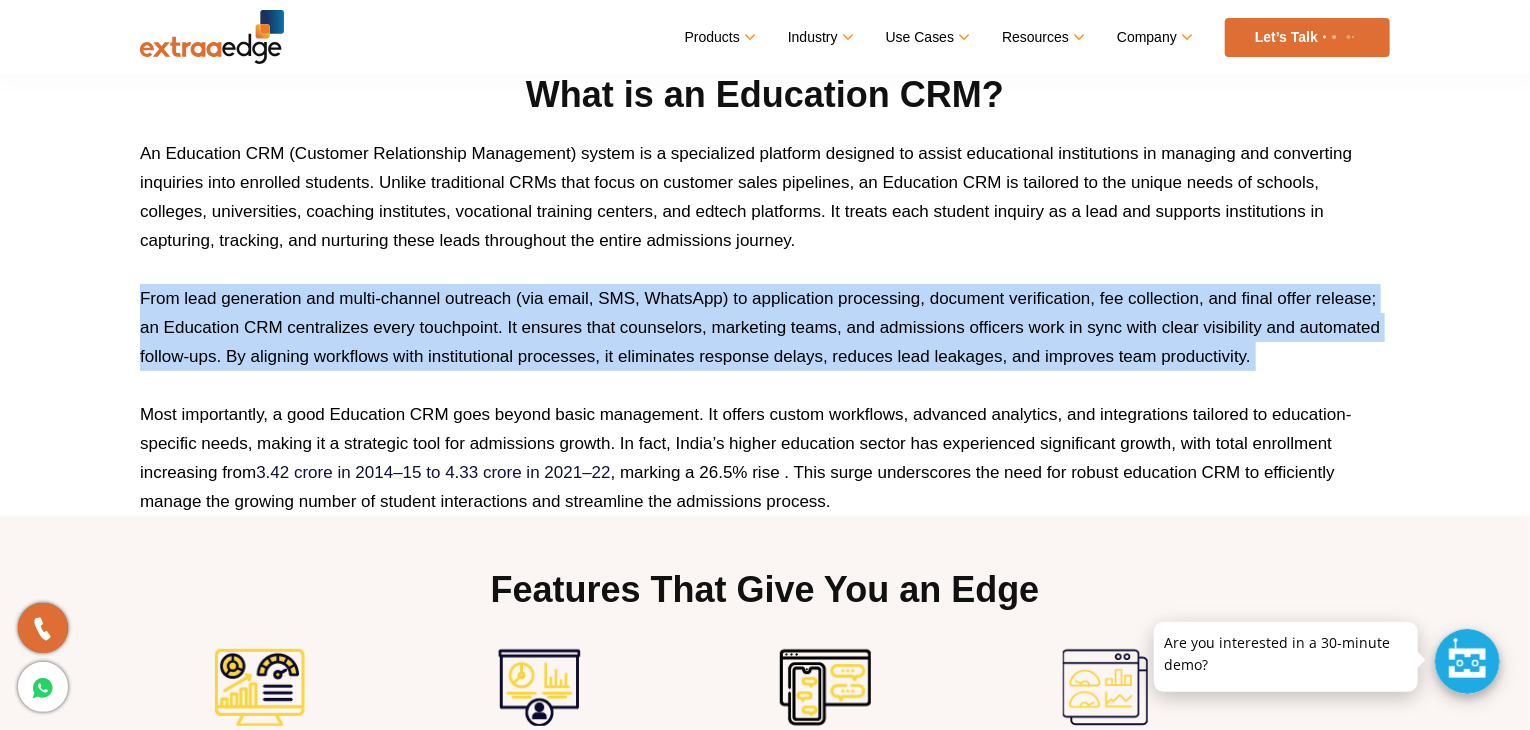 click on "From lead generation and multi-channel outreach (via email, SMS, WhatsApp) to application processing, document verification, fee collection, and final offer release; an Education CRM centralizes every touchpoint. It ensures that counselors, marketing teams, and admissions officers work in sync with clear visibility and automated follow-ups. By aligning workflows with institutional processes, it eliminates response delays, reduces lead leakages, and improves team productivity." at bounding box center (765, 327) 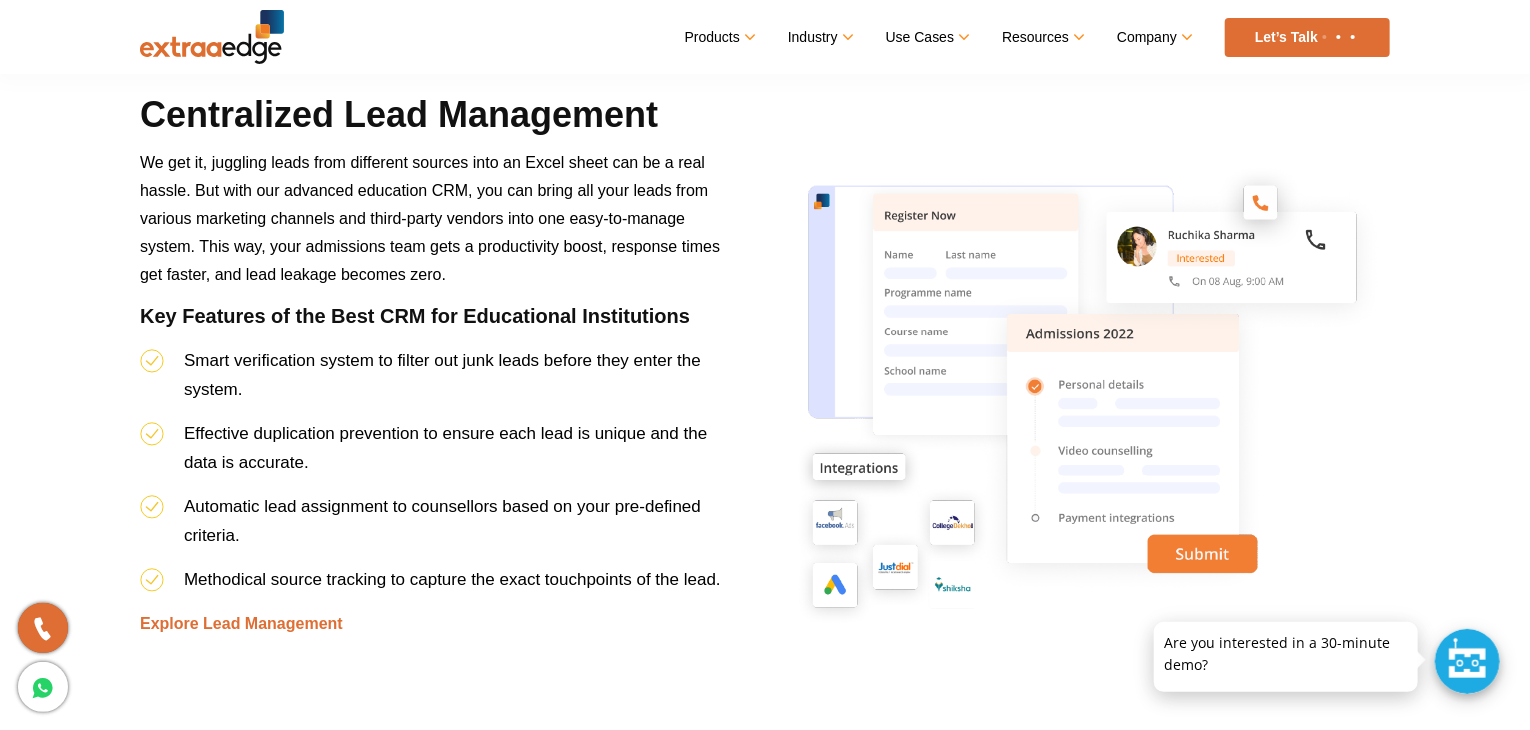 scroll, scrollTop: 1964, scrollLeft: 0, axis: vertical 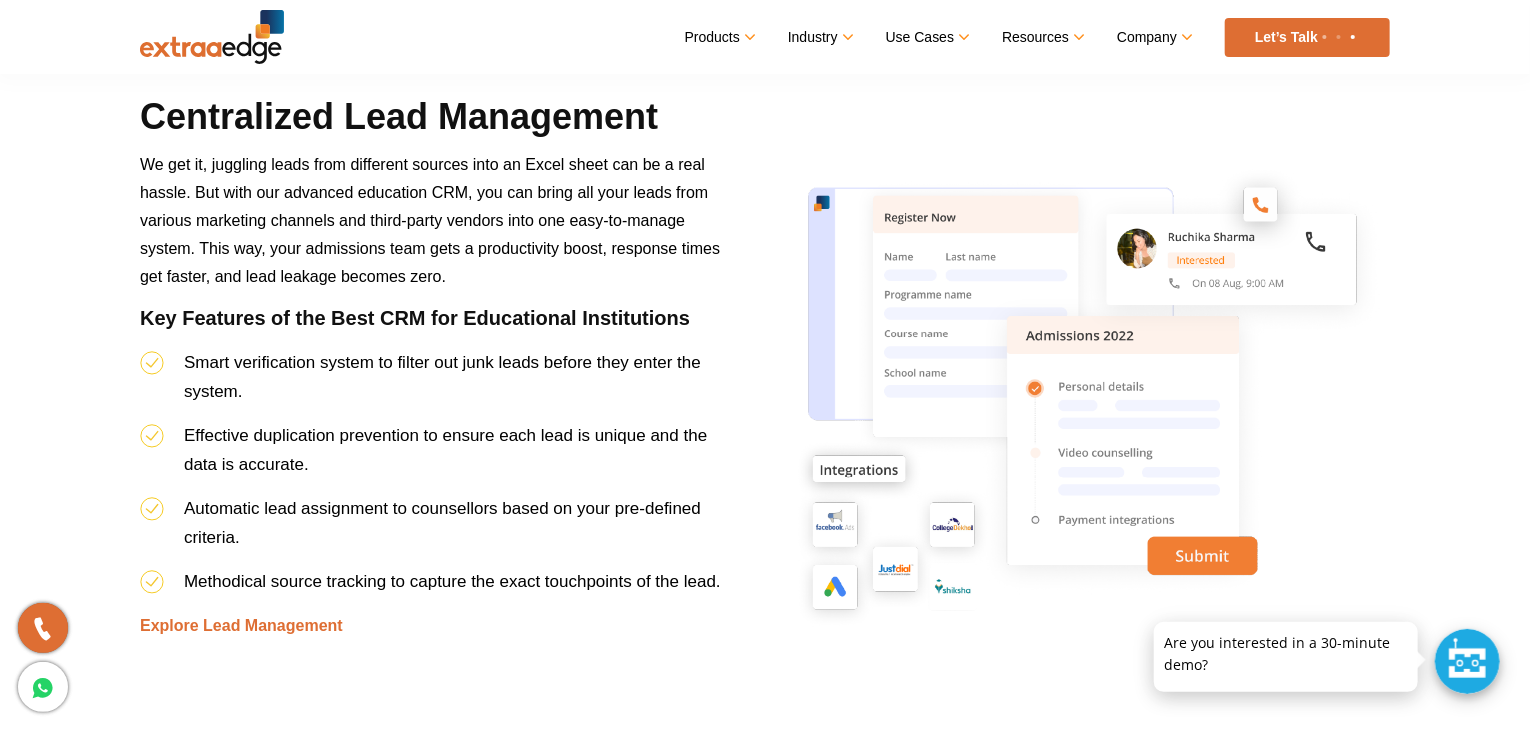 click on "We get it, juggling leads from different sources into an Excel sheet can be a real hassle. But with our advanced education CRM, you can bring all your leads from various marketing channels and third-party vendors into one easy-to-manage system. This way, your admissions team gets a productivity boost, response times get faster, and lead leakage becomes zero." at bounding box center (432, 228) 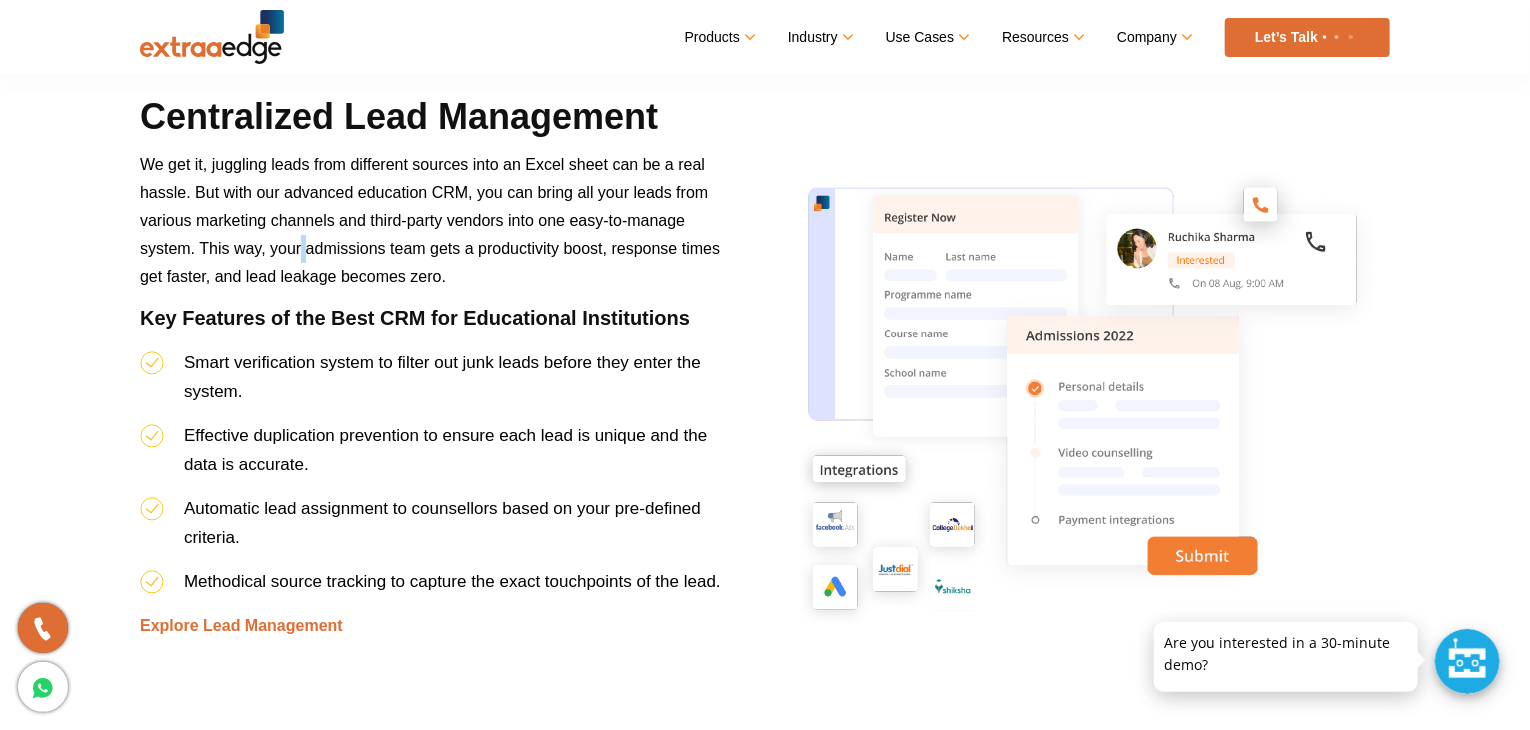 click on "We get it, juggling leads from different sources into an Excel sheet can be a real hassle. But with our advanced education CRM, you can bring all your leads from various marketing channels and third-party vendors into one easy-to-manage system. This way, your admissions team gets a productivity boost, response times get faster, and lead leakage becomes zero." at bounding box center [432, 228] 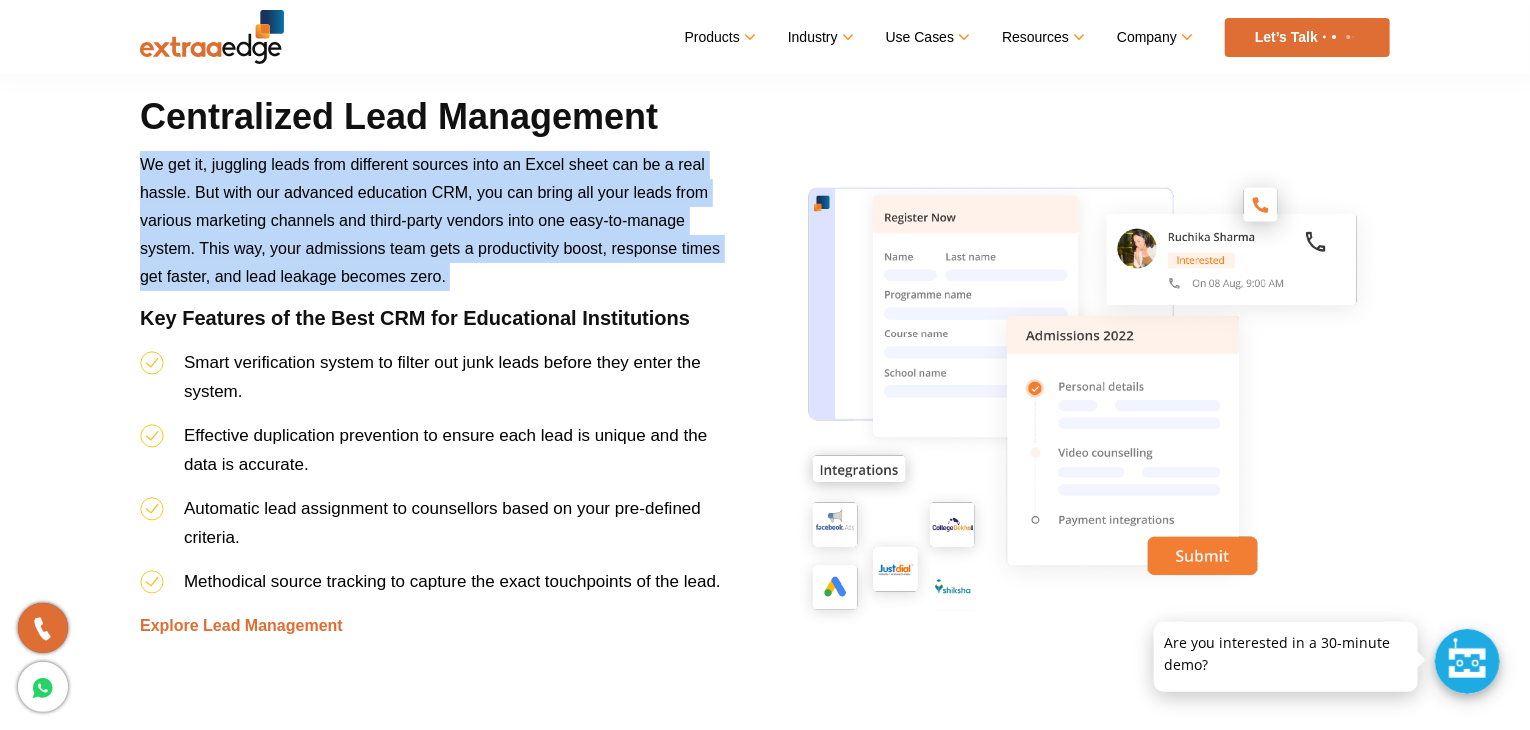 click on "We get it, juggling leads from different sources into an Excel sheet can be a real hassle. But with our advanced education CRM, you can bring all your leads from various marketing channels and third-party vendors into one easy-to-manage system. This way, your admissions team gets a productivity boost, response times get faster, and lead leakage becomes zero." at bounding box center [432, 228] 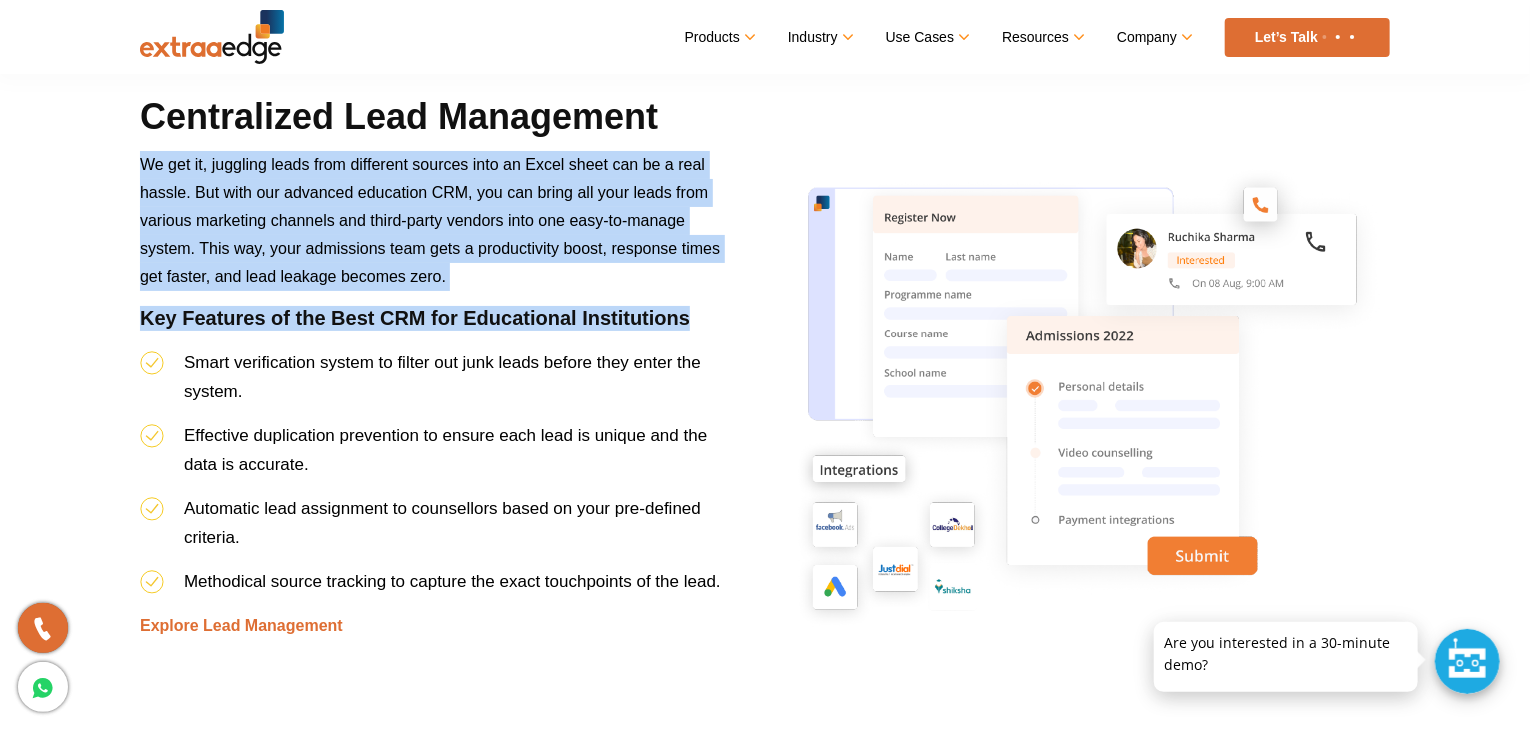 drag, startPoint x: 302, startPoint y: 237, endPoint x: 448, endPoint y: 329, distance: 172.56883 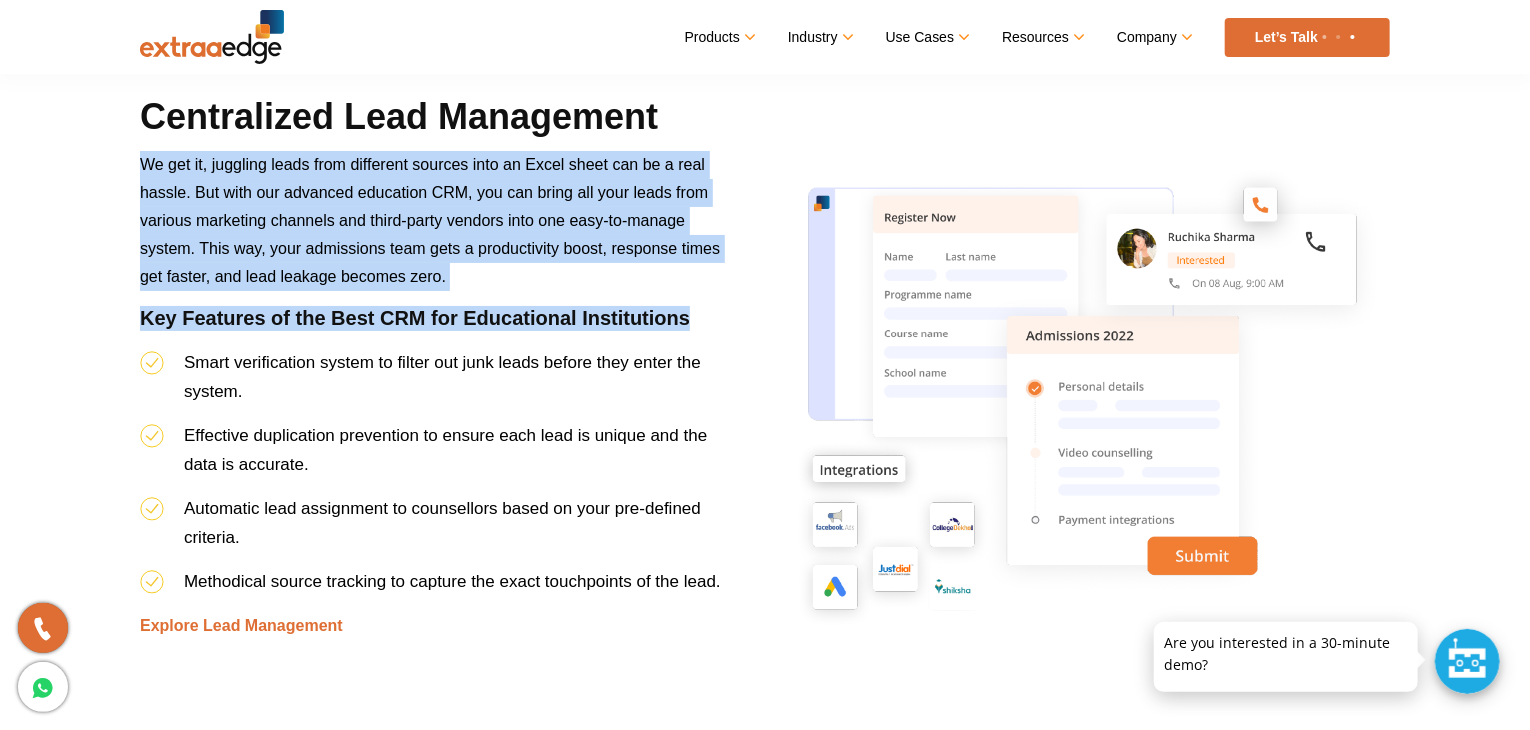 click on "Centralized Lead Management
We get it, juggling leads from different sources into an Excel sheet can be a real hassle. But with our advanced education CRM, you can bring all your leads from various marketing channels and third-party vendors into one easy-to-manage system. This way, your admissions team gets a productivity boost, response times get faster, and lead leakage becomes zero.
Key Features of the Best CRM for Educational Institutions
Smart verification system to filter out junk leads before they enter the system.
Effective duplication prevention to ensure each lead is unique and the data is accurate.
Automatic lead assignment to counsellors based on your pre-defined criteria.
Methodical source tracking to capture the exact touchpoints of the lead.
Explore Lead Management" at bounding box center (432, 398) 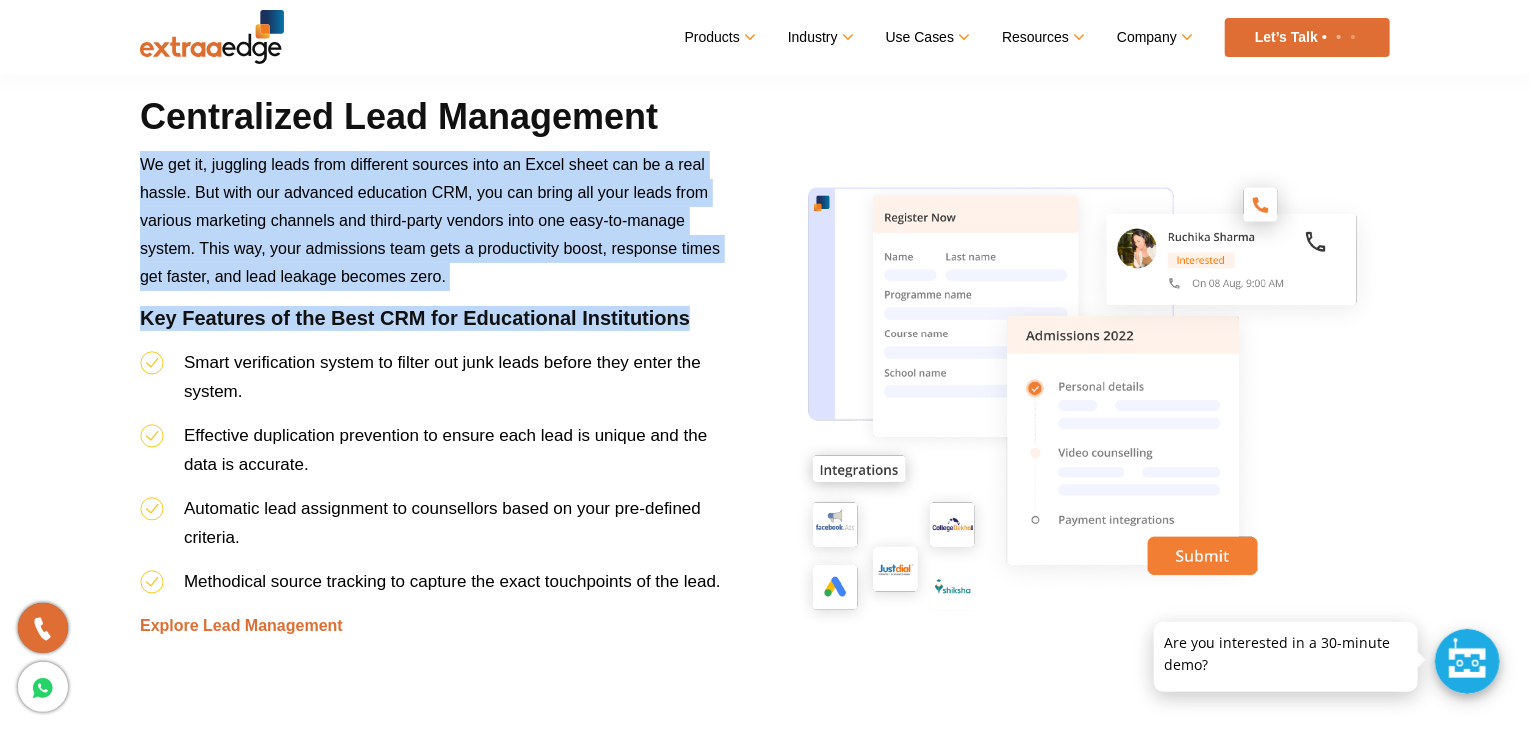 click on "Key Features of the Best CRM for Educational Institutions" at bounding box center (432, 327) 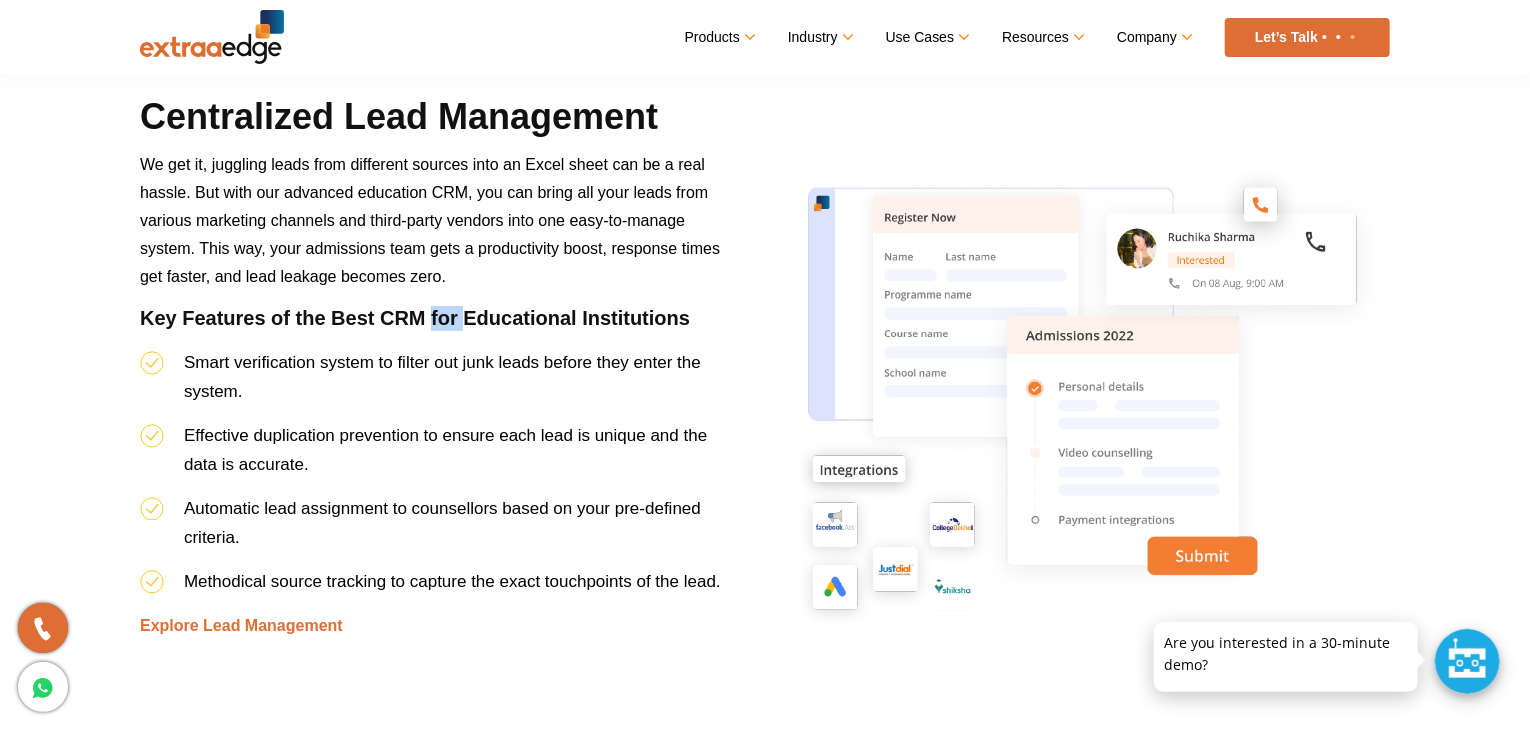 click on "Key Features of the Best CRM for Educational Institutions" at bounding box center [432, 327] 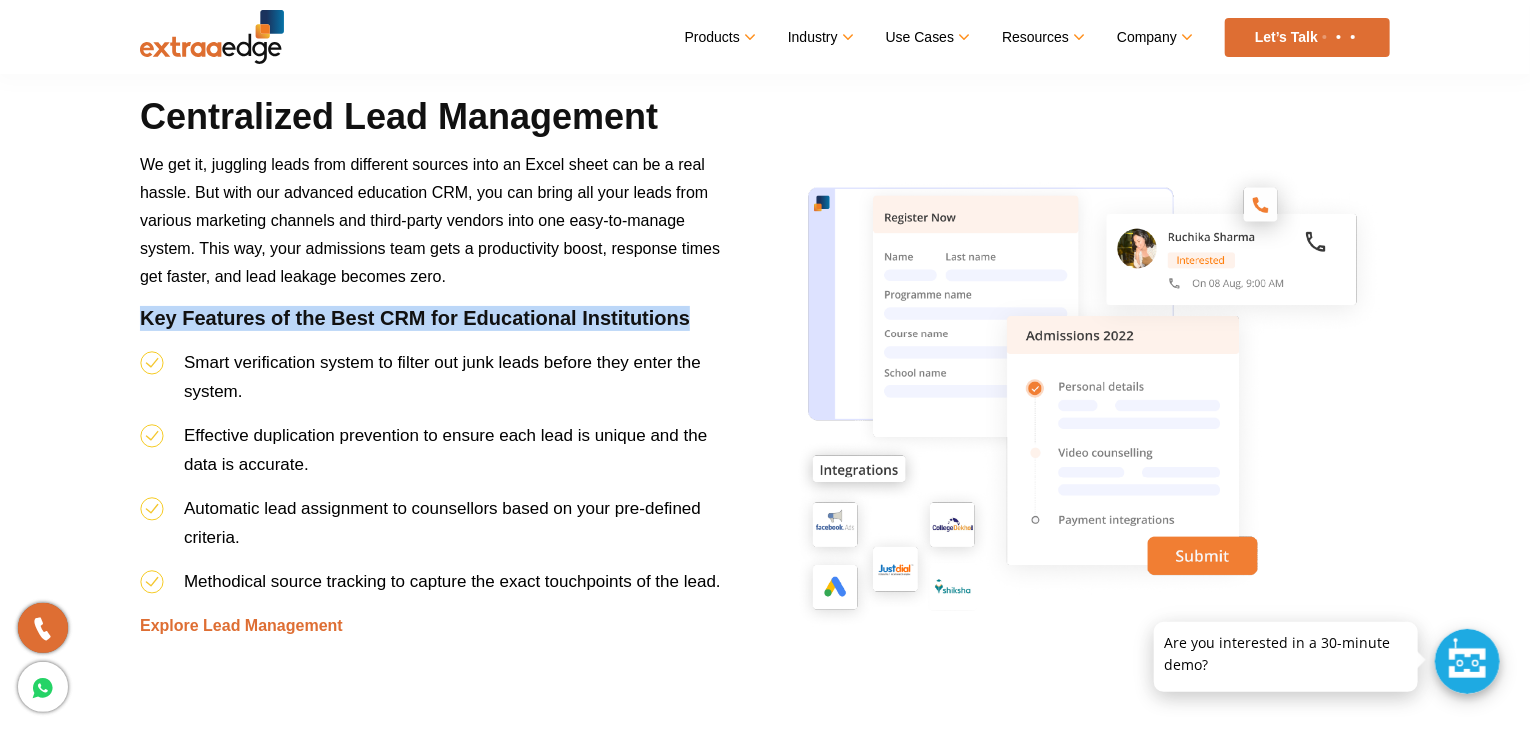 click on "Key Features of the Best CRM for Educational Institutions" at bounding box center [432, 327] 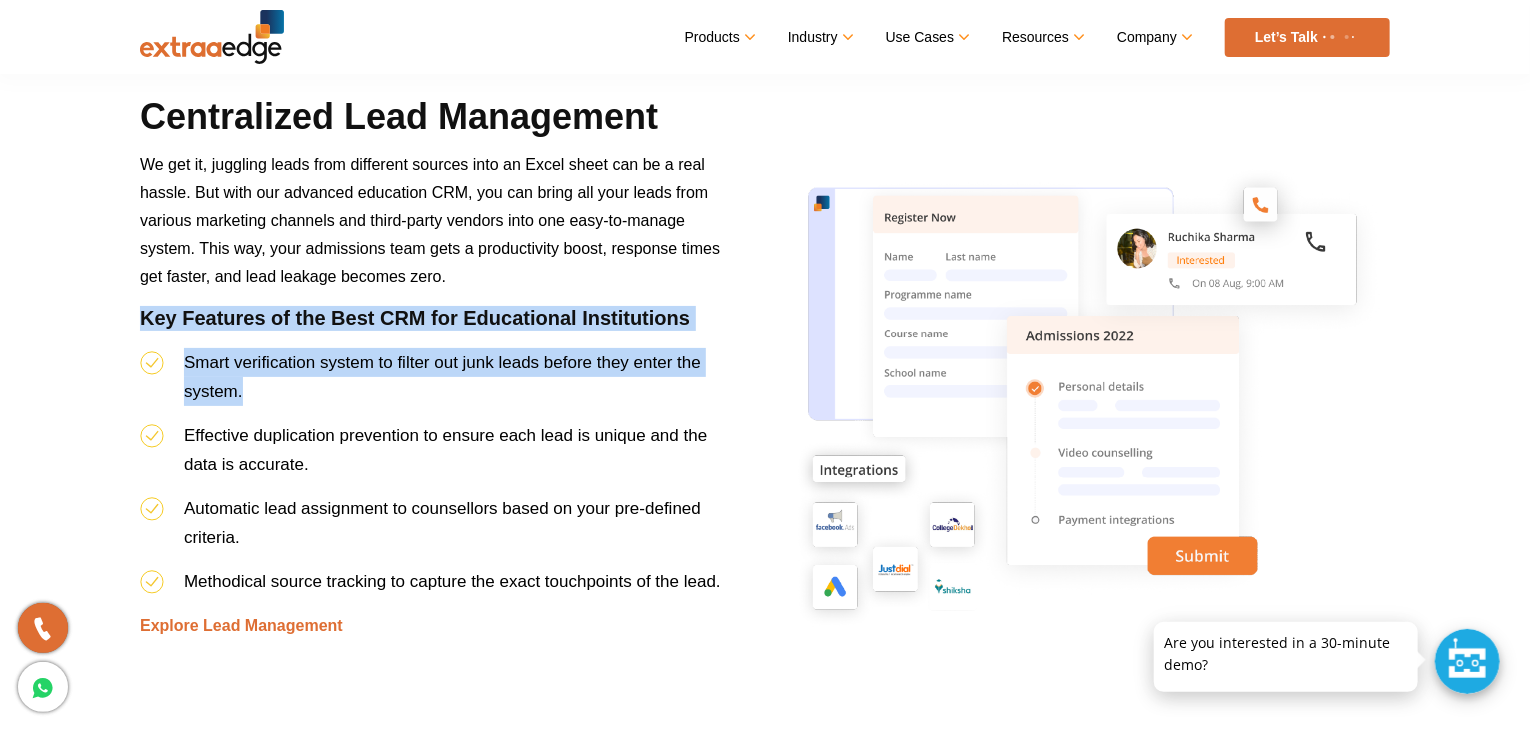 drag, startPoint x: 448, startPoint y: 329, endPoint x: 494, endPoint y: 407, distance: 90.55385 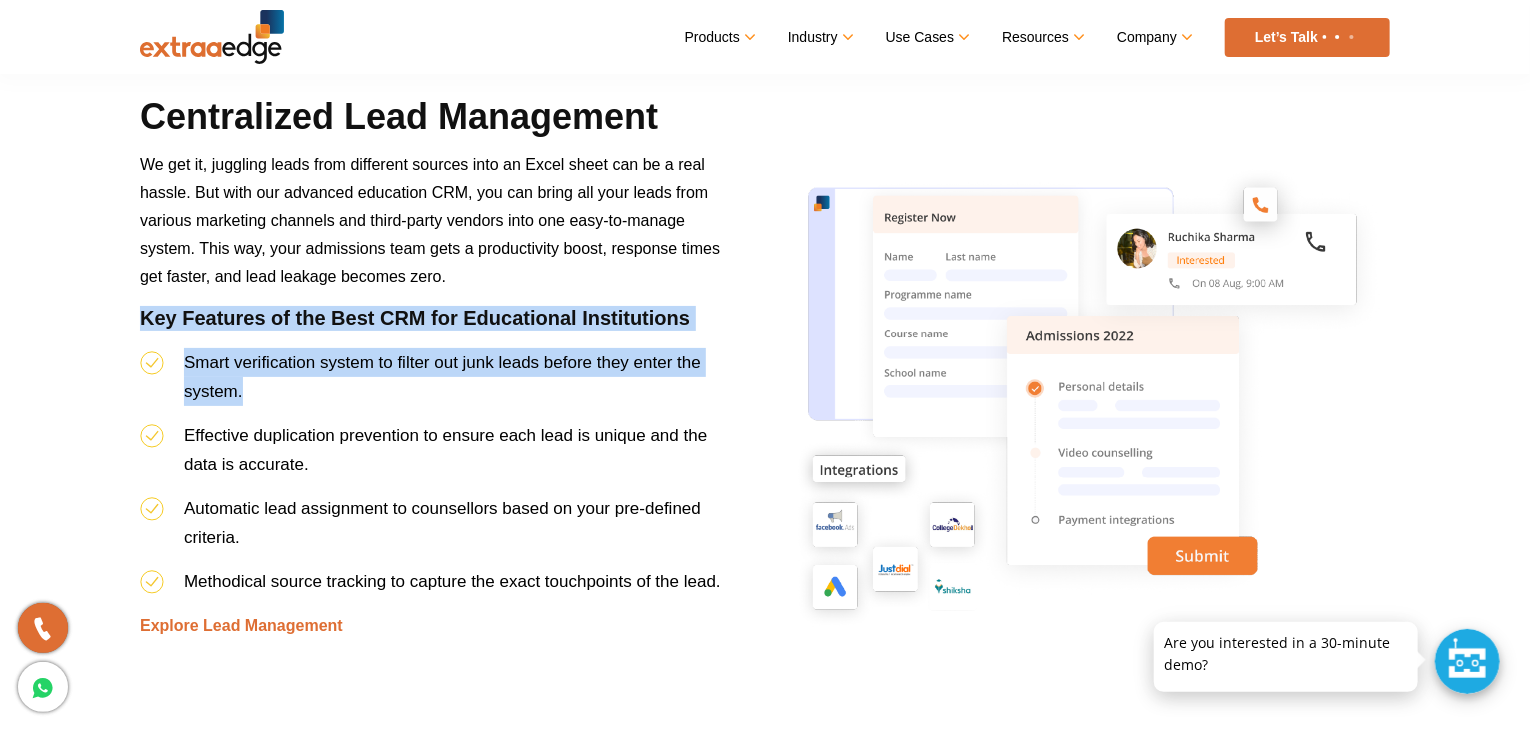 click on "Centralized Lead Management
We get it, juggling leads from different sources into an Excel sheet can be a real hassle. But with our advanced education CRM, you can bring all your leads from various marketing channels and third-party vendors into one easy-to-manage system. This way, your admissions team gets a productivity boost, response times get faster, and lead leakage becomes zero.
Key Features of the Best CRM for Educational Institutions
Smart verification system to filter out junk leads before they enter the system.
Effective duplication prevention to ensure each lead is unique and the data is accurate.
Automatic lead assignment to counsellors based on your pre-defined criteria.
Methodical source tracking to capture the exact touchpoints of the lead.
Explore Lead Management" at bounding box center [432, 398] 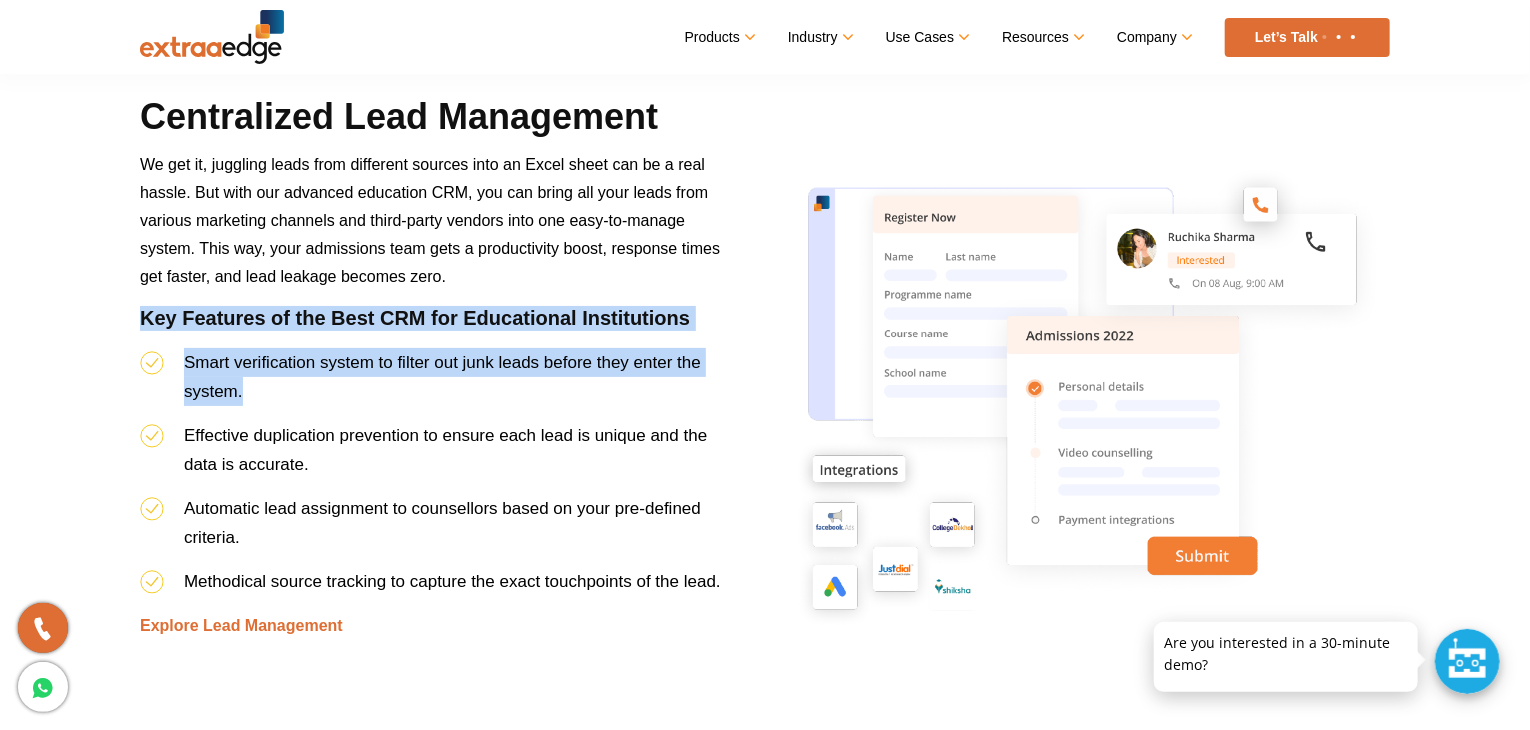 click on "Smart verification system to filter out junk leads before they enter the system." at bounding box center [432, 384] 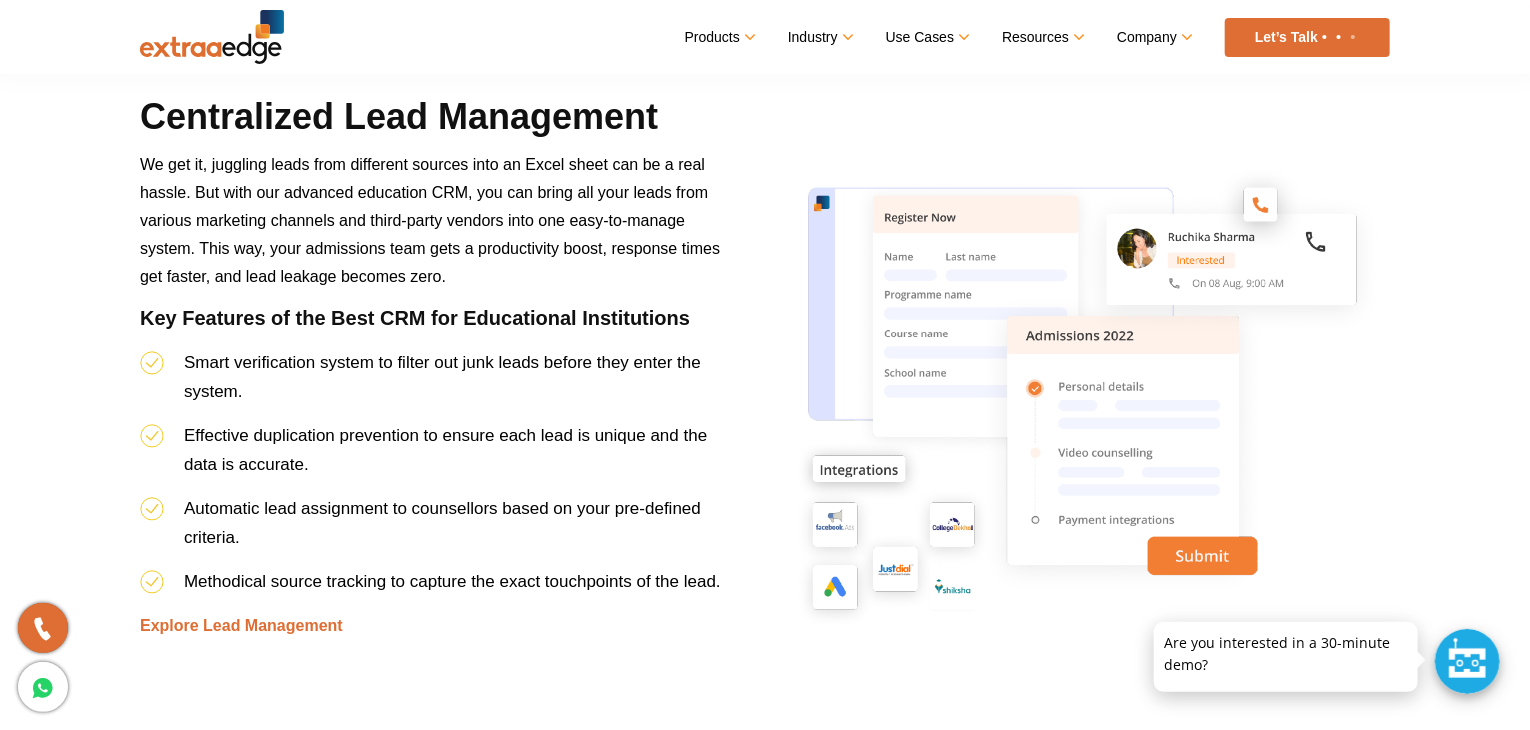 click on "Smart verification system to filter out junk leads before they enter the system." at bounding box center (432, 384) 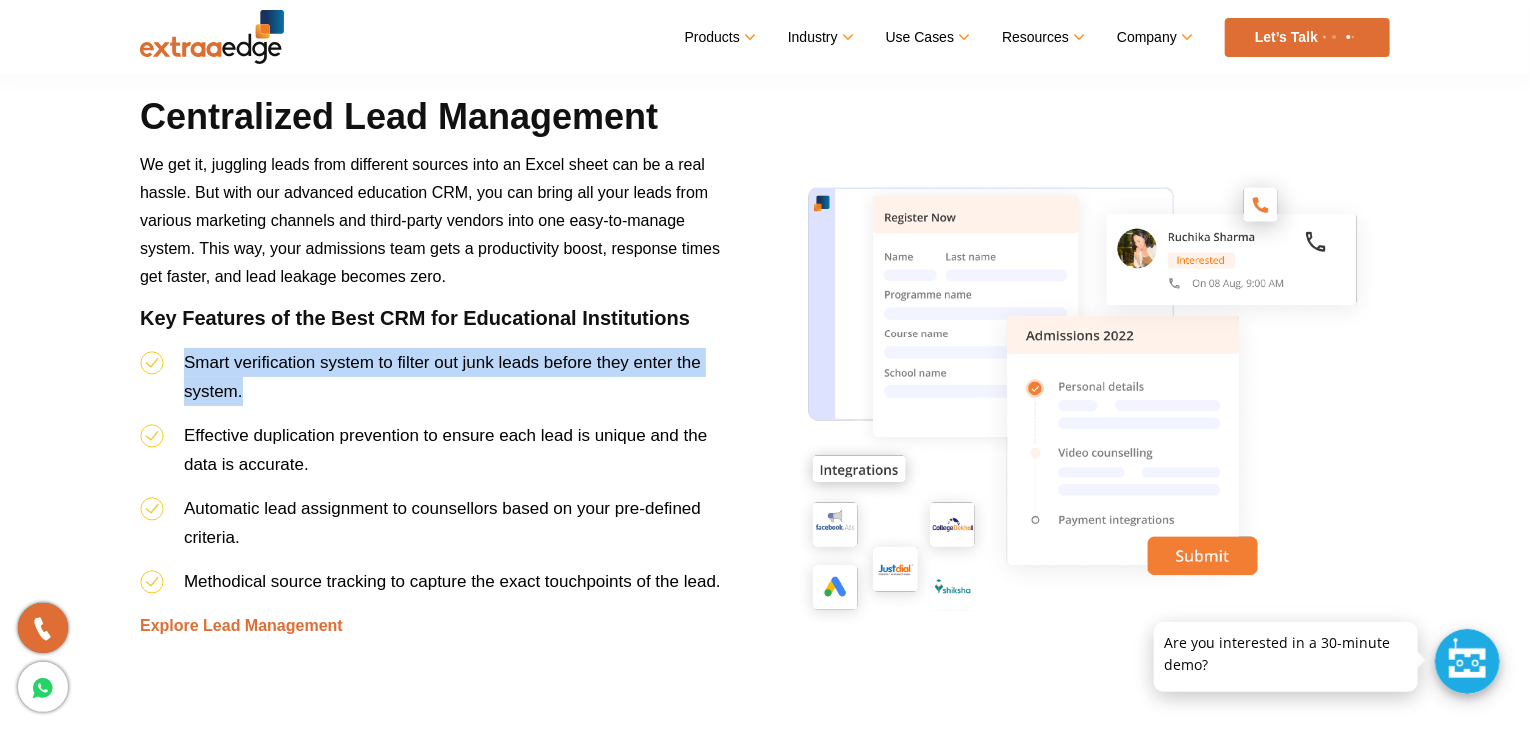 click on "Smart verification system to filter out junk leads before they enter the system." at bounding box center [432, 384] 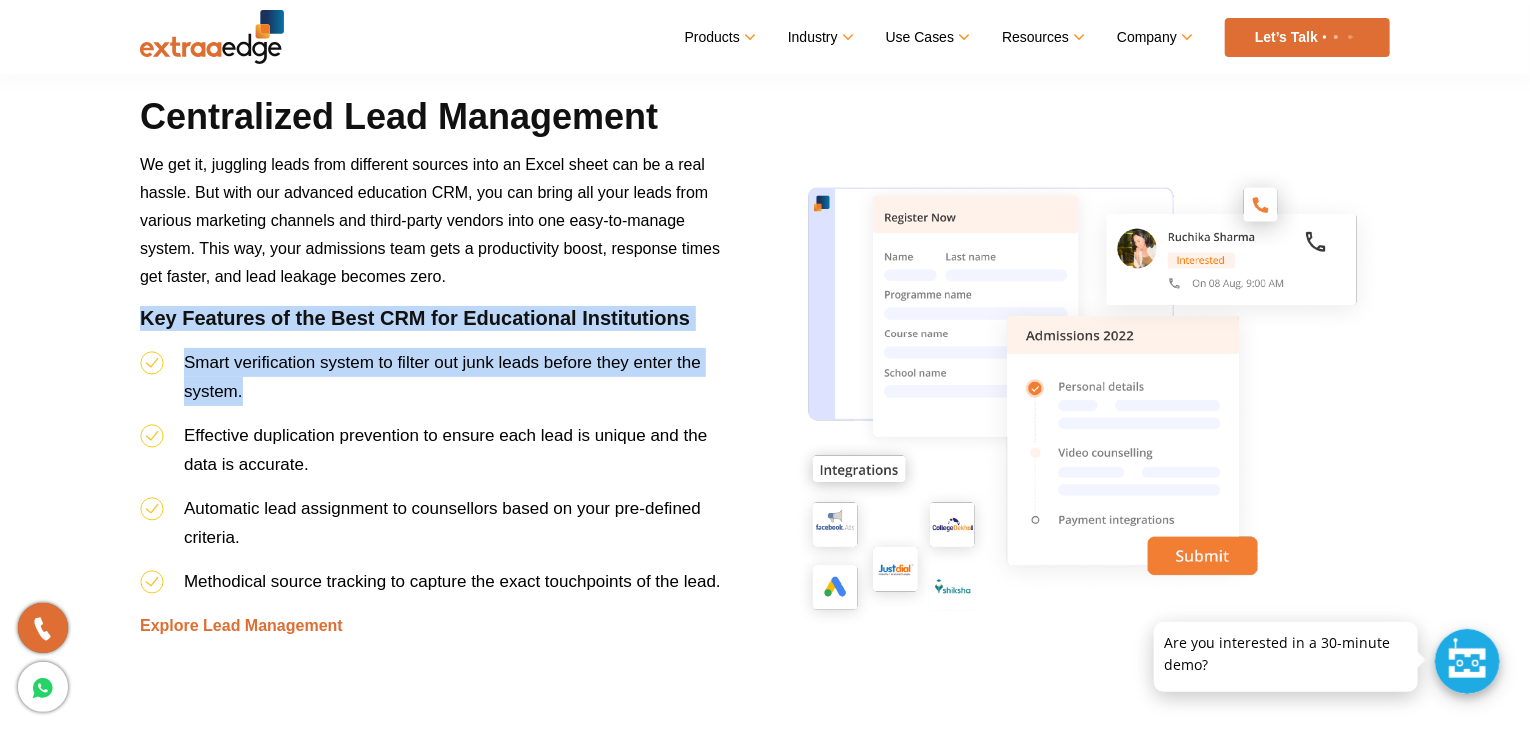 drag, startPoint x: 494, startPoint y: 407, endPoint x: 487, endPoint y: 329, distance: 78.31347 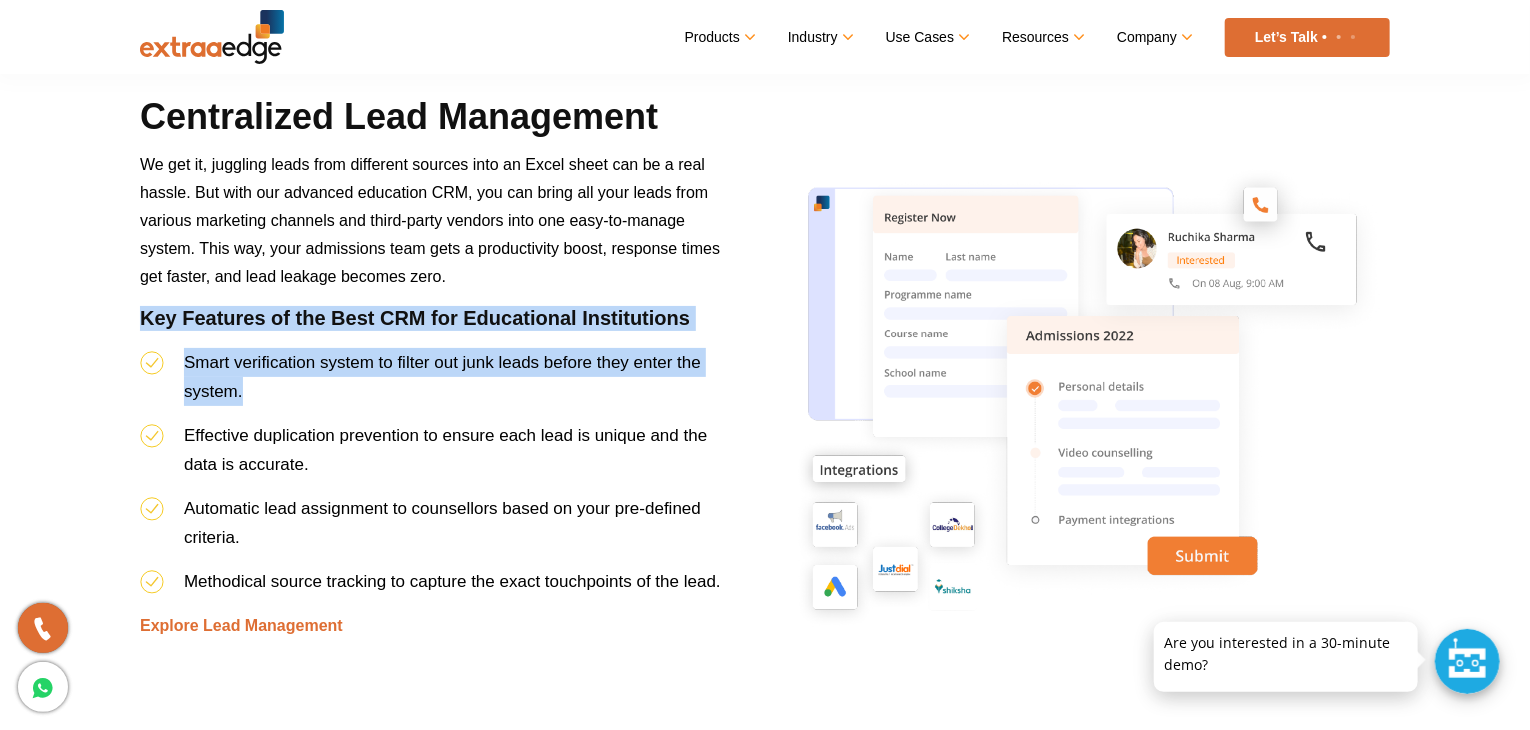click on "Centralized Lead Management
We get it, juggling leads from different sources into an Excel sheet can be a real hassle. But with our advanced education CRM, you can bring all your leads from various marketing channels and third-party vendors into one easy-to-manage system. This way, your admissions team gets a productivity boost, response times get faster, and lead leakage becomes zero.
Key Features of the Best CRM for Educational Institutions
Smart verification system to filter out junk leads before they enter the system.
Effective duplication prevention to ensure each lead is unique and the data is accurate.
Automatic lead assignment to counsellors based on your pre-defined criteria.
Methodical source tracking to capture the exact touchpoints of the lead.
Explore Lead Management" at bounding box center [432, 398] 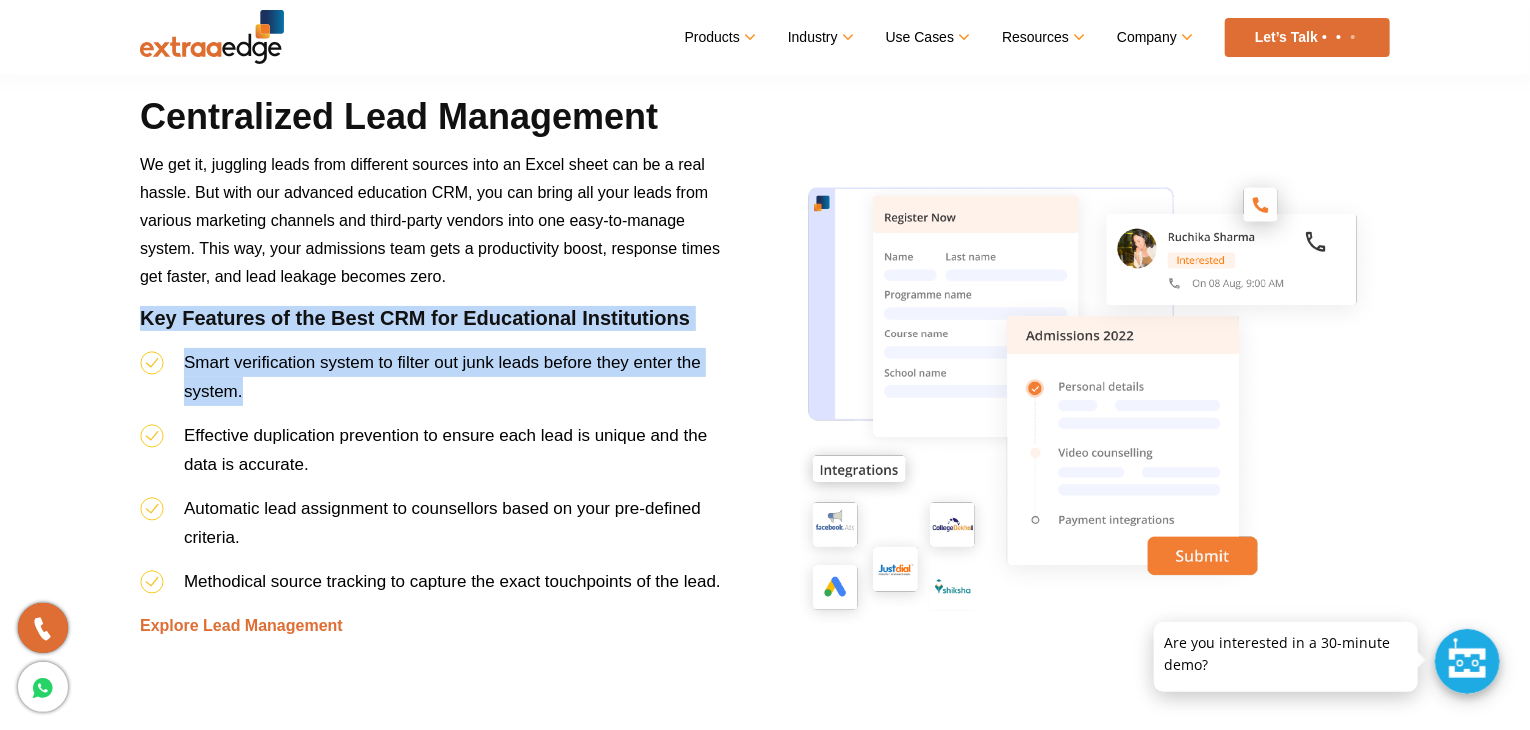 click on "Key Features of the Best CRM for Educational Institutions" at bounding box center [432, 327] 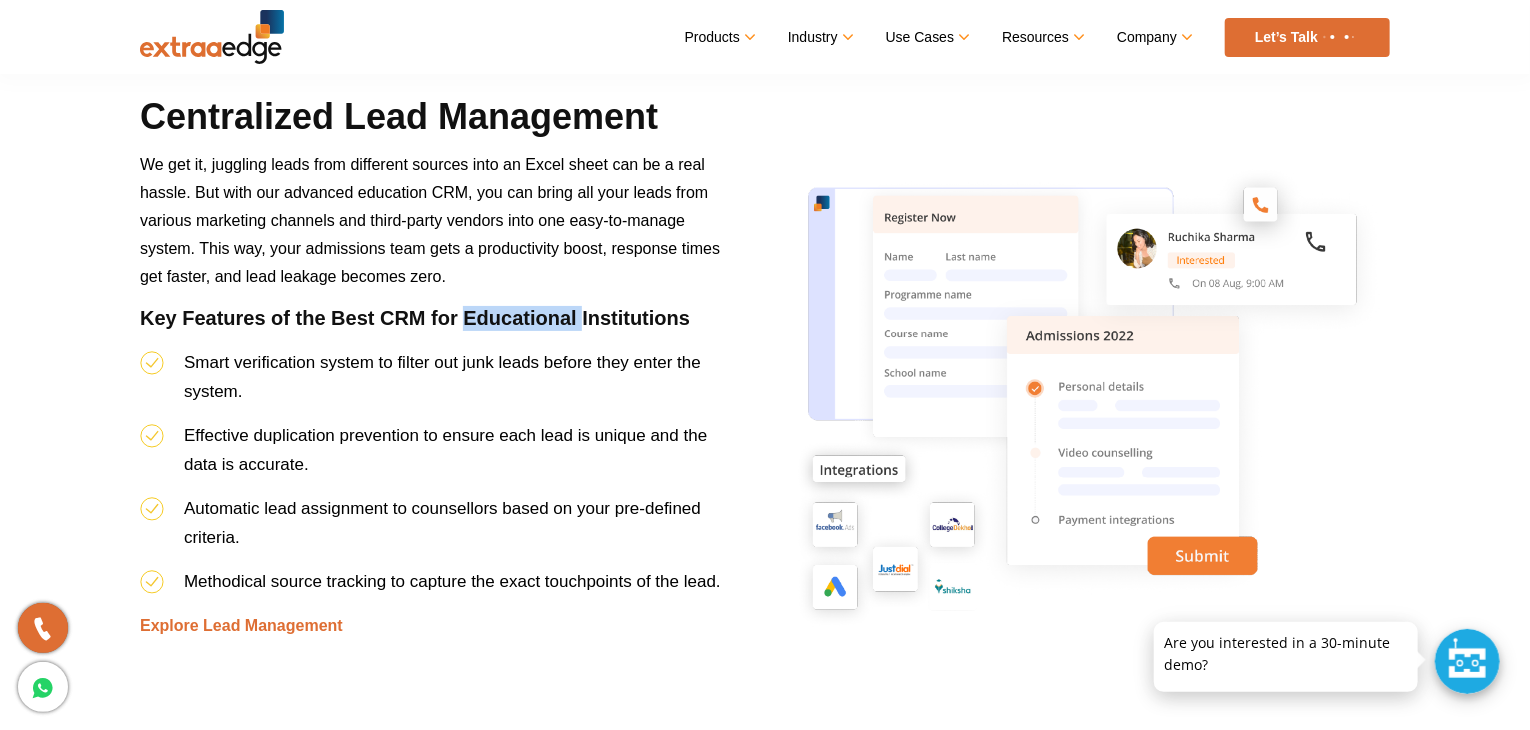 click on "Key Features of the Best CRM for Educational Institutions" at bounding box center [432, 327] 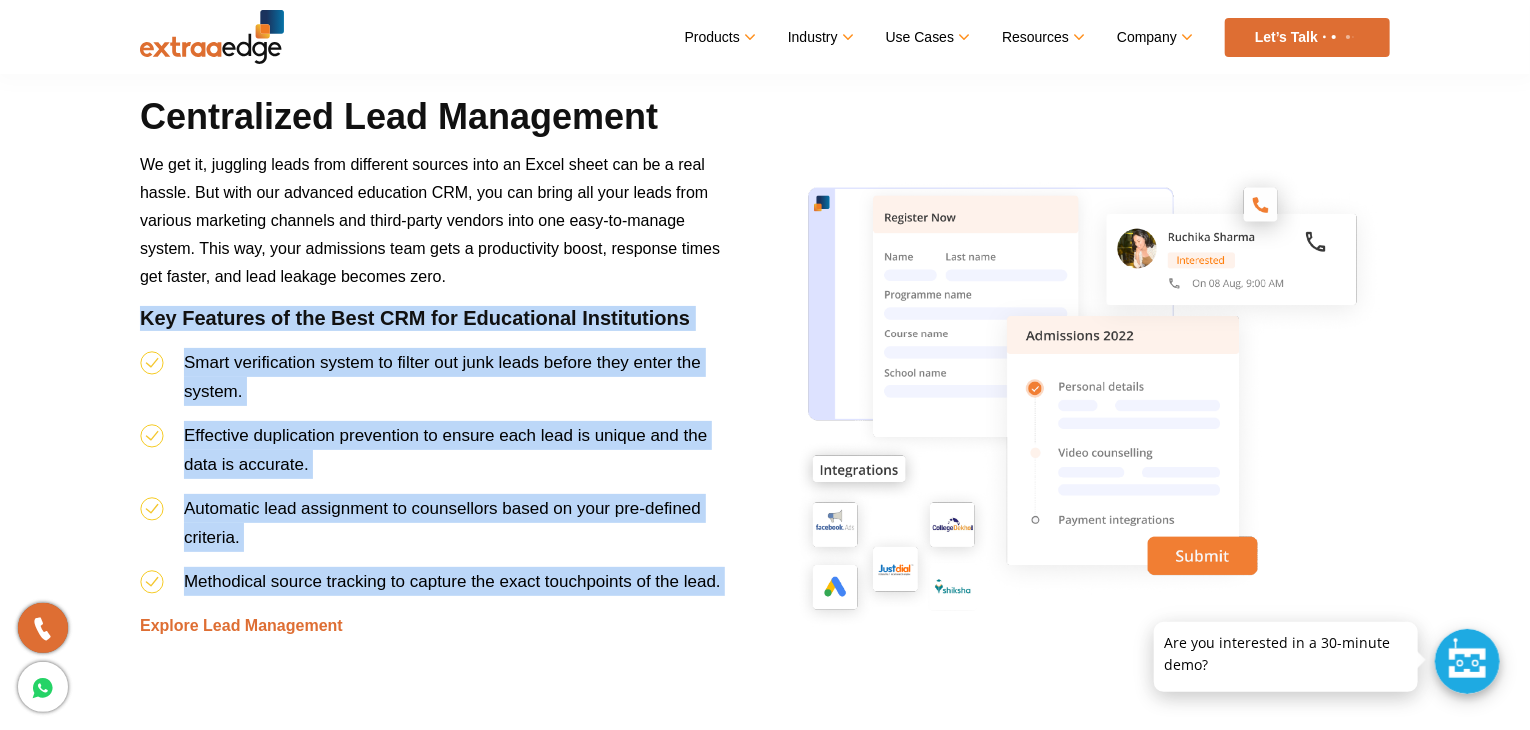 drag, startPoint x: 487, startPoint y: 329, endPoint x: 577, endPoint y: 567, distance: 254.44843 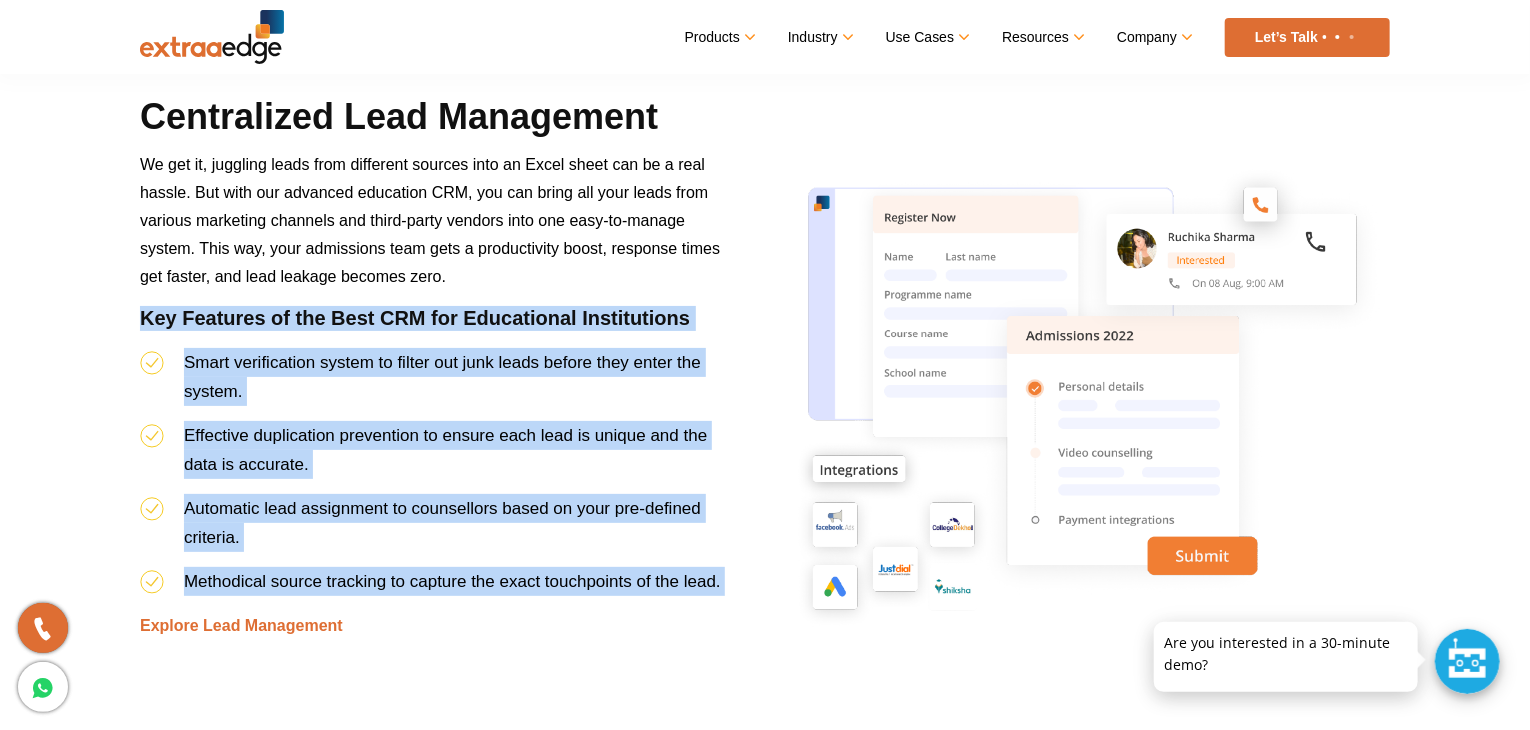 click on "Centralized Lead Management
We get it, juggling leads from different sources into an Excel sheet can be a real hassle. But with our advanced education CRM, you can bring all your leads from various marketing channels and third-party vendors into one easy-to-manage system. This way, your admissions team gets a productivity boost, response times get faster, and lead leakage becomes zero.
Key Features of the Best CRM for Educational Institutions
Smart verification system to filter out junk leads before they enter the system.
Effective duplication prevention to ensure each lead is unique and the data is accurate.
Automatic lead assignment to counsellors based on your pre-defined criteria.
Methodical source tracking to capture the exact touchpoints of the lead.
Explore Lead Management" at bounding box center (432, 398) 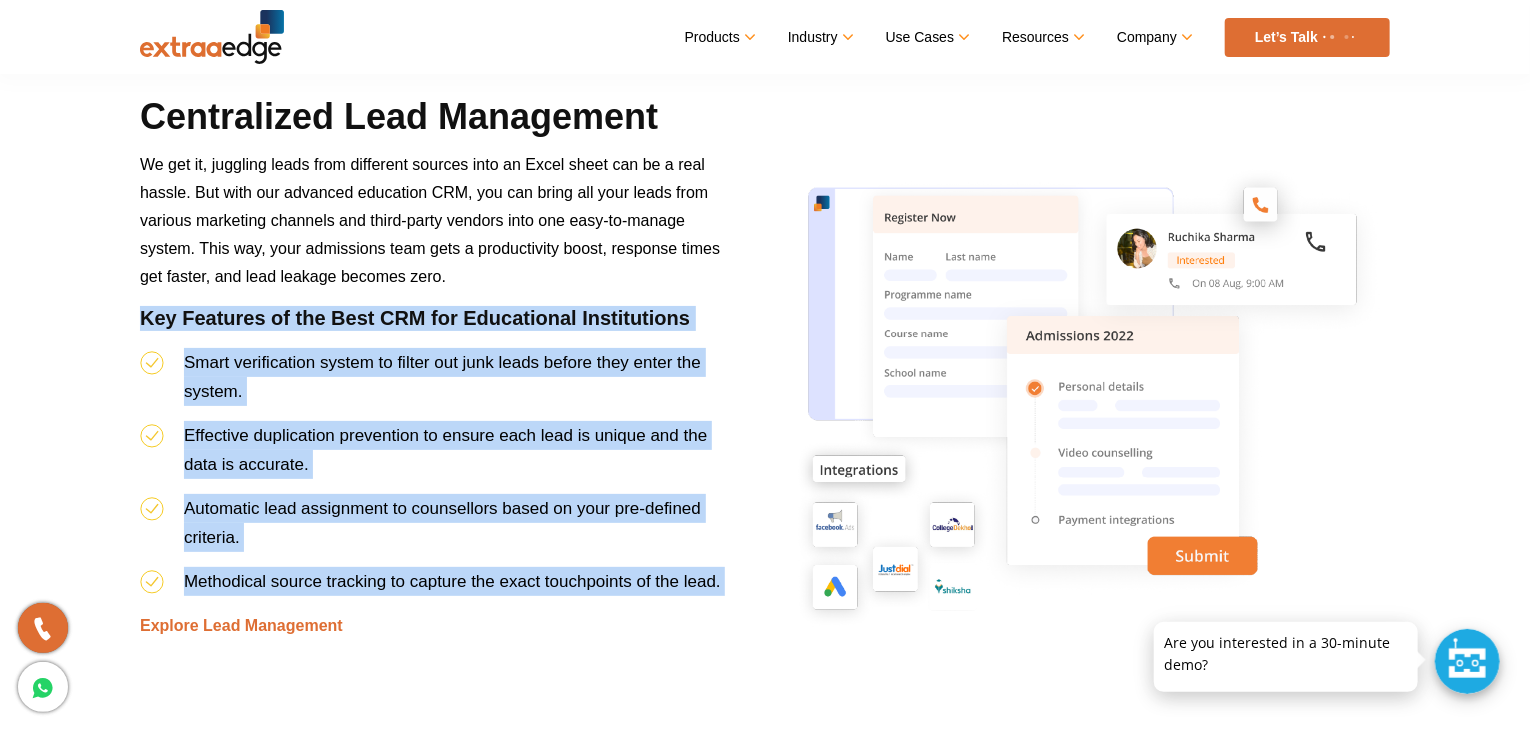 click on "Methodical source tracking to capture the exact touchpoints of the lead." at bounding box center [432, 589] 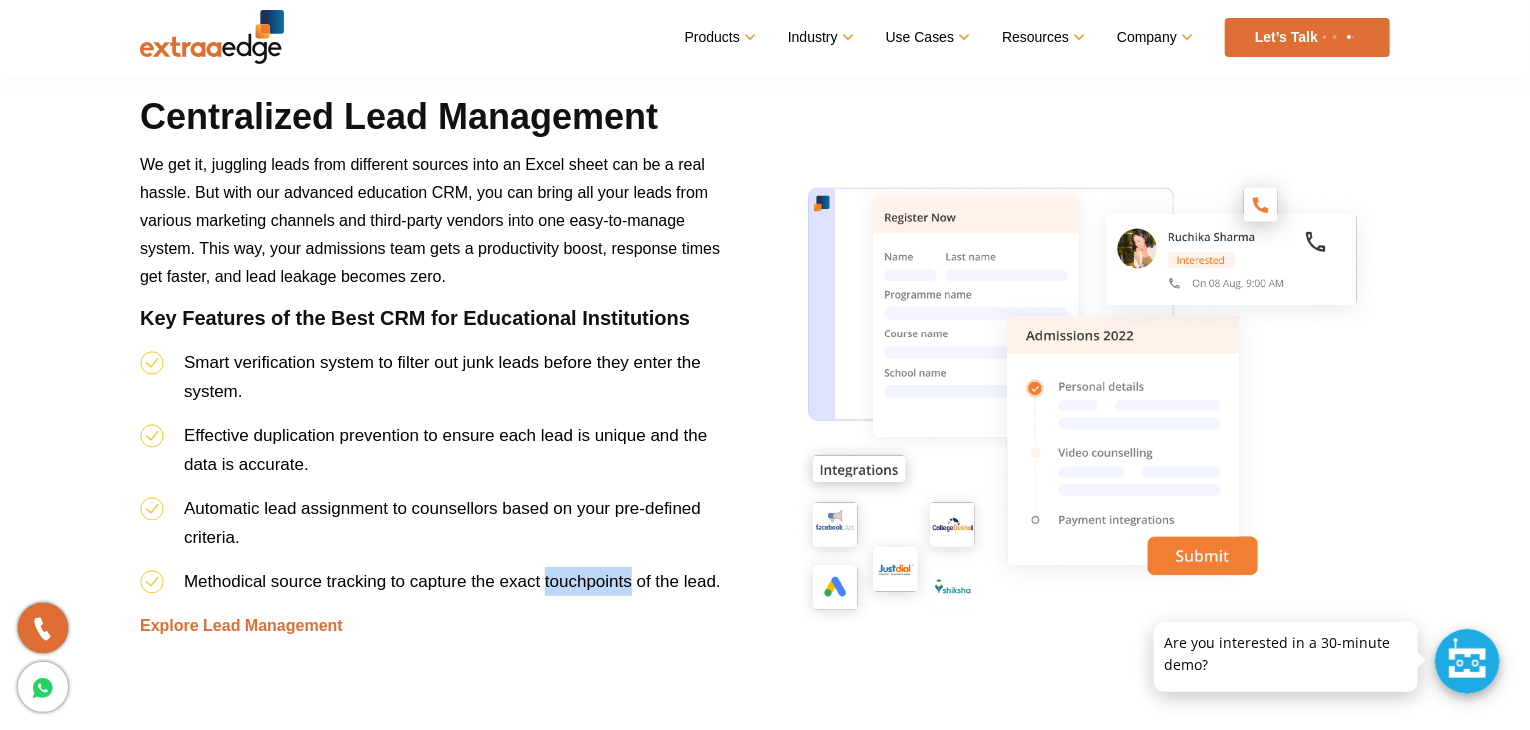 click on "Methodical source tracking to capture the exact touchpoints of the lead." at bounding box center [432, 589] 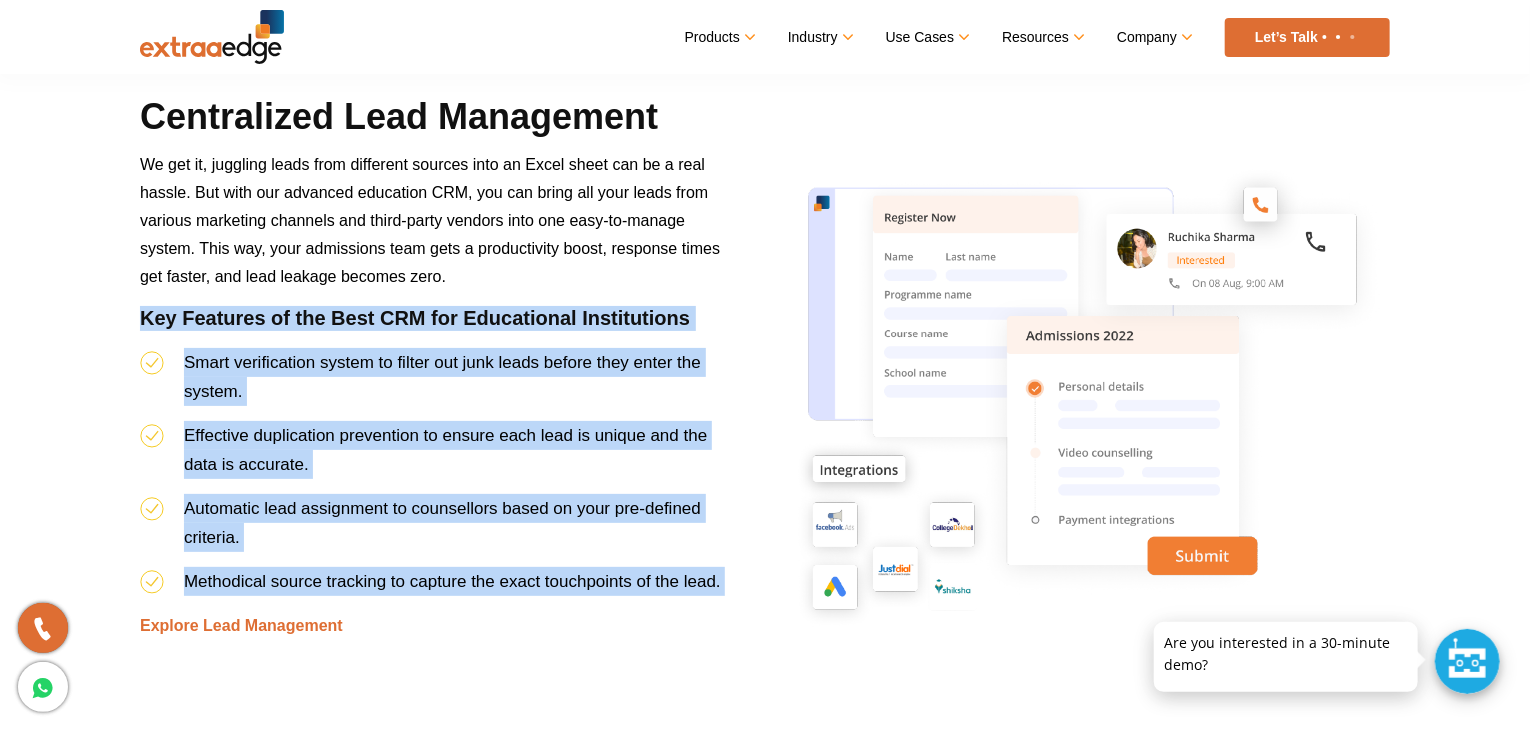 drag, startPoint x: 577, startPoint y: 567, endPoint x: 513, endPoint y: 311, distance: 263.87875 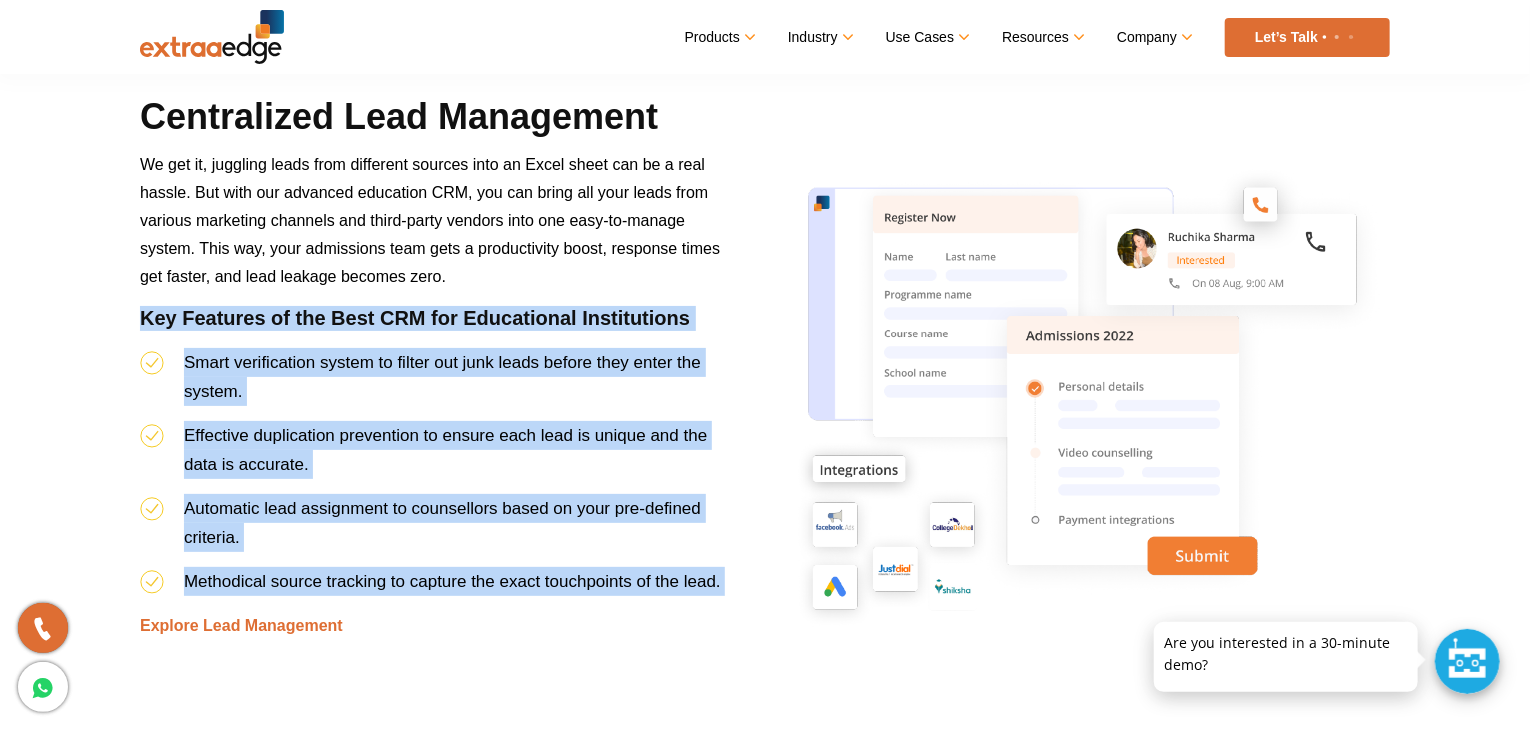 click on "Centralized Lead Management
We get it, juggling leads from different sources into an Excel sheet can be a real hassle. But with our advanced education CRM, you can bring all your leads from various marketing channels and third-party vendors into one easy-to-manage system. This way, your admissions team gets a productivity boost, response times get faster, and lead leakage becomes zero.
Key Features of the Best CRM for Educational Institutions
Smart verification system to filter out junk leads before they enter the system.
Effective duplication prevention to ensure each lead is unique and the data is accurate.
Automatic lead assignment to counsellors based on your pre-defined criteria.
Methodical source tracking to capture the exact touchpoints of the lead.
Explore Lead Management" at bounding box center [432, 398] 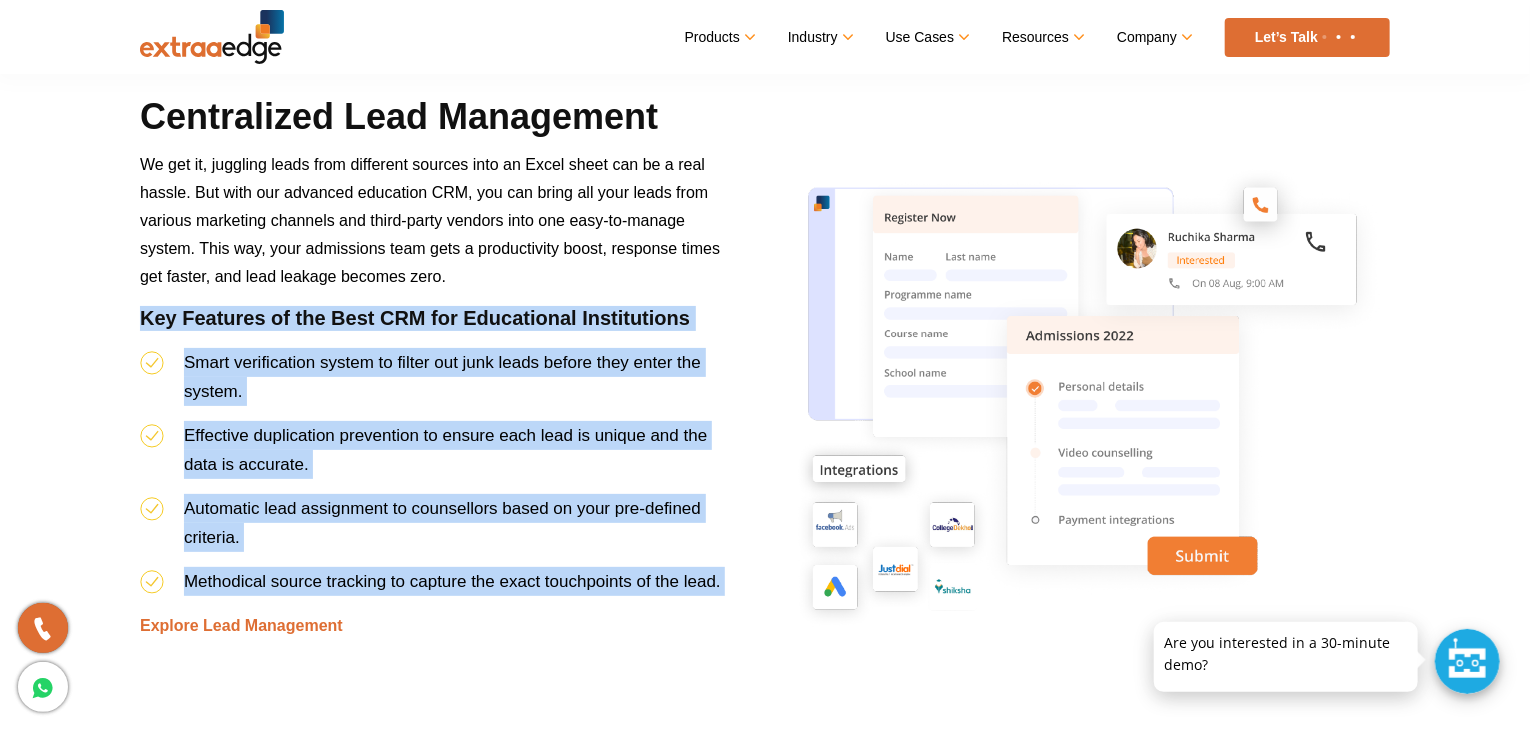 click on "Key Features of the Best CRM for Educational Institutions" at bounding box center (432, 327) 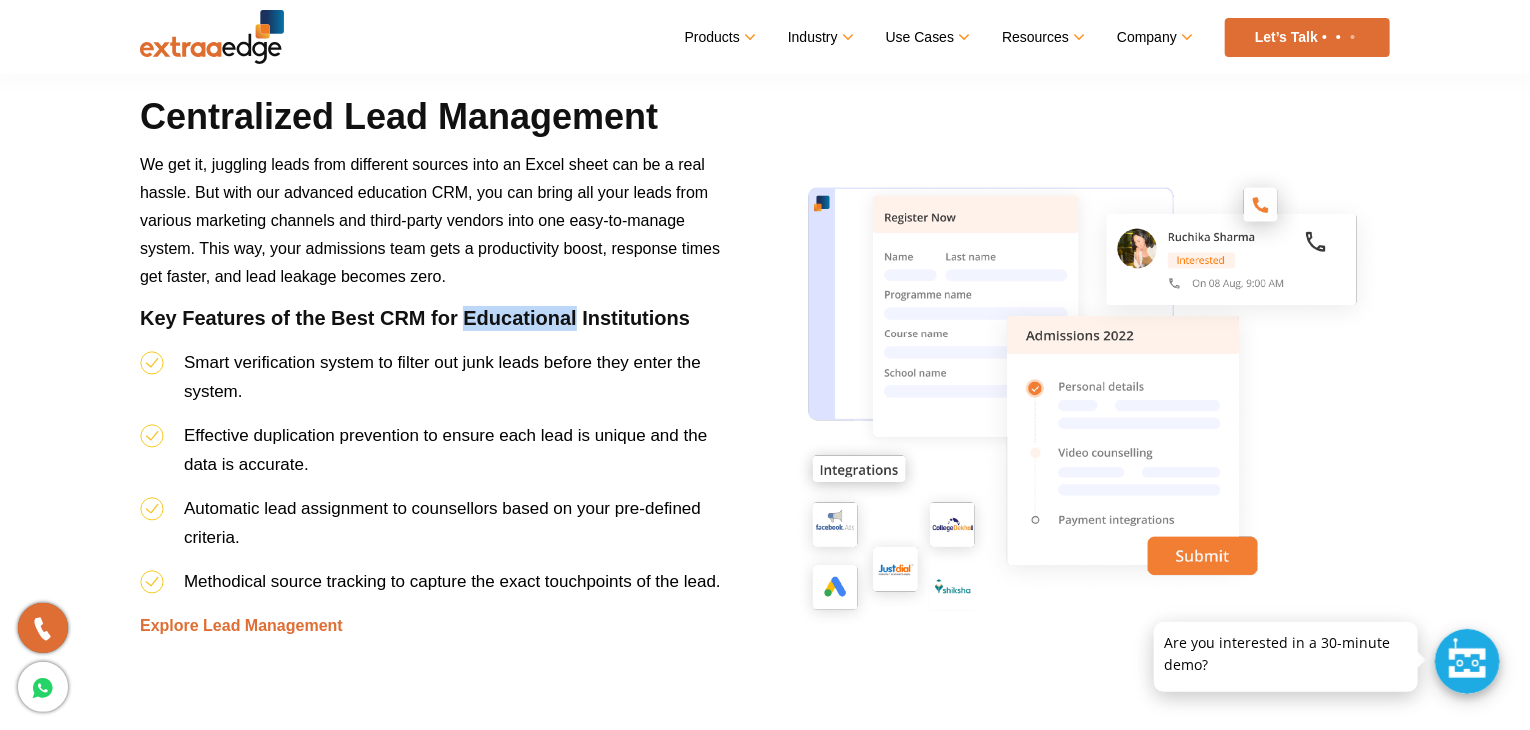 click on "Key Features of the Best CRM for Educational Institutions" at bounding box center [432, 327] 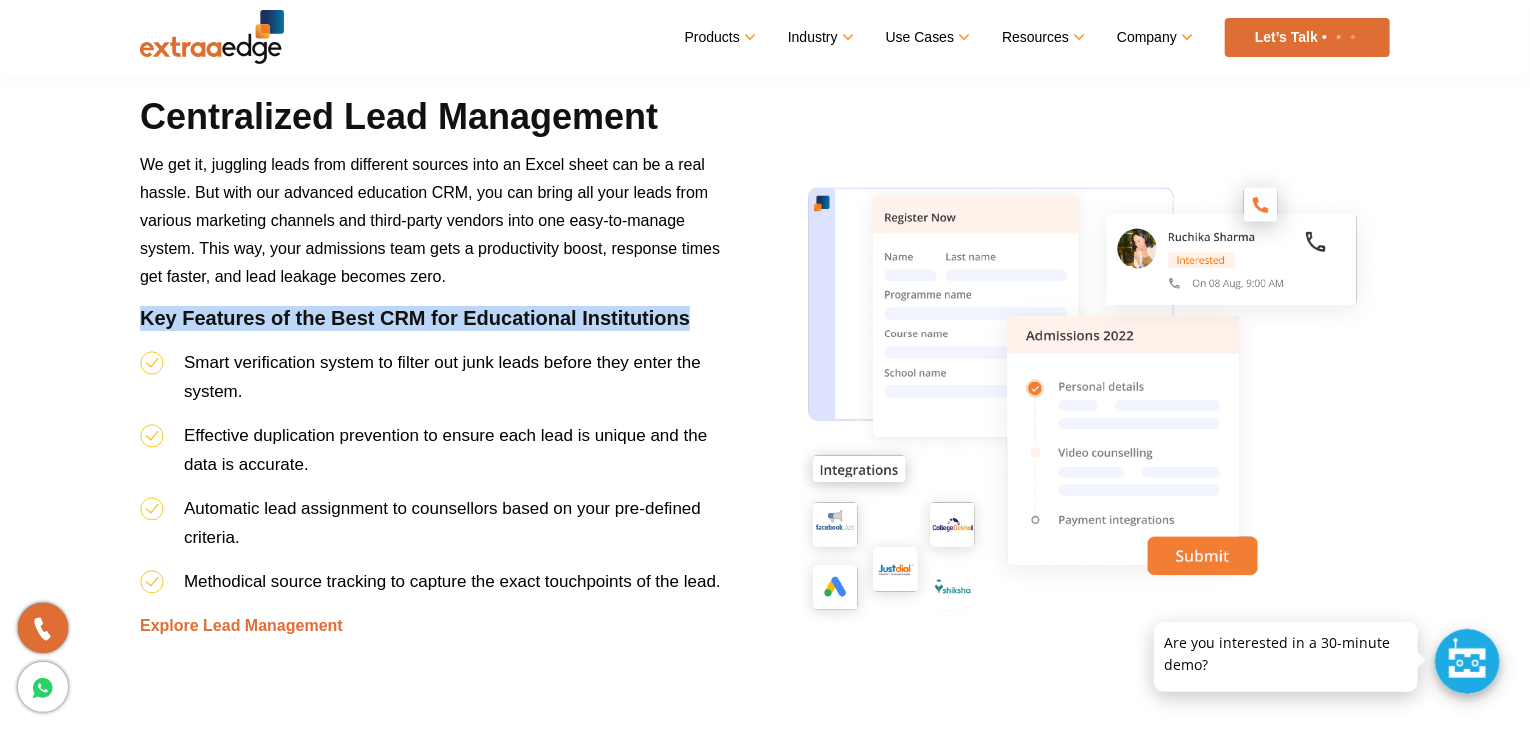 click on "Key Features of the Best CRM for Educational Institutions" at bounding box center [432, 327] 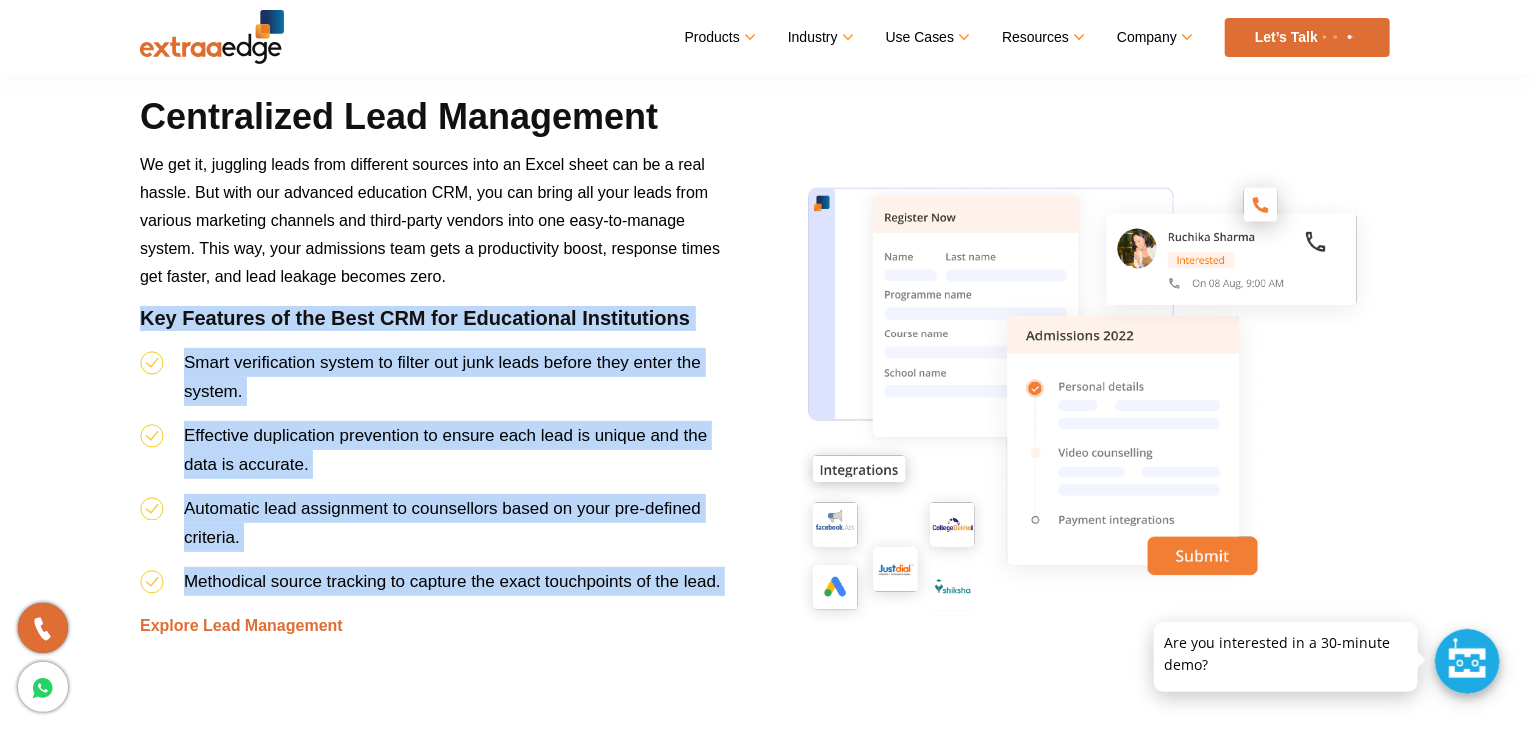 drag, startPoint x: 513, startPoint y: 311, endPoint x: 616, endPoint y: 599, distance: 305.86435 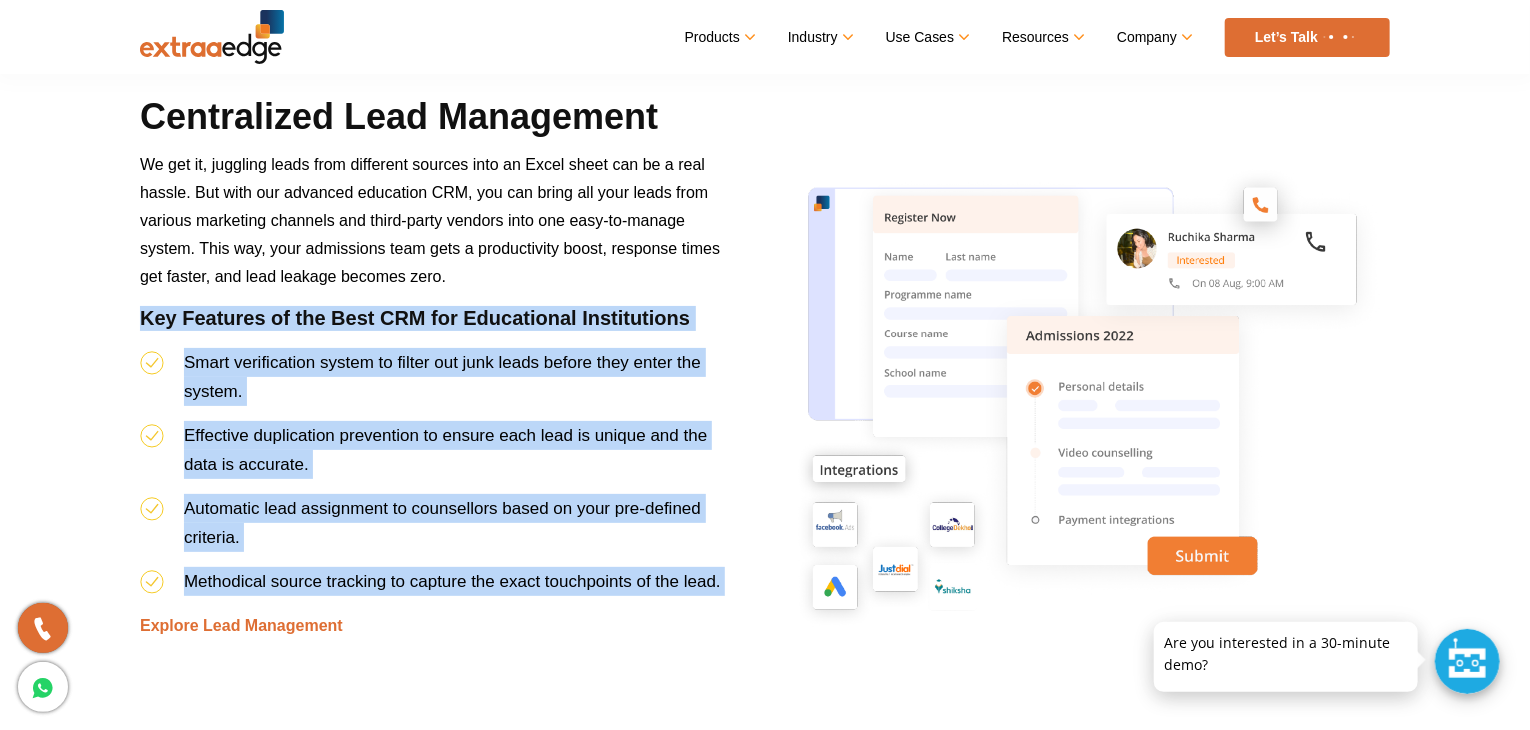 click on "Centralized Lead Management
We get it, juggling leads from different sources into an Excel sheet can be a real hassle. But with our advanced education CRM, you can bring all your leads from various marketing channels and third-party vendors into one easy-to-manage system. This way, your admissions team gets a productivity boost, response times get faster, and lead leakage becomes zero.
Key Features of the Best CRM for Educational Institutions
Smart verification system to filter out junk leads before they enter the system.
Effective duplication prevention to ensure each lead is unique and the data is accurate.
Automatic lead assignment to counsellors based on your pre-defined criteria.
Methodical source tracking to capture the exact touchpoints of the lead.
Explore Lead Management" at bounding box center [432, 398] 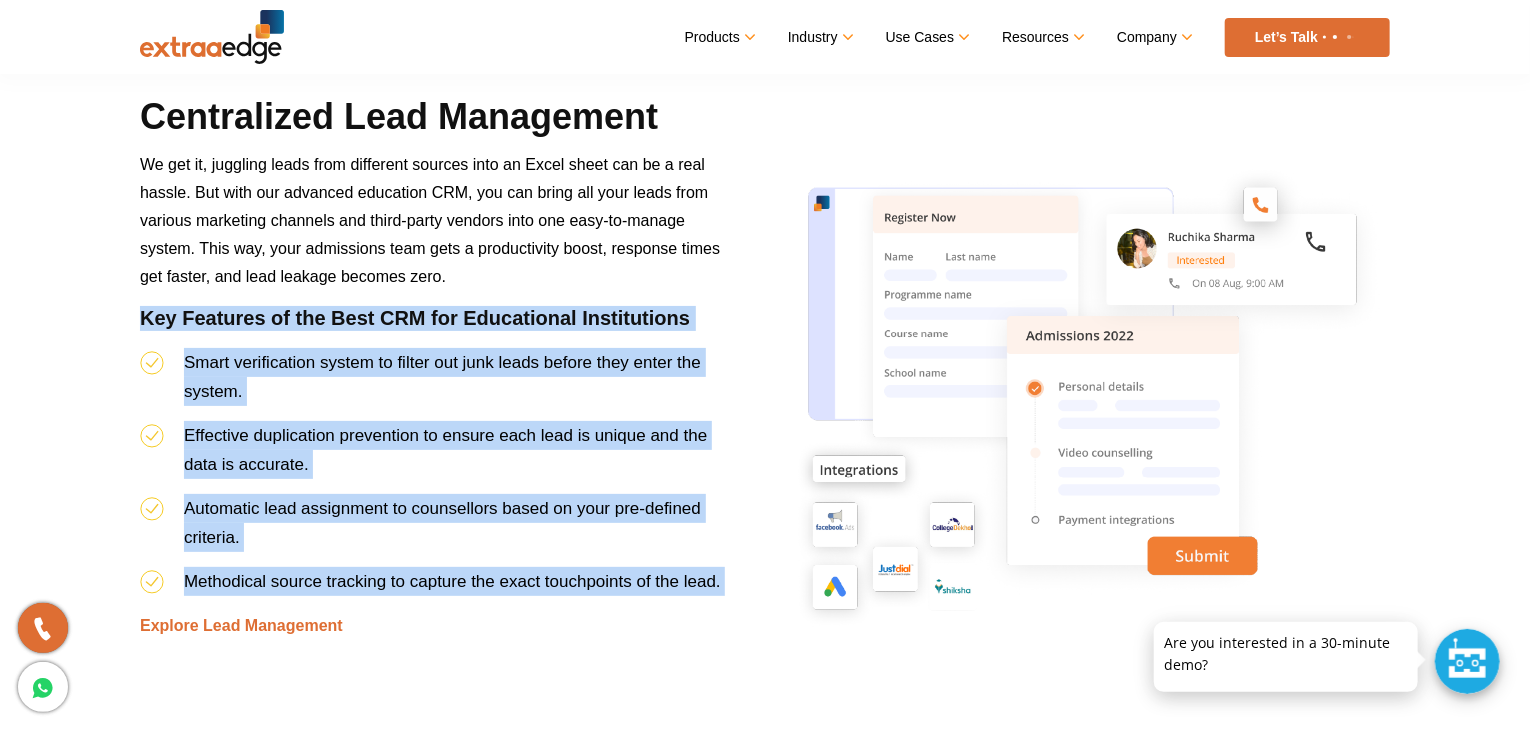 click on "Methodical source tracking to capture the exact touchpoints of the lead." at bounding box center [432, 589] 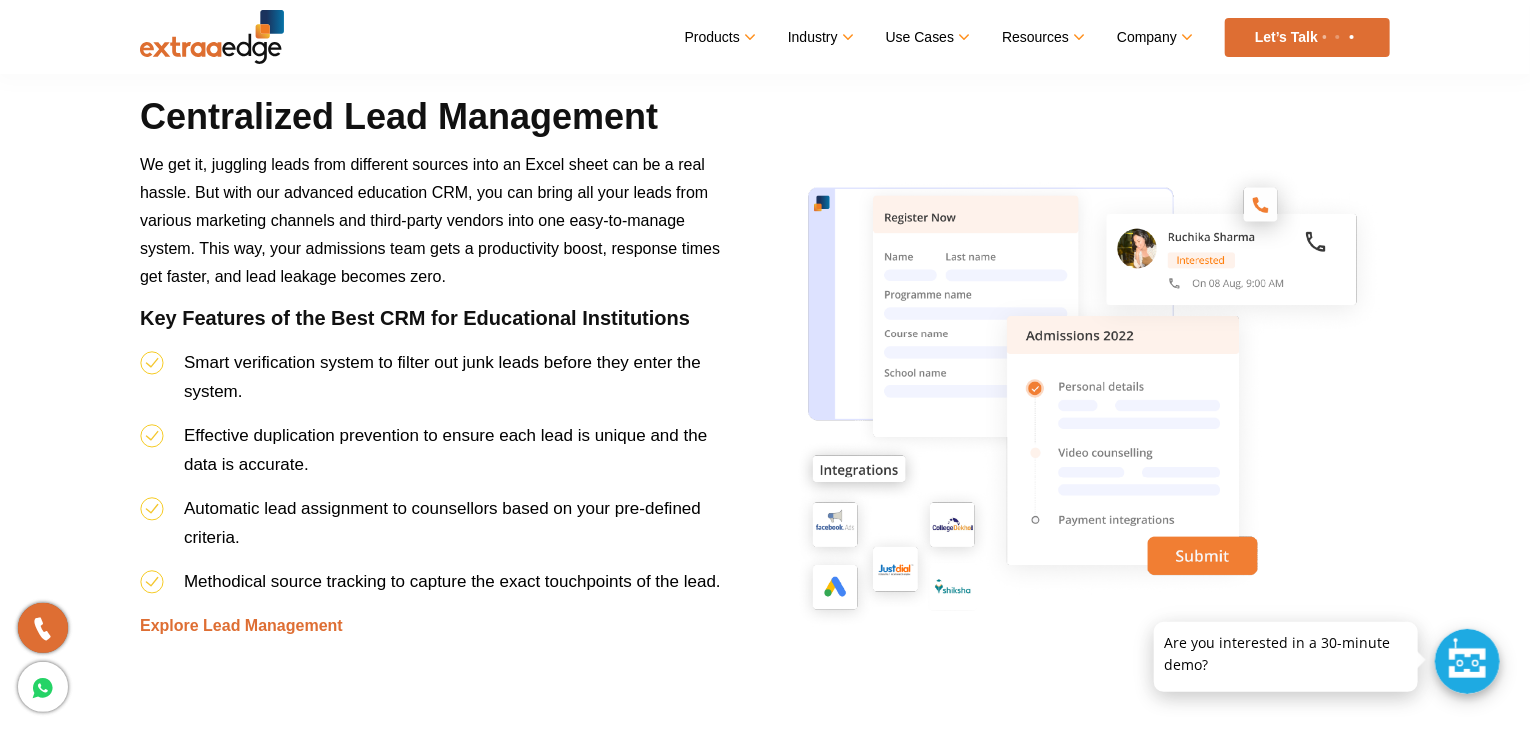 click on "Methodical source tracking to capture the exact touchpoints of the lead." at bounding box center (432, 589) 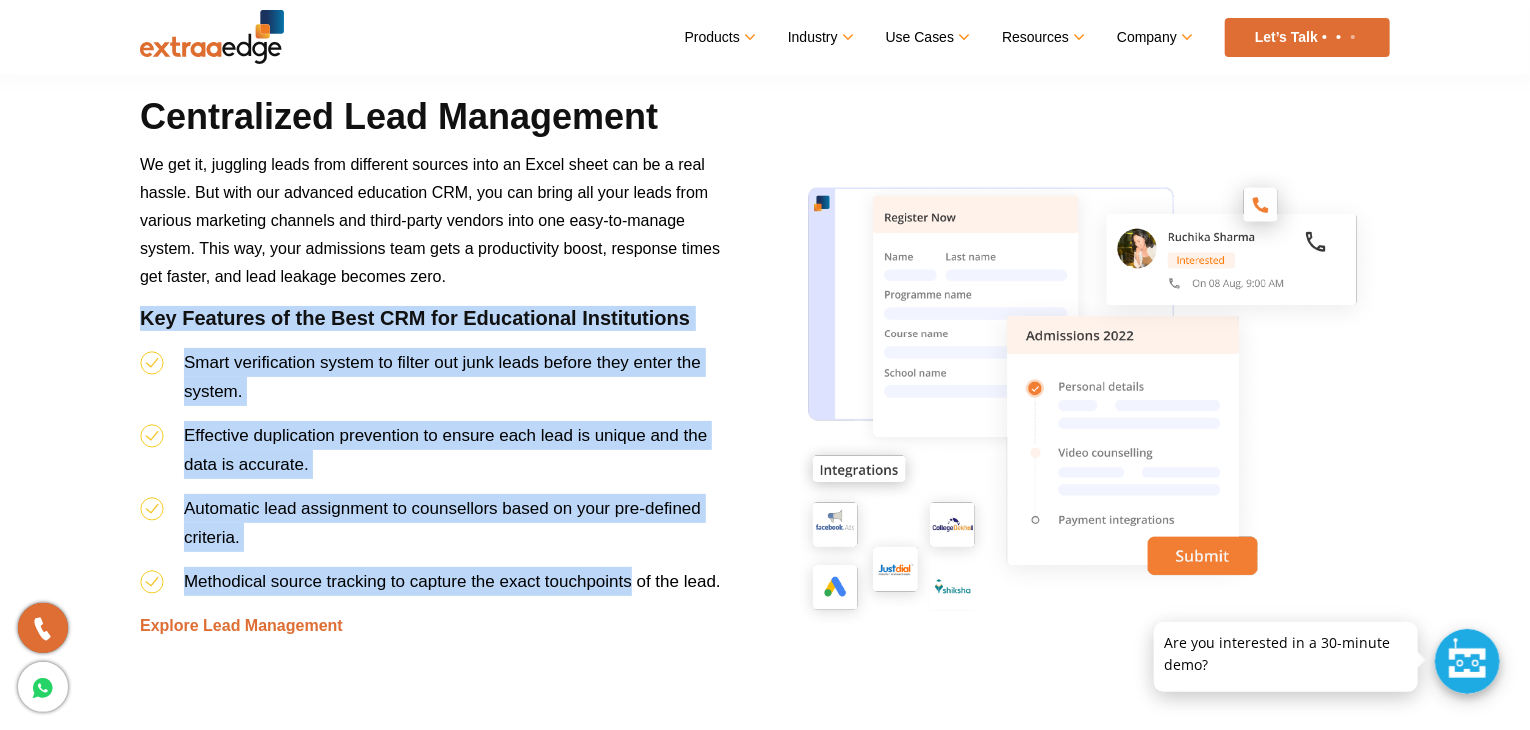 drag, startPoint x: 616, startPoint y: 599, endPoint x: 544, endPoint y: 287, distance: 320.19995 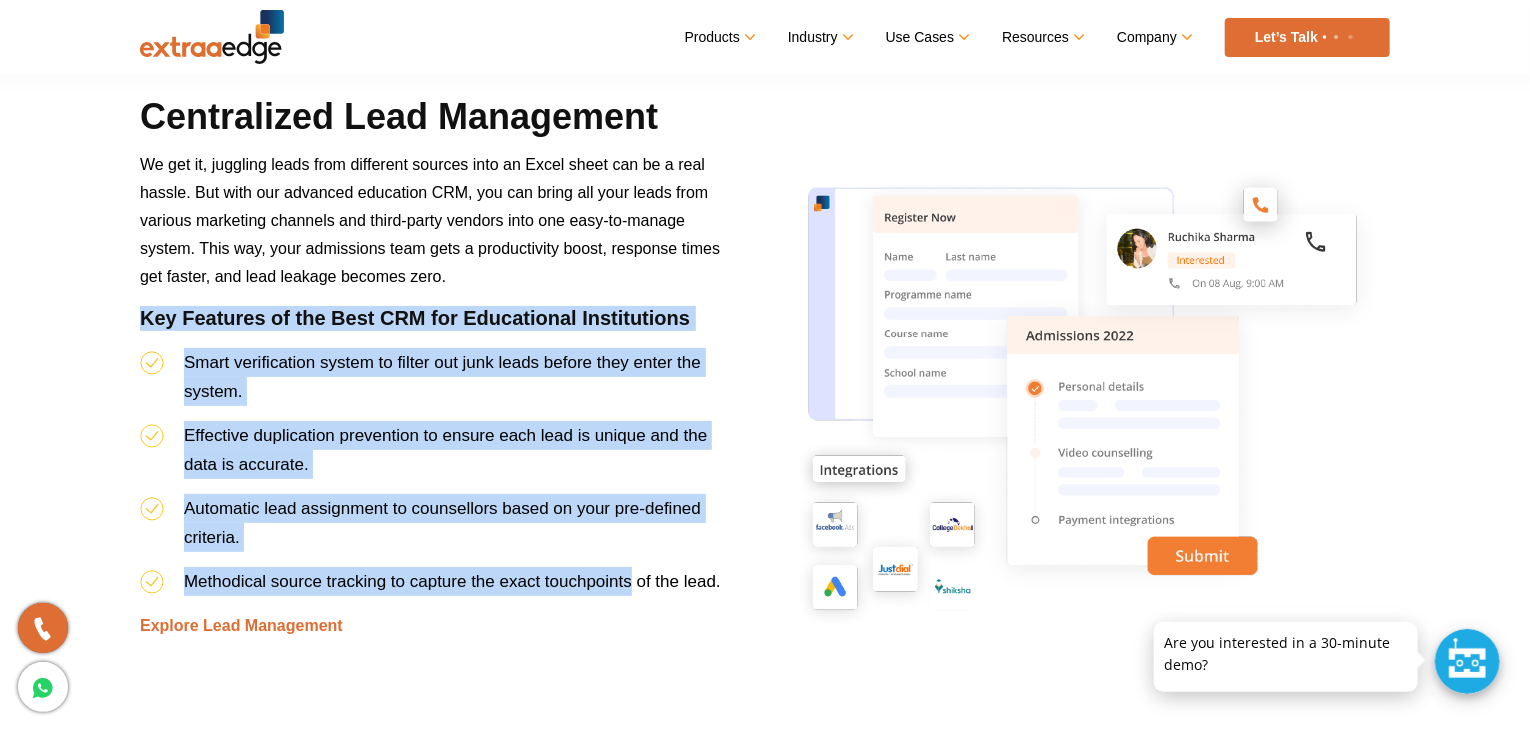 click on "Centralized Lead Management
We get it, juggling leads from different sources into an Excel sheet can be a real hassle. But with our advanced education CRM, you can bring all your leads from various marketing channels and third-party vendors into one easy-to-manage system. This way, your admissions team gets a productivity boost, response times get faster, and lead leakage becomes zero.
Key Features of the Best CRM for Educational Institutions
Smart verification system to filter out junk leads before they enter the system.
Effective duplication prevention to ensure each lead is unique and the data is accurate.
Automatic lead assignment to counsellors based on your pre-defined criteria.
Methodical source tracking to capture the exact touchpoints of the lead.
Explore Lead Management" at bounding box center (432, 398) 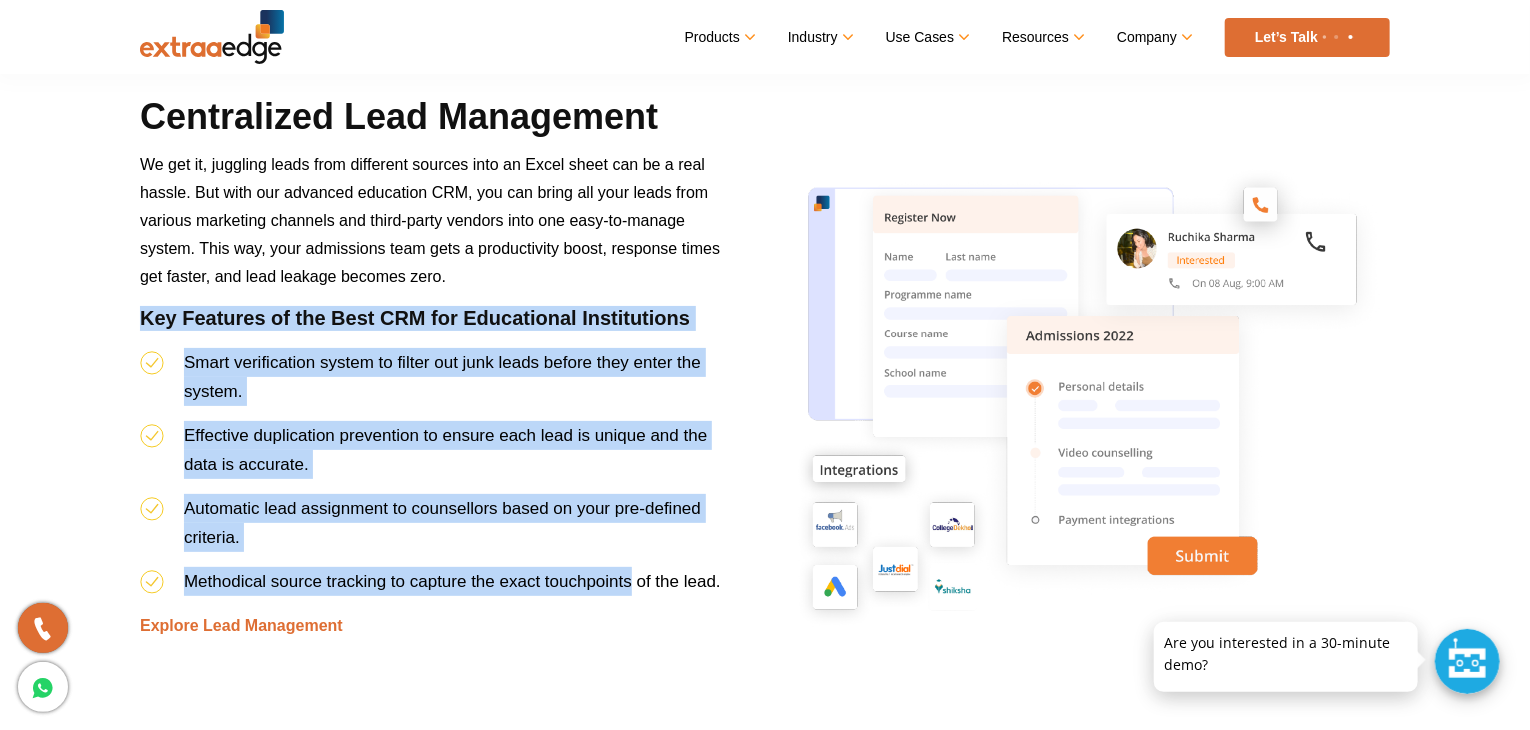 click on "We get it, juggling leads from different sources into an Excel sheet can be a real hassle. But with our advanced education CRM, you can bring all your leads from various marketing channels and third-party vendors into one easy-to-manage system. This way, your admissions team gets a productivity boost, response times get faster, and lead leakage becomes zero." at bounding box center (432, 228) 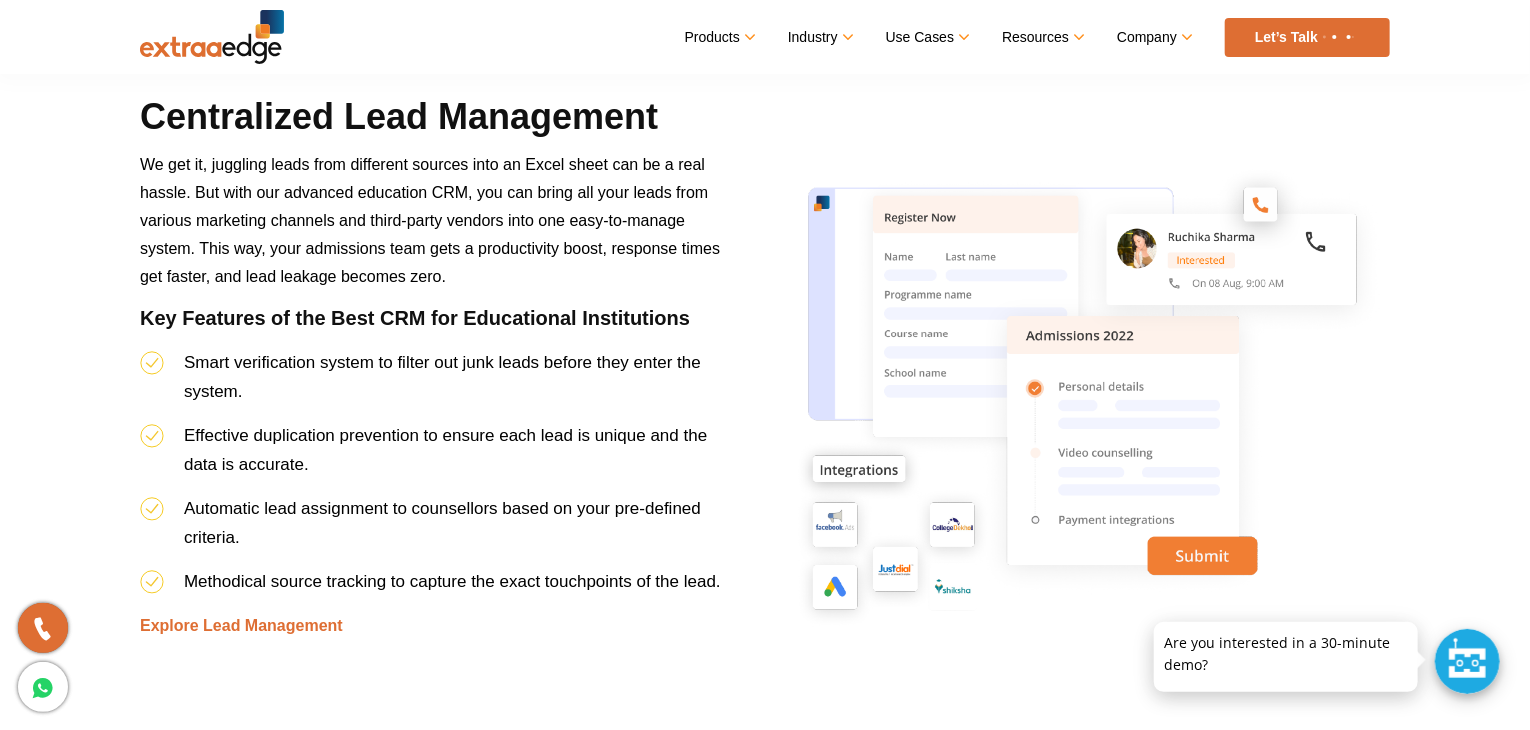 click on "We get it, juggling leads from different sources into an Excel sheet can be a real hassle. But with our advanced education CRM, you can bring all your leads from various marketing channels and third-party vendors into one easy-to-manage system. This way, your admissions team gets a productivity boost, response times get faster, and lead leakage becomes zero." at bounding box center (432, 228) 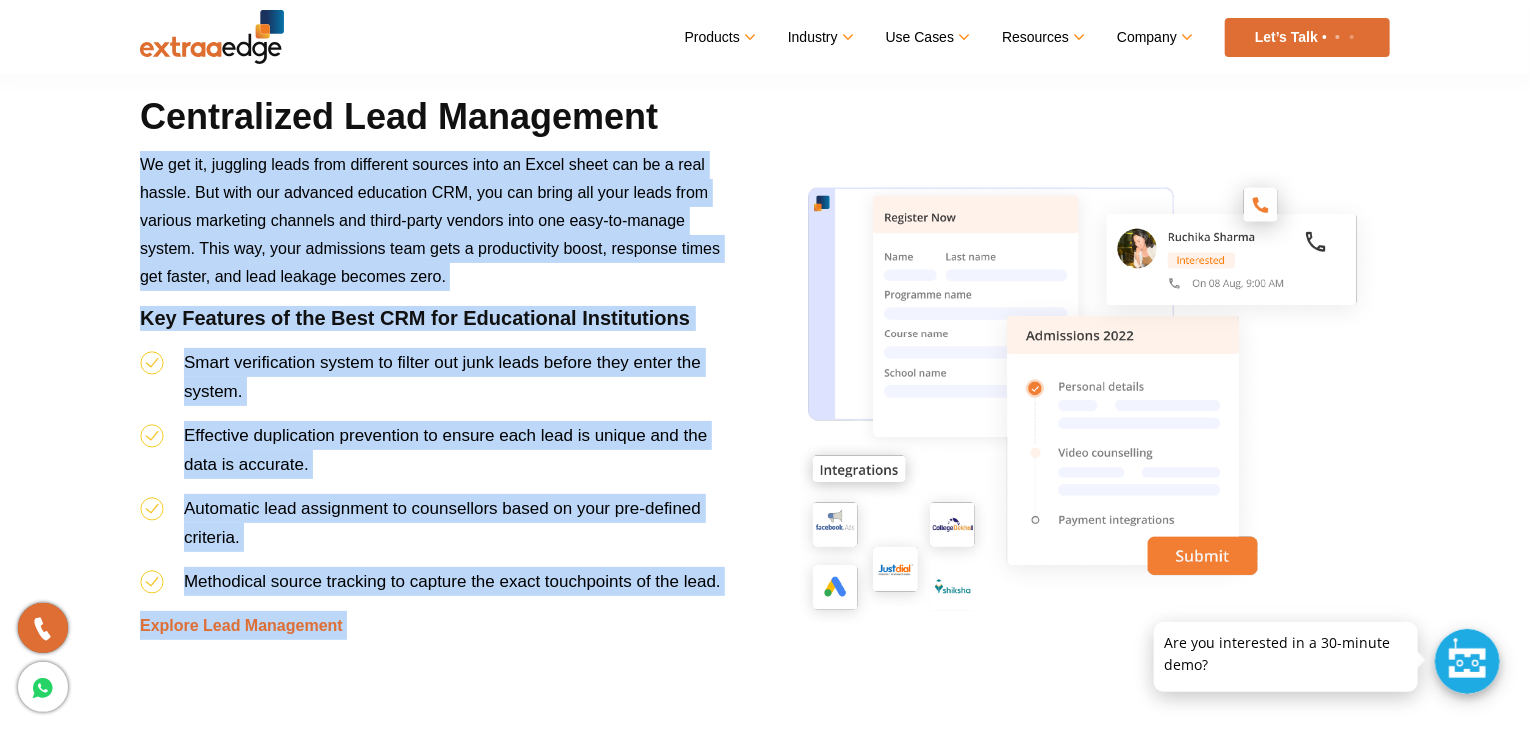 drag, startPoint x: 544, startPoint y: 287, endPoint x: 677, endPoint y: 617, distance: 355.7935 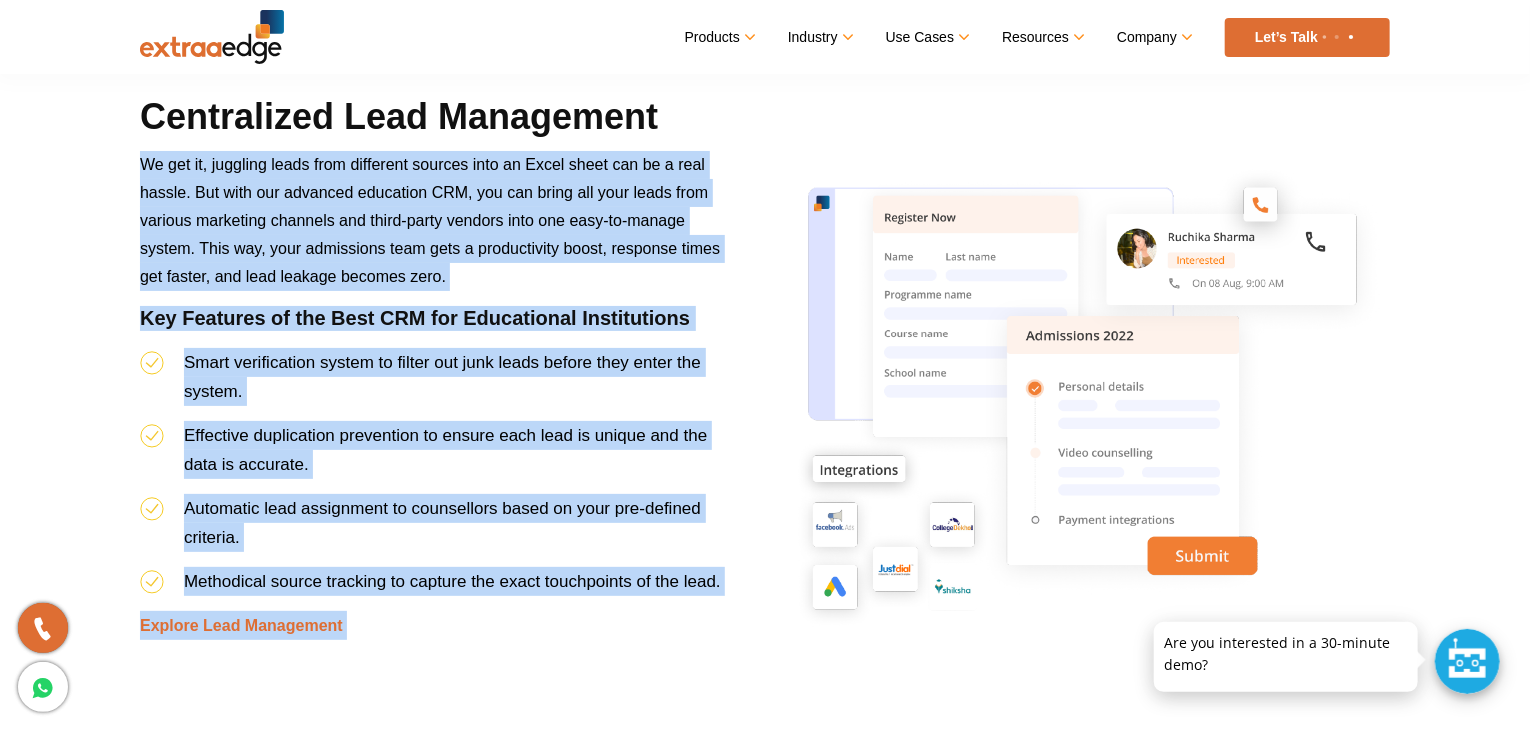 click on "Centralized Lead Management
We get it, juggling leads from different sources into an Excel sheet can be a real hassle. But with our advanced education CRM, you can bring all your leads from various marketing channels and third-party vendors into one easy-to-manage system. This way, your admissions team gets a productivity boost, response times get faster, and lead leakage becomes zero.
Key Features of the Best CRM for Educational Institutions
Smart verification system to filter out junk leads before they enter the system.
Effective duplication prevention to ensure each lead is unique and the data is accurate.
Automatic lead assignment to counsellors based on your pre-defined criteria.
Methodical source tracking to capture the exact touchpoints of the lead.
Explore Lead Management" at bounding box center [432, 398] 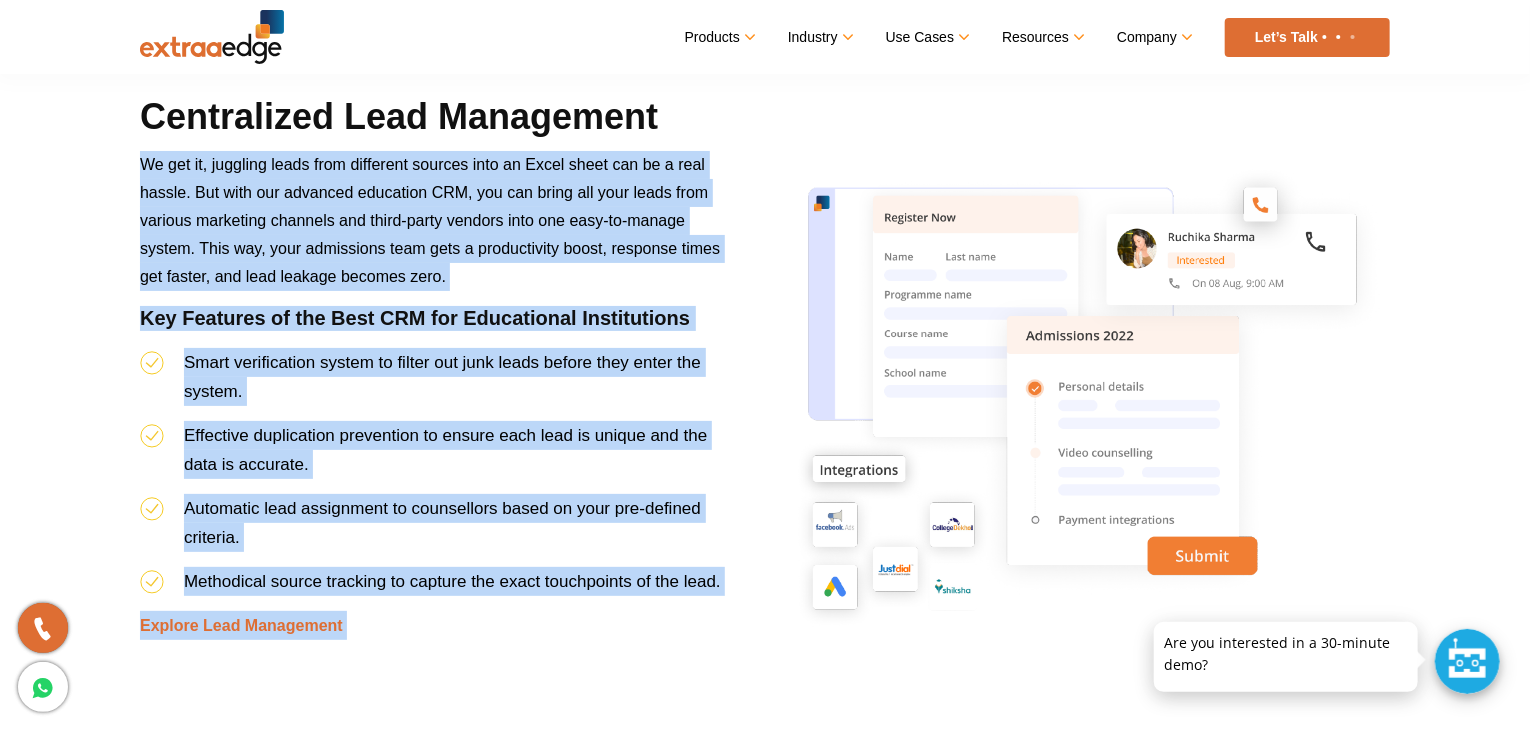 click on "Centralized Lead Management
We get it, juggling leads from different sources into an Excel sheet can be a real hassle. But with our advanced education CRM, you can bring all your leads from various marketing channels and third-party vendors into one easy-to-manage system. This way, your admissions team gets a productivity boost, response times get faster, and lead leakage becomes zero.
Key Features of the Best CRM for Educational Institutions
Smart verification system to filter out junk leads before they enter the system.
Effective duplication prevention to ensure each lead is unique and the data is accurate.
Automatic lead assignment to counsellors based on your pre-defined criteria.
Methodical source tracking to capture the exact touchpoints of the lead.
Explore Lead Management" at bounding box center [432, 398] 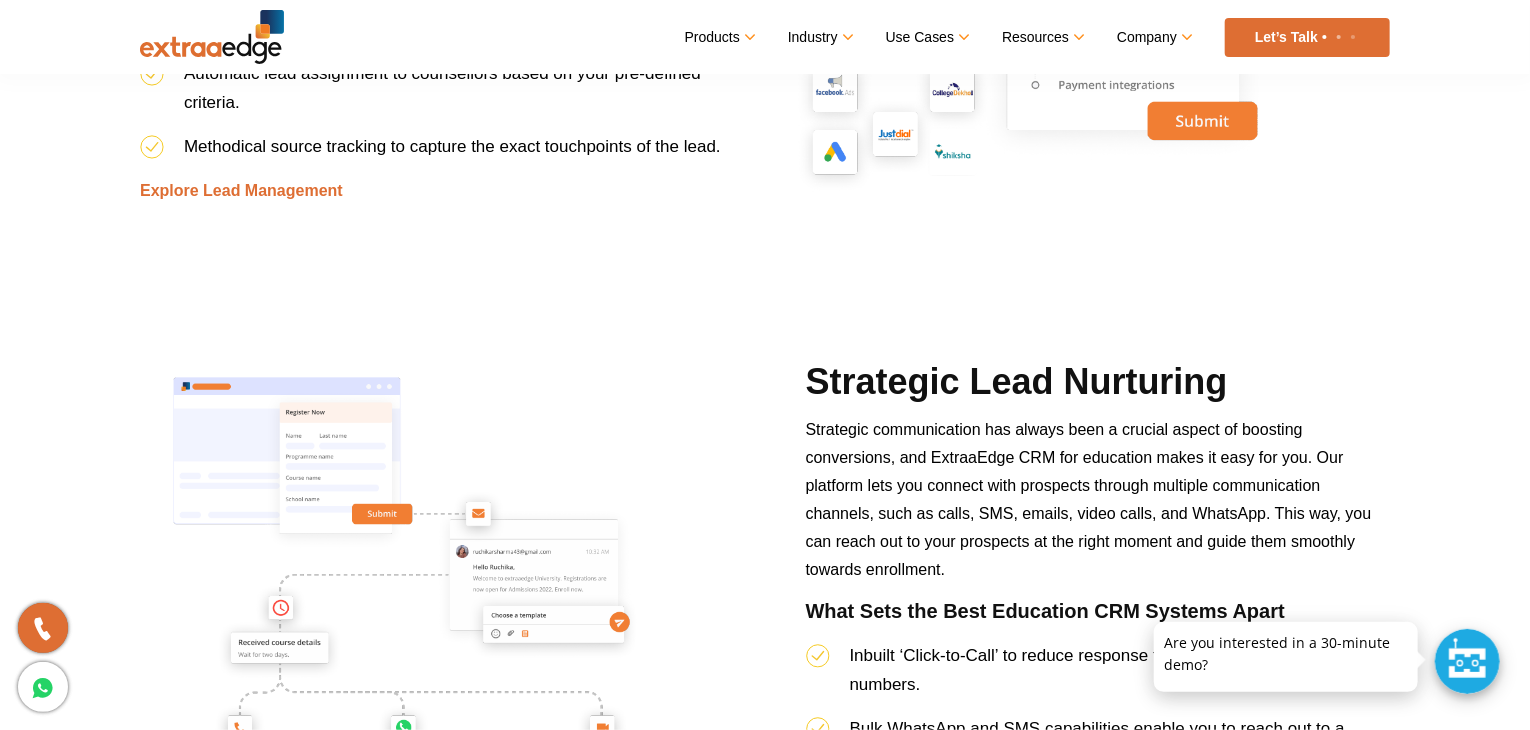 scroll, scrollTop: 2356, scrollLeft: 0, axis: vertical 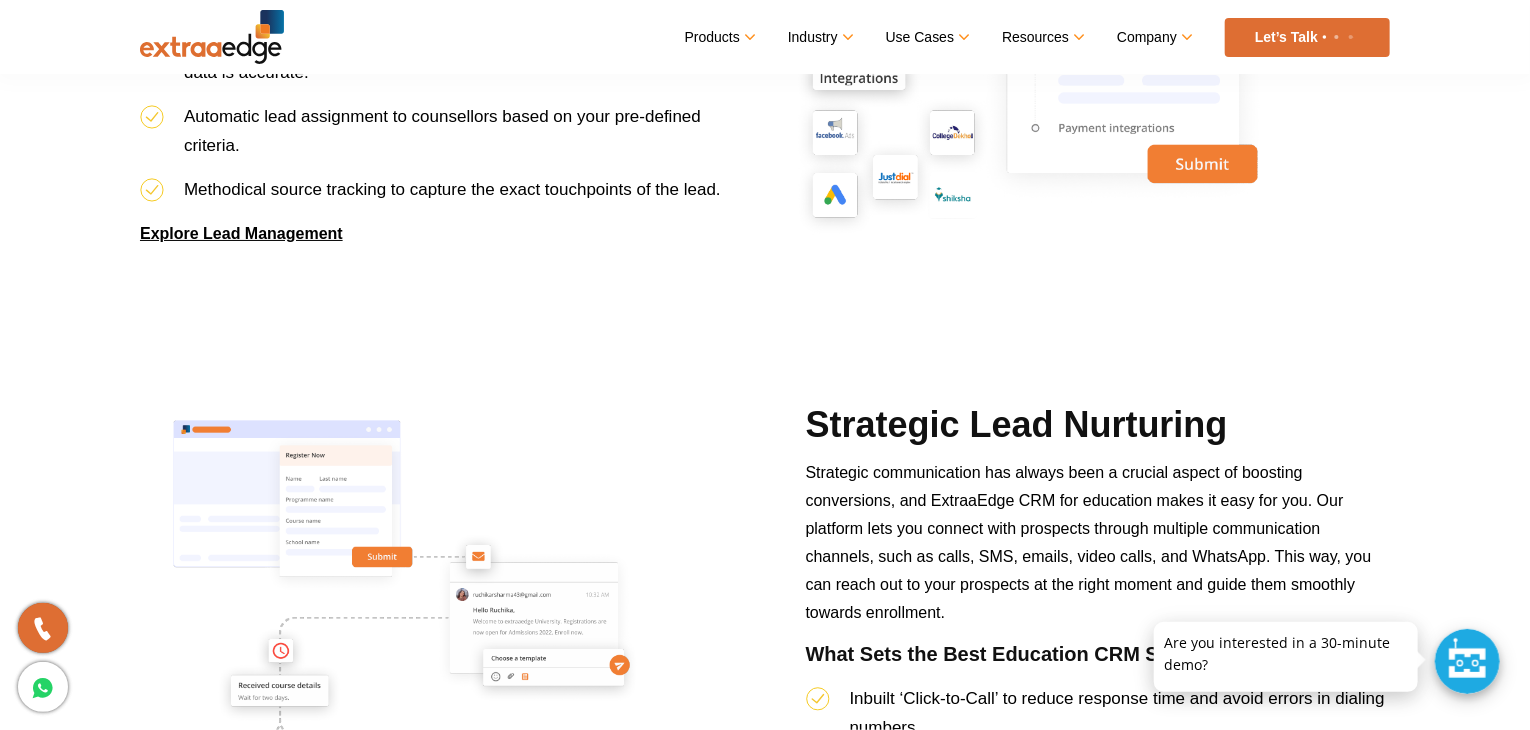 click on "Explore Lead Management" at bounding box center [241, 233] 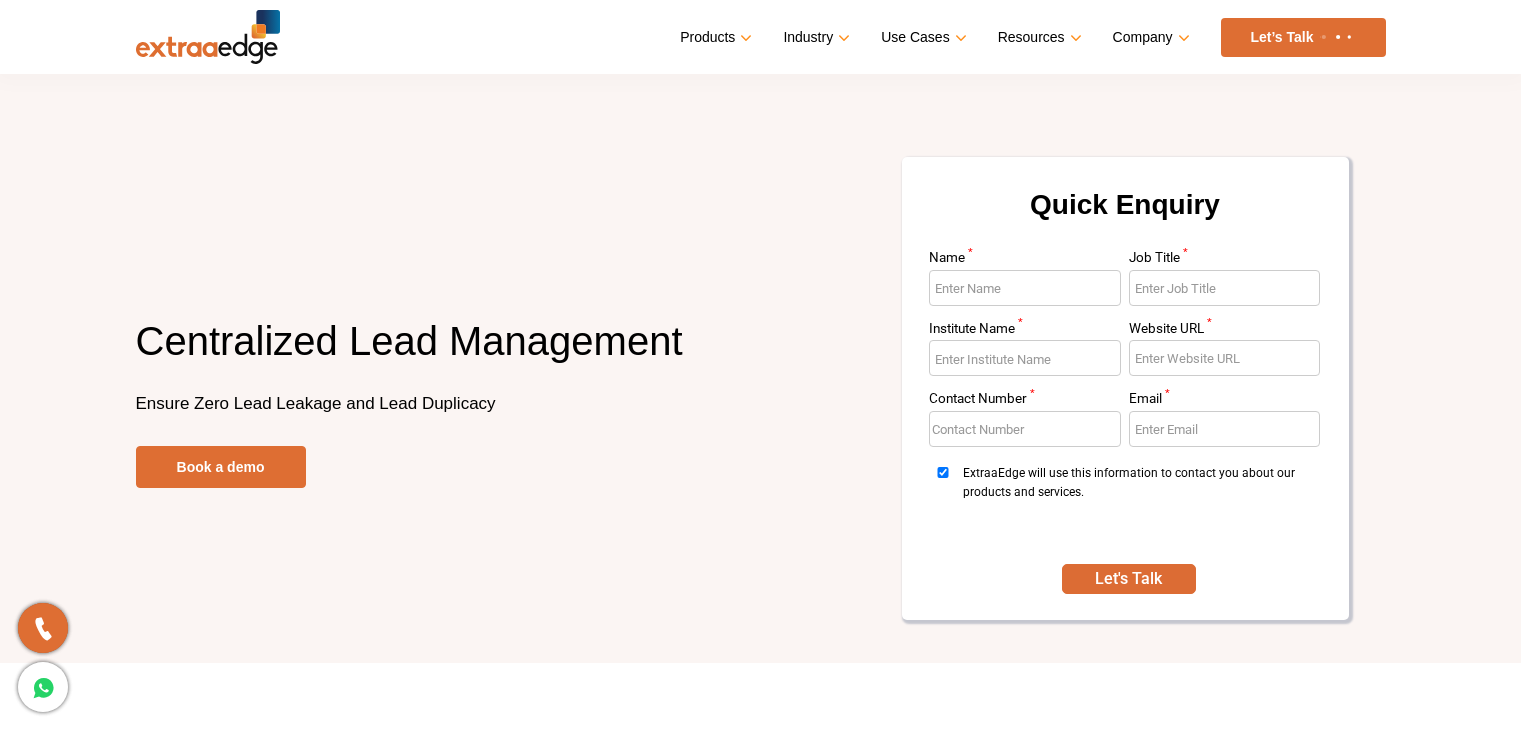 scroll, scrollTop: 150, scrollLeft: 0, axis: vertical 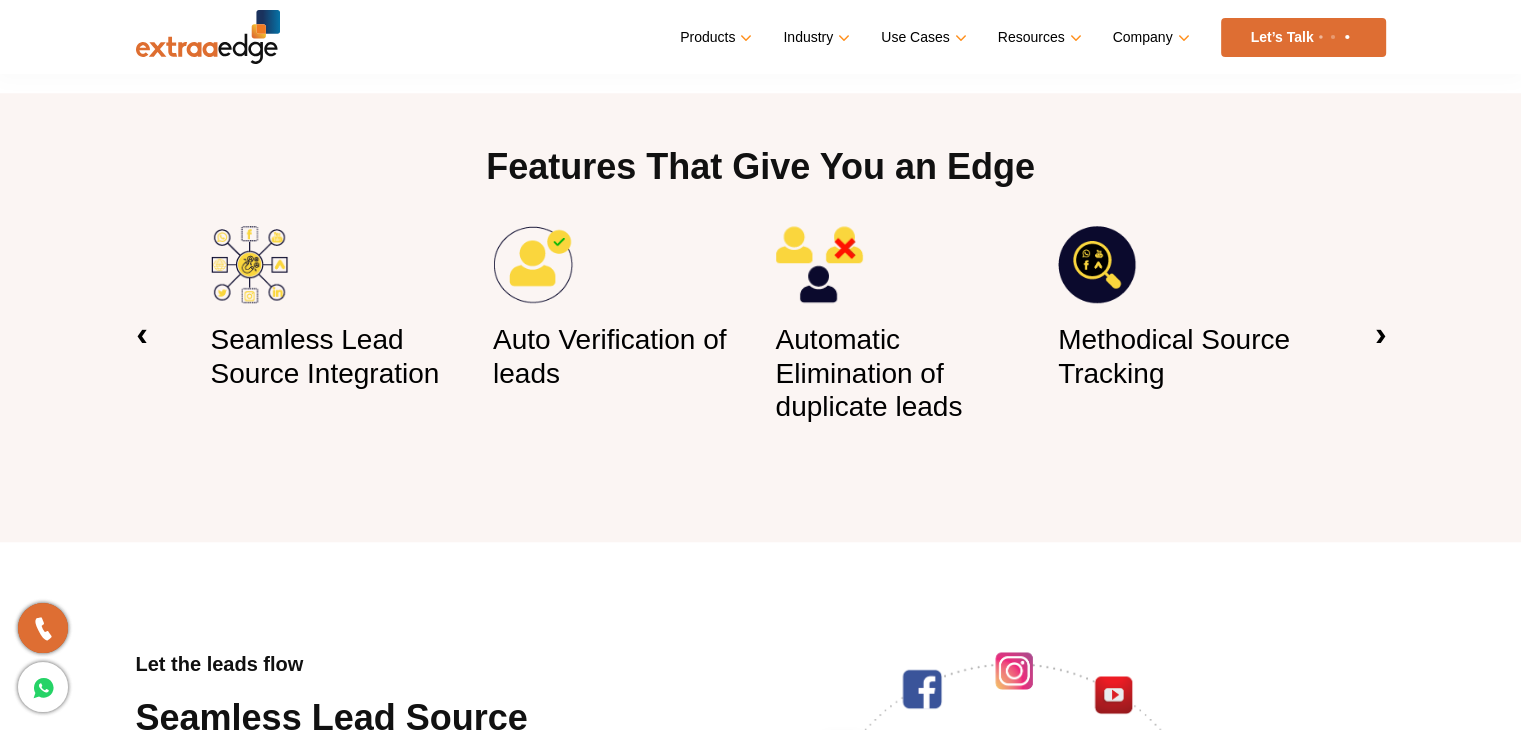 click on "Features That Give You an Edge" at bounding box center [761, 184] 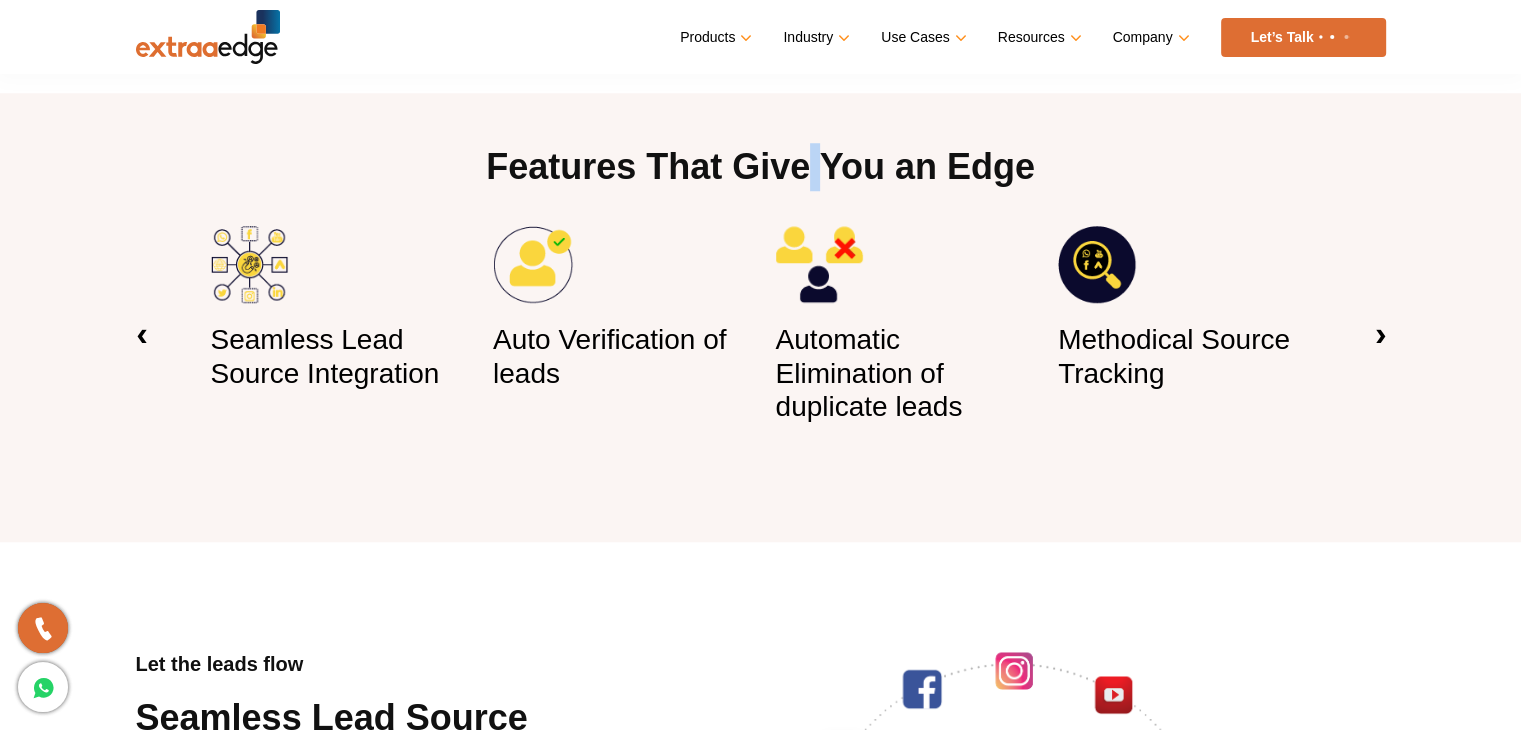 click on "Features That Give You an Edge" at bounding box center (761, 184) 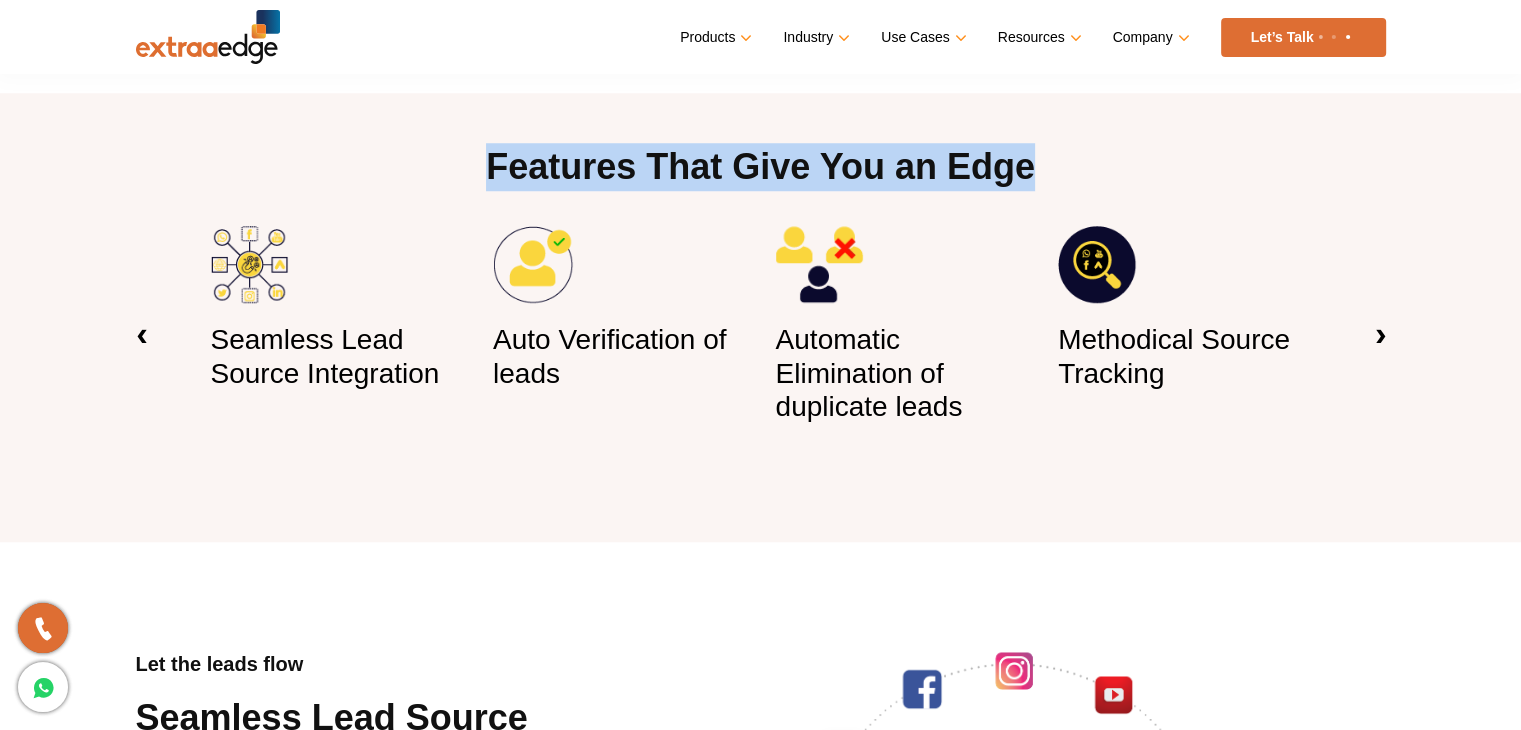 click on "Features That Give You an Edge" at bounding box center [761, 184] 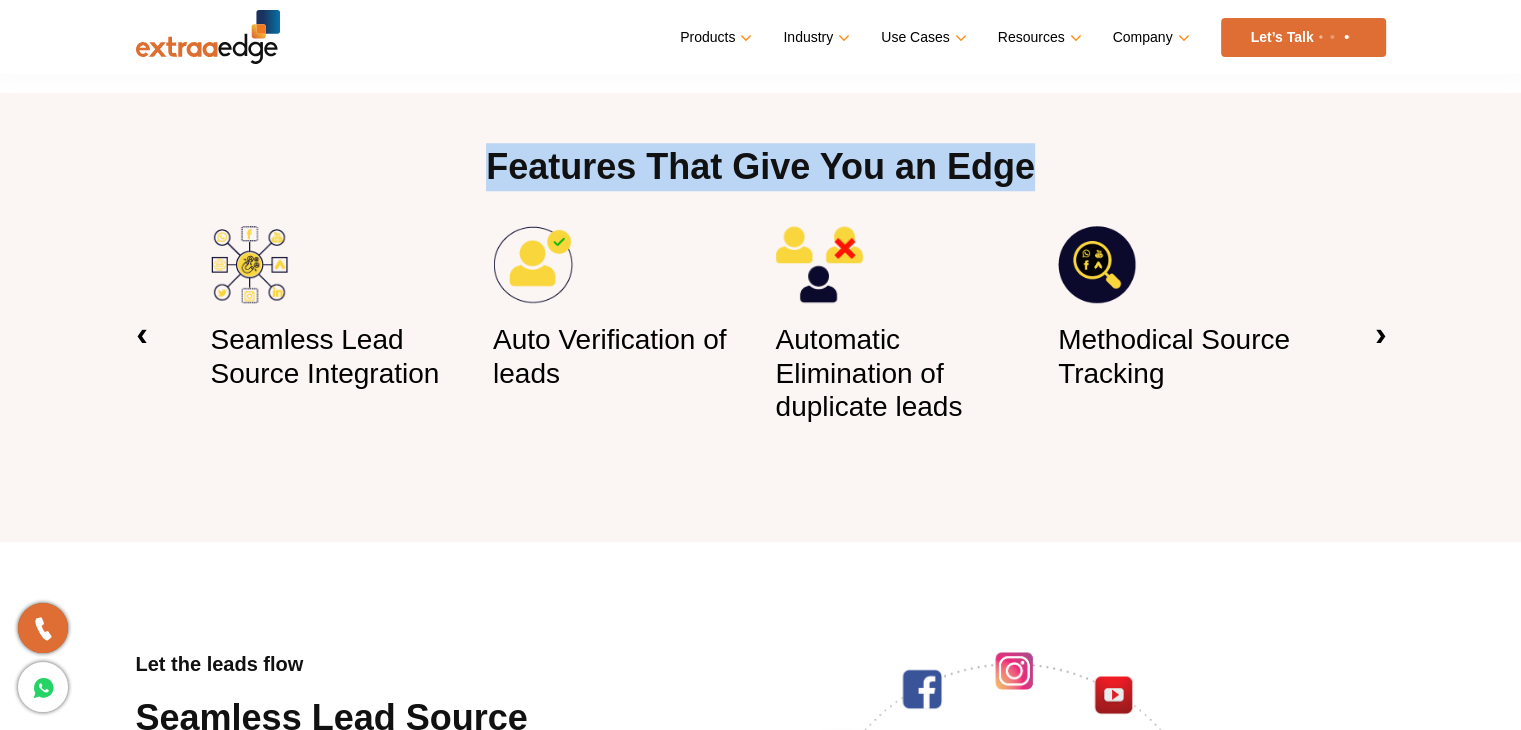 drag, startPoint x: 808, startPoint y: 157, endPoint x: 912, endPoint y: 195, distance: 110.724884 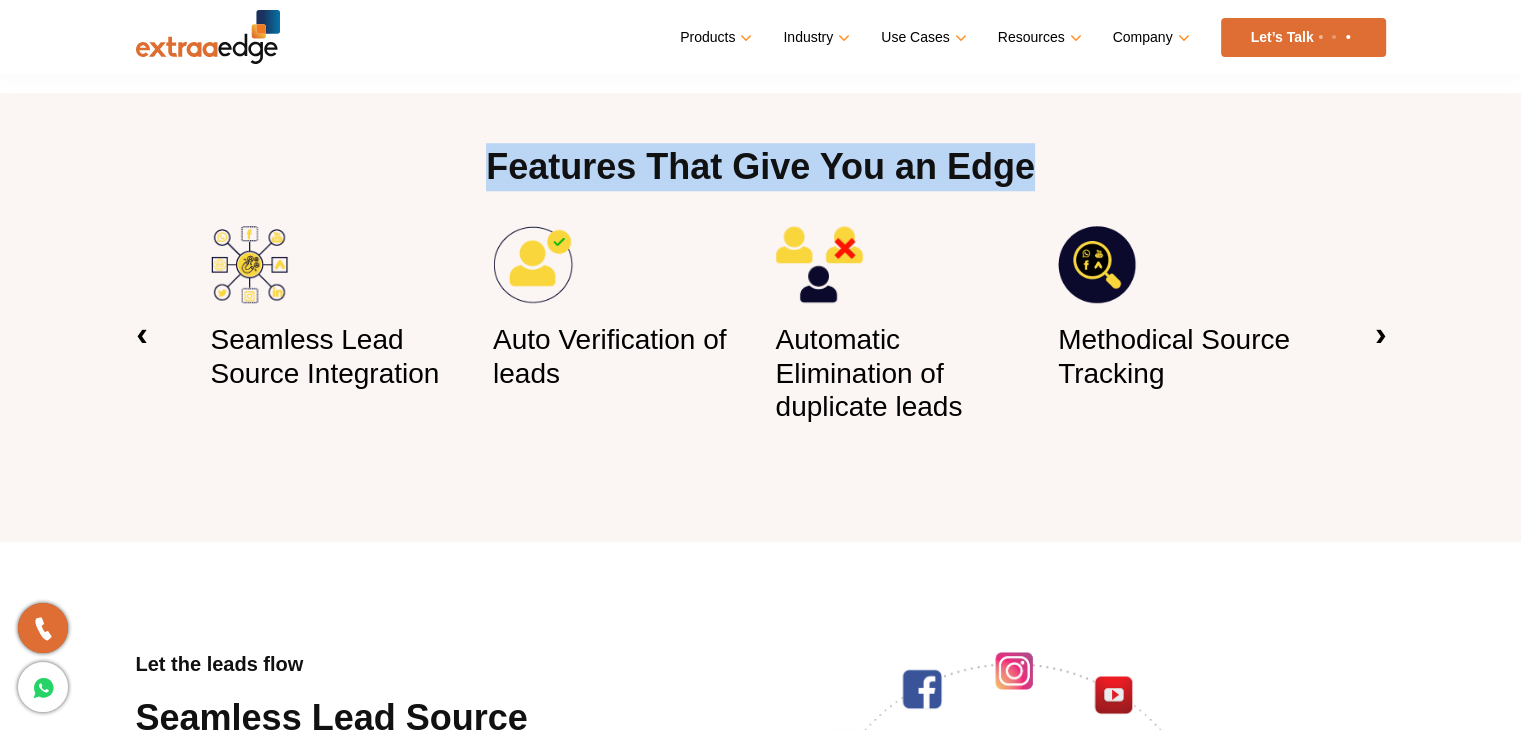 click on "Features That Give You an Edge" at bounding box center [761, 184] 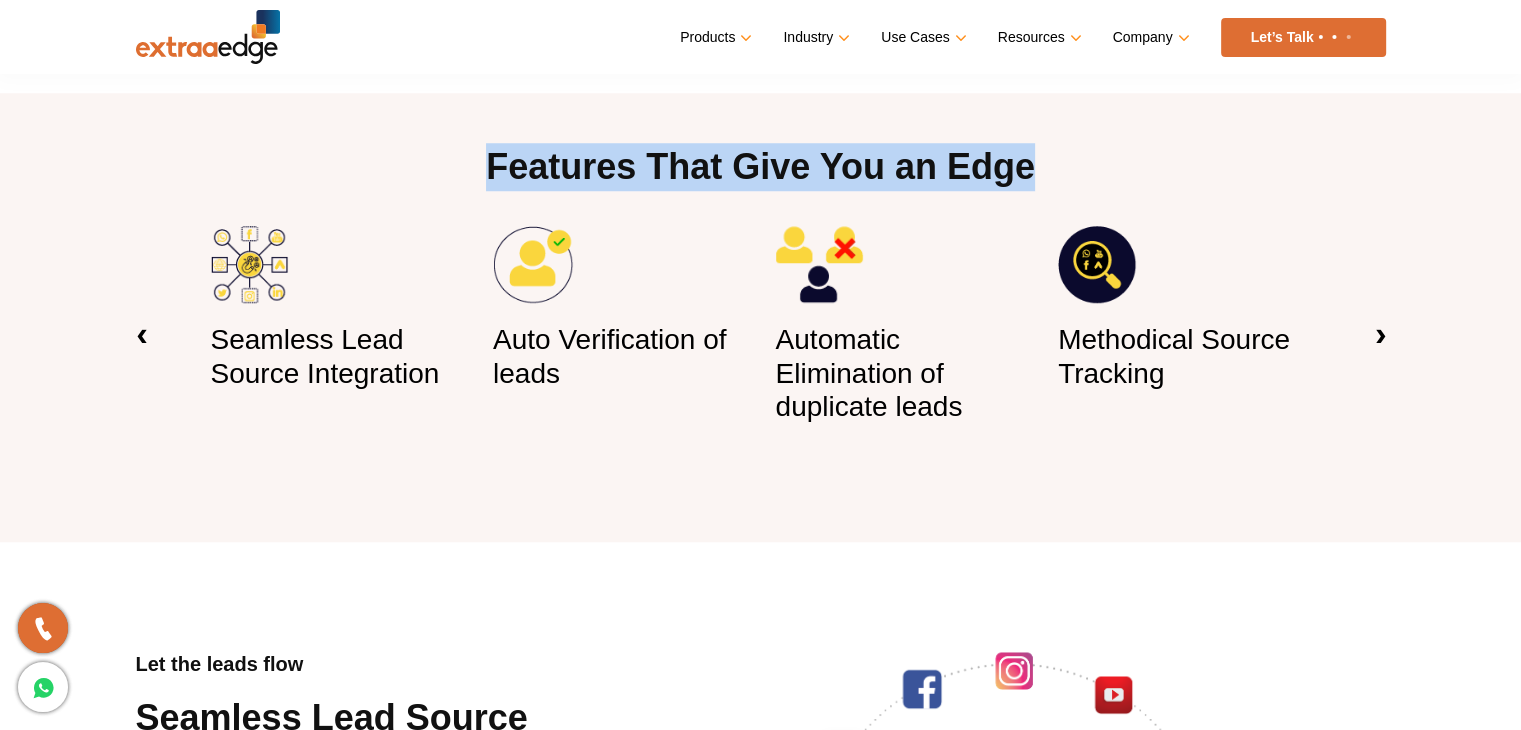 click on "Features That Give You an Edge" at bounding box center [761, 184] 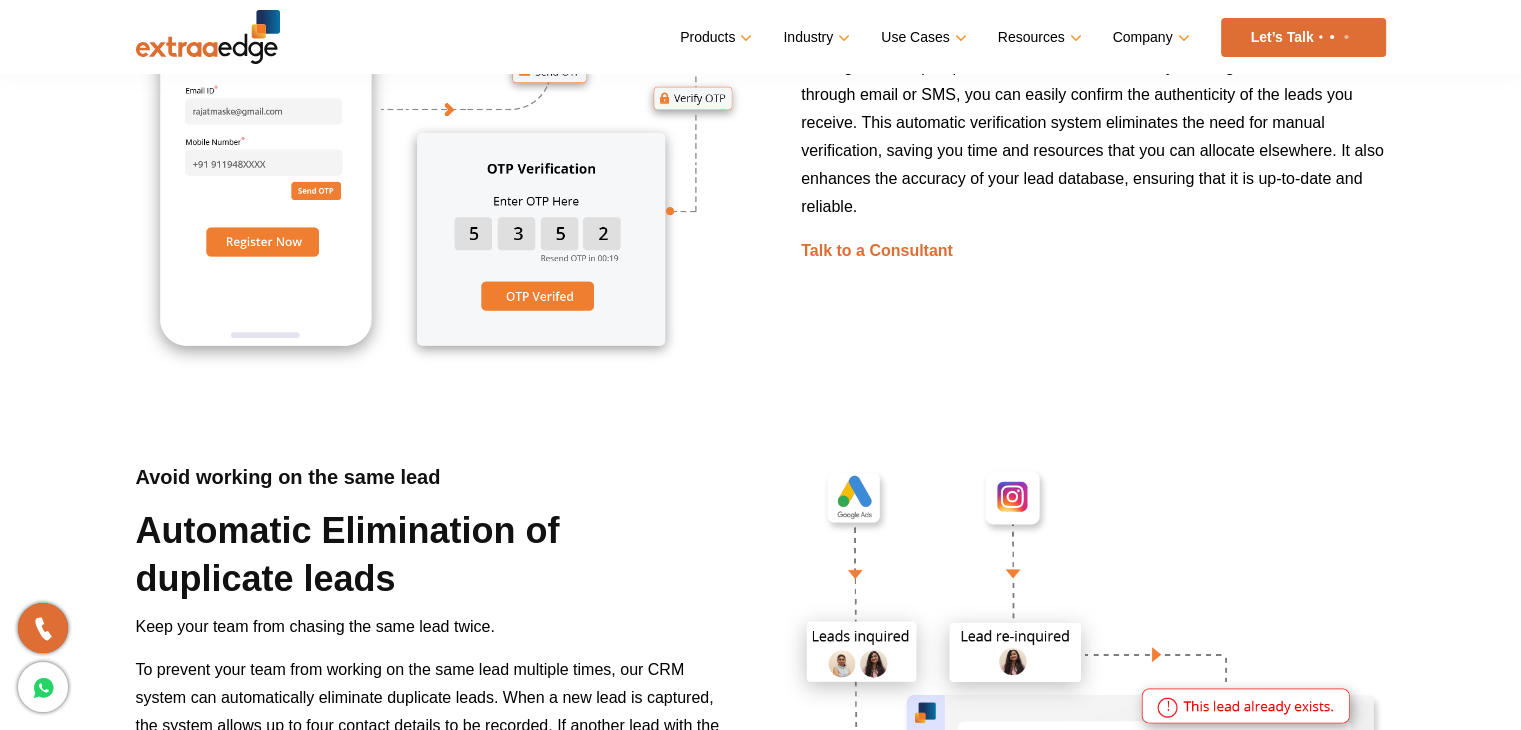 scroll, scrollTop: 3268, scrollLeft: 0, axis: vertical 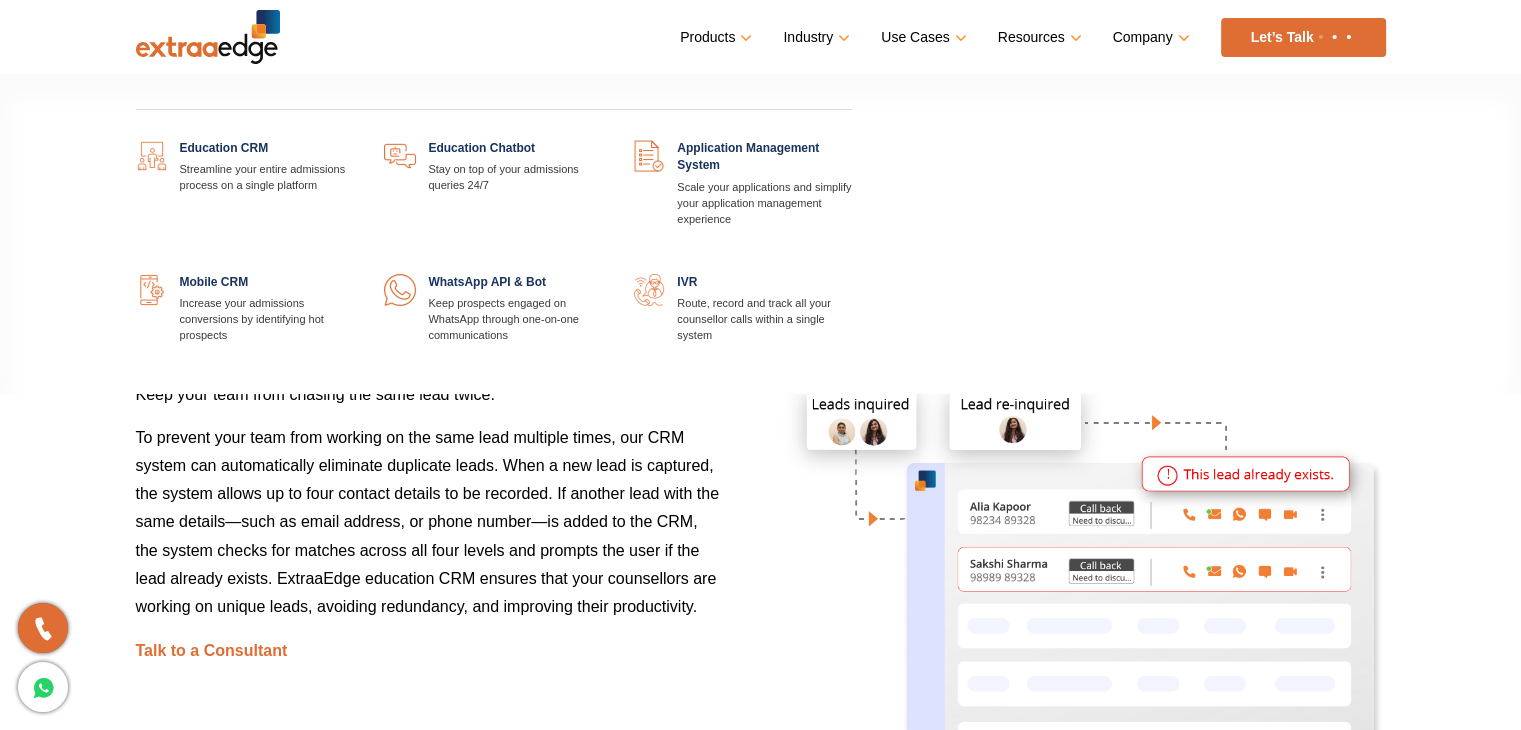 click at bounding box center (852, 140) 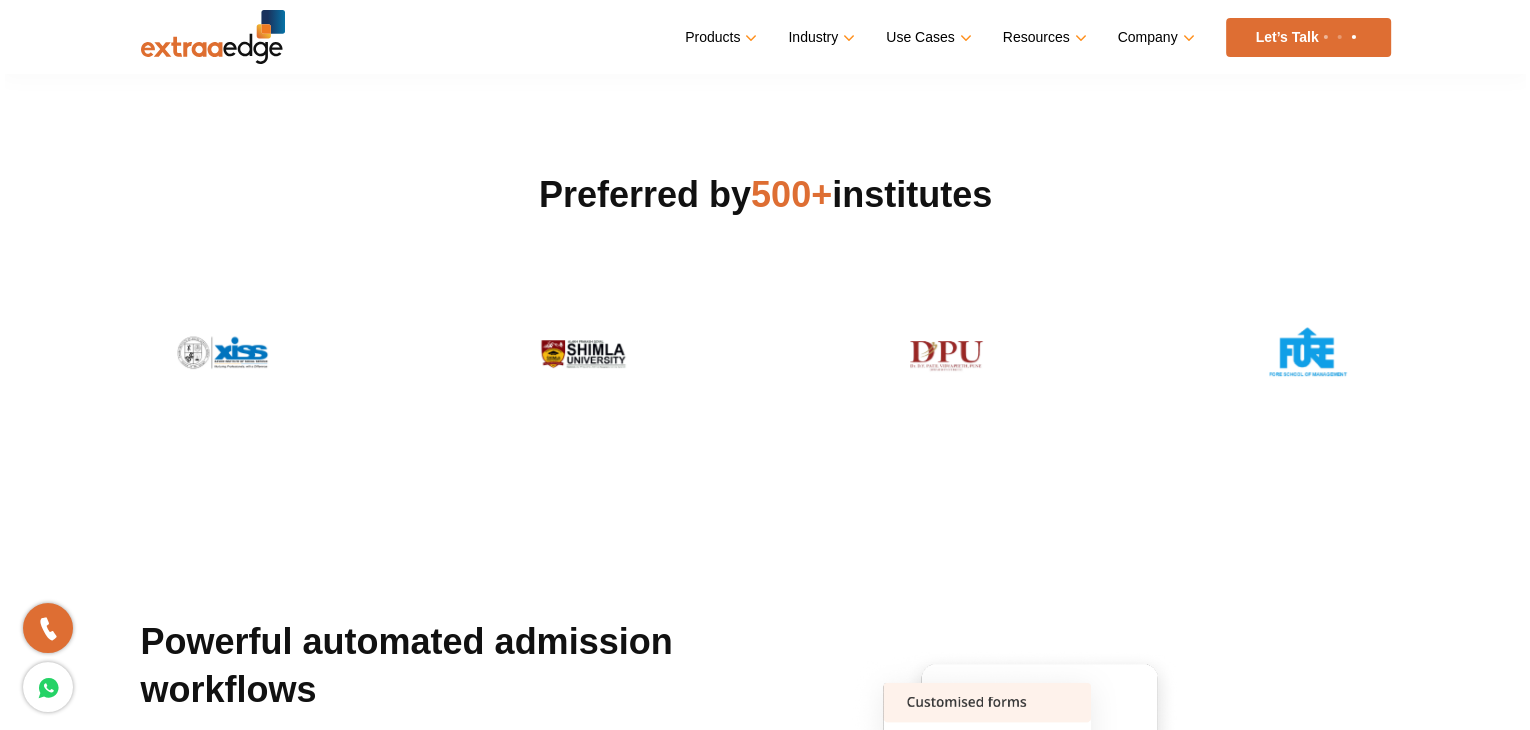 scroll, scrollTop: 752, scrollLeft: 0, axis: vertical 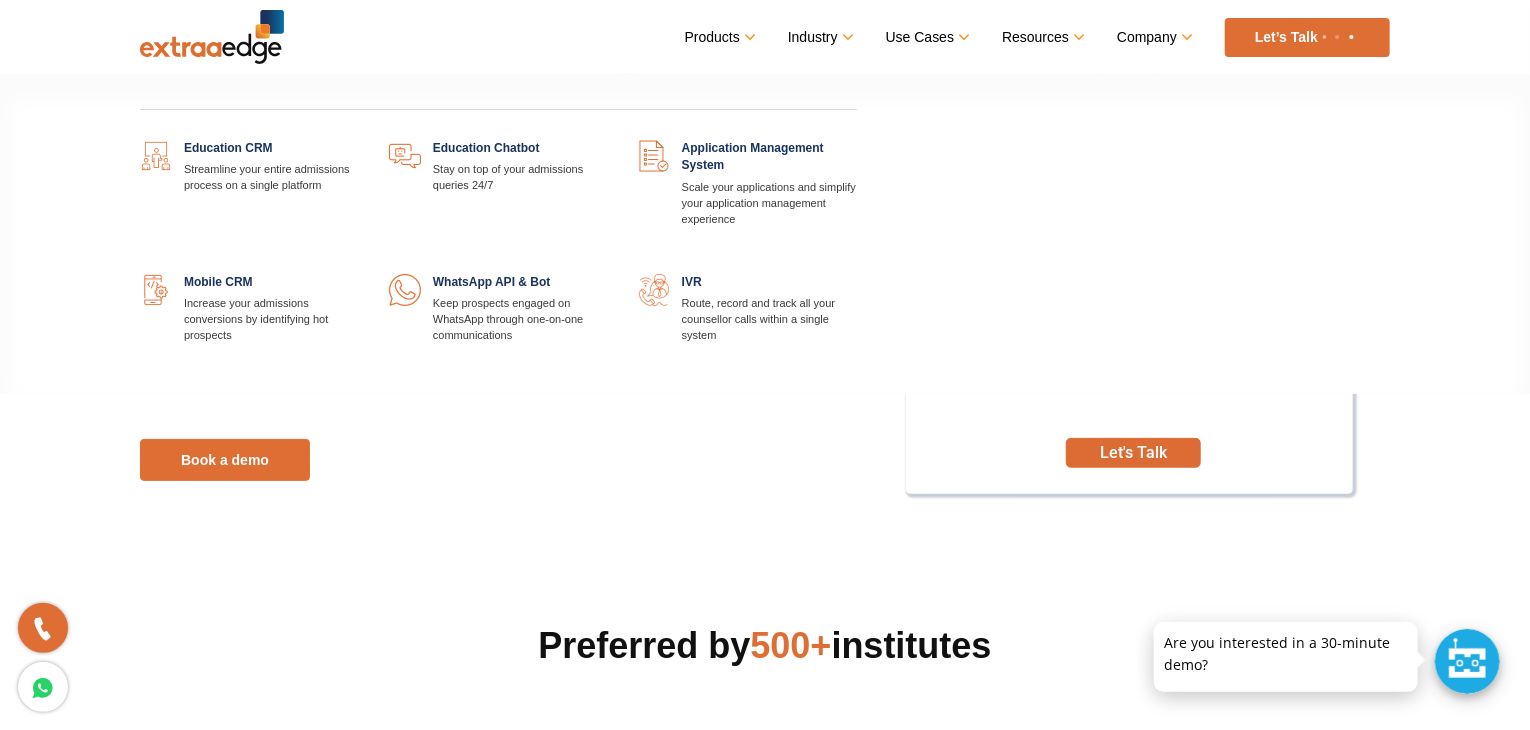 click at bounding box center (359, 140) 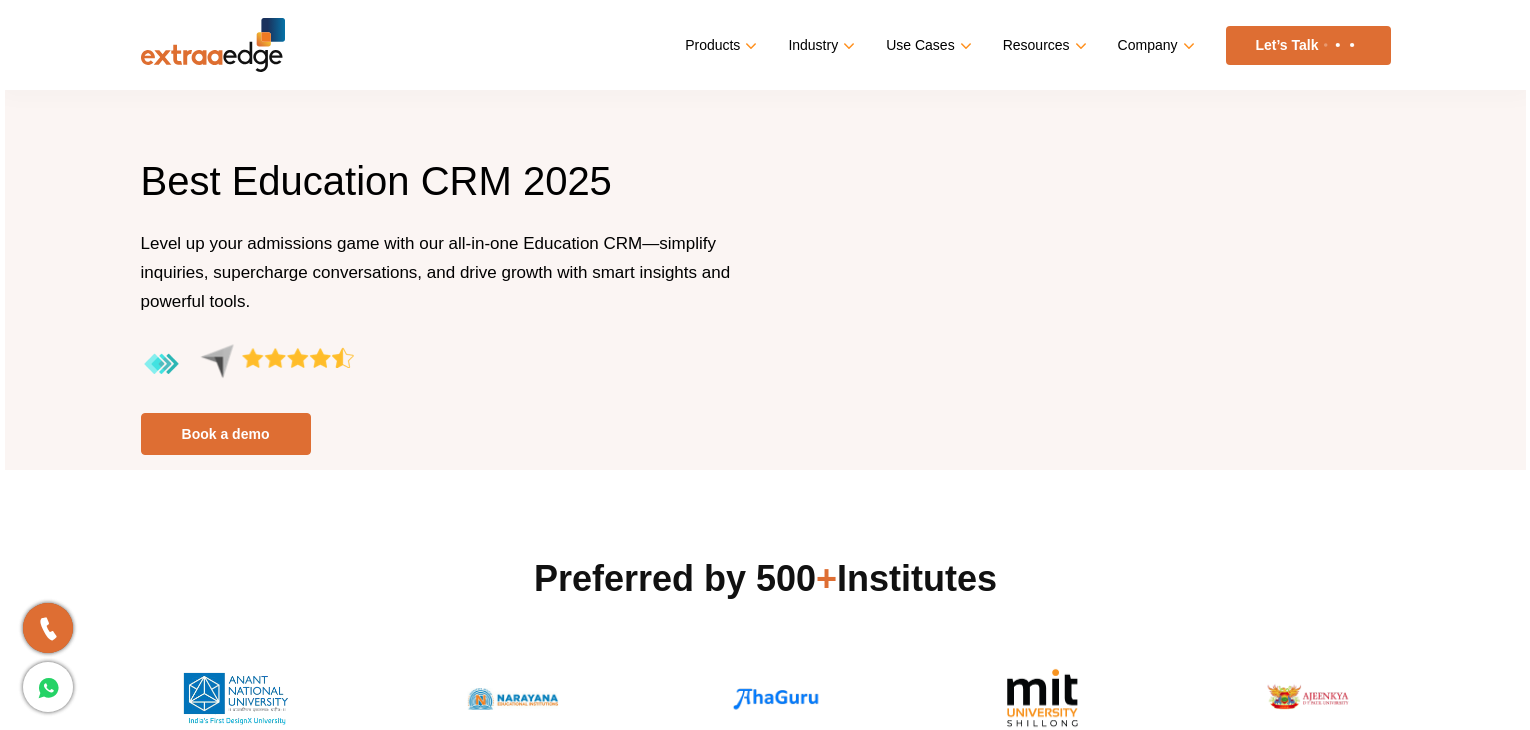 scroll, scrollTop: 0, scrollLeft: 0, axis: both 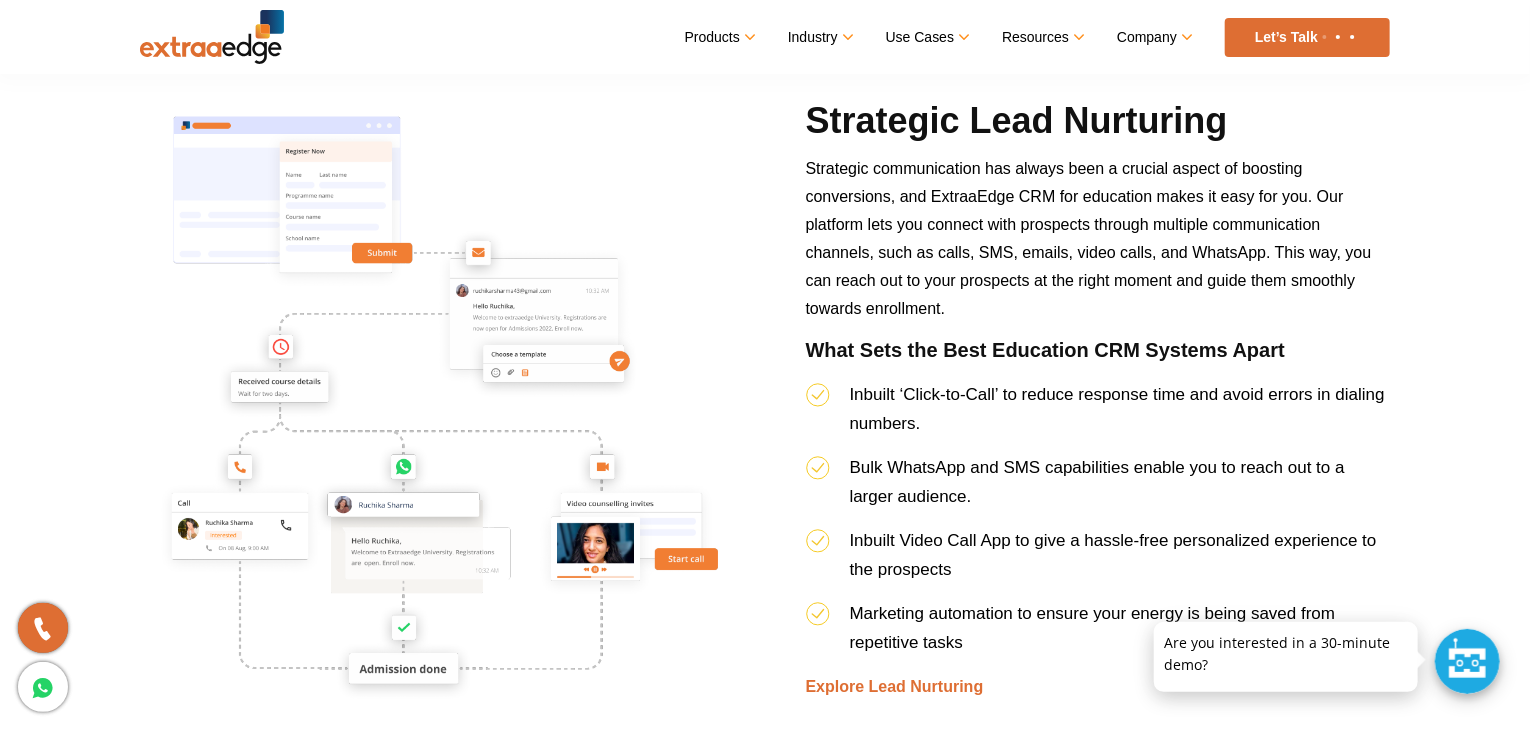 click on "Strategic Lead Nurturing" at bounding box center (1098, 126) 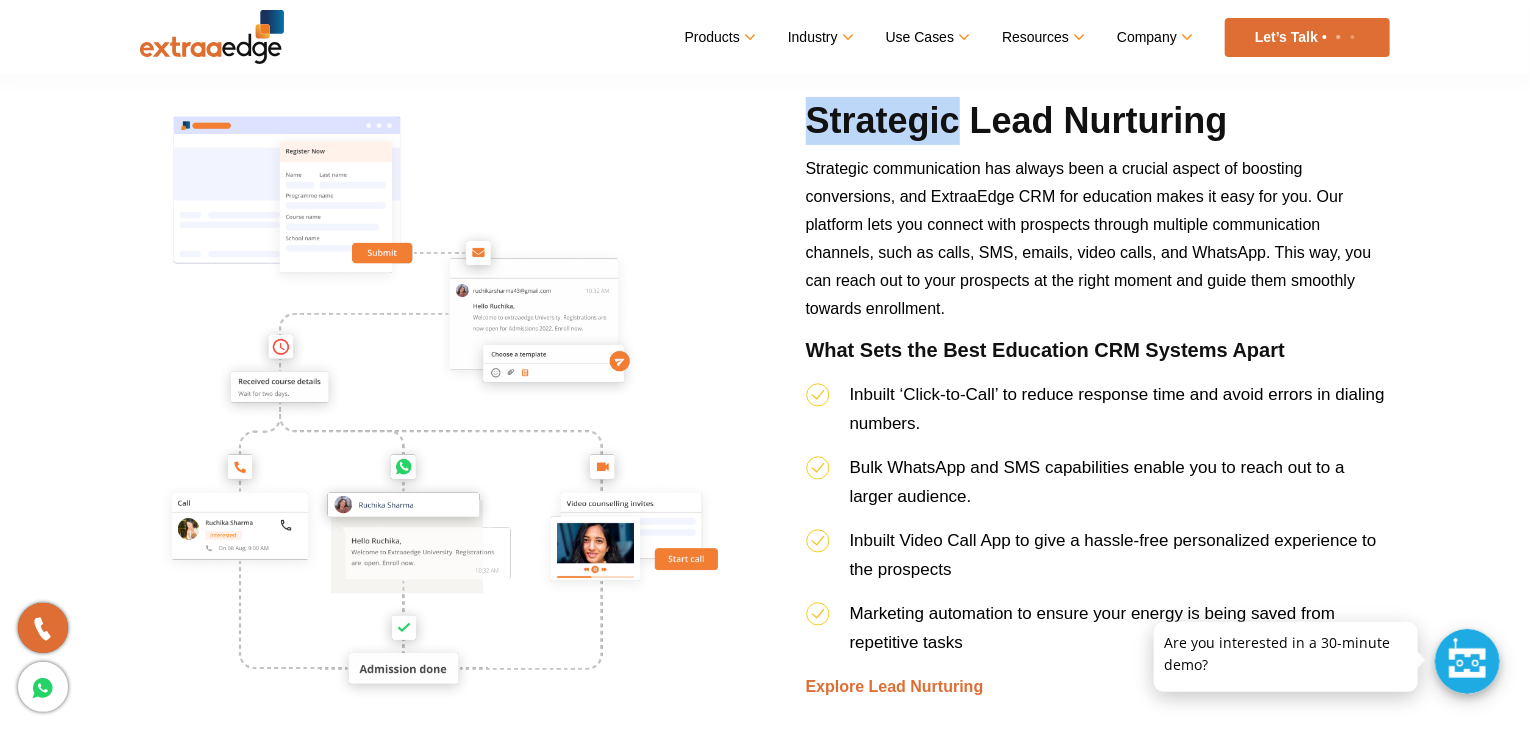 click on "Strategic Lead Nurturing" at bounding box center (1098, 126) 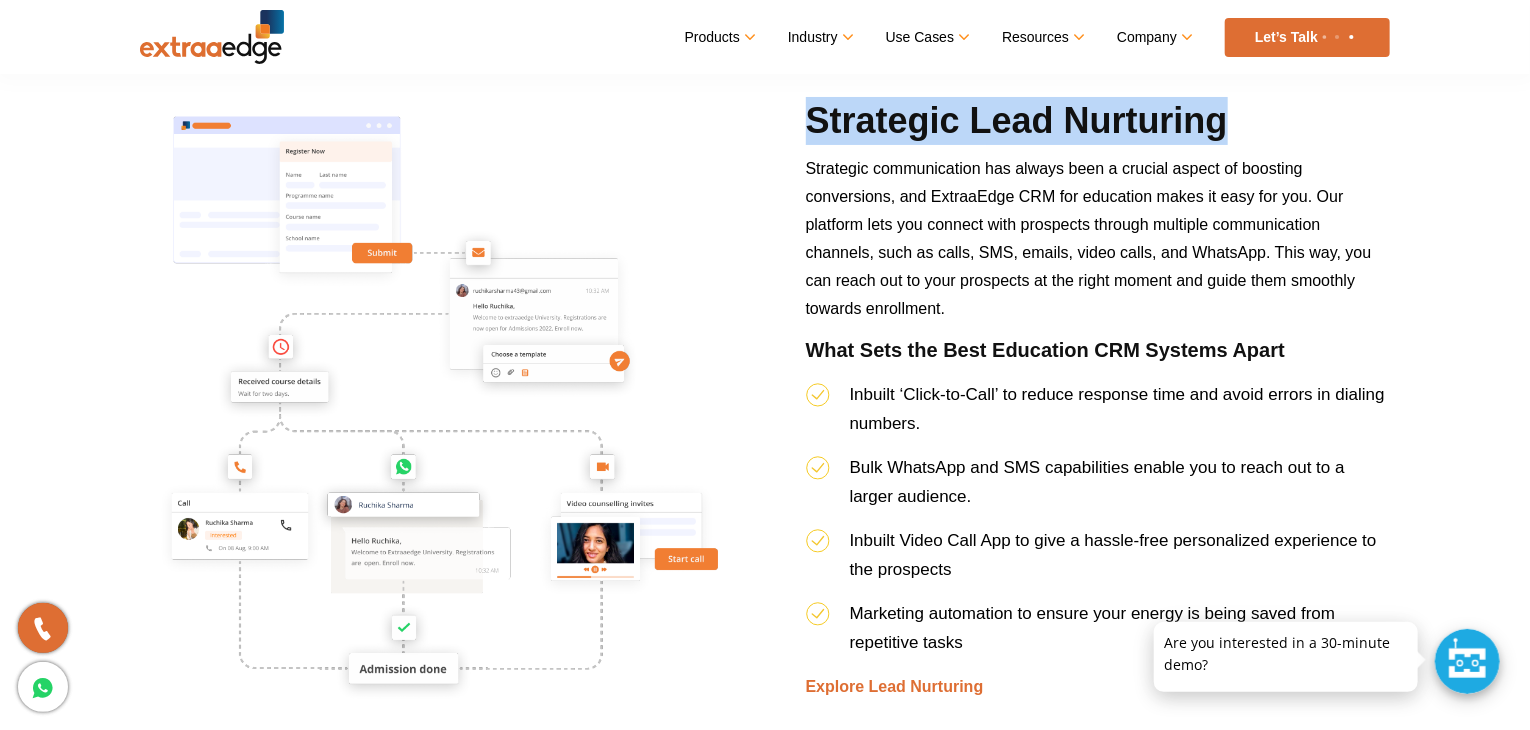 click on "Strategic Lead Nurturing" at bounding box center [1098, 126] 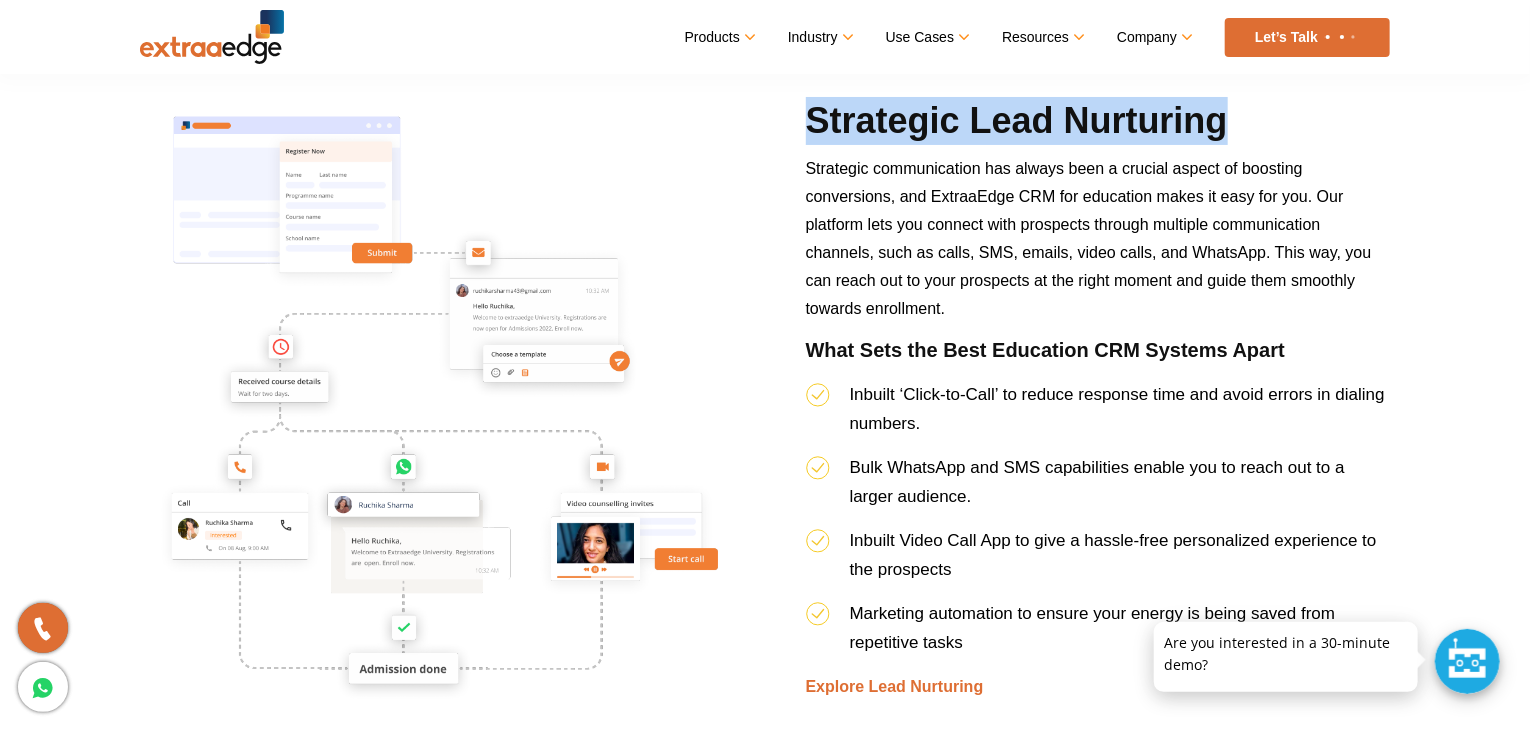 click on "Strategic Lead Nurturing" at bounding box center (1098, 126) 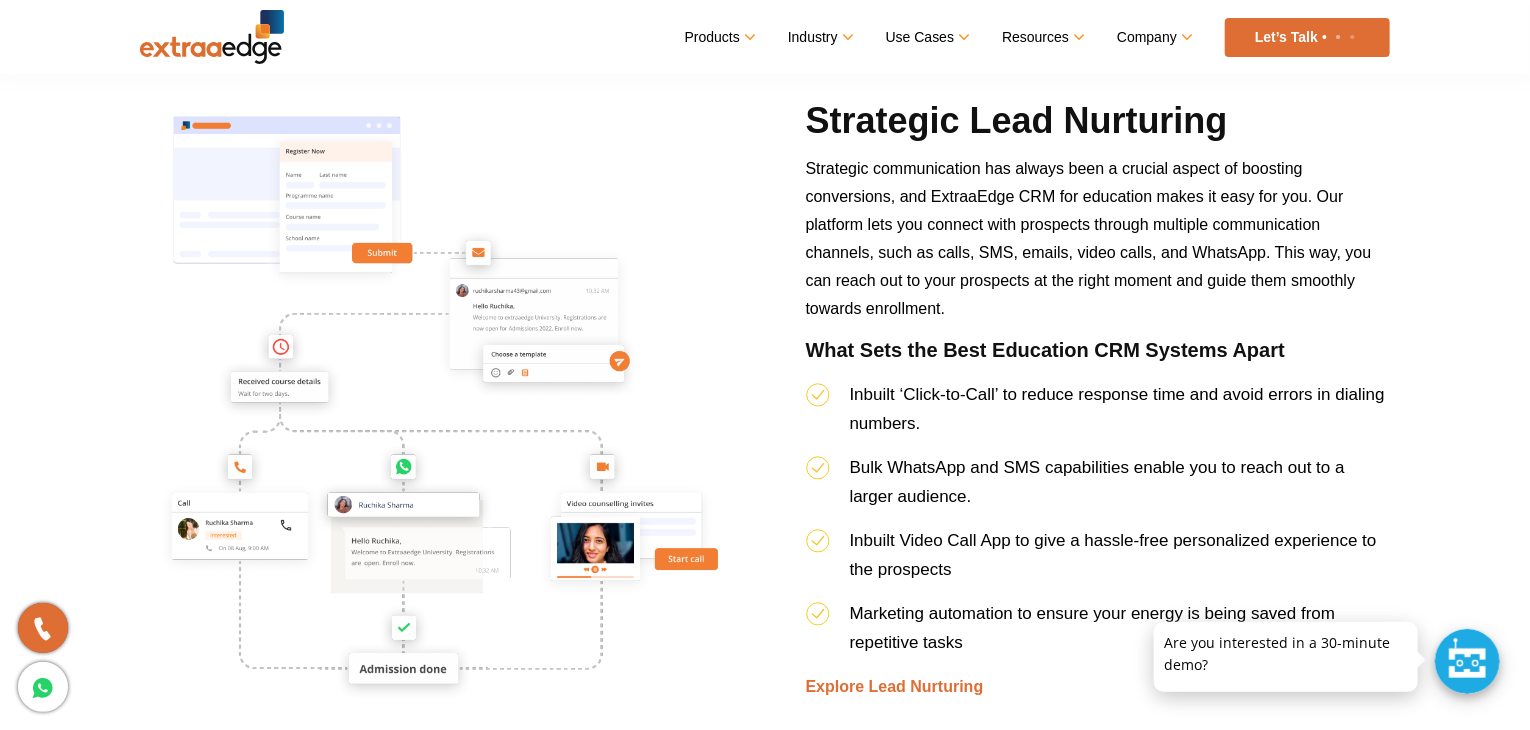 click on "Strategic communication has always been a crucial aspect of boosting conversions, and ExtraaEdge CRM for education makes it easy for you. Our platform lets you connect with prospects through multiple communication channels, such as calls, SMS, emails, video calls, and WhatsApp. This way, you can reach out to your prospects at the right moment and guide them smoothly towards enrollment." at bounding box center [1089, 238] 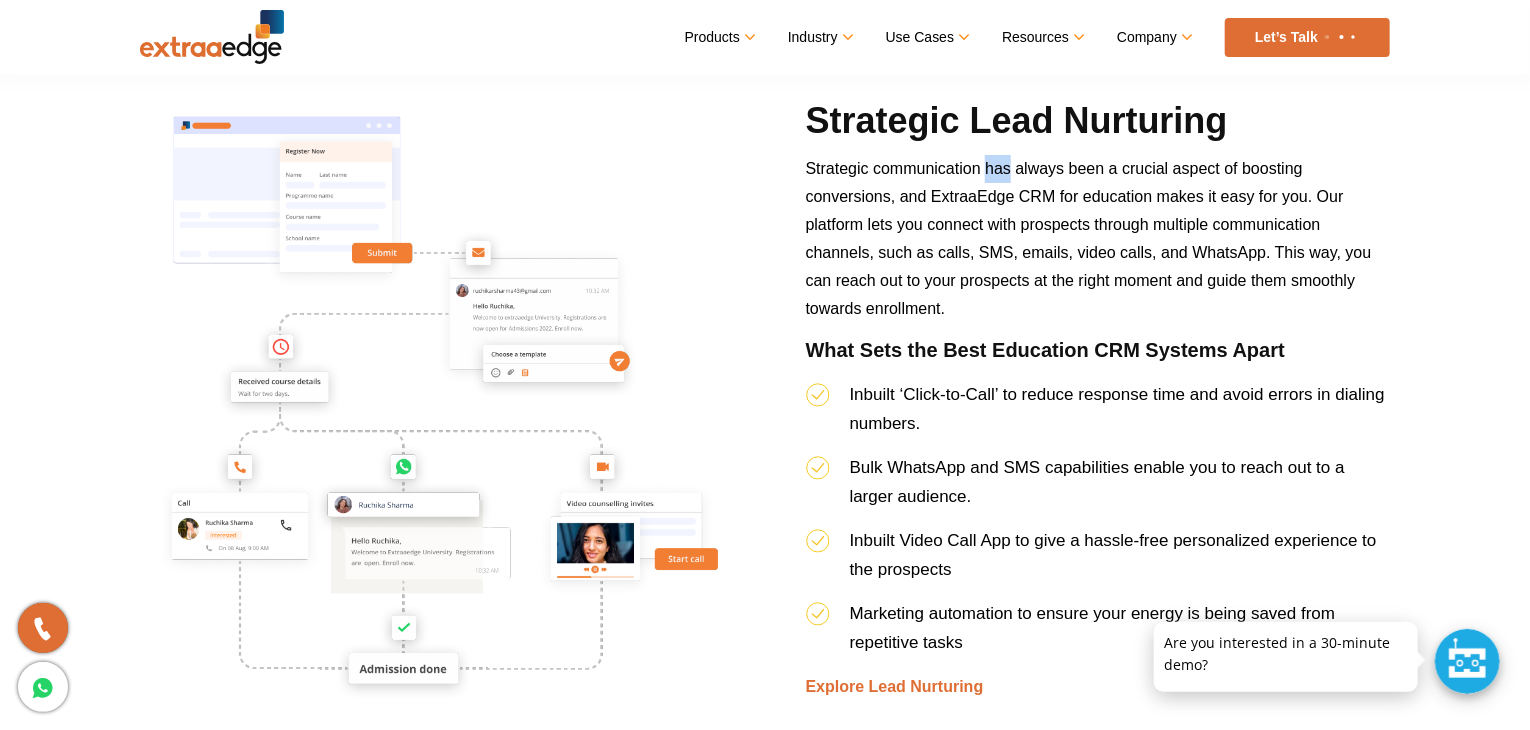 click on "Strategic communication has always been a crucial aspect of boosting conversions, and ExtraaEdge CRM for education makes it easy for you. Our platform lets you connect with prospects through multiple communication channels, such as calls, SMS, emails, video calls, and WhatsApp. This way, you can reach out to your prospects at the right moment and guide them smoothly towards enrollment." at bounding box center (1089, 238) 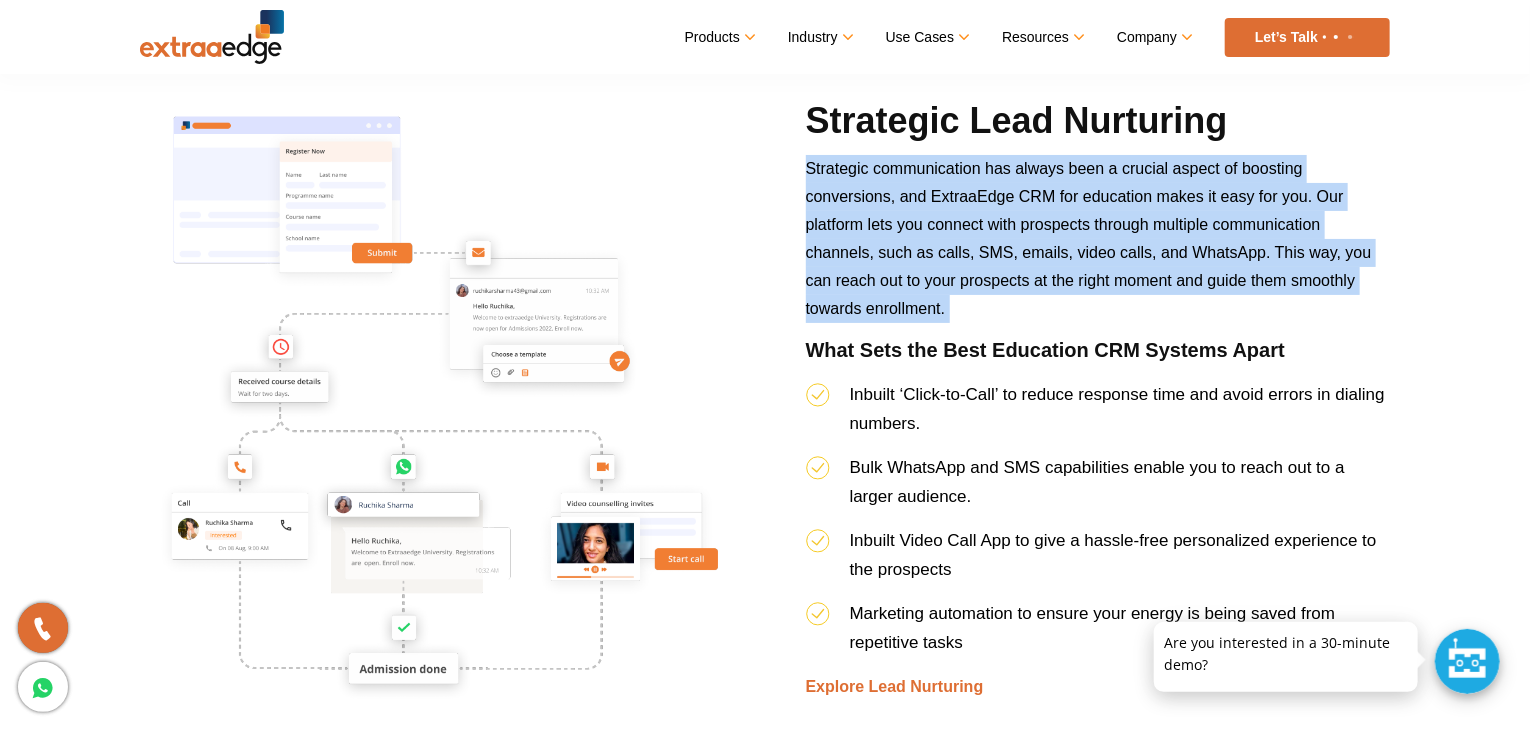 click on "Strategic communication has always been a crucial aspect of boosting conversions, and ExtraaEdge CRM for education makes it easy for you. Our platform lets you connect with prospects through multiple communication channels, such as calls, SMS, emails, video calls, and WhatsApp. This way, you can reach out to your prospects at the right moment and guide them smoothly towards enrollment." at bounding box center [1089, 238] 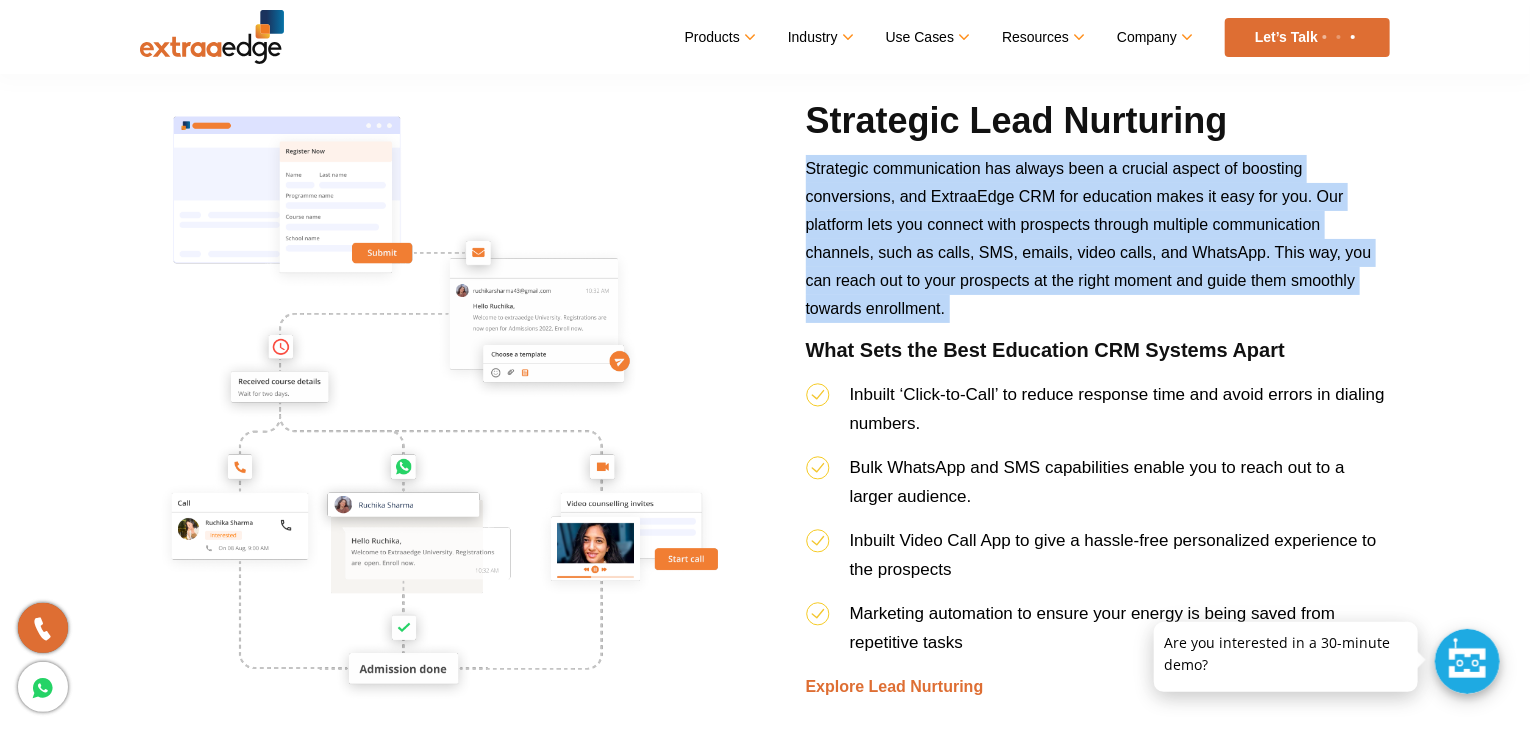 click on "Strategic communication has always been a crucial aspect of boosting conversions, and ExtraaEdge CRM for education makes it easy for you. Our platform lets you connect with prospects through multiple communication channels, such as calls, SMS, emails, video calls, and WhatsApp. This way, you can reach out to your prospects at the right moment and guide them smoothly towards enrollment." at bounding box center (1089, 238) 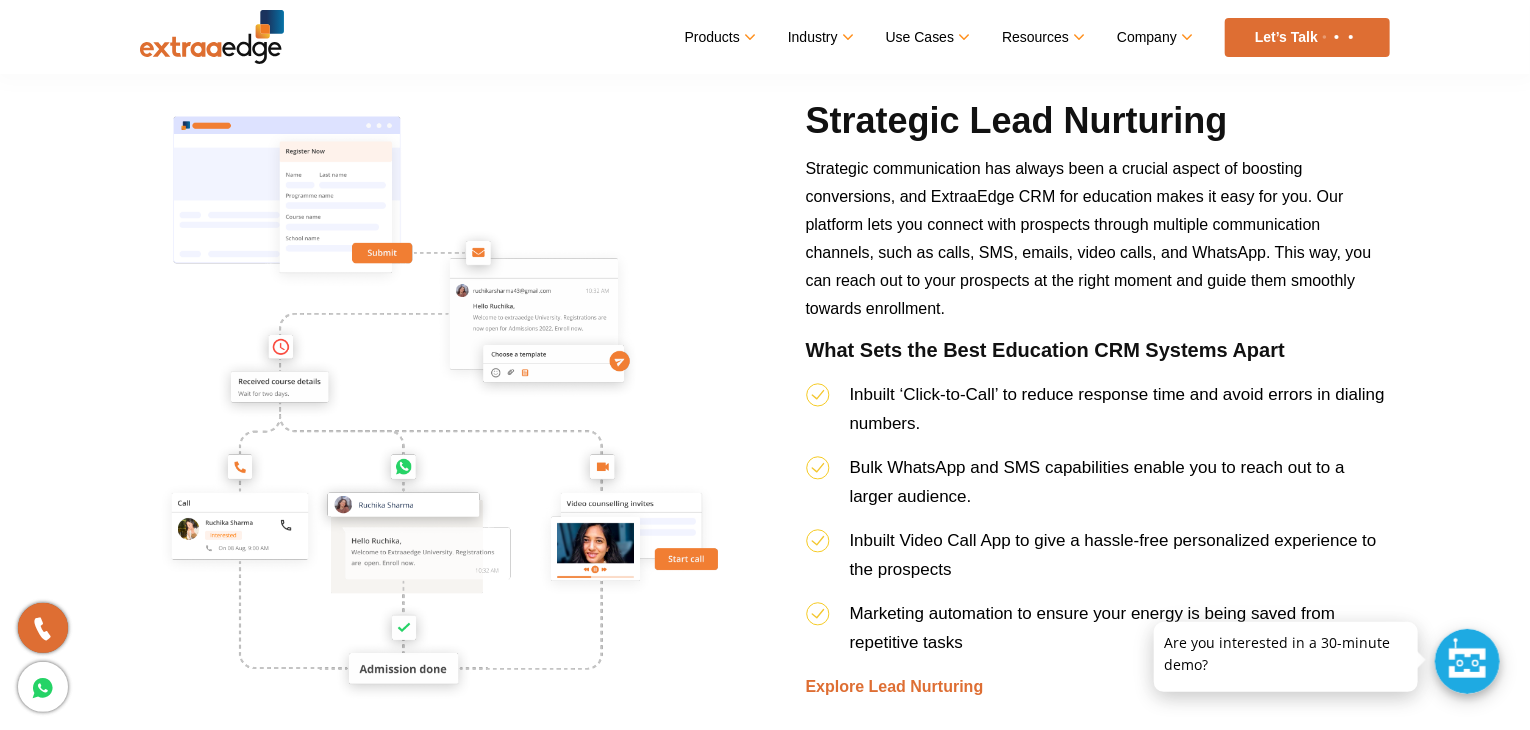 click on "Strategic communication has always been a crucial aspect of boosting conversions, and ExtraaEdge CRM for education makes it easy for you. Our platform lets you connect with prospects through multiple communication channels, such as calls, SMS, emails, video calls, and WhatsApp. This way, you can reach out to your prospects at the right moment and guide them smoothly towards enrollment." at bounding box center (1089, 238) 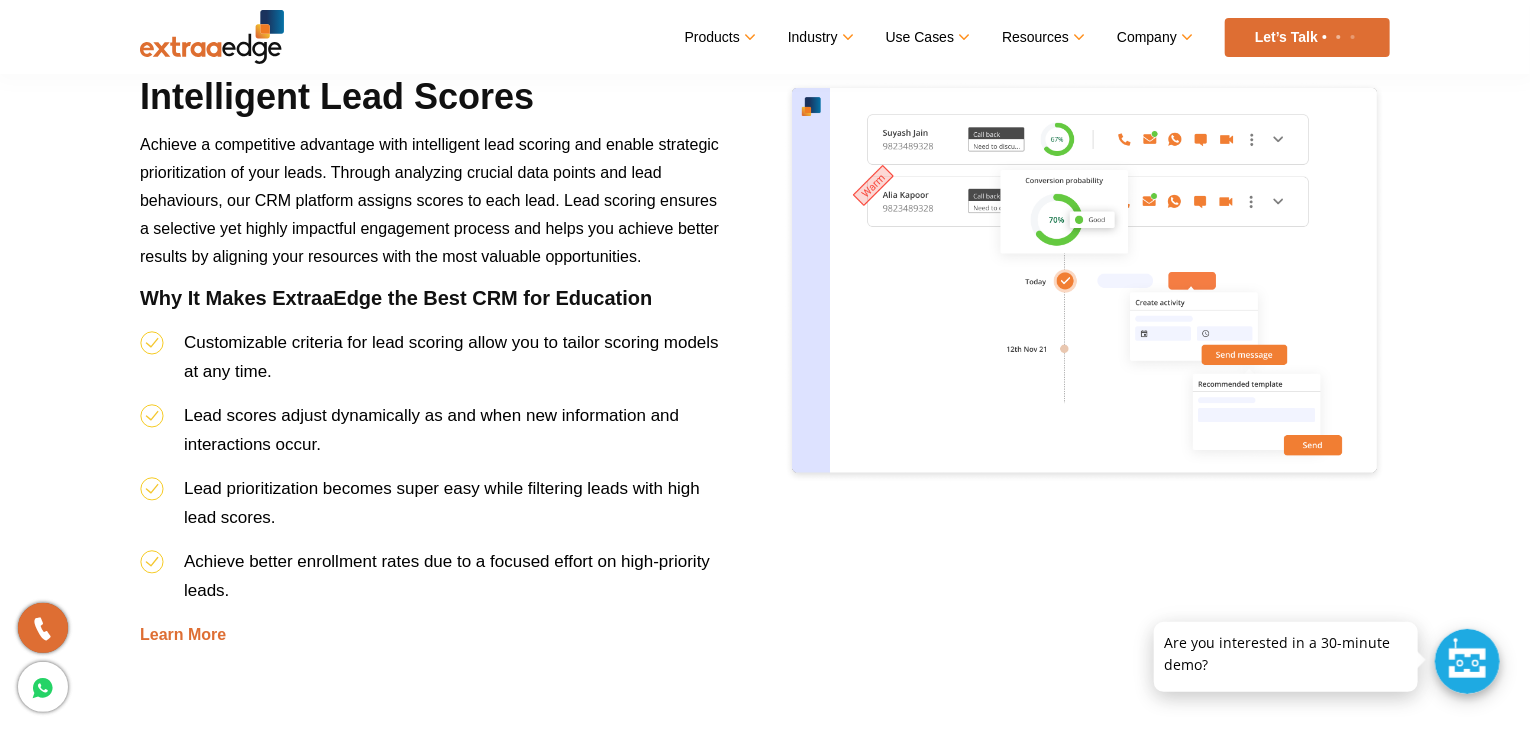 scroll, scrollTop: 3380, scrollLeft: 0, axis: vertical 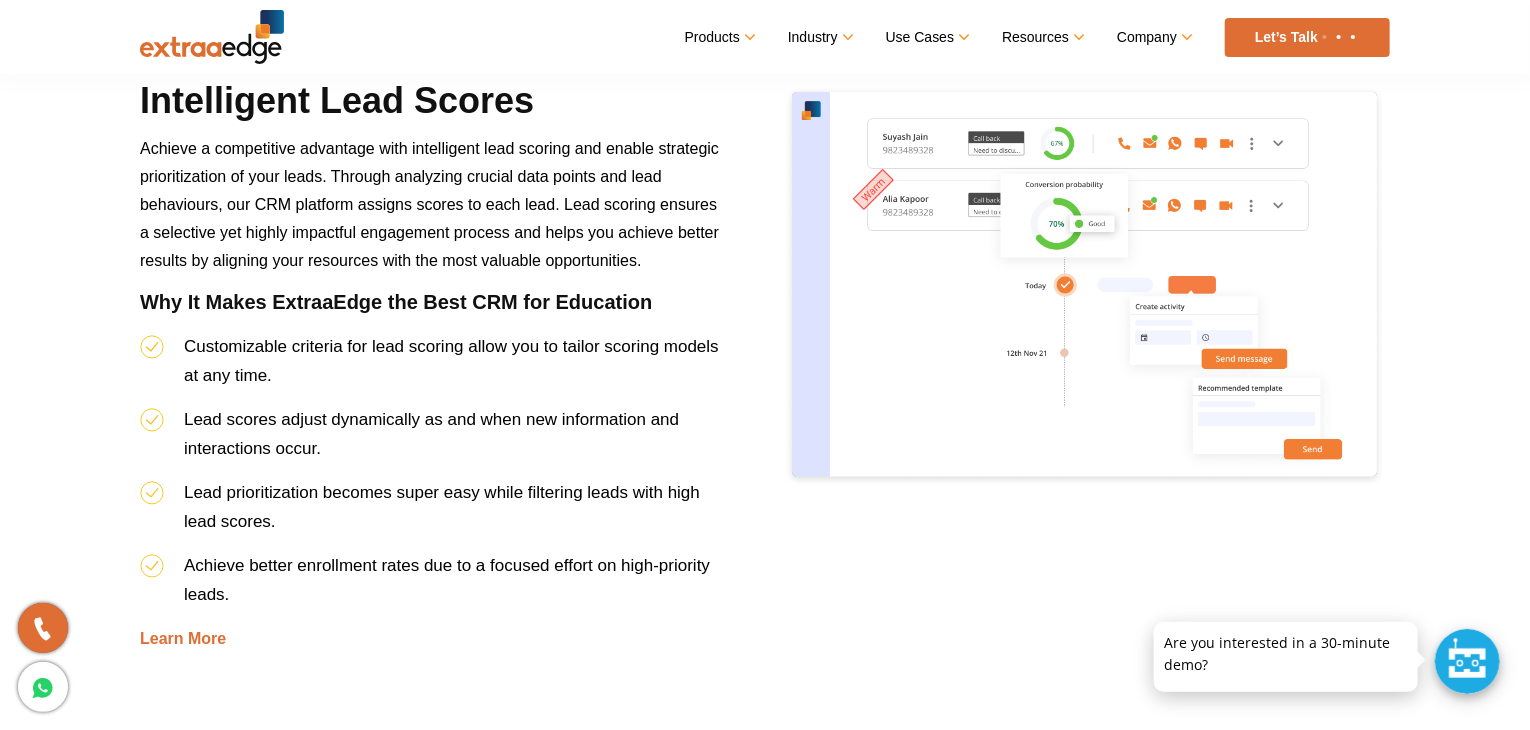 click on "Lead prioritization becomes super easy while filtering leads with high lead scores." at bounding box center (442, 507) 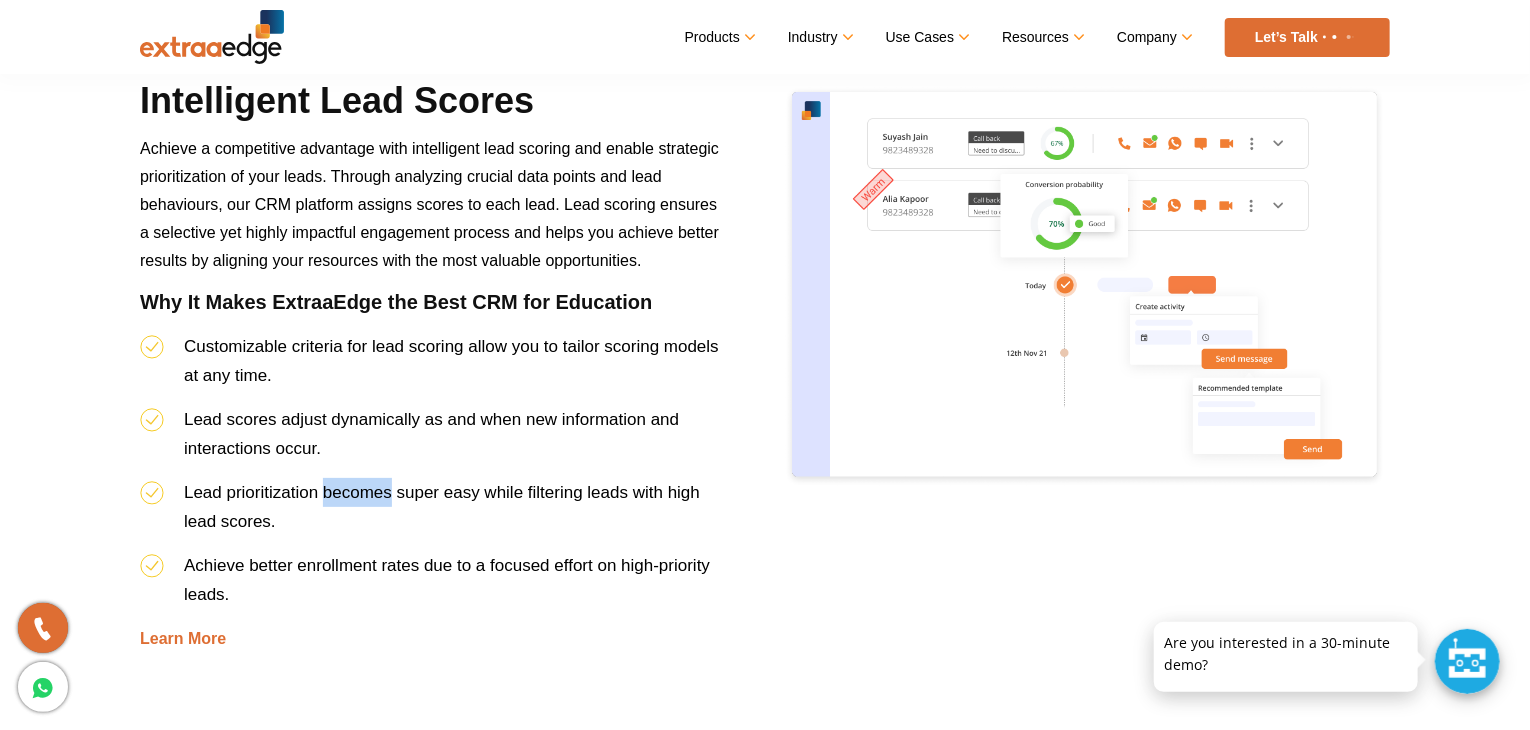 click on "Lead prioritization becomes super easy while filtering leads with high lead scores." at bounding box center (442, 507) 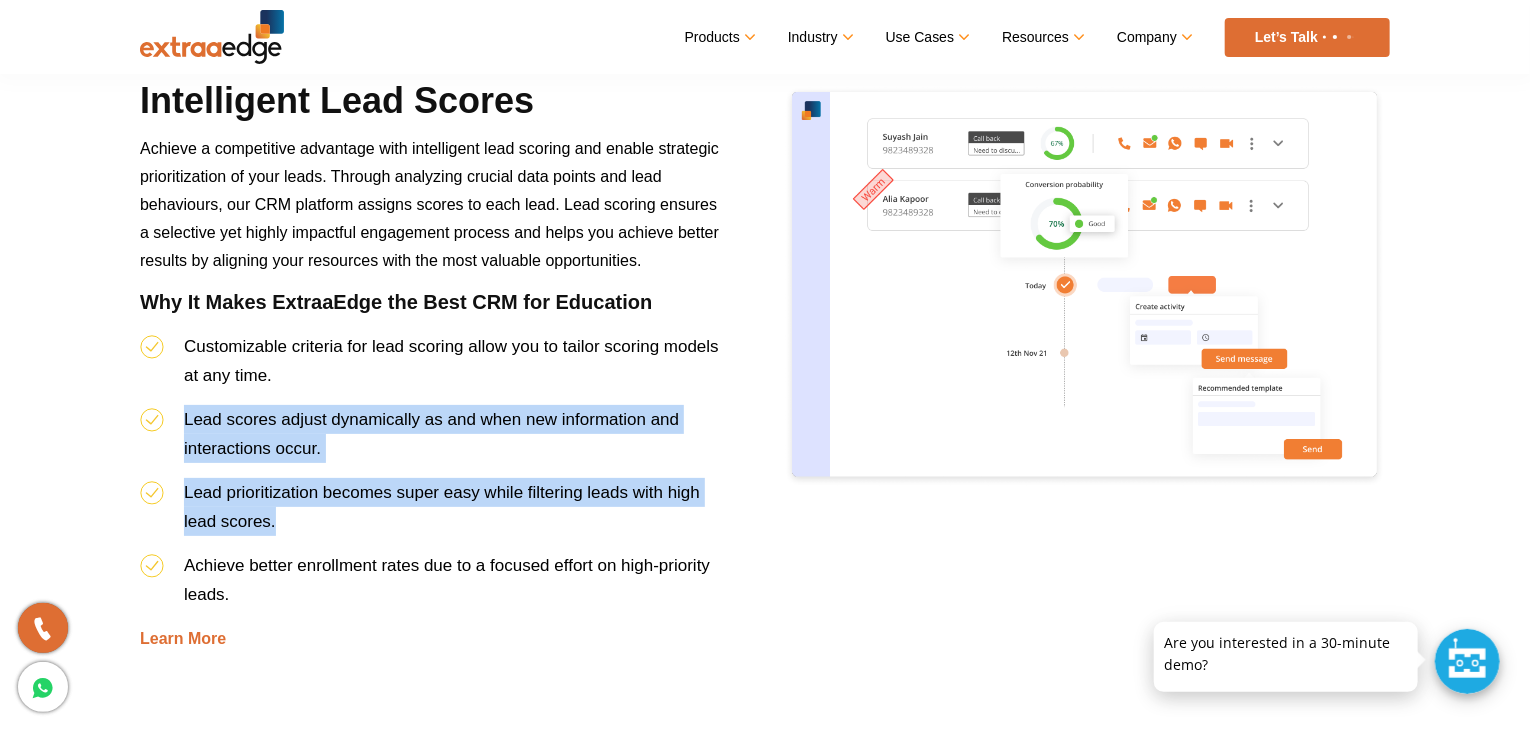 drag, startPoint x: 339, startPoint y: 486, endPoint x: 367, endPoint y: 425, distance: 67.11929 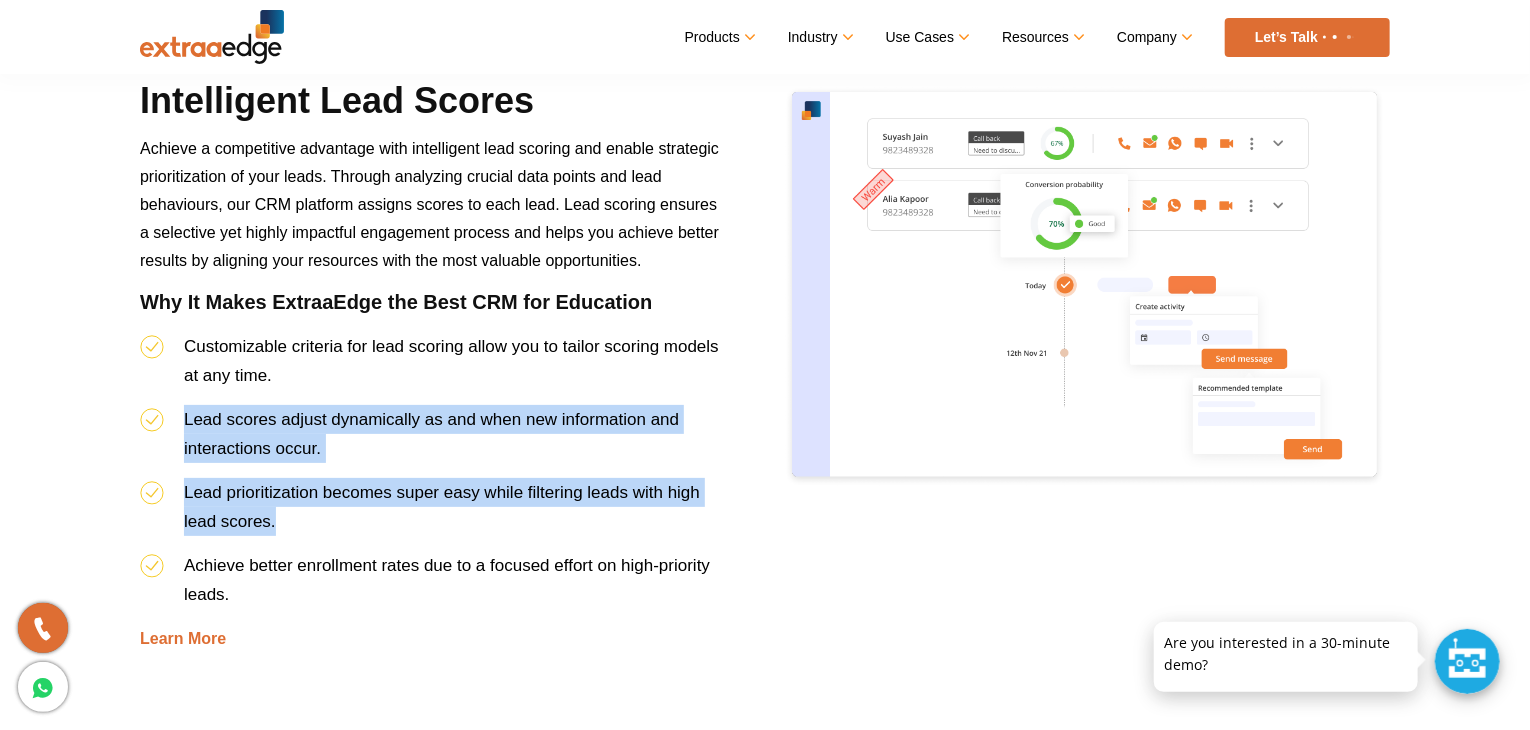 click on "Customizable criteria for lead scoring allow you to tailor scoring models at any time.
Lead scores adjust dynamically as and when new information and interactions occur.
Lead prioritization becomes super easy while filtering leads with high lead scores.
Achieve better enrollment rates due to a focused effort on high-priority leads." at bounding box center [432, 478] 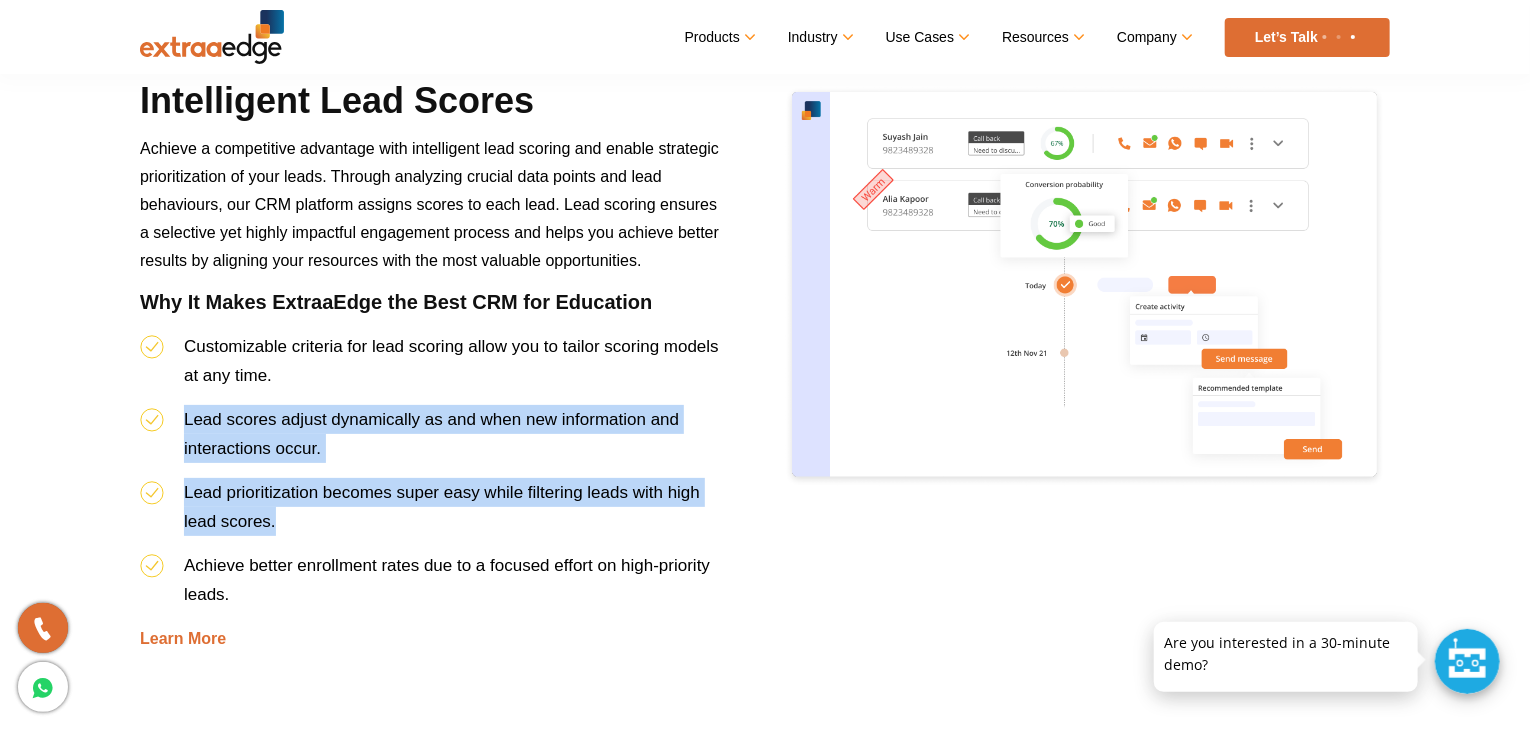 click on "Lead scores adjust dynamically as and when new information and interactions occur." at bounding box center (431, 434) 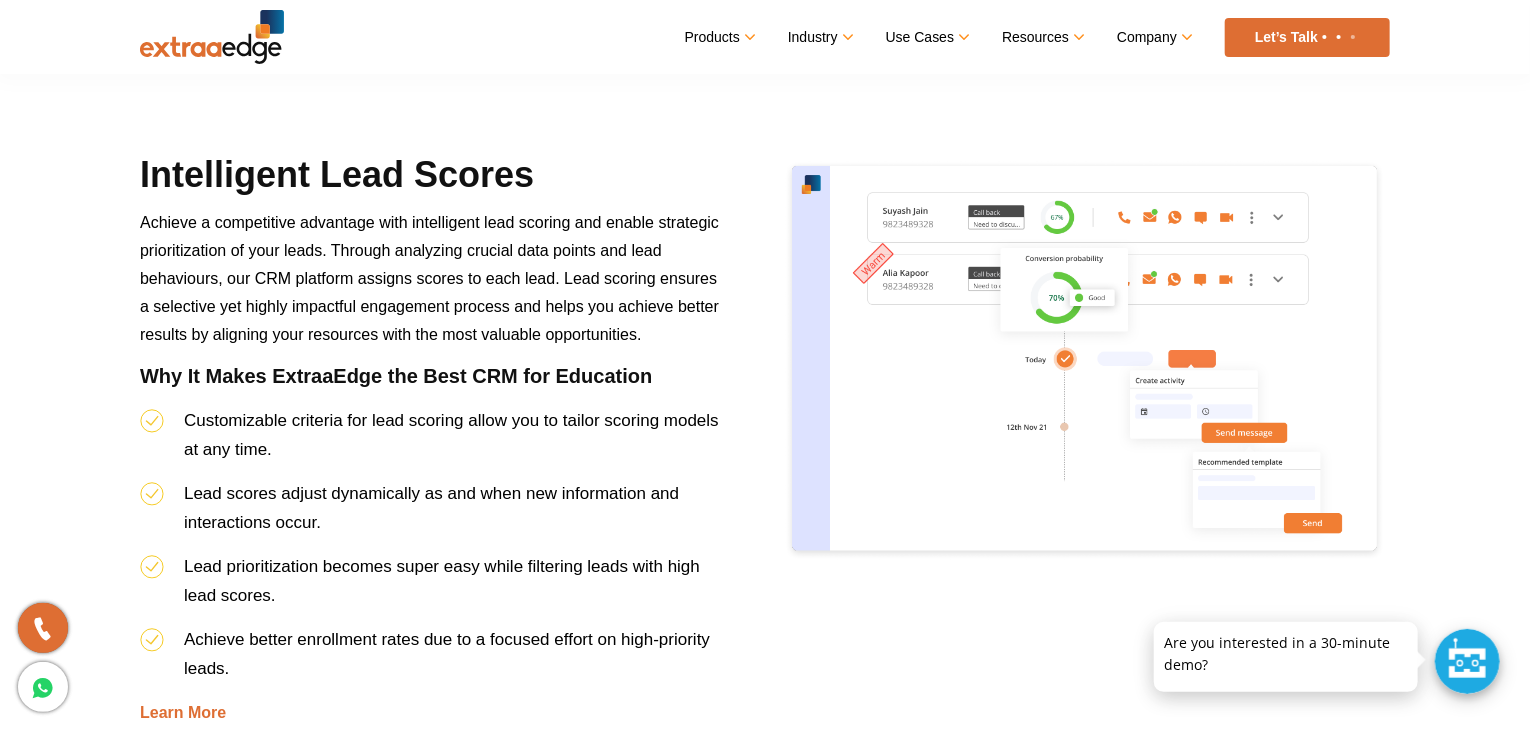 scroll, scrollTop: 3304, scrollLeft: 0, axis: vertical 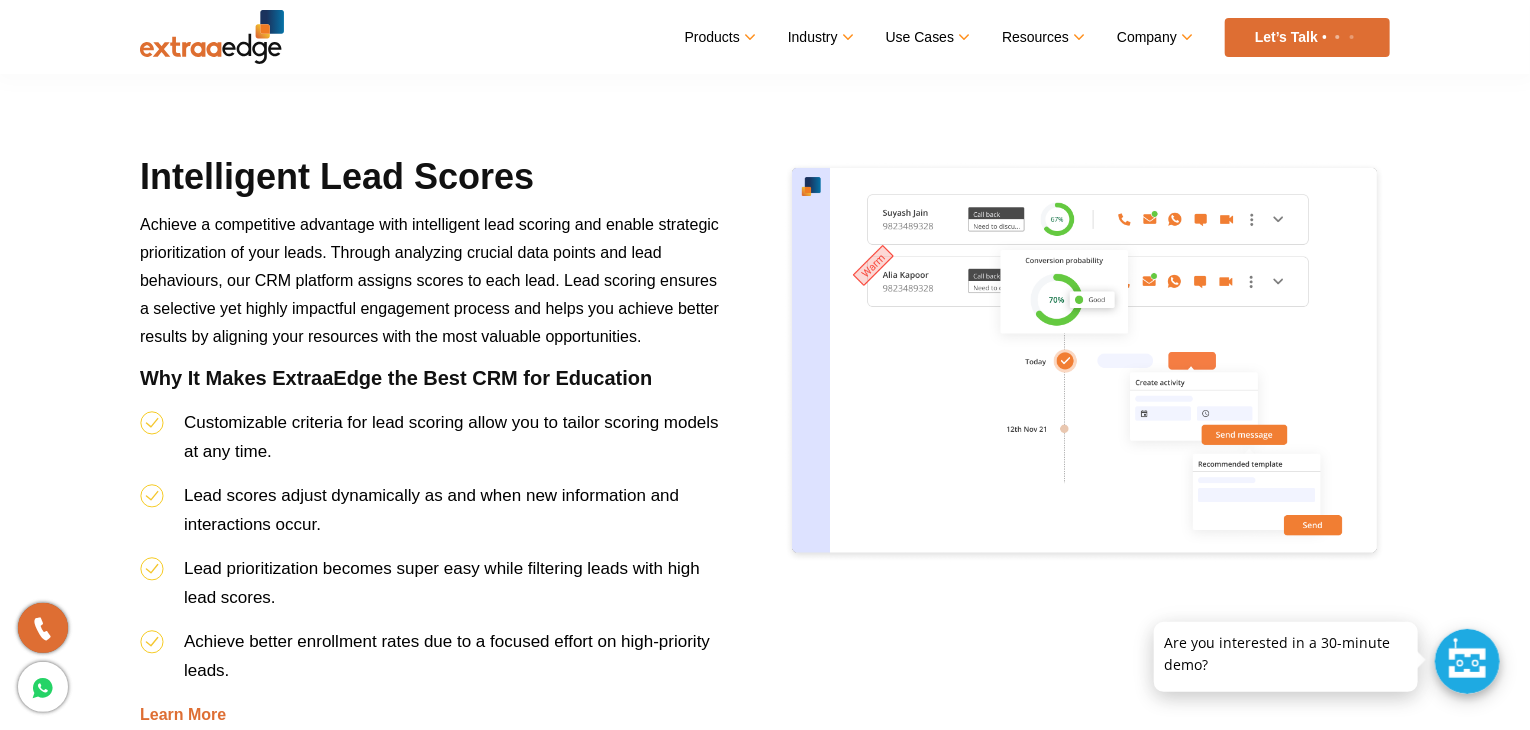 click on "Achieve a competitive advantage with intelligent lead scoring and enable strategic prioritization of your leads. Through analyzing crucial data points and lead behaviours, our CRM platform assigns scores to each lead. Lead scoring ensures a selective yet highly impactful engagement process and helps you achieve better results by aligning your resources with the most valuable opportunities." at bounding box center [429, 280] 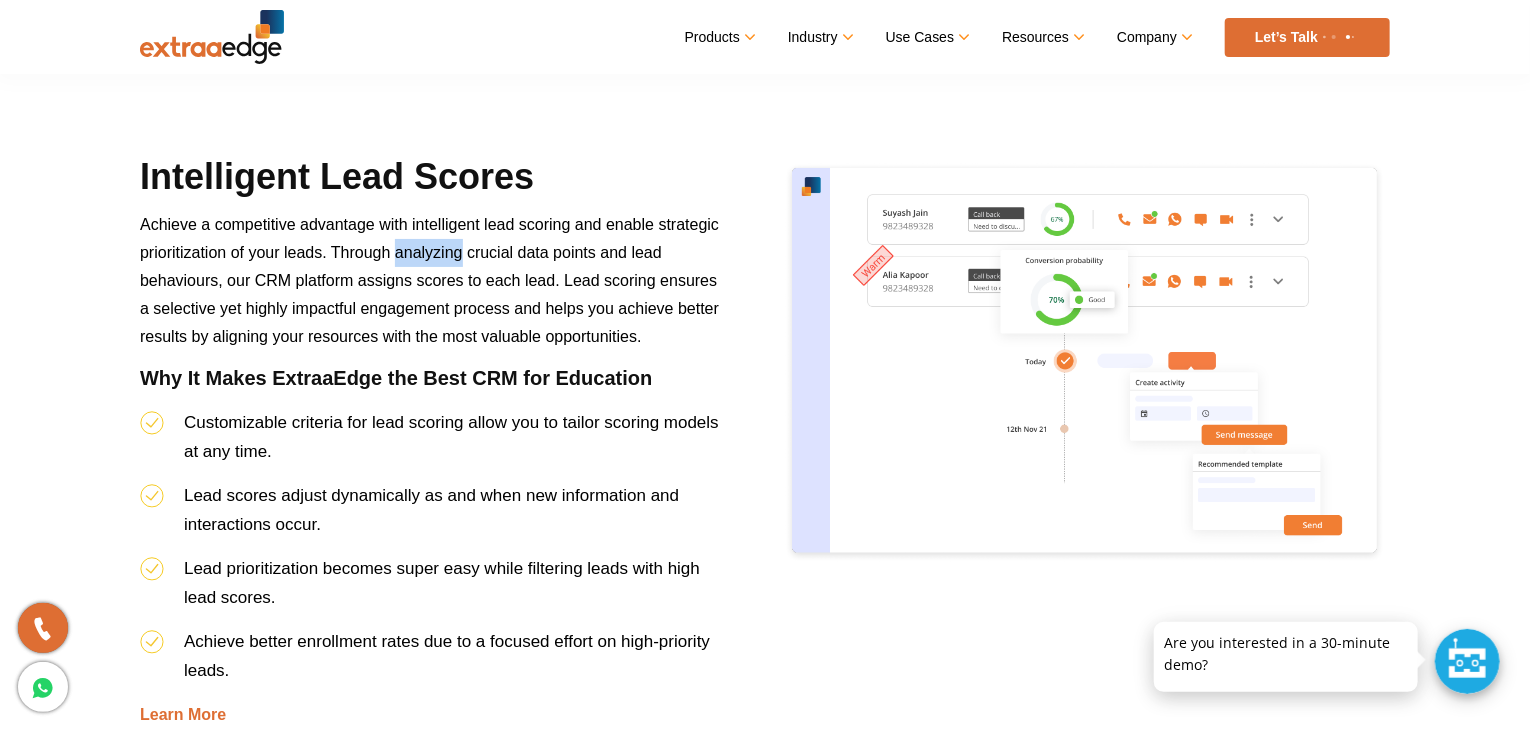 click on "Achieve a competitive advantage with intelligent lead scoring and enable strategic prioritization of your leads. Through analyzing crucial data points and lead behaviours, our CRM platform assigns scores to each lead. Lead scoring ensures a selective yet highly impactful engagement process and helps you achieve better results by aligning your resources with the most valuable opportunities." at bounding box center [429, 280] 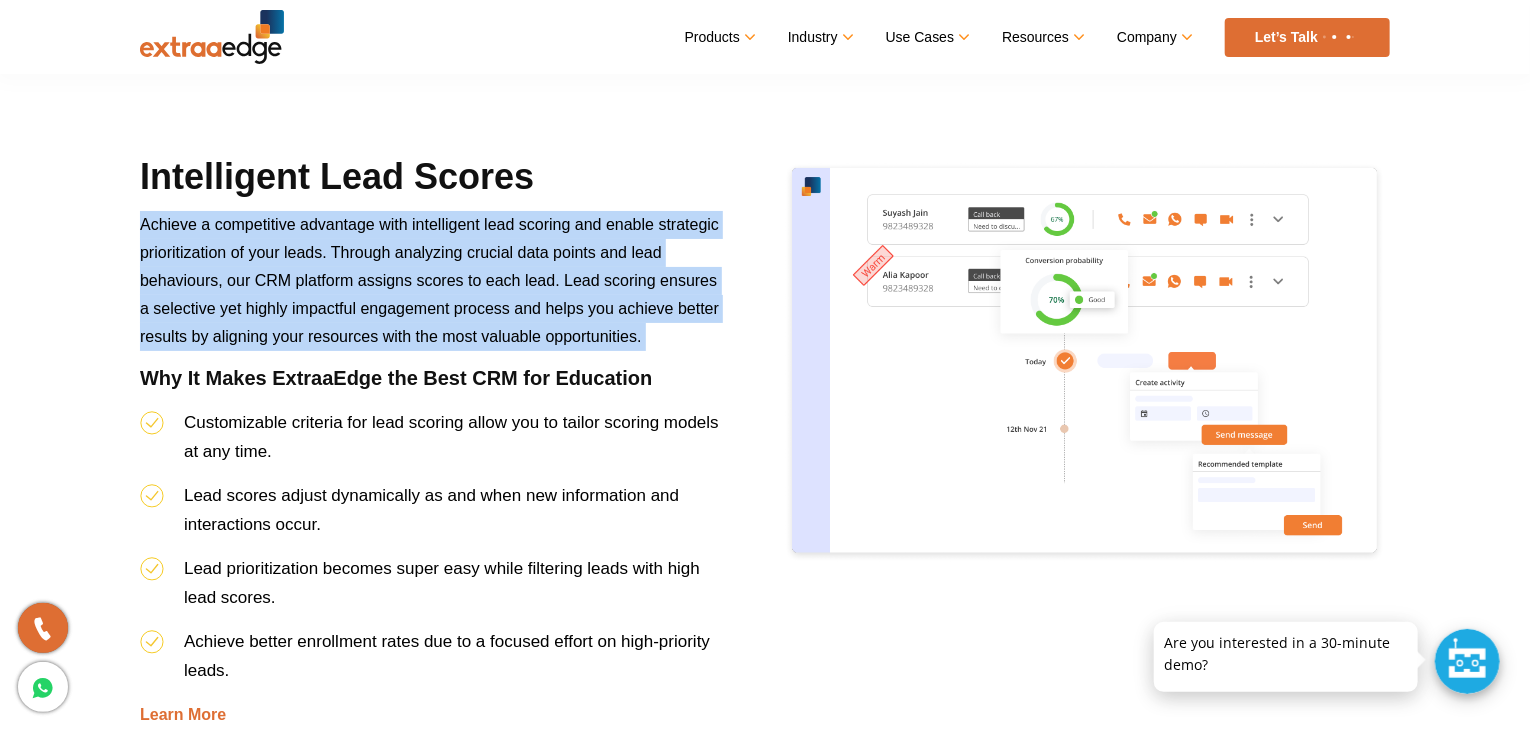 click on "Achieve a competitive advantage with intelligent lead scoring and enable strategic prioritization of your leads. Through analyzing crucial data points and lead behaviours, our CRM platform assigns scores to each lead. Lead scoring ensures a selective yet highly impactful engagement process and helps you achieve better results by aligning your resources with the most valuable opportunities." at bounding box center [429, 280] 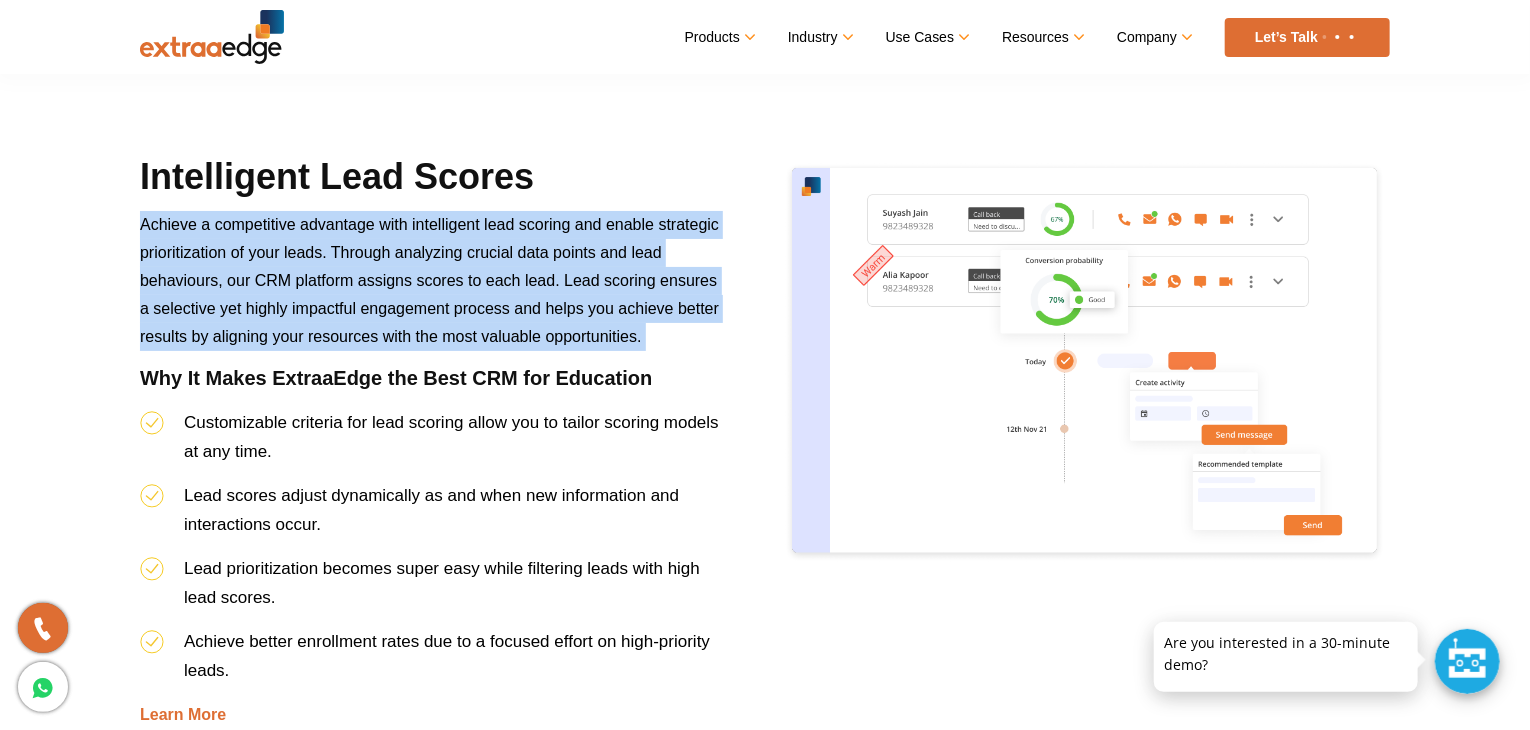 drag, startPoint x: 422, startPoint y: 259, endPoint x: 551, endPoint y: 357, distance: 162.00308 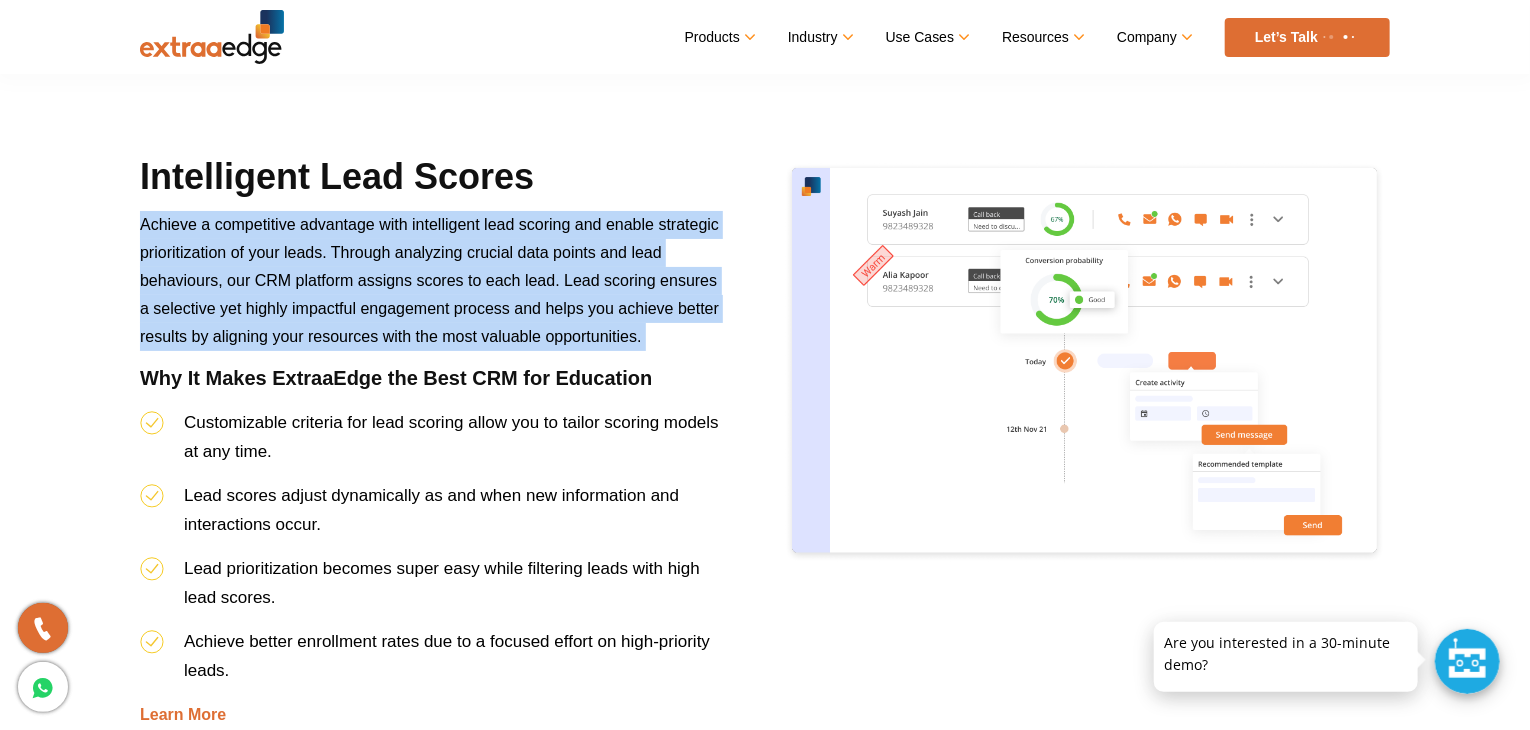 click on "Achieve a competitive advantage with intelligent lead scoring and enable strategic prioritization of your leads. Through analyzing crucial data points and lead behaviours, our CRM platform assigns scores to each lead. Lead scoring ensures a selective yet highly impactful engagement process and helps you achieve better results by aligning your resources with the most valuable opportunities." at bounding box center (432, 288) 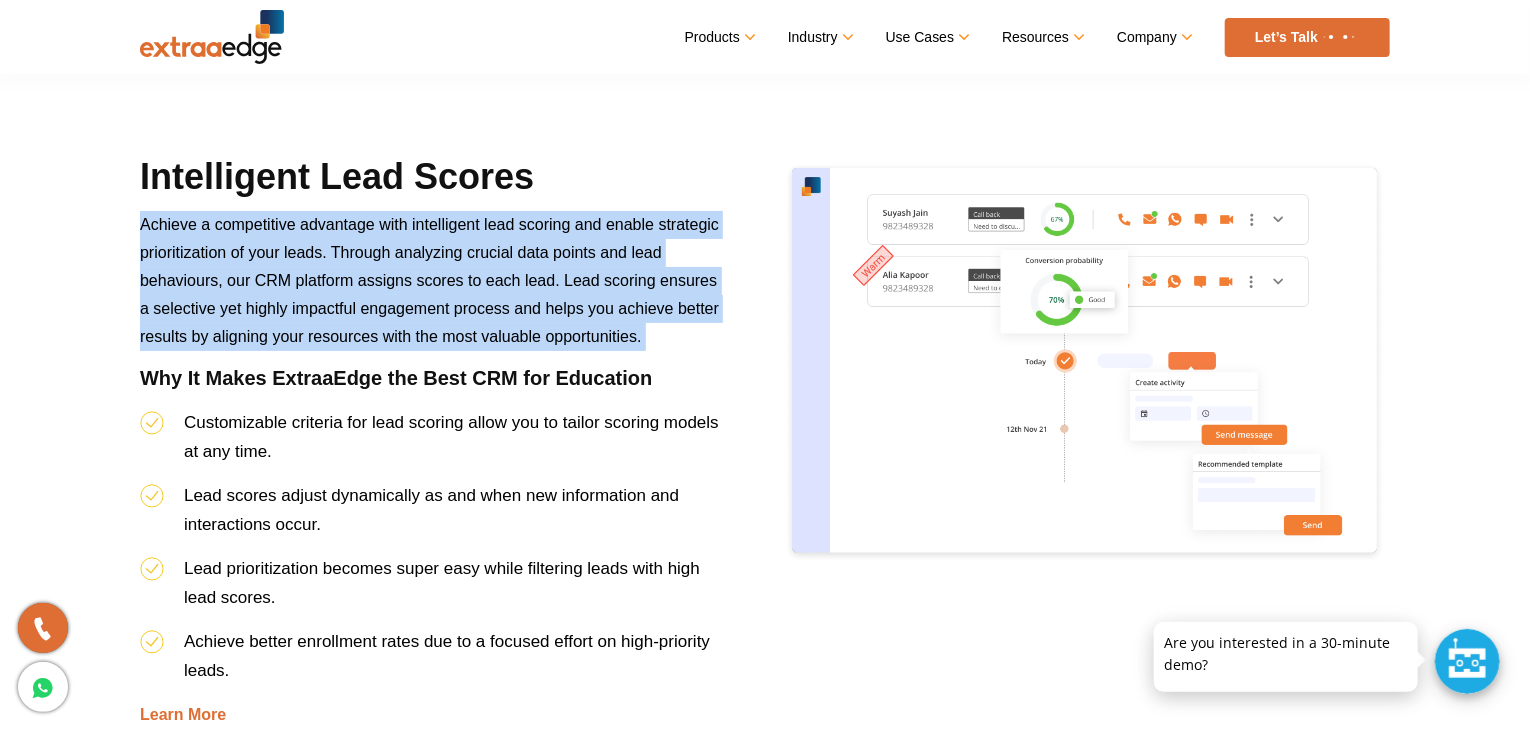 click on "Achieve a competitive advantage with intelligent lead scoring and enable strategic prioritization of your leads. Through analyzing crucial data points and lead behaviours, our CRM platform assigns scores to each lead. Lead scoring ensures a selective yet highly impactful engagement process and helps you achieve better results by aligning your resources with the most valuable opportunities." at bounding box center [432, 288] 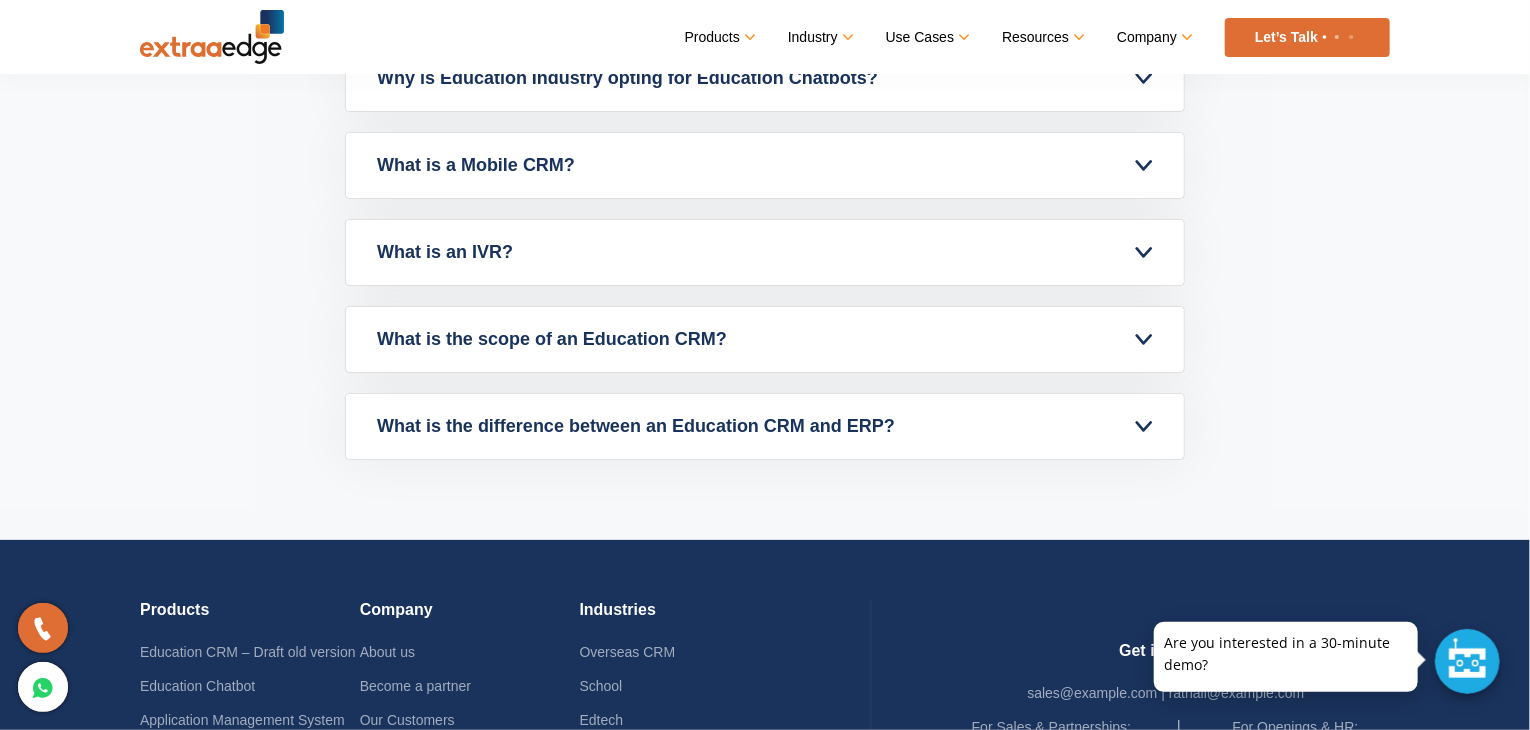 scroll, scrollTop: 9144, scrollLeft: 0, axis: vertical 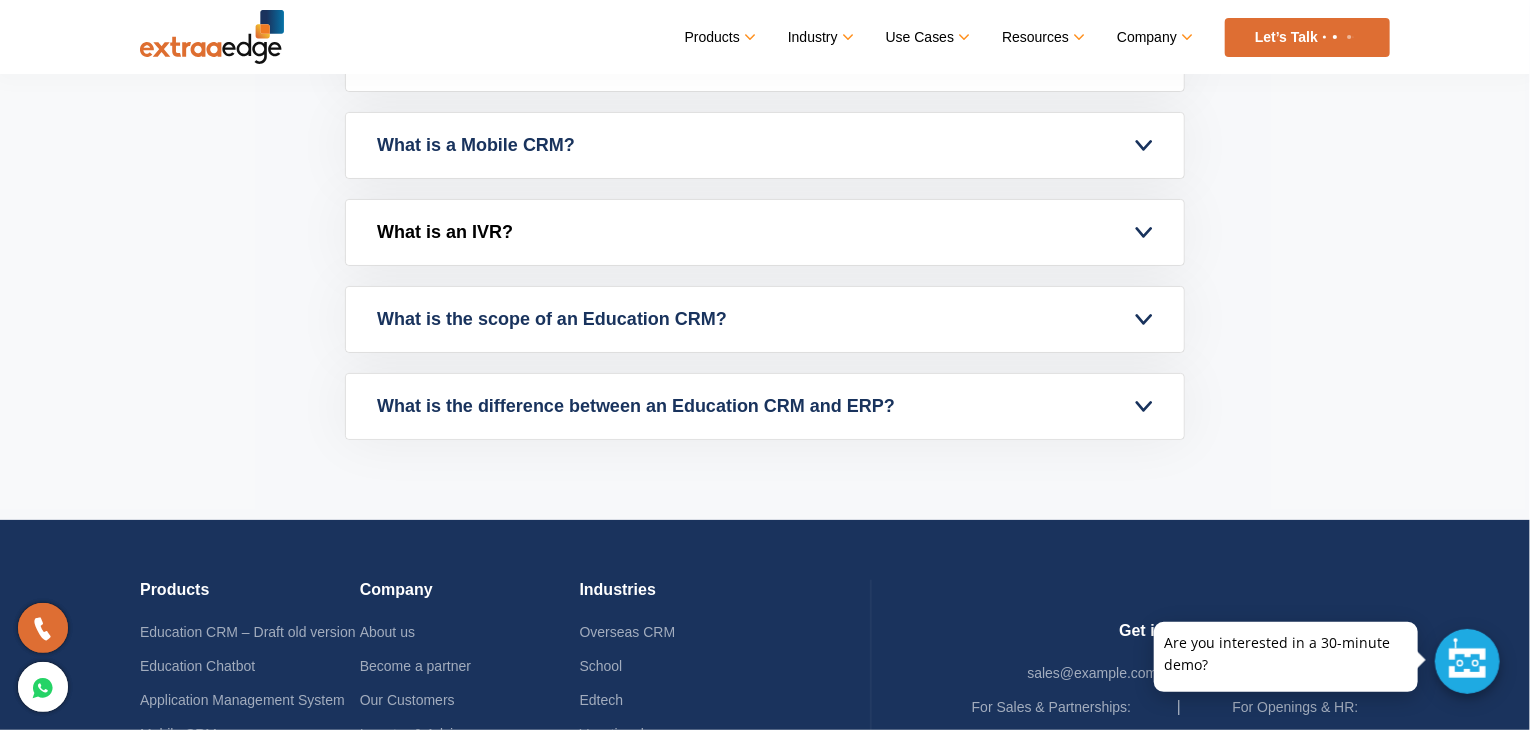 click on "What is an IVR?" at bounding box center [765, 232] 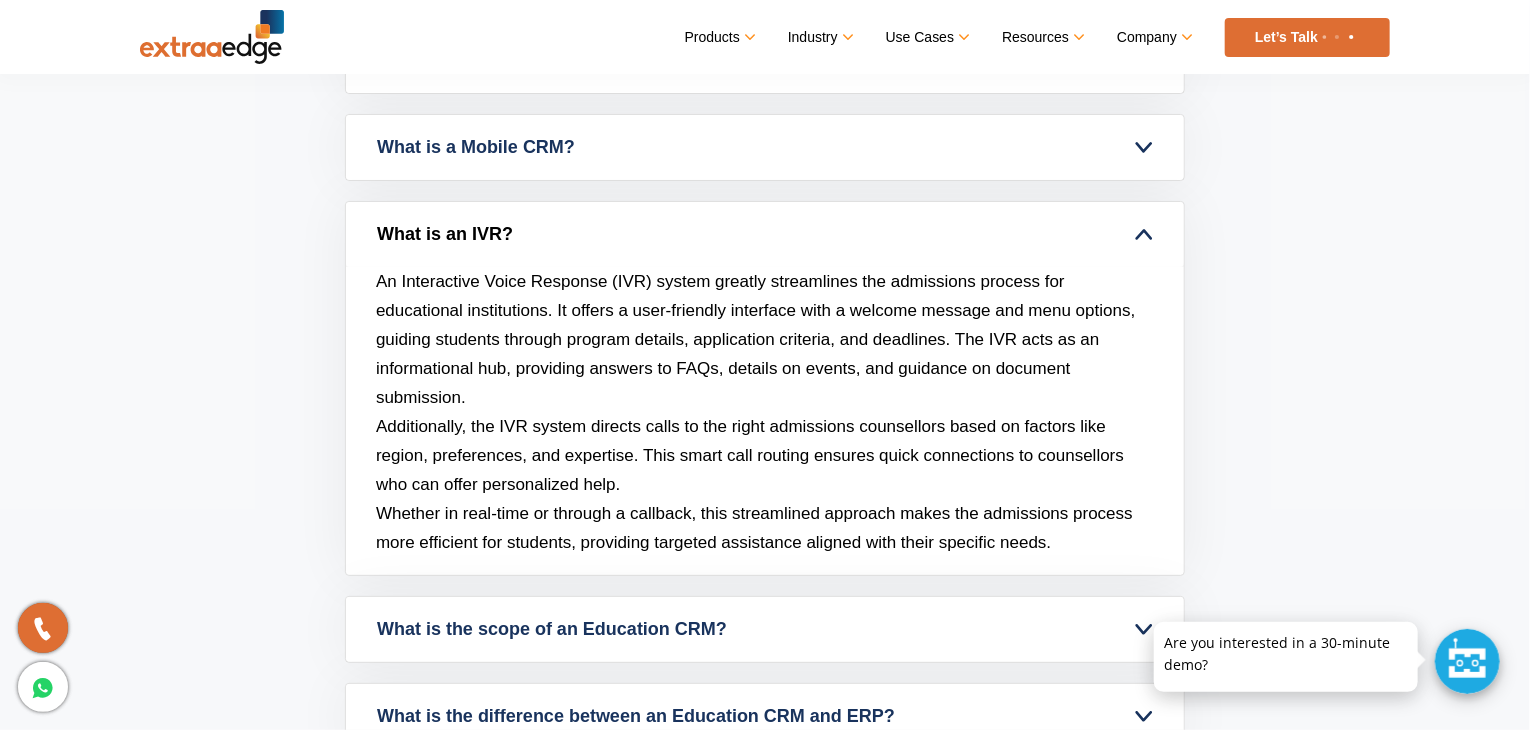scroll, scrollTop: 8782, scrollLeft: 0, axis: vertical 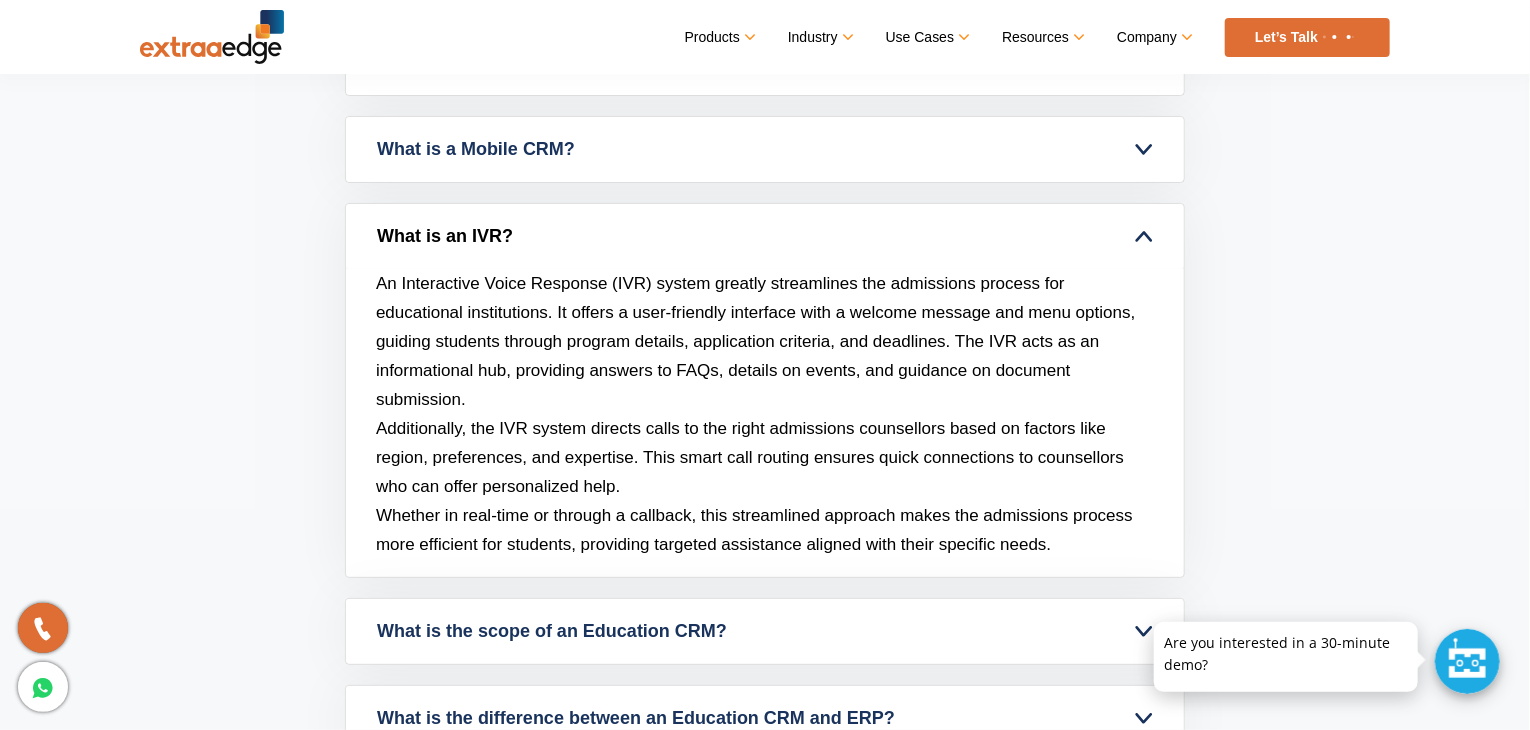click on "What is an IVR?" at bounding box center [765, 236] 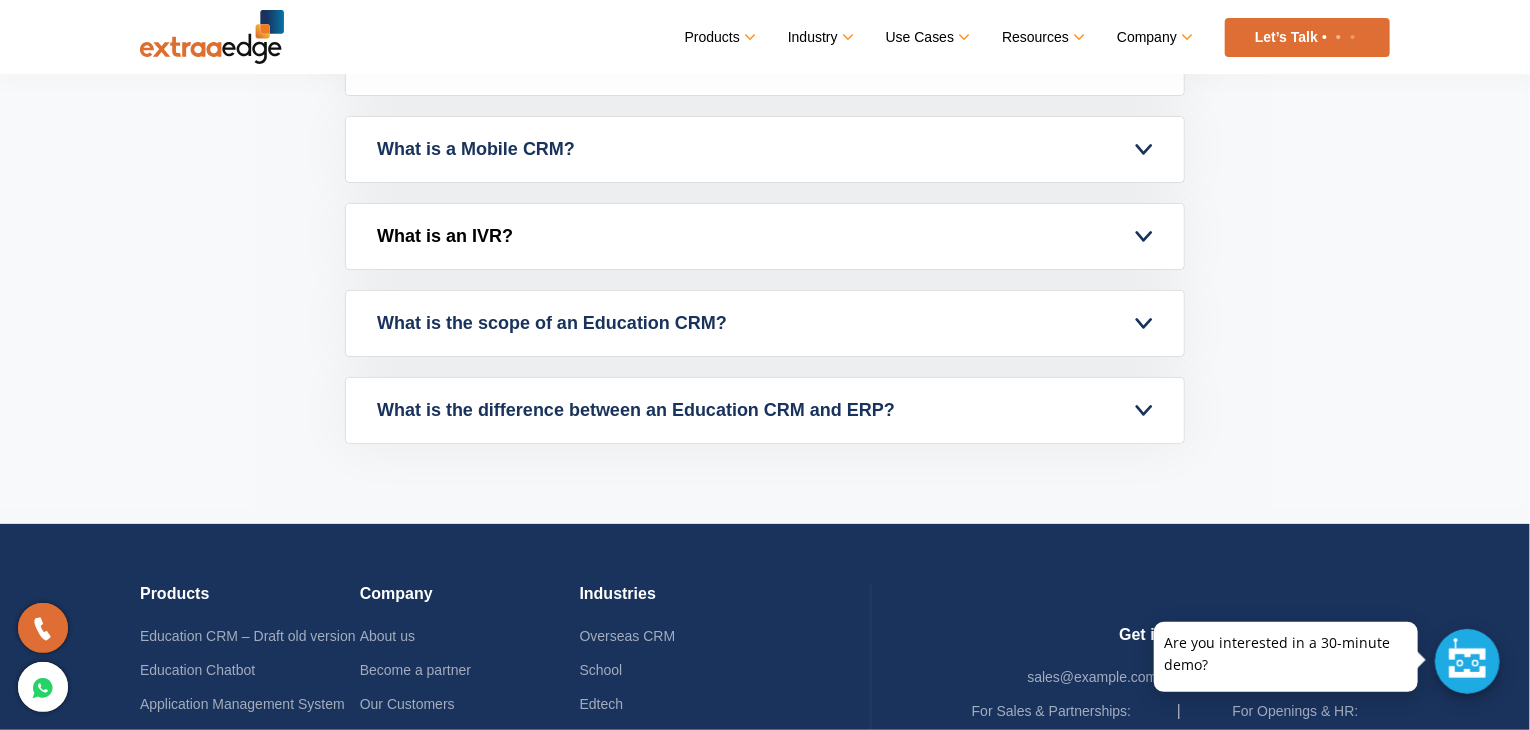 click on "What is an IVR?" at bounding box center (765, 236) 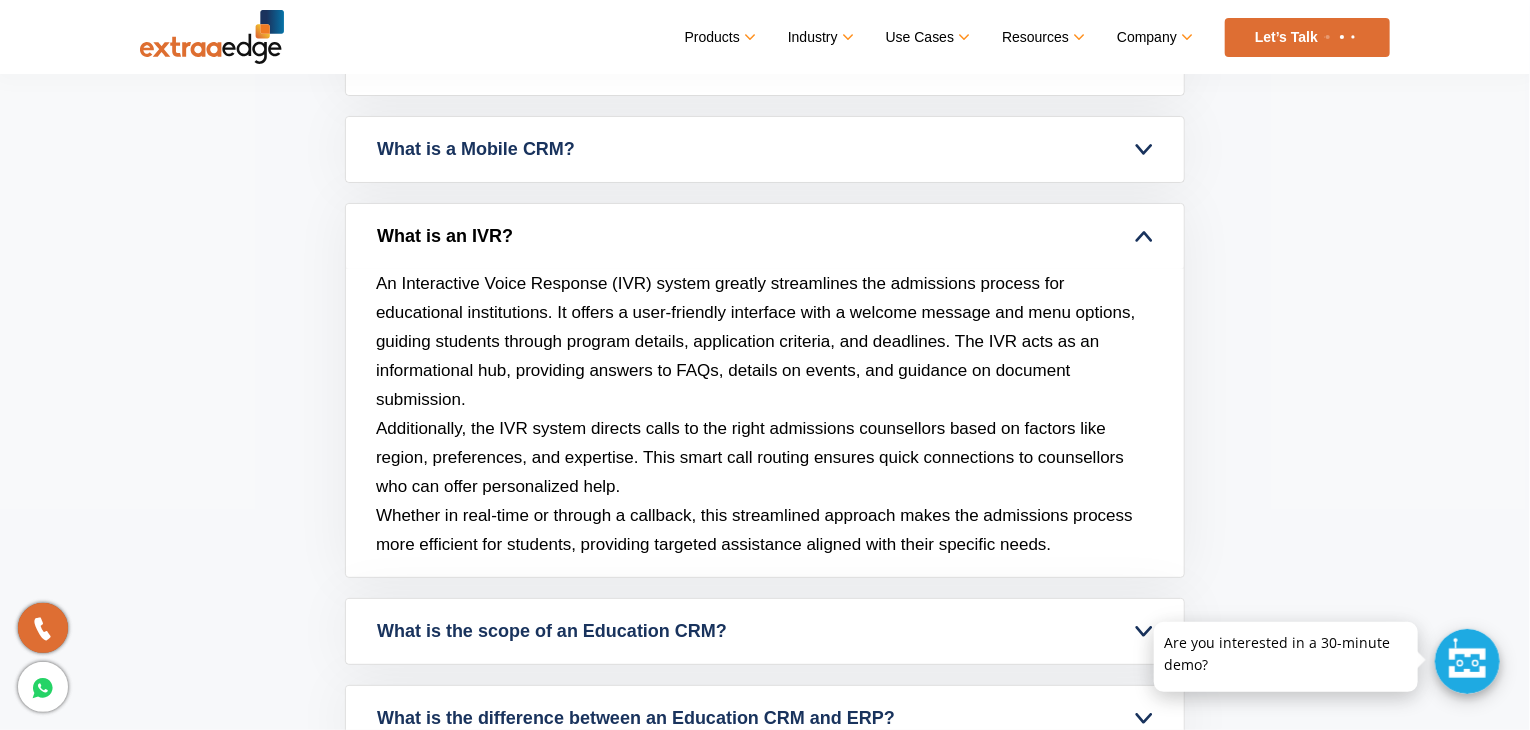 click on "What is an IVR?" at bounding box center (765, 236) 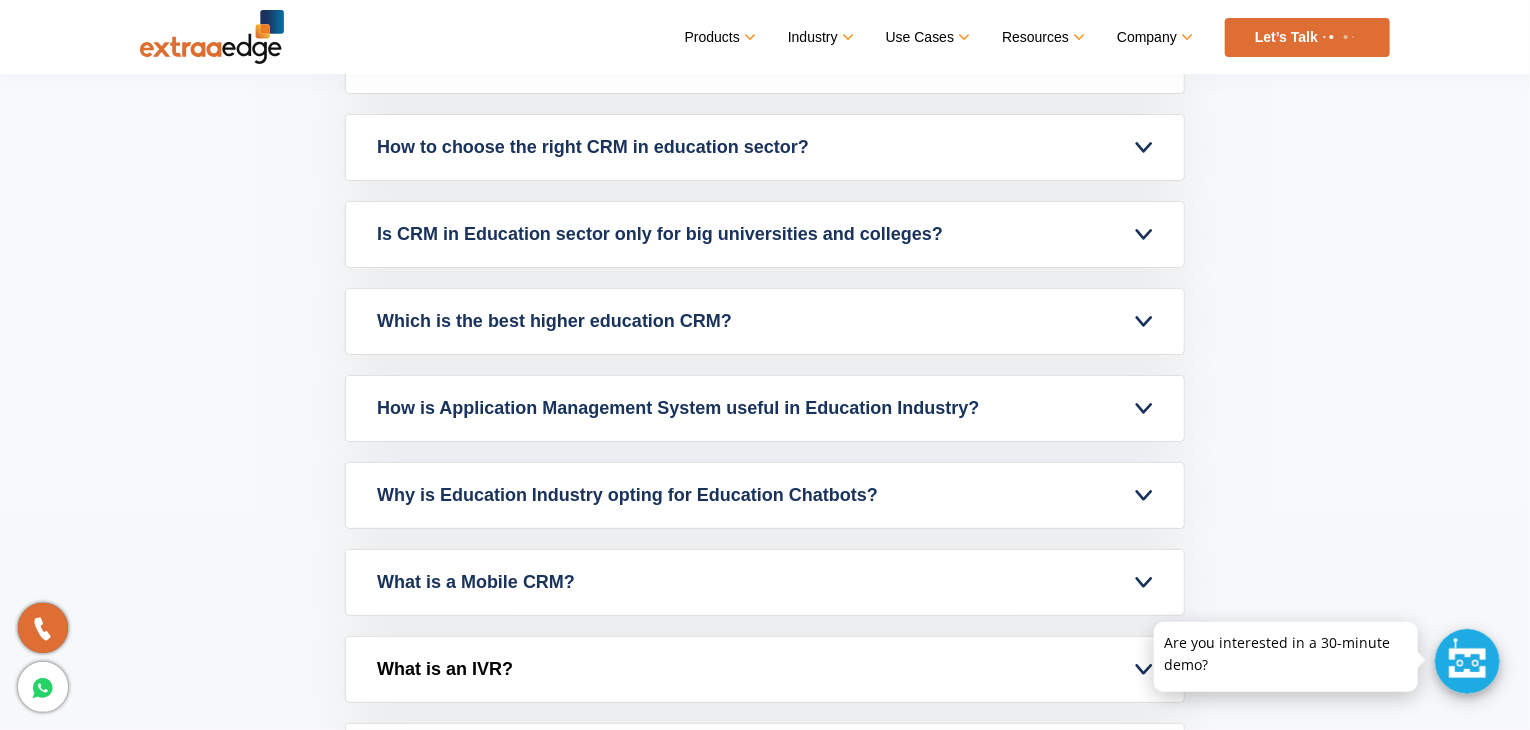 scroll, scrollTop: 8350, scrollLeft: 0, axis: vertical 